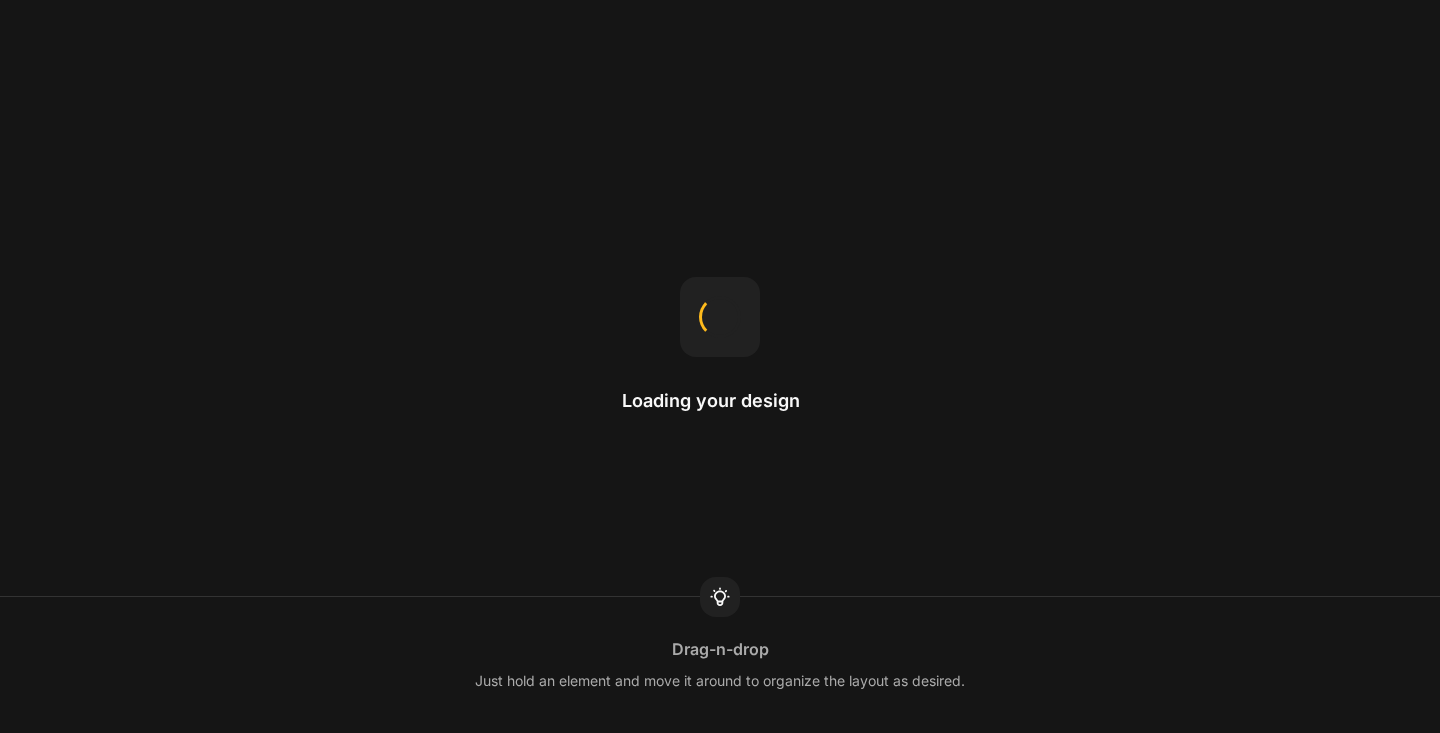 scroll, scrollTop: 0, scrollLeft: 0, axis: both 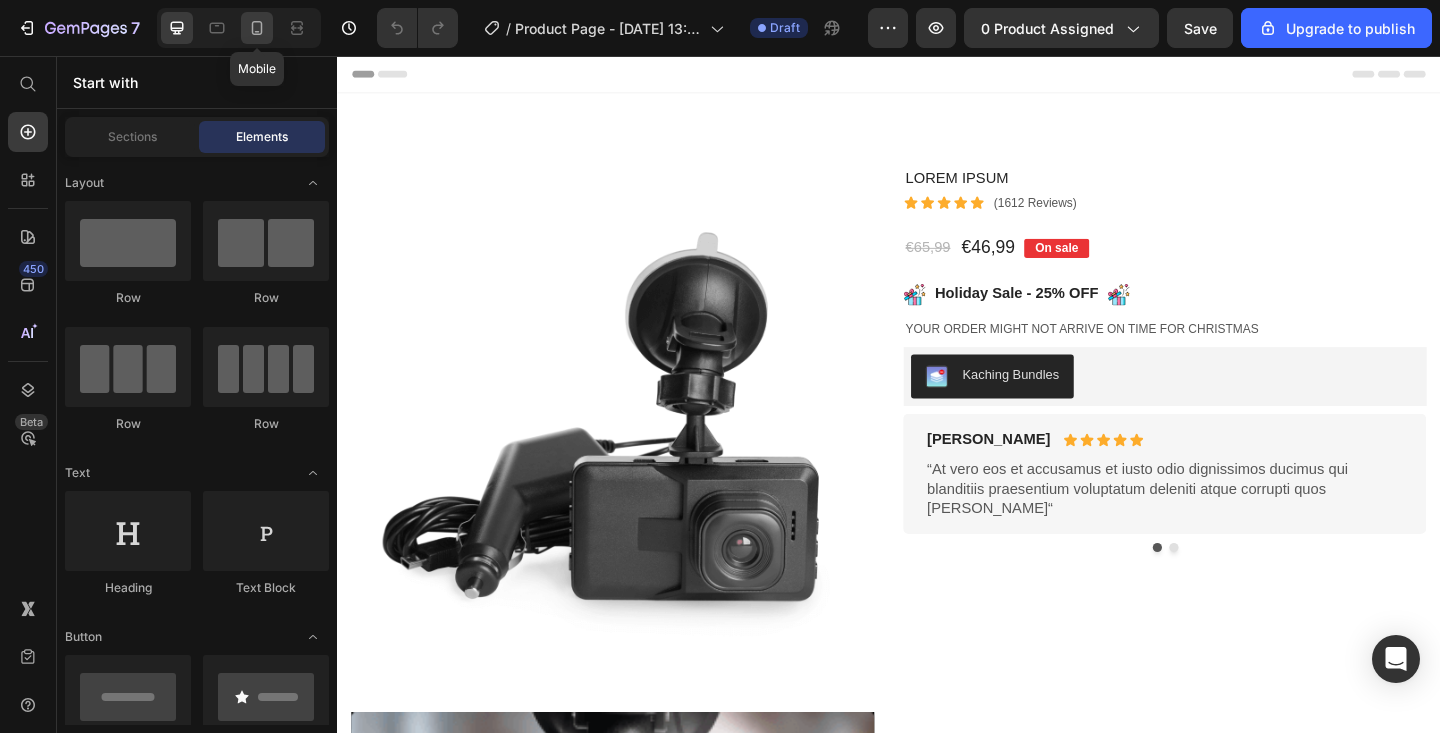 click 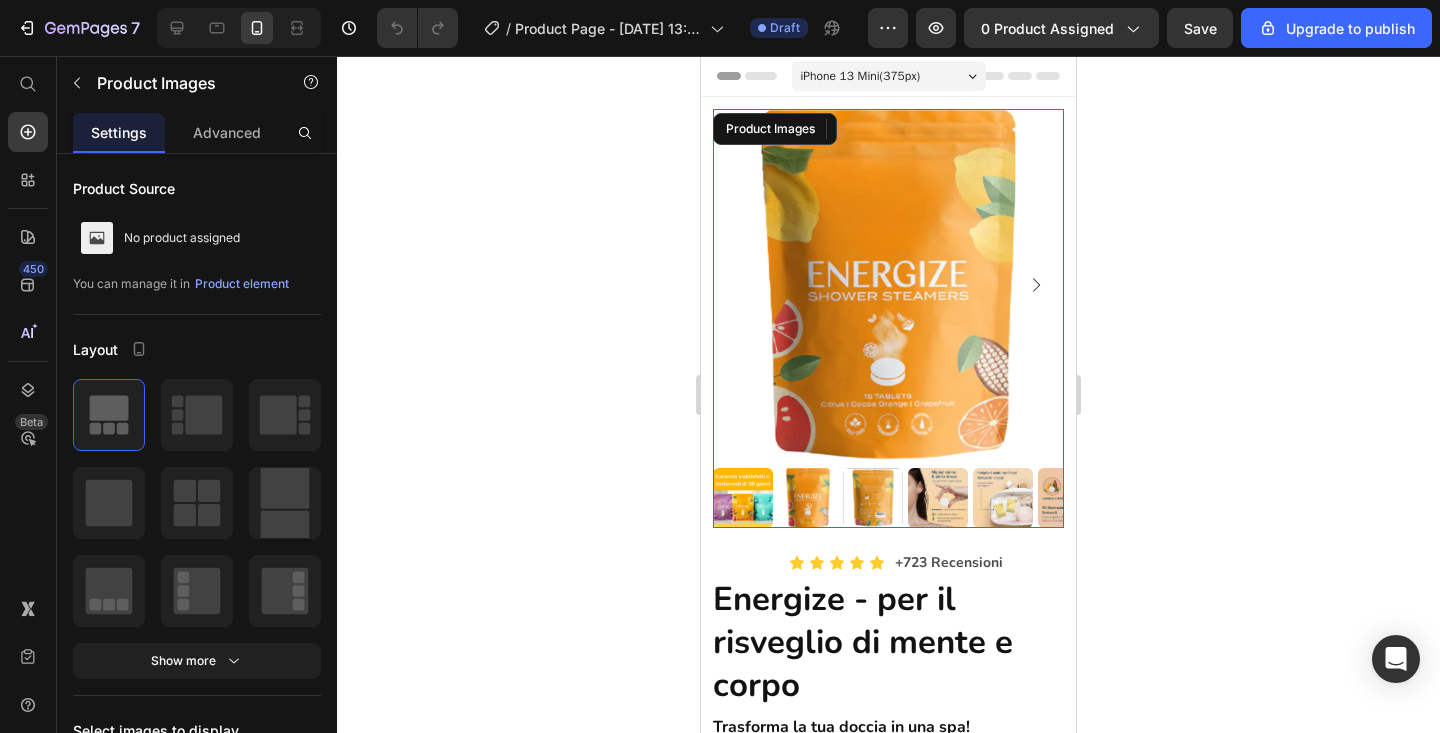 click at bounding box center (888, 284) 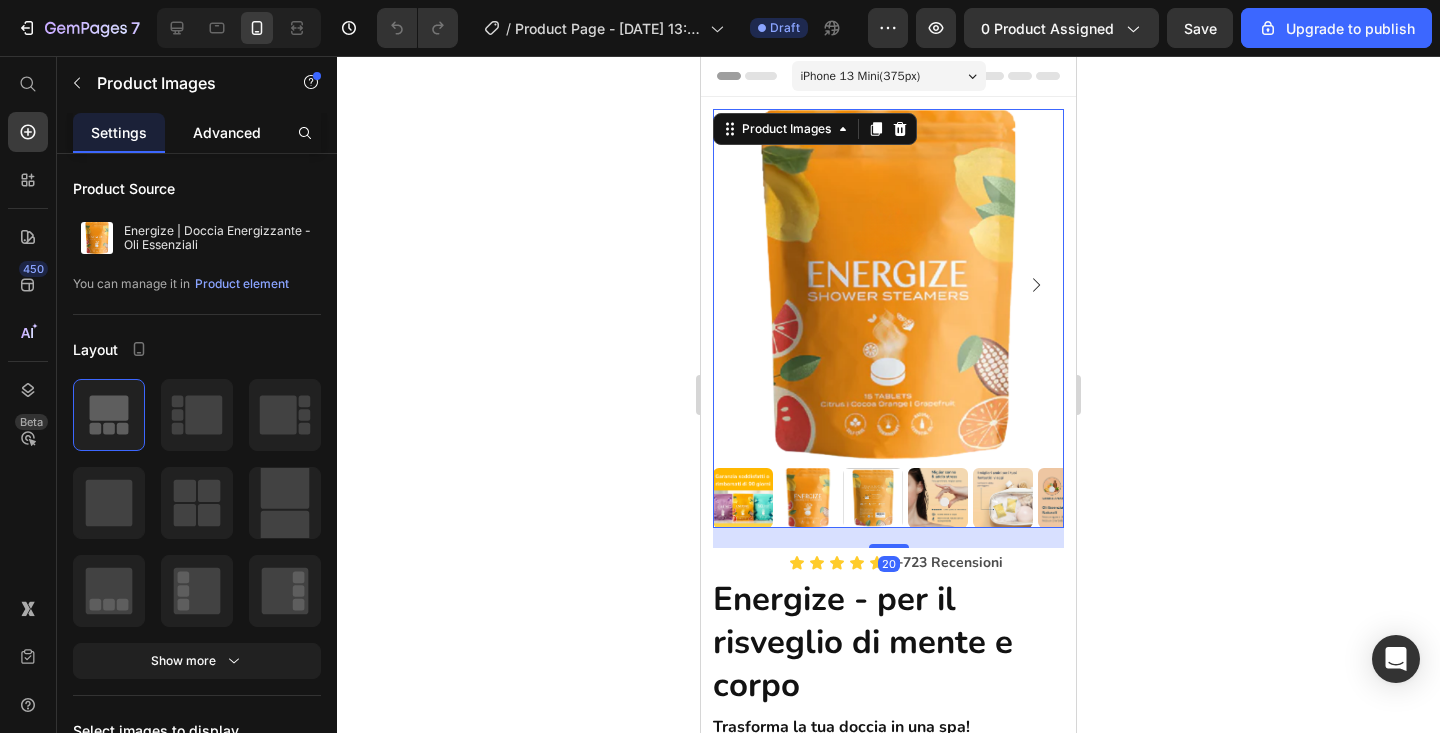 click on "Advanced" at bounding box center (227, 132) 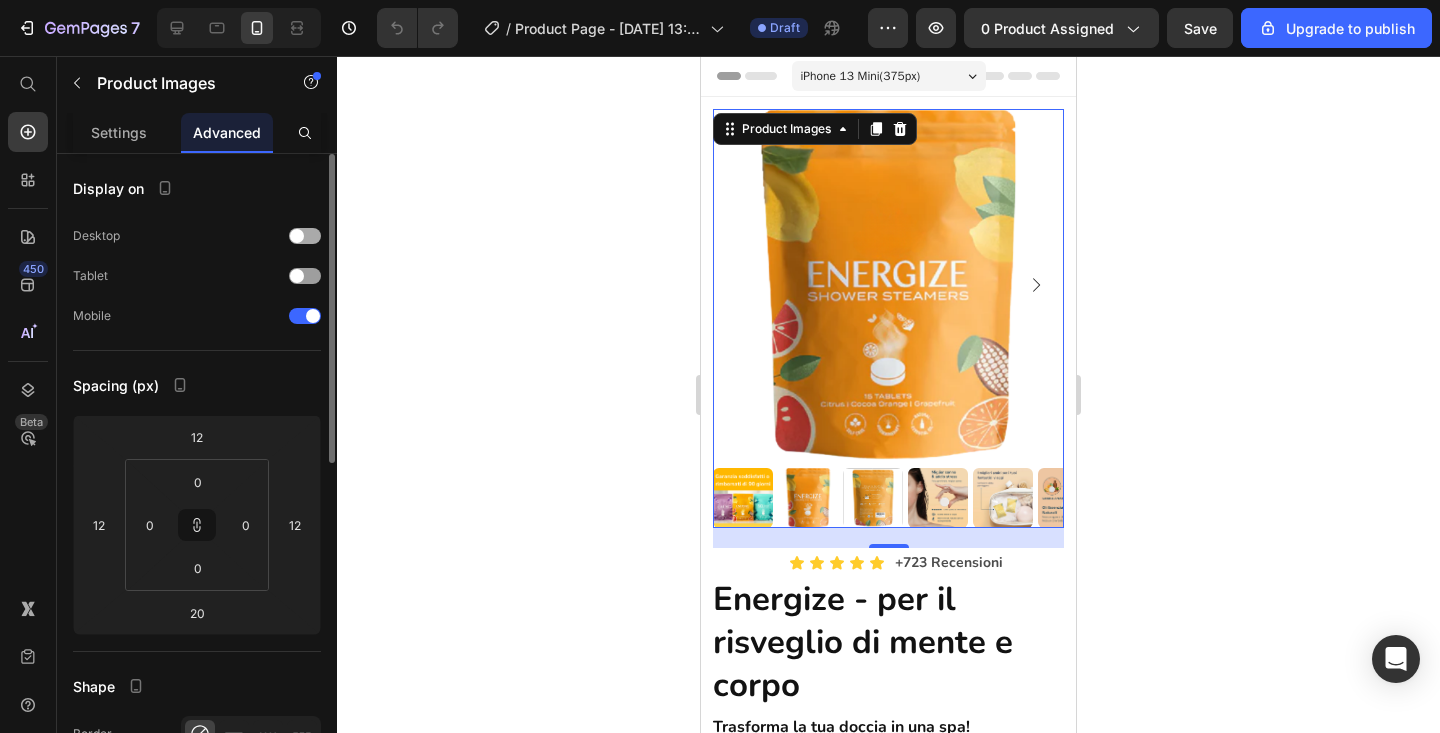click at bounding box center [305, 236] 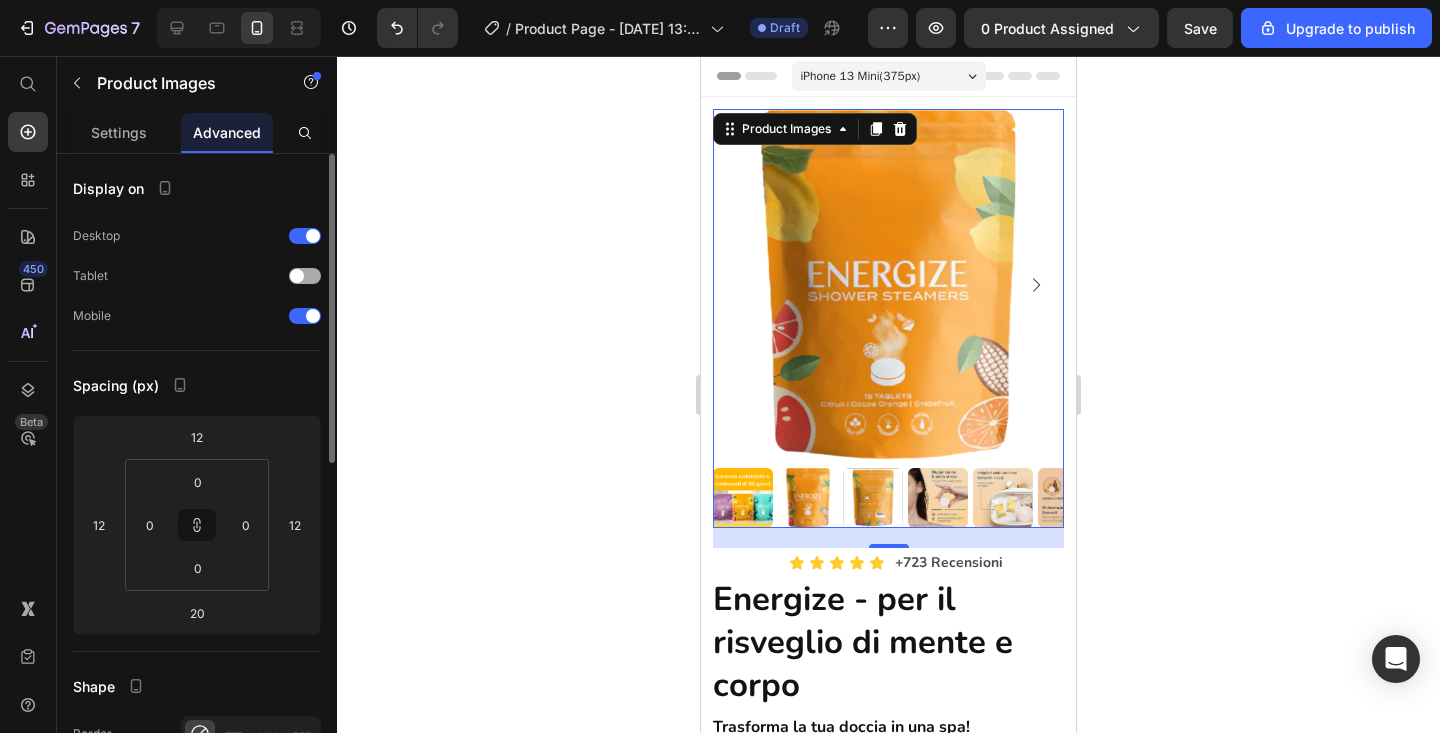 click at bounding box center [305, 276] 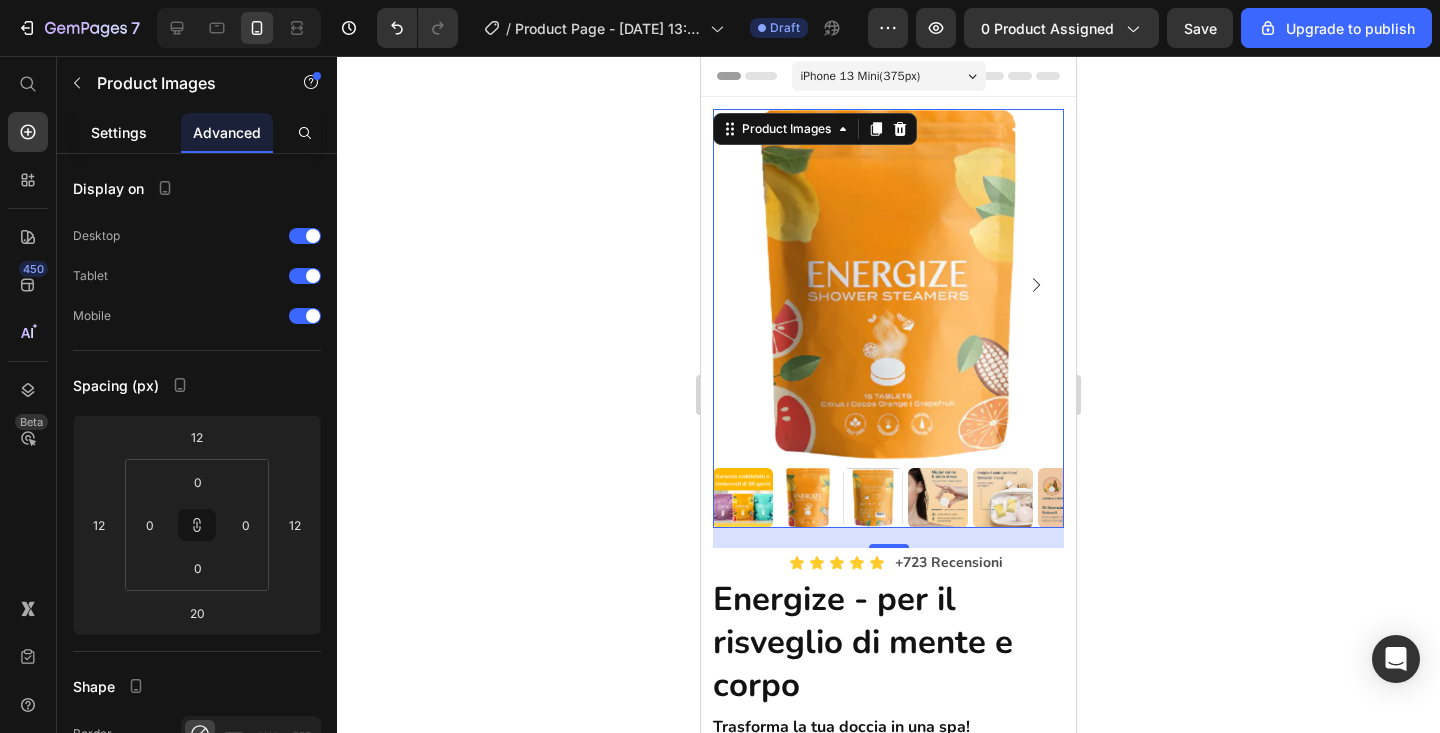 click on "Settings" 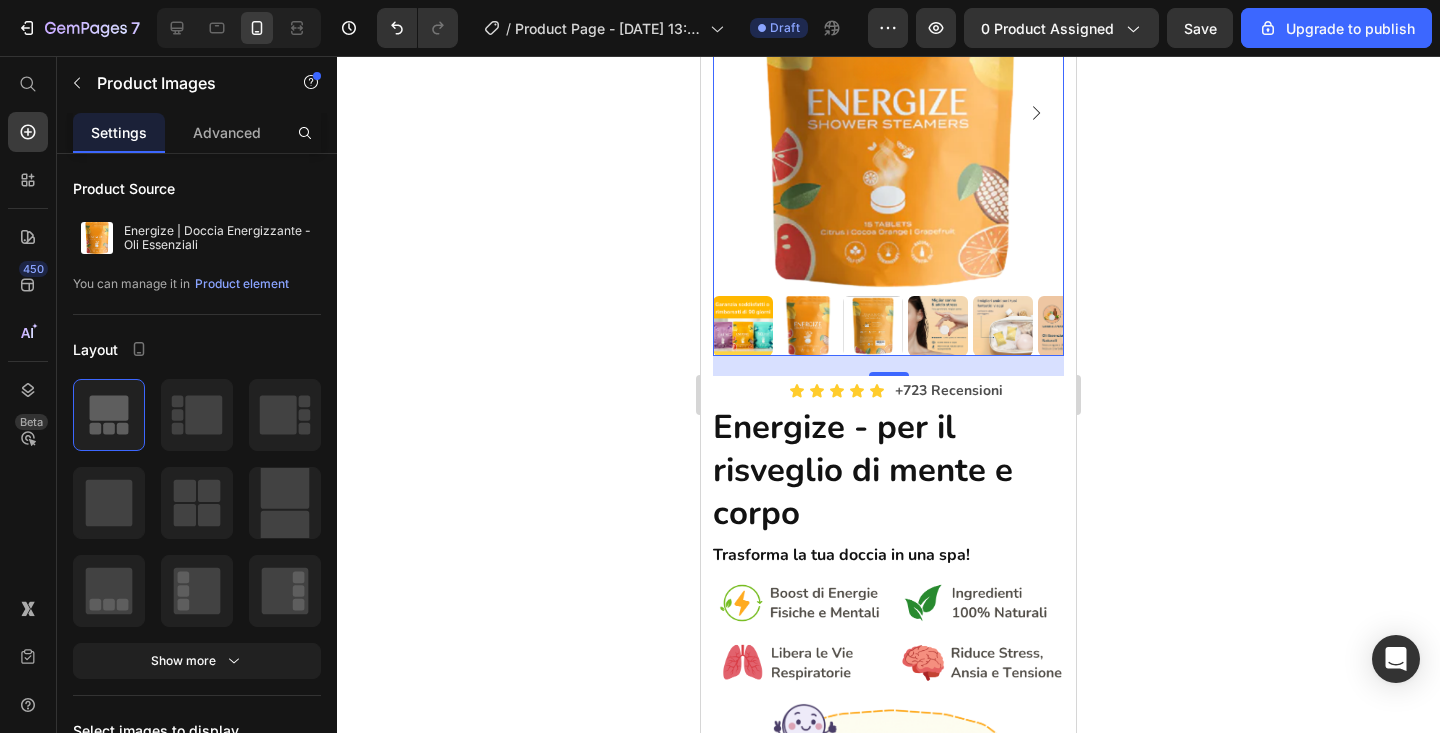 scroll, scrollTop: 178, scrollLeft: 0, axis: vertical 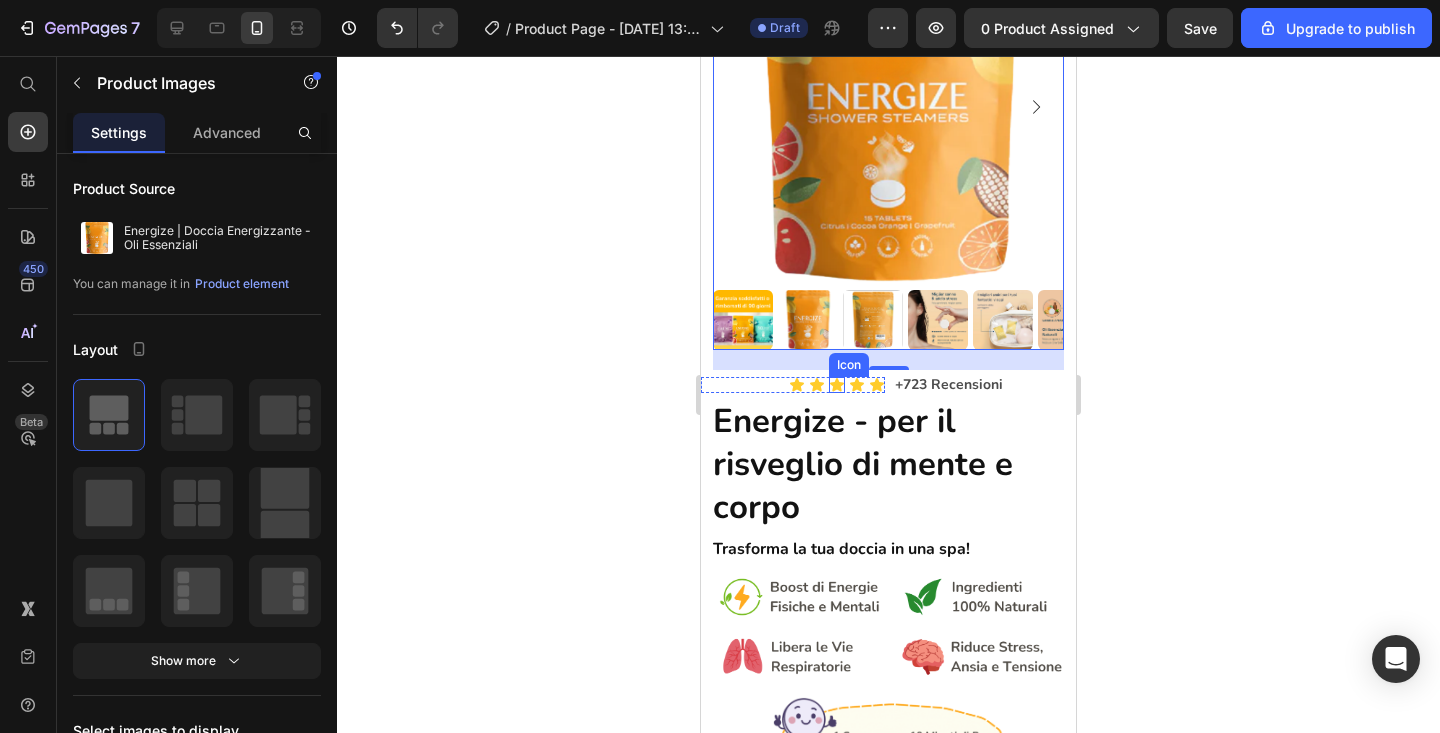 click on "Energize - per il risveglio di mente e corpo" at bounding box center [863, 464] 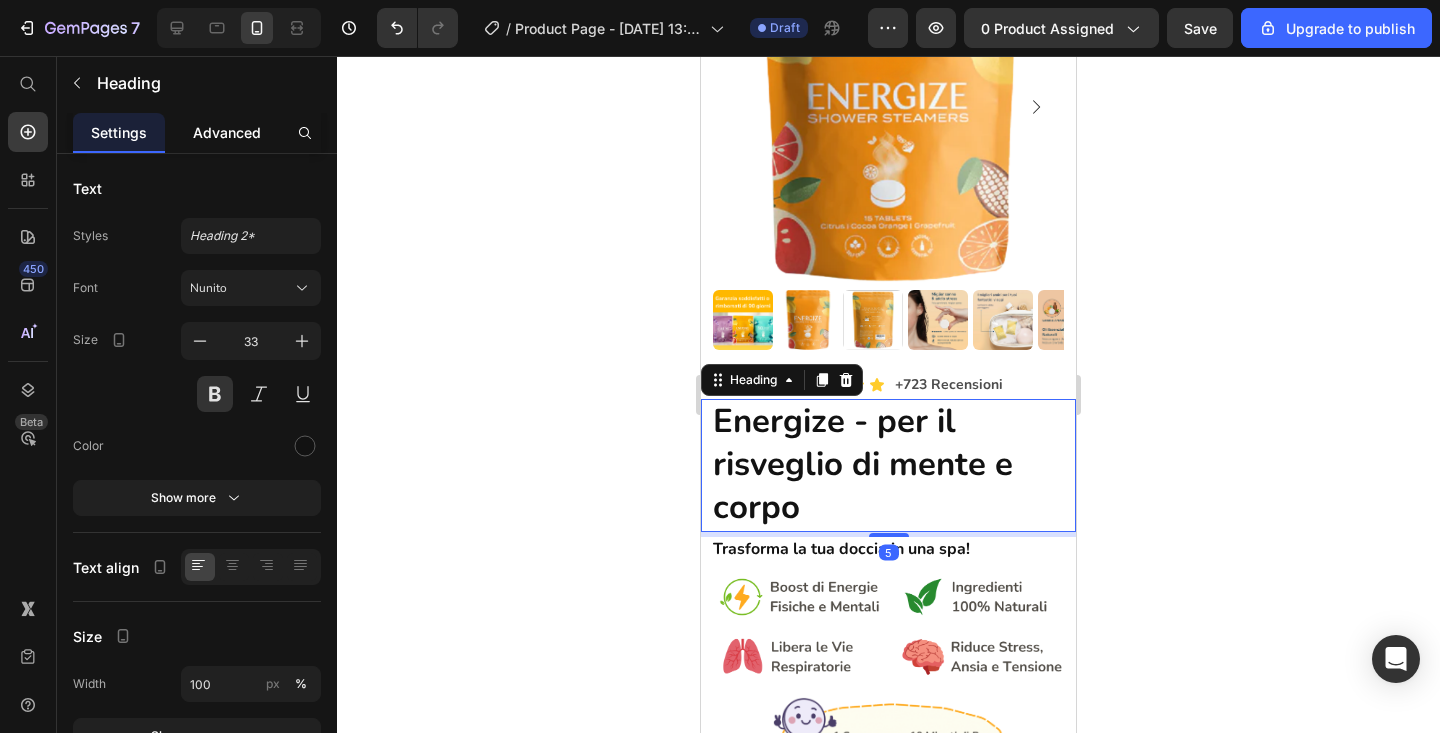 click on "Advanced" at bounding box center (227, 132) 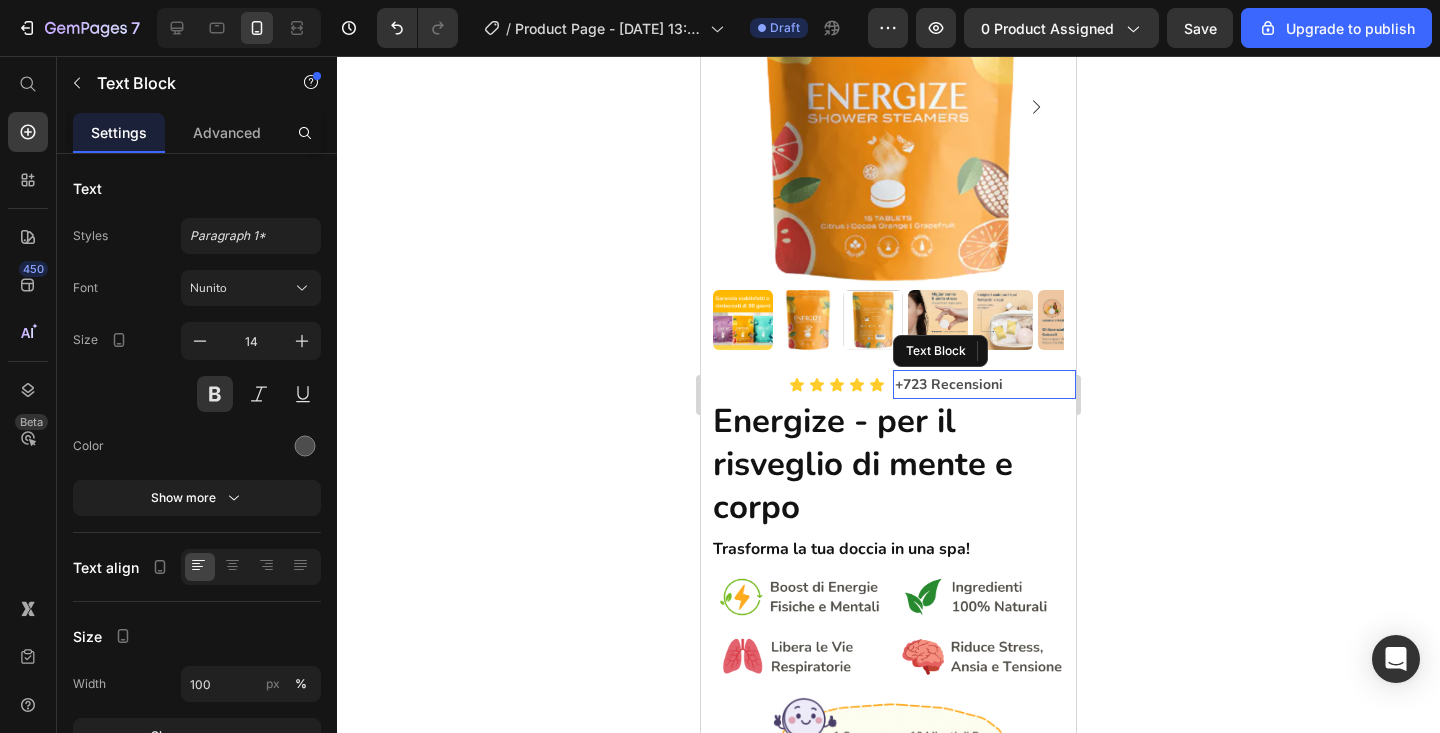 click on "+723 Recensioni" at bounding box center [985, 384] 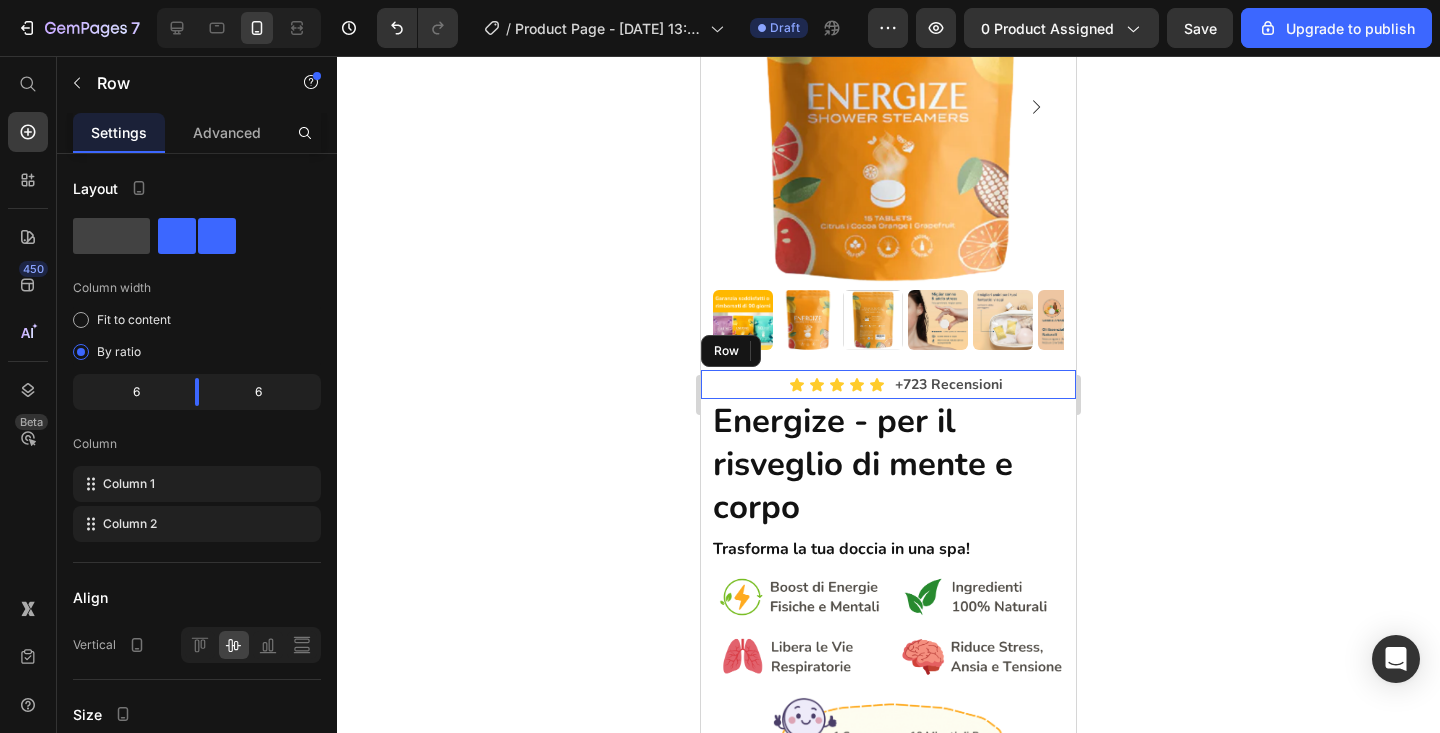 click on "Icon Icon Icon Icon
Icon Icon List +723 Recensioni Text Block   0 Row" at bounding box center (888, 384) 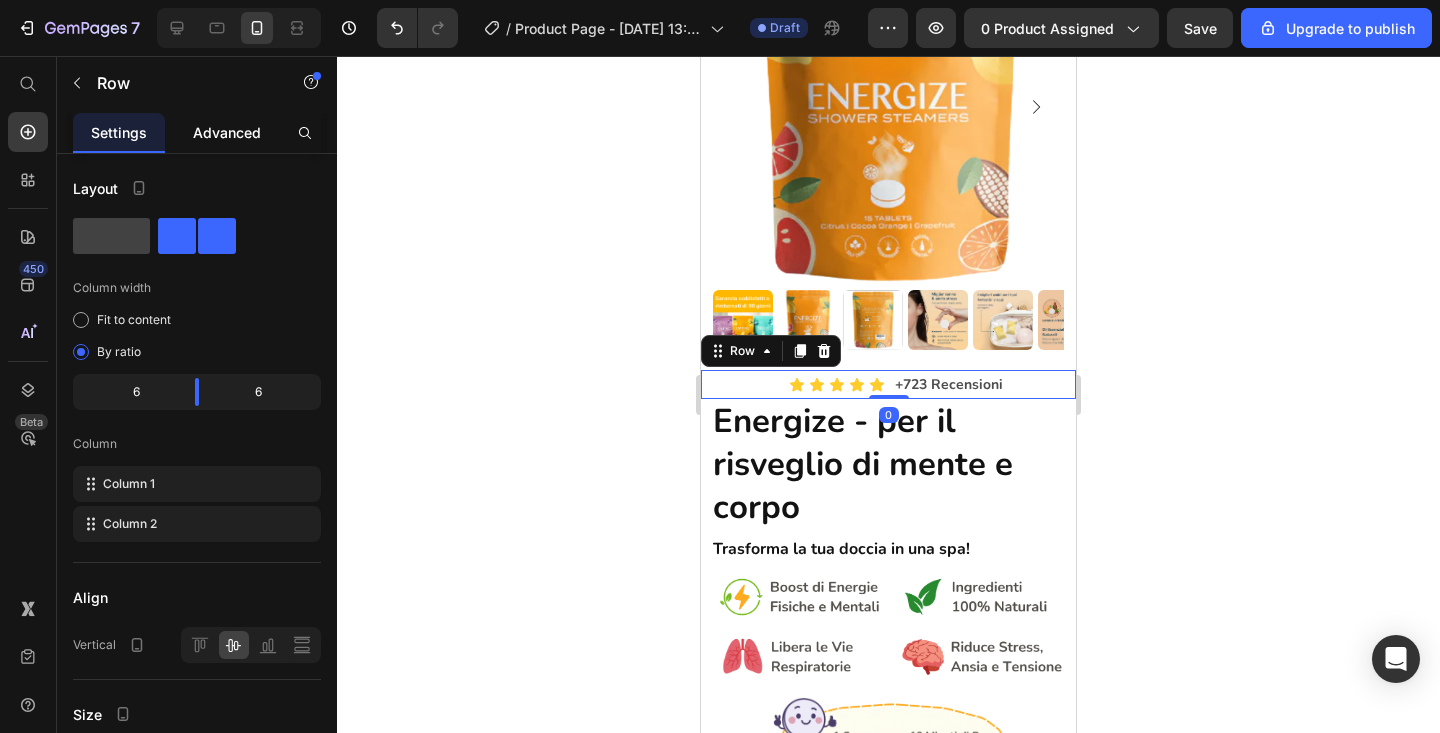 click on "Advanced" 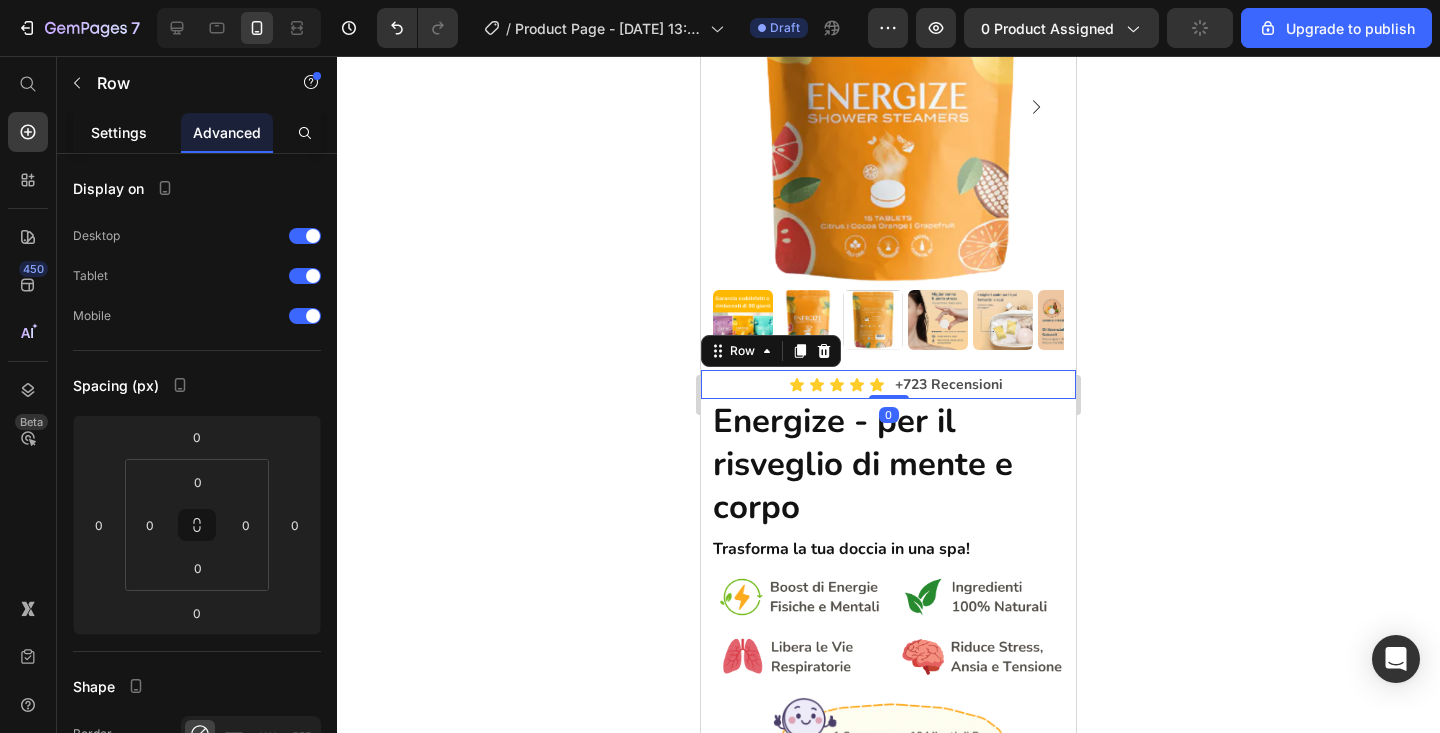 click on "Settings" at bounding box center [119, 132] 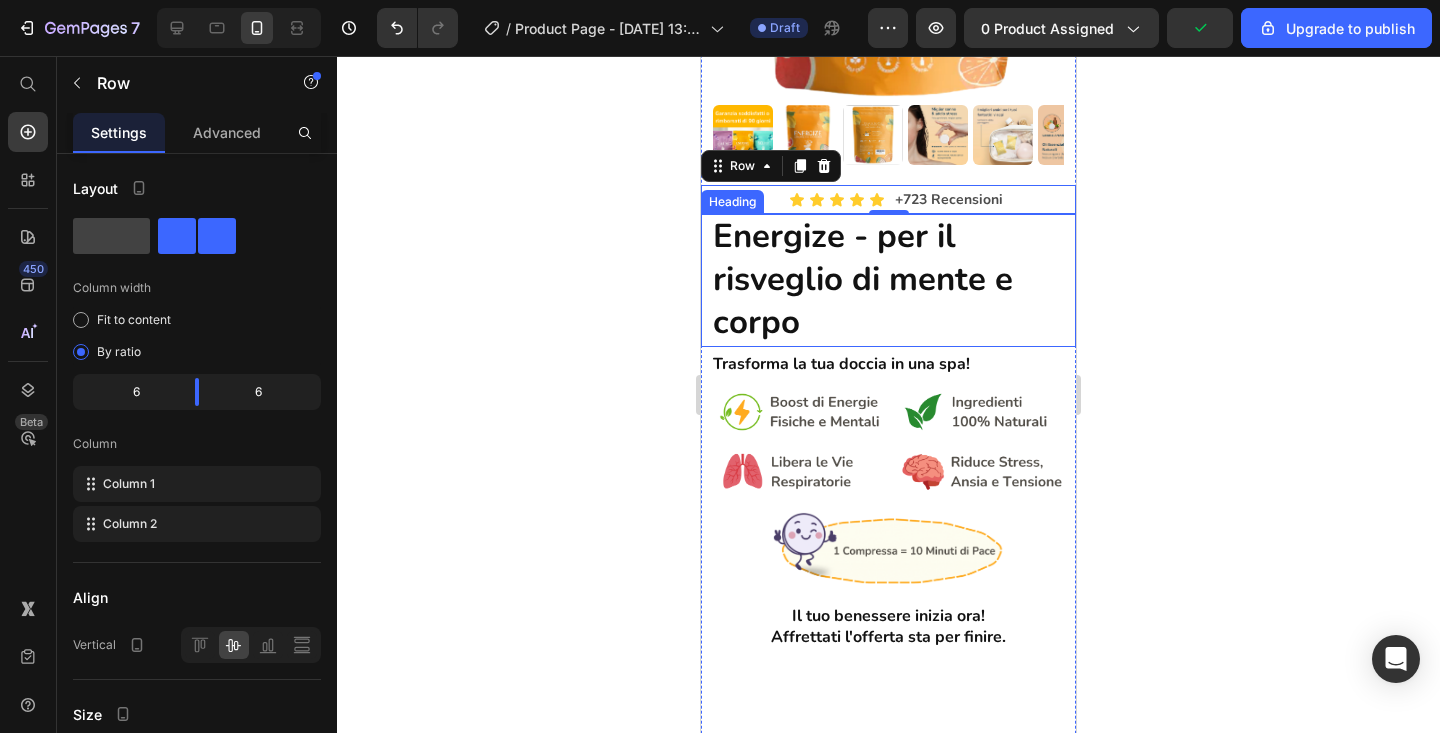 scroll, scrollTop: 429, scrollLeft: 0, axis: vertical 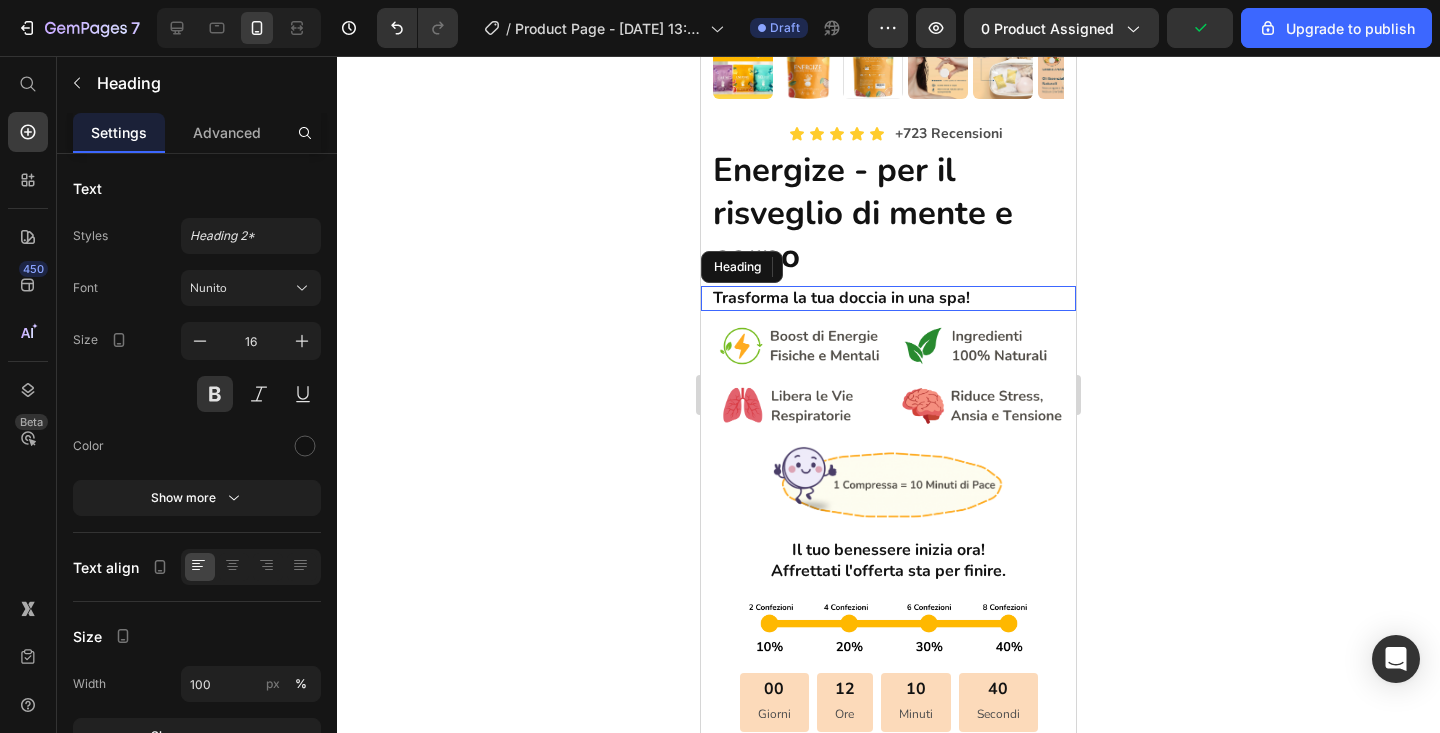 click on "Trasforma la tua doccia in una spa!" at bounding box center [888, 298] 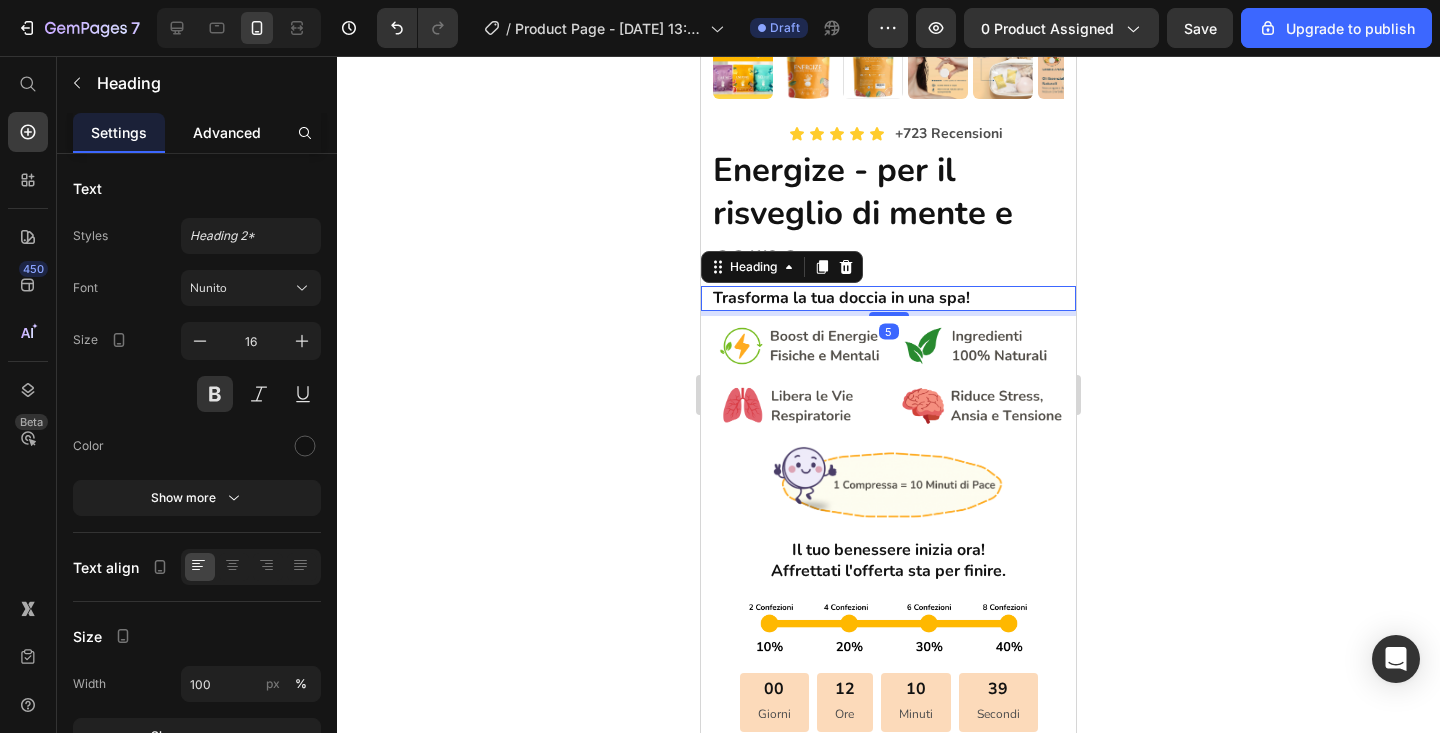 click on "Advanced" at bounding box center (227, 132) 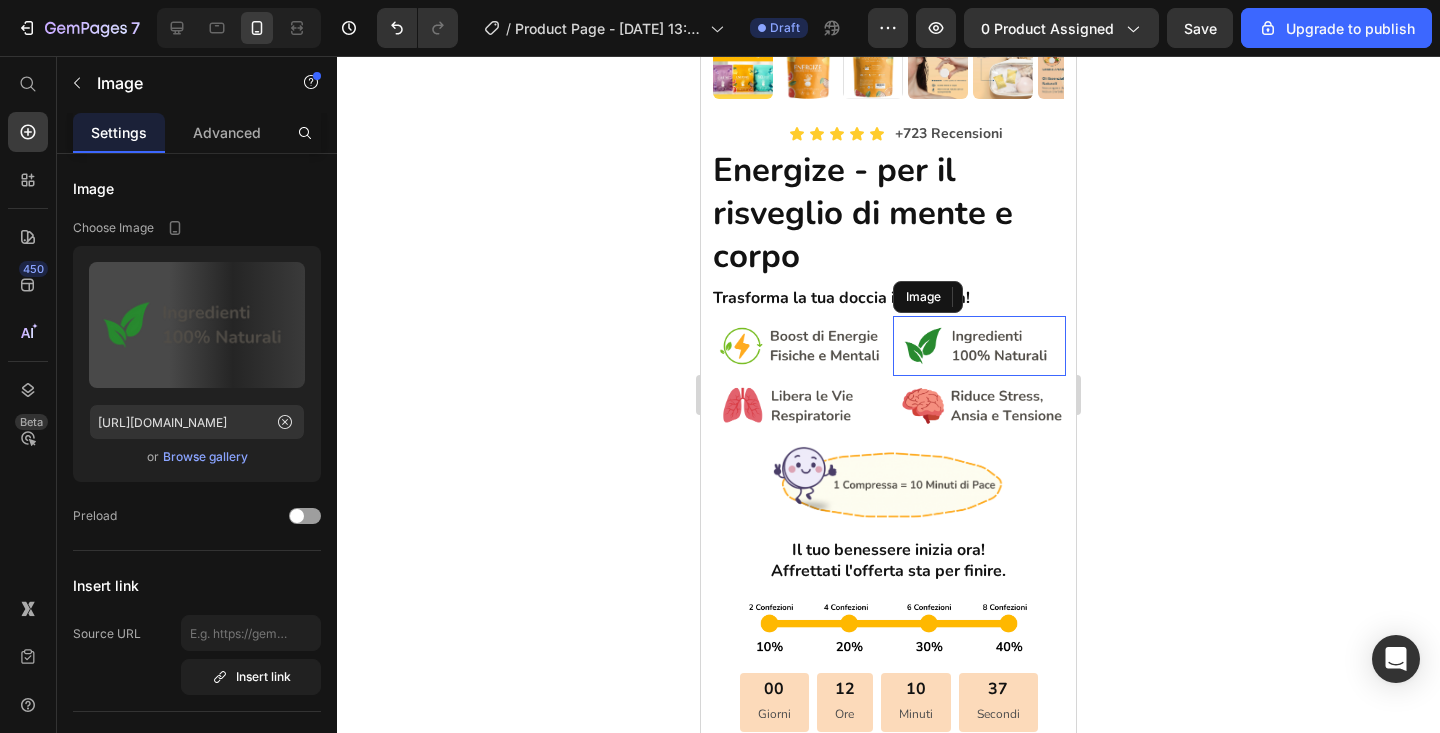 click at bounding box center (980, 346) 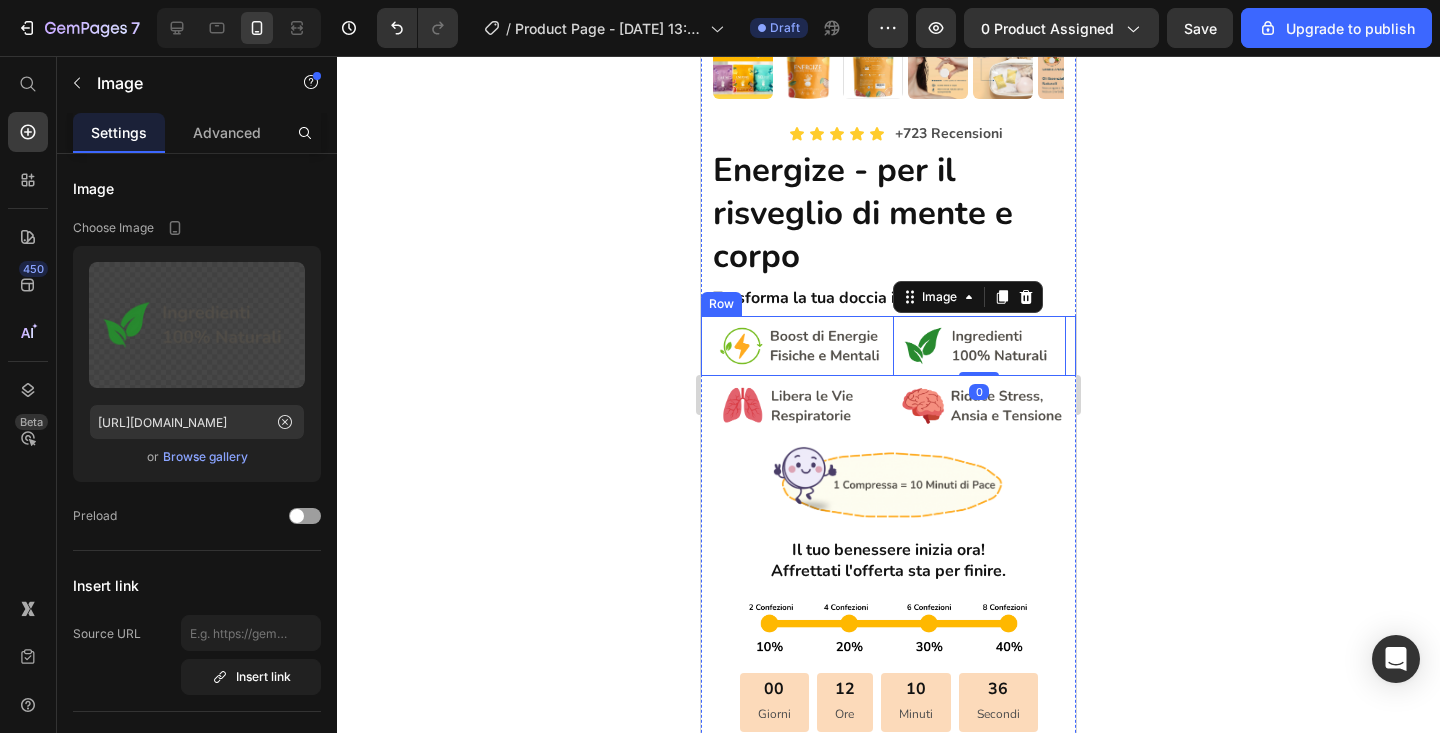 click on "Image Image   0 Row" at bounding box center [888, 346] 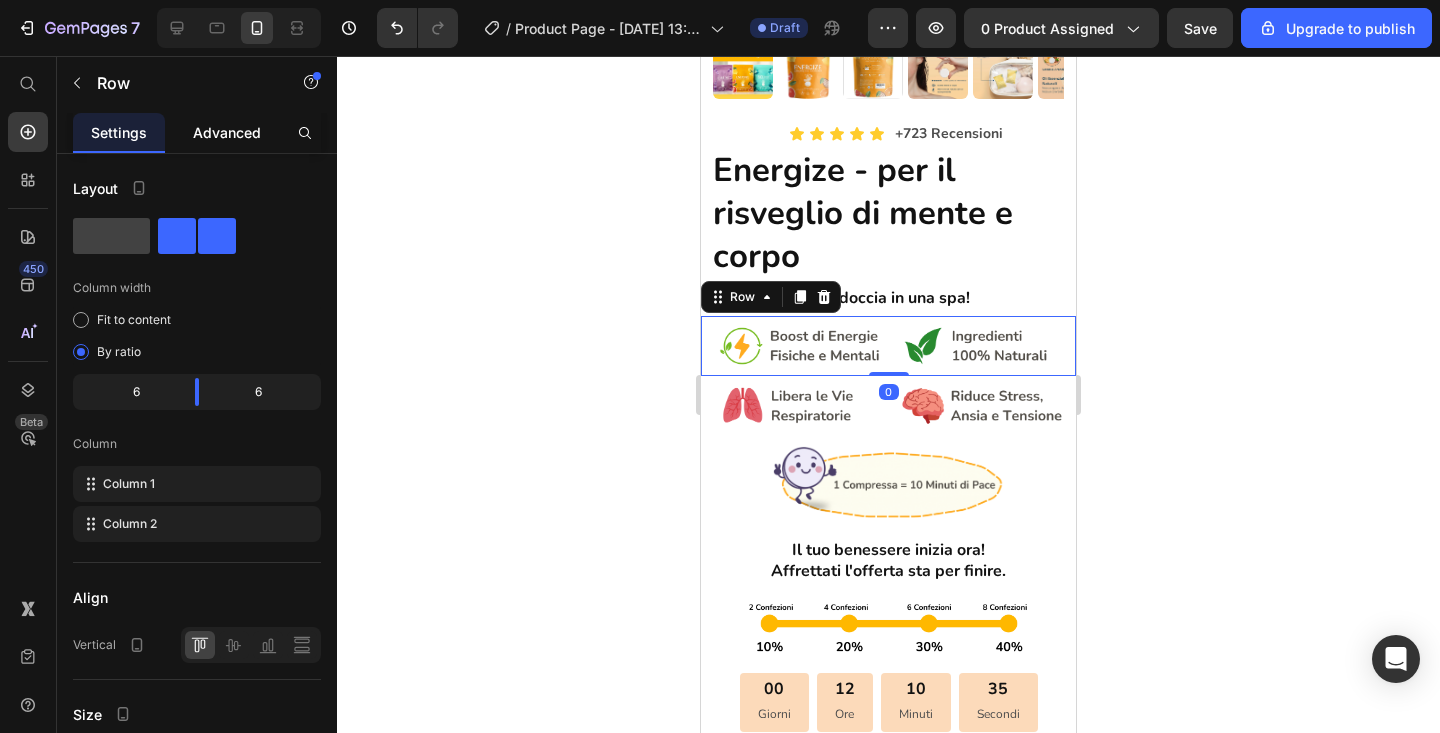 click on "Advanced" at bounding box center [227, 132] 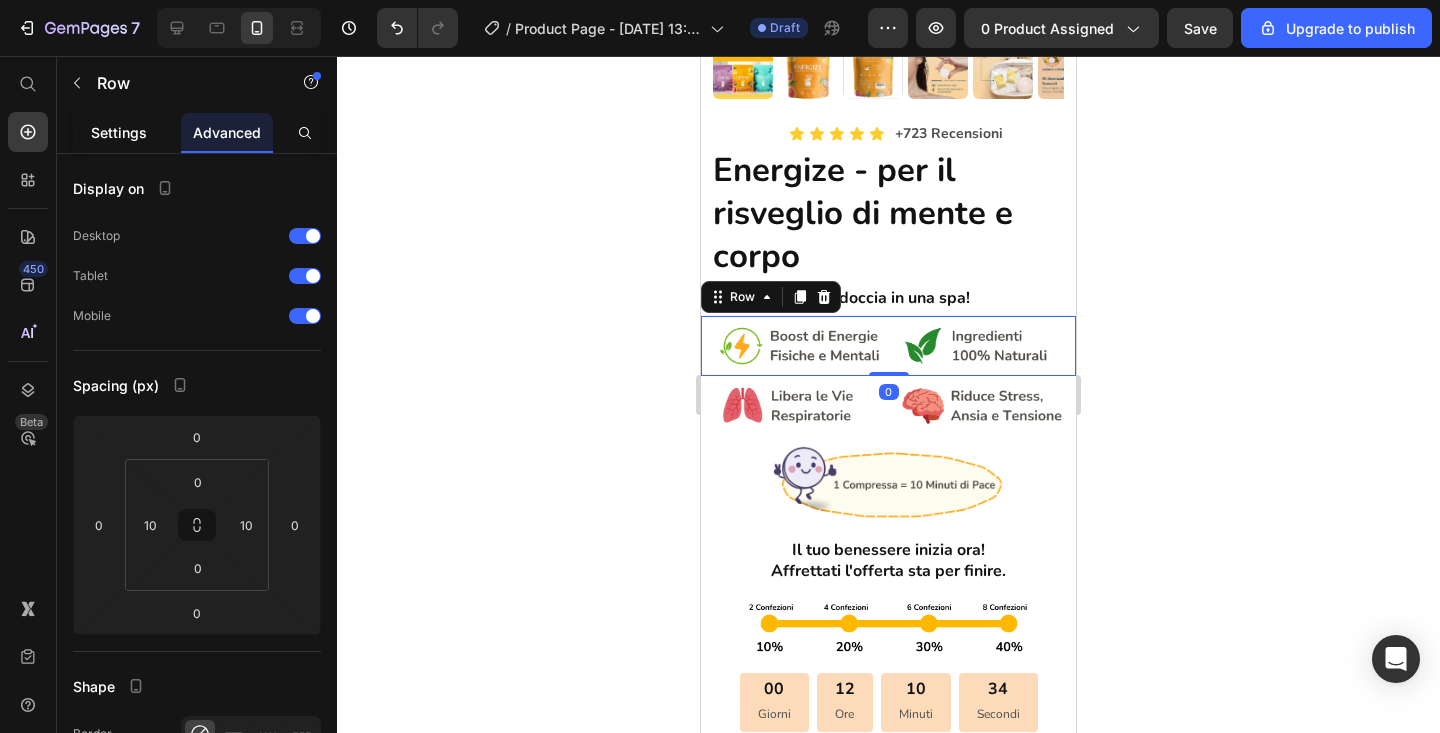click on "Settings" at bounding box center (119, 132) 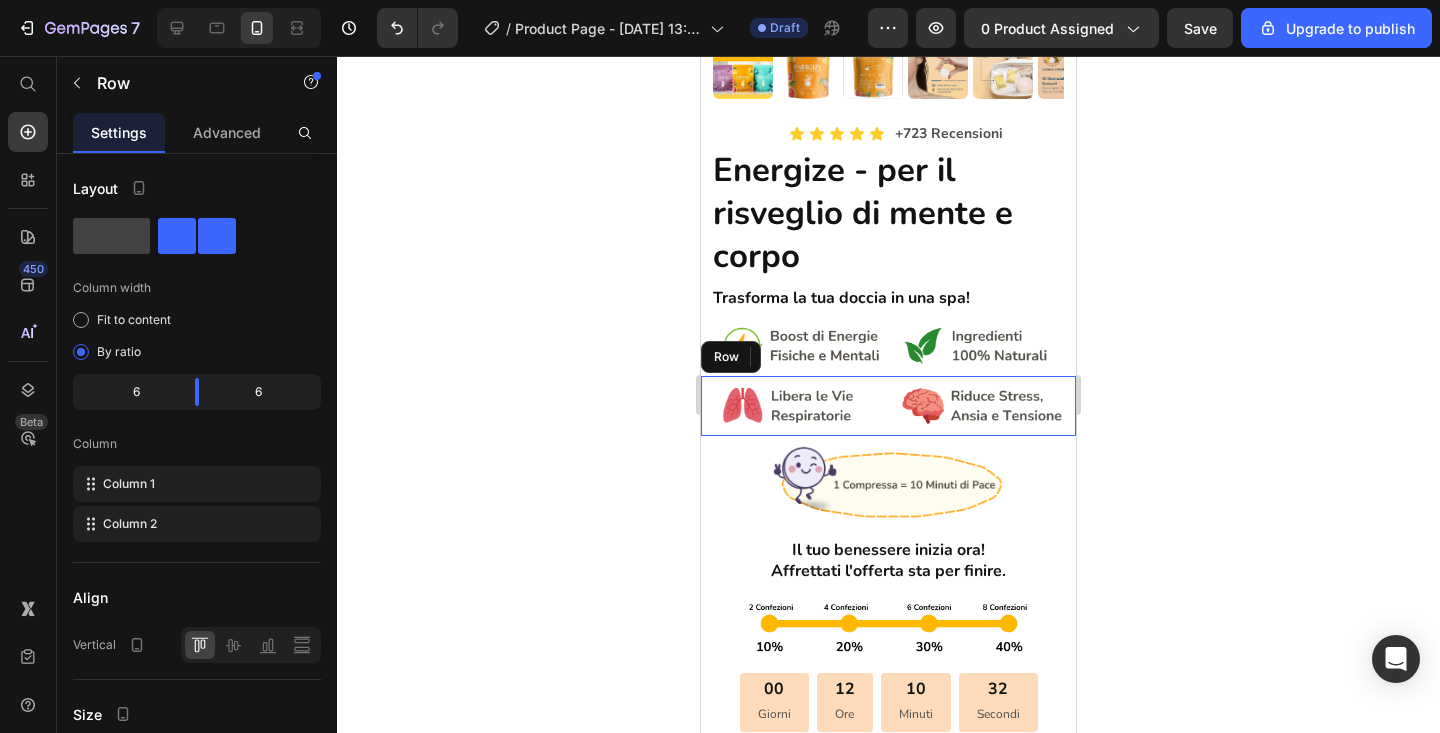 click on "Image Image Row" at bounding box center [888, 406] 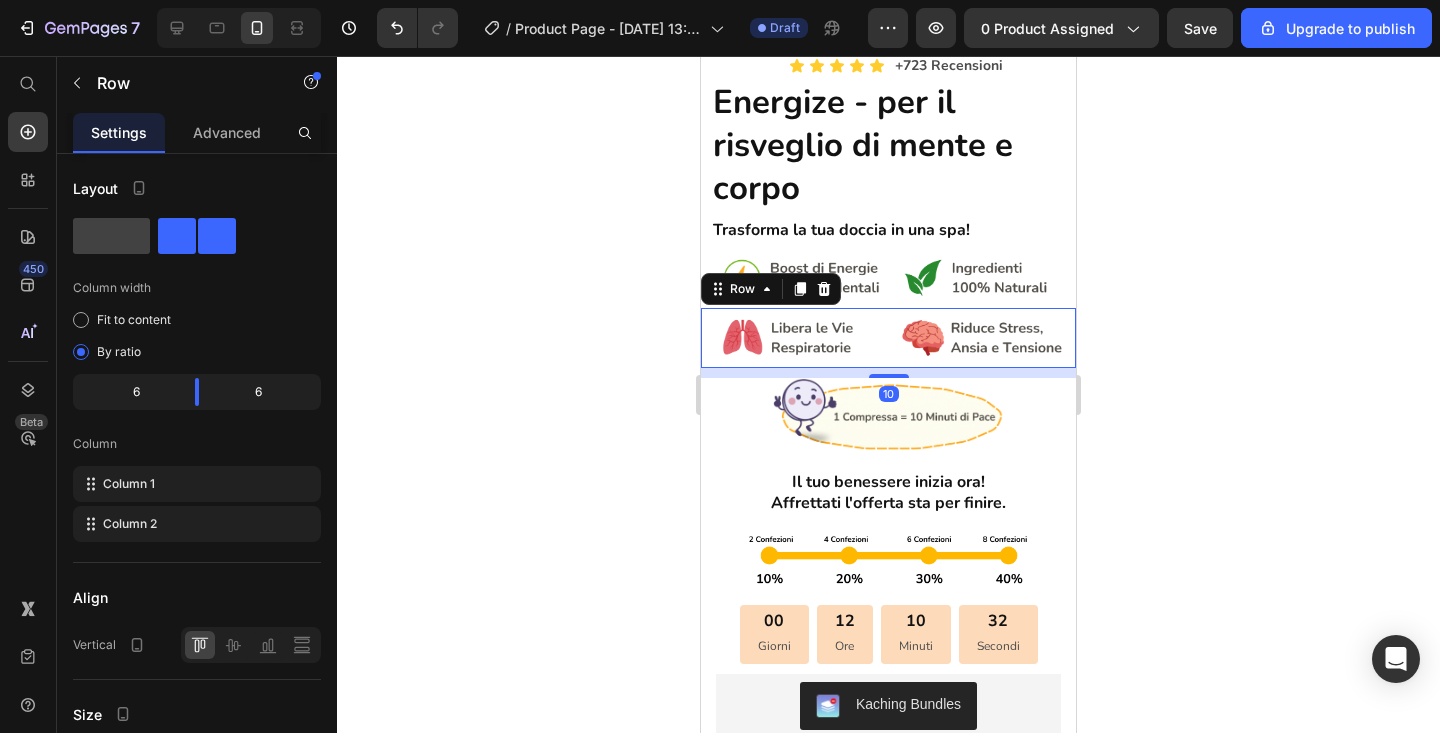 scroll, scrollTop: 697, scrollLeft: 0, axis: vertical 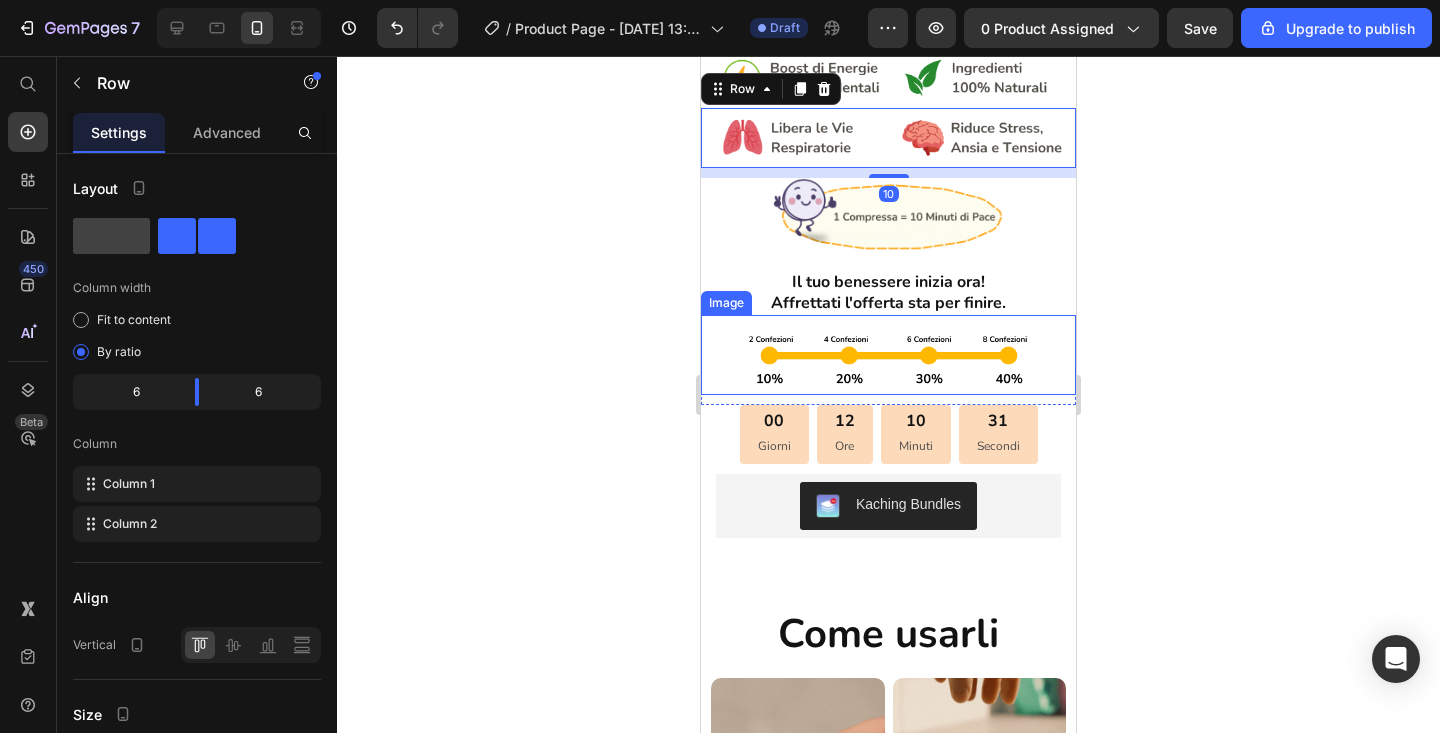 click 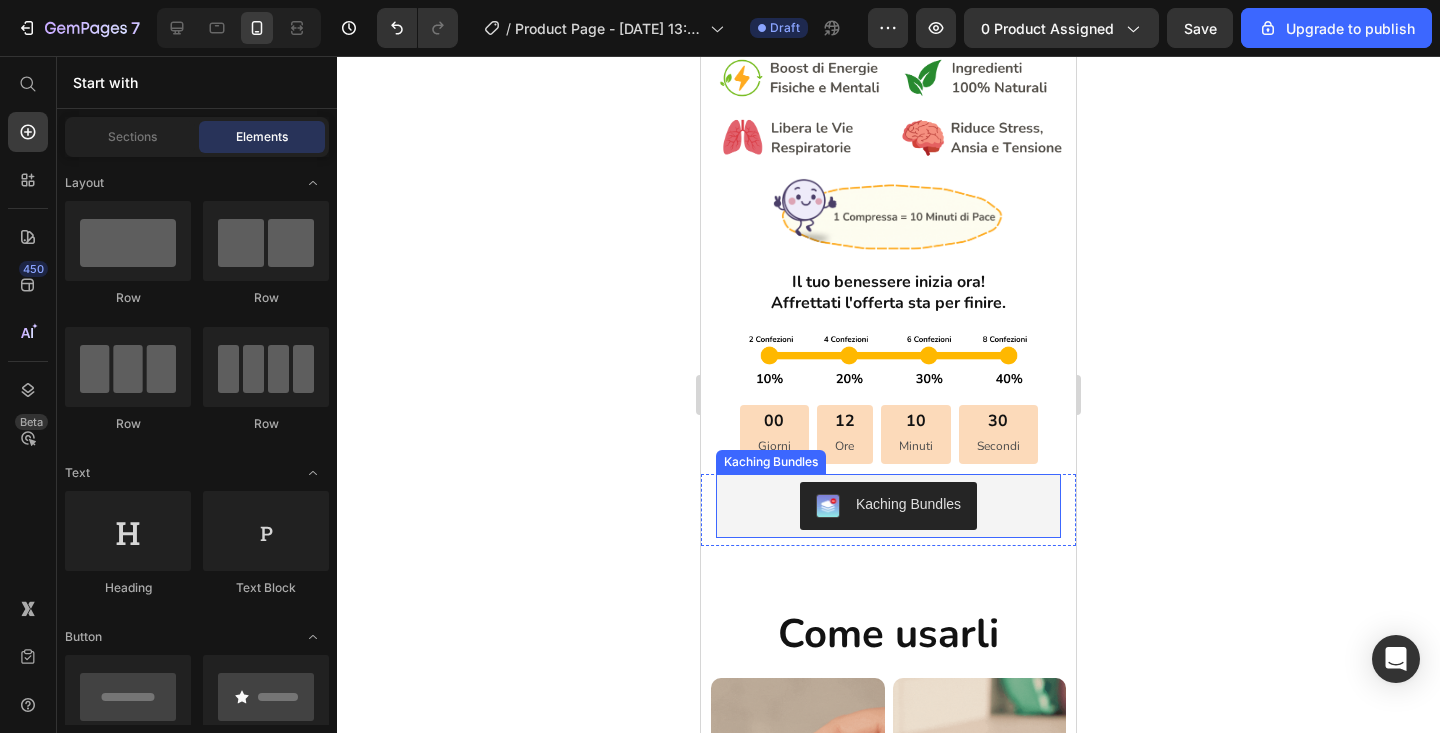 click on "Kaching Bundles" at bounding box center (888, 506) 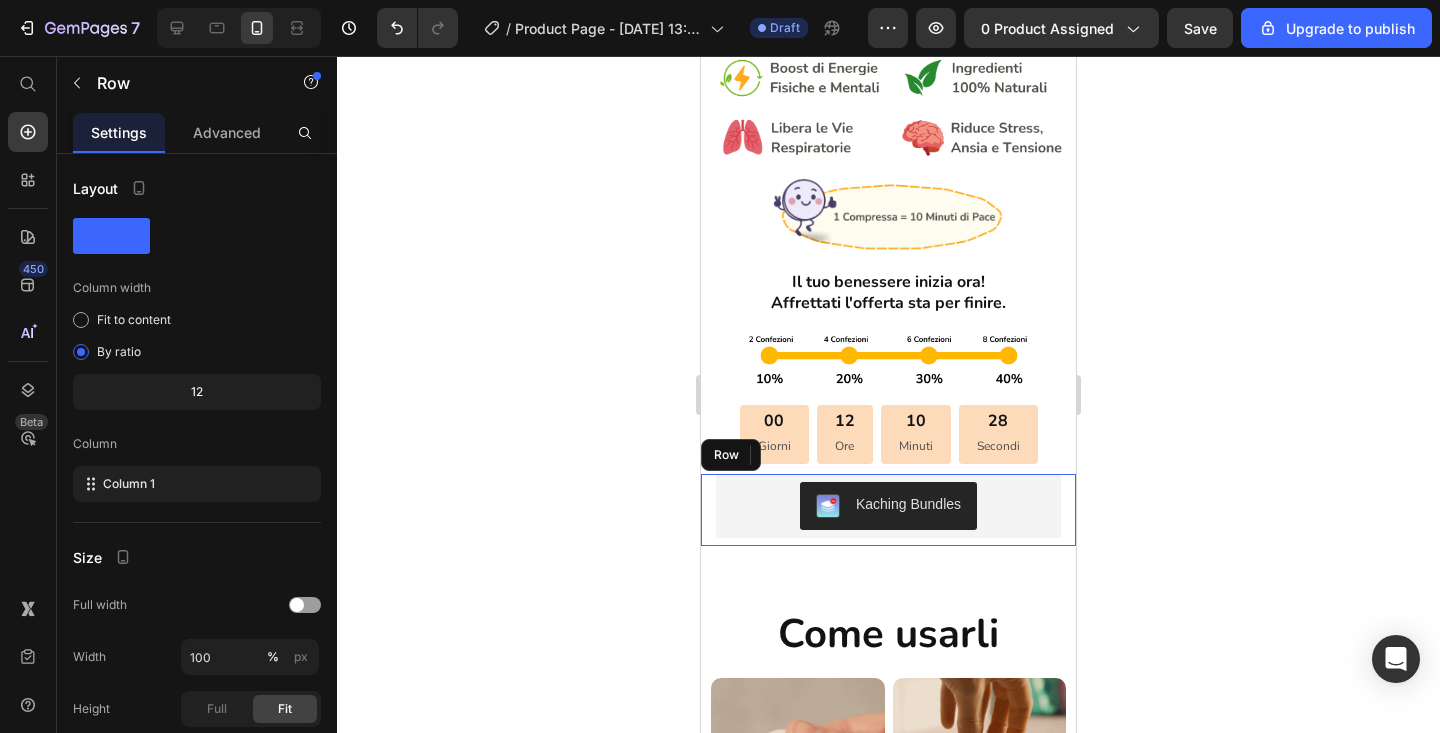 click on "Lorem ipsum Text Block Icon Icon Icon Icon Icon Icon List (1612 Reviews) Text Block Row €65,99 Product Price €46,99 Product Price On sale Text Block Row Image Holiday Sale - 25% OFF Text Block Image Row Your order might not arrive on time for Christmas Text Block Row Kaching Bundles Kaching Bundles   8 [PERSON_NAME] Text Block Icon Icon Icon Icon Icon Icon List Row “At vero eos et accusamus et iusto odio dignissimos ducimus qui blanditiis praesentium voluptatum deleniti atque corrupti quos [PERSON_NAME]“ Text Block Row [PERSON_NAME] Text Block Icon Icon Icon Icon Icon Icon List Row Lorem ipsum dolor sit amet, consectetur adipiscing elit, sed do eiusmod tempor incididunt ut labore et dolore magna aliqua. Text Block Row Carousel Row" at bounding box center (888, 510) 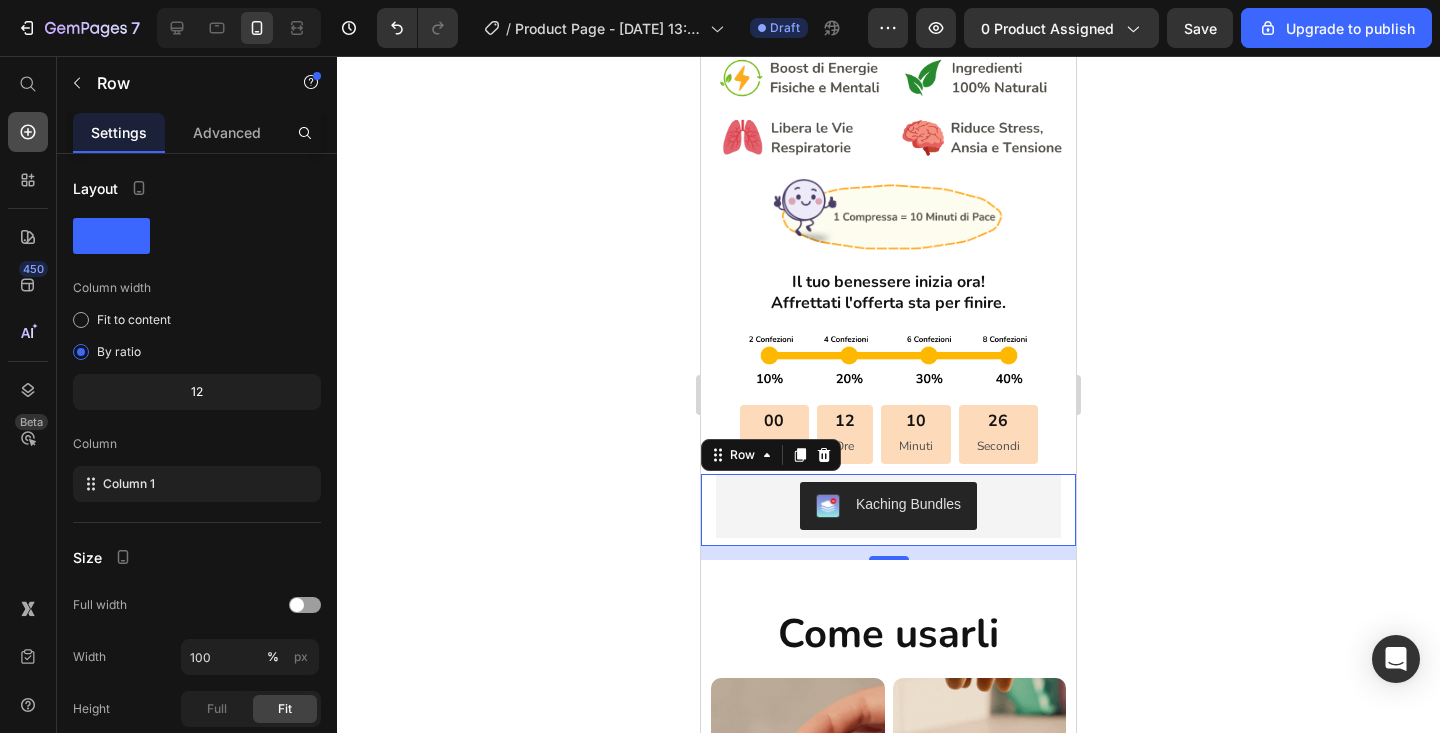click 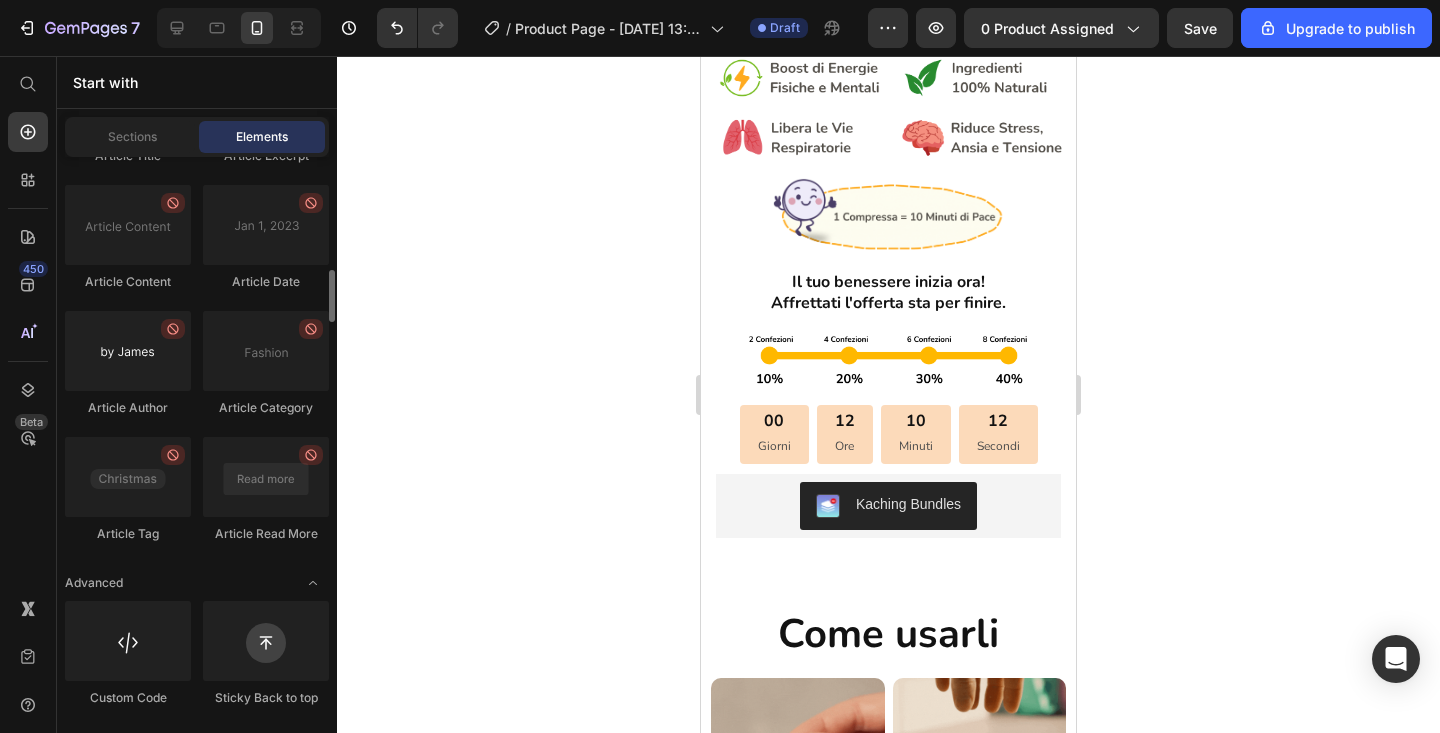 scroll, scrollTop: 4917, scrollLeft: 0, axis: vertical 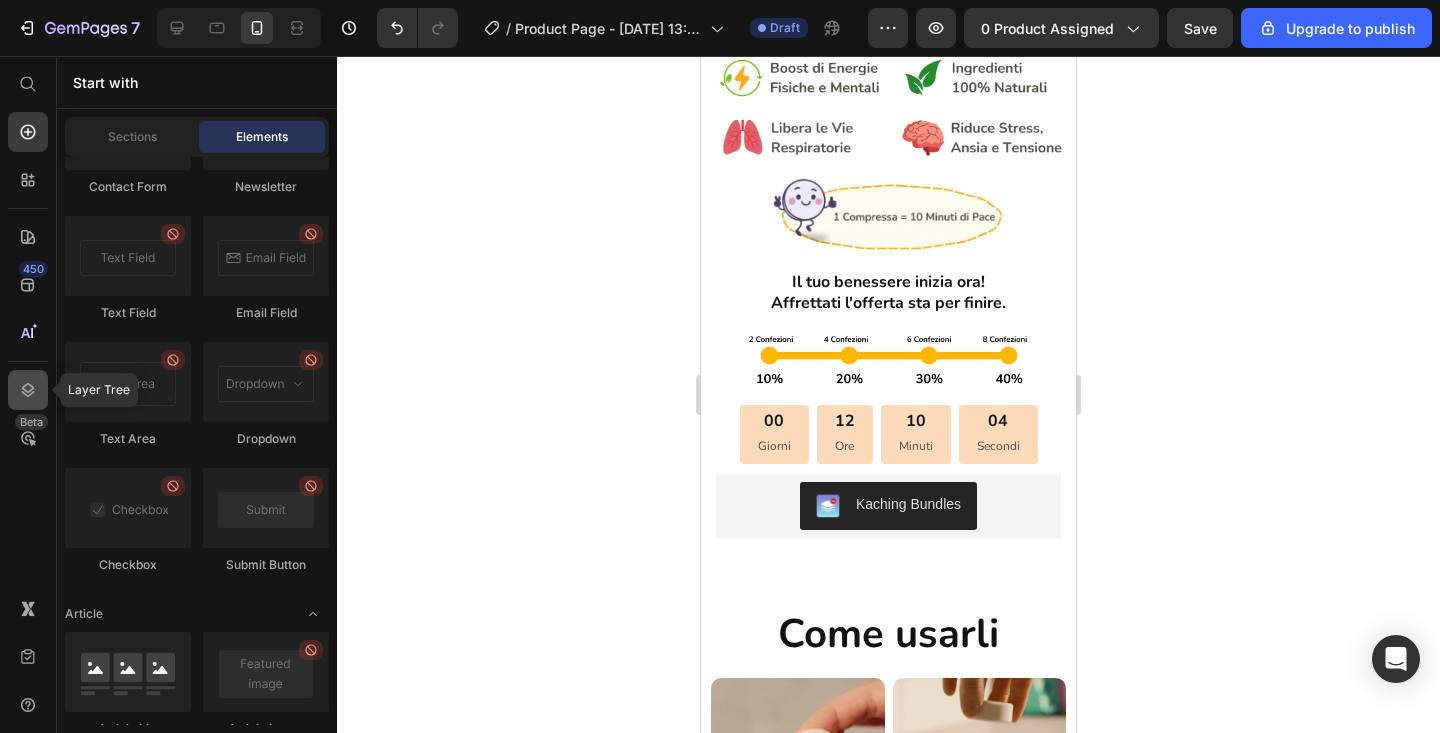 click 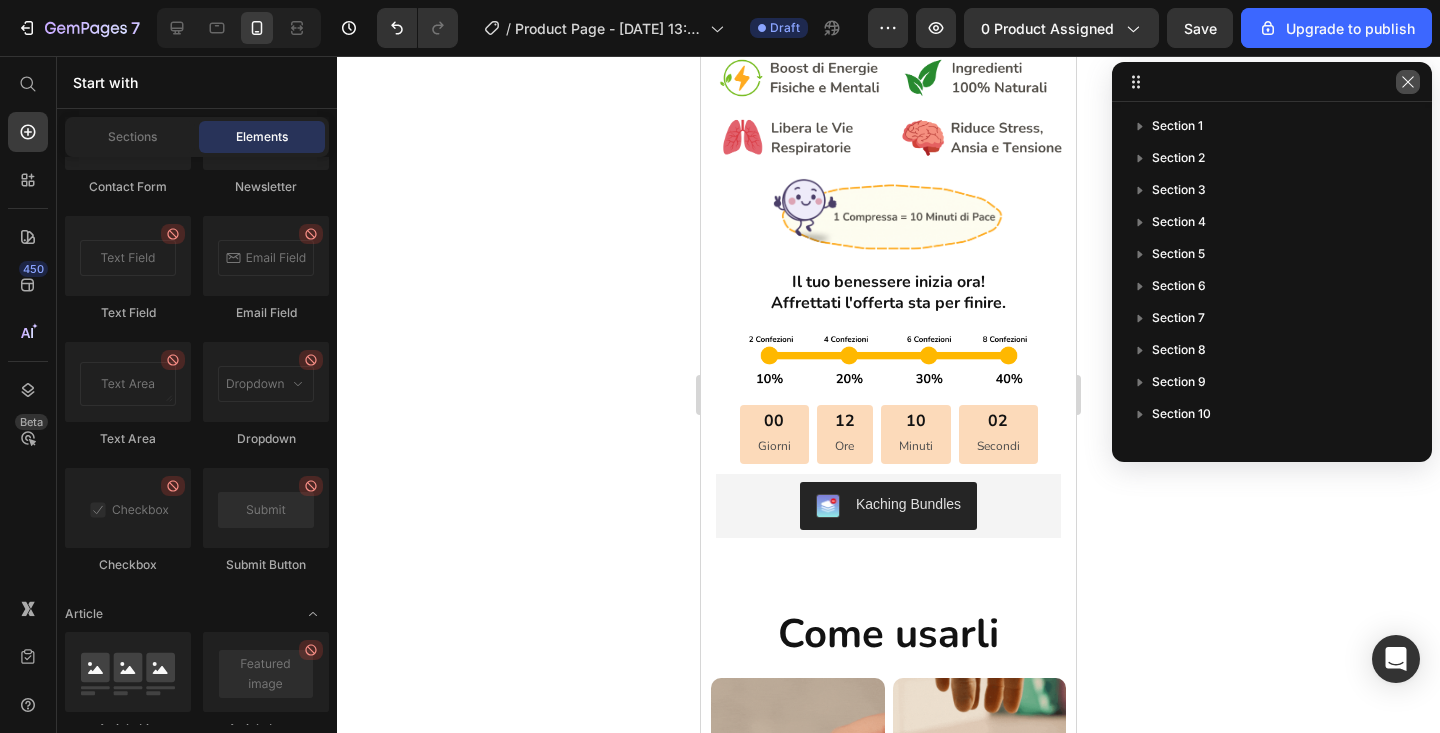 click 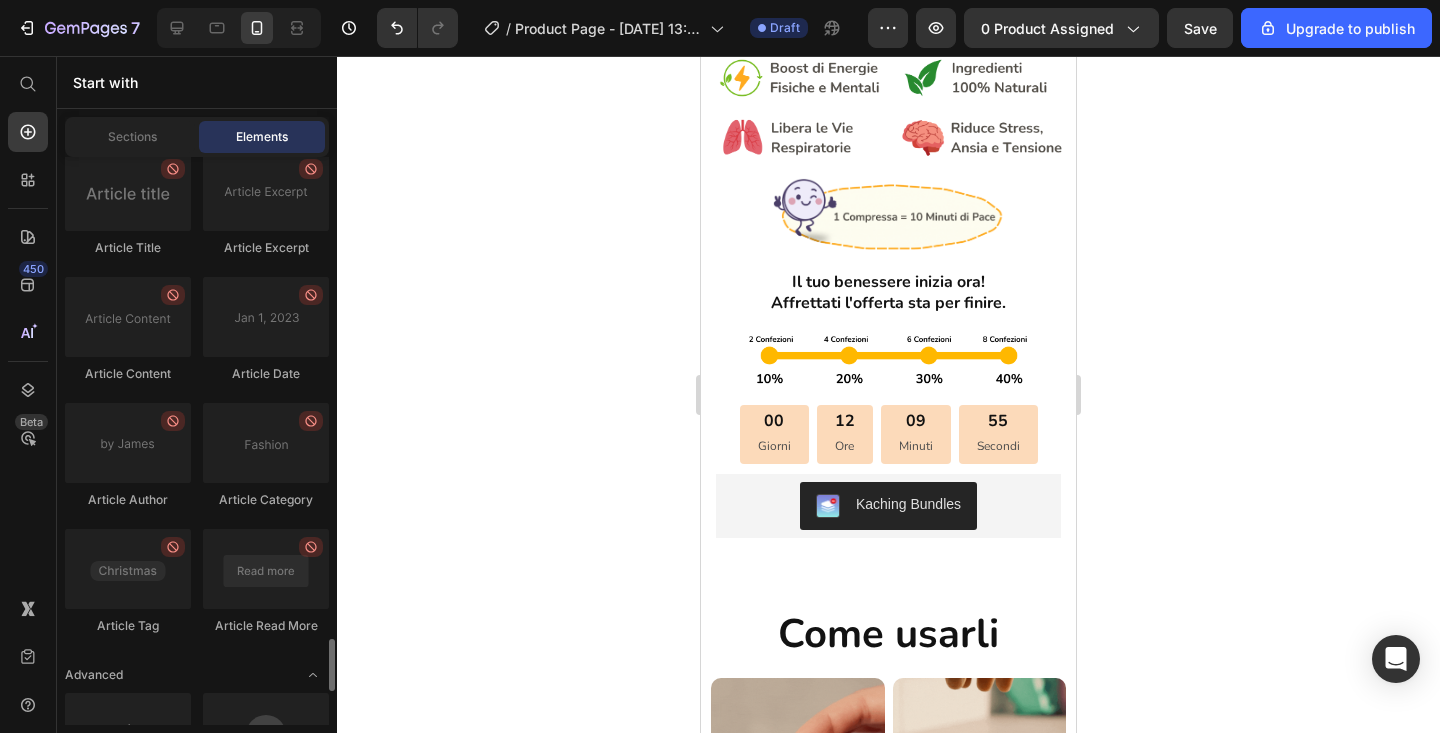 scroll, scrollTop: 5622, scrollLeft: 0, axis: vertical 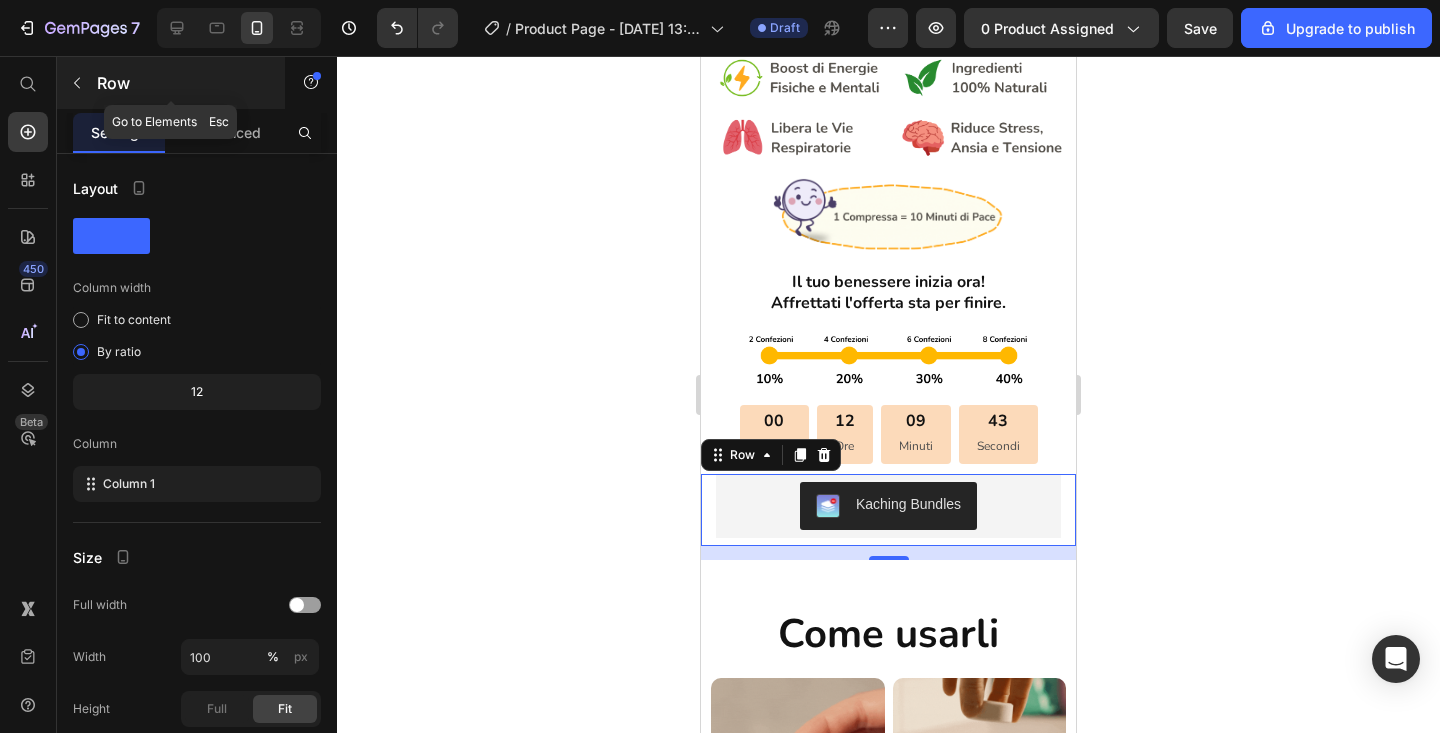 click on "Row" at bounding box center [171, 83] 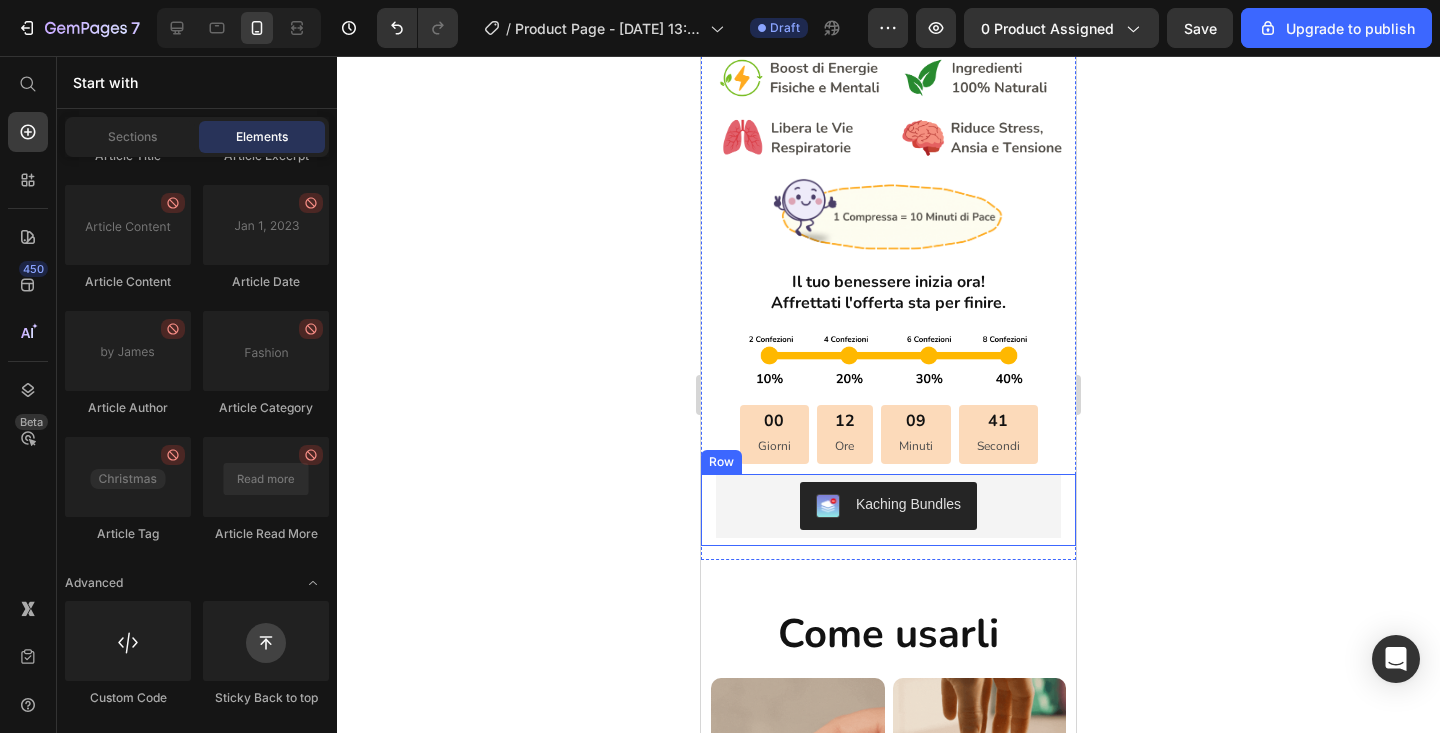 click on "Lorem ipsum Text Block Icon Icon Icon Icon Icon Icon List (1612 Reviews) Text Block Row €65,99 Product Price €46,99 Product Price On sale Text Block Row Image Holiday Sale - 25% OFF Text Block Image Row Your order might not arrive on time for Christmas Text Block Row Kaching Bundles Kaching Bundles [PERSON_NAME] Text Block Icon Icon Icon Icon Icon Icon List Row “At vero eos et accusamus et iusto odio dignissimos ducimus qui blanditiis praesentium voluptatum deleniti atque corrupti quos [PERSON_NAME]“ Text Block Row [PERSON_NAME] Text Block Icon Icon Icon Icon Icon Icon List Row Lorem ipsum dolor sit amet, consectetur adipiscing elit, sed do eiusmod tempor incididunt ut labore et dolore magna aliqua. Text Block Row Carousel Row" at bounding box center [888, 510] 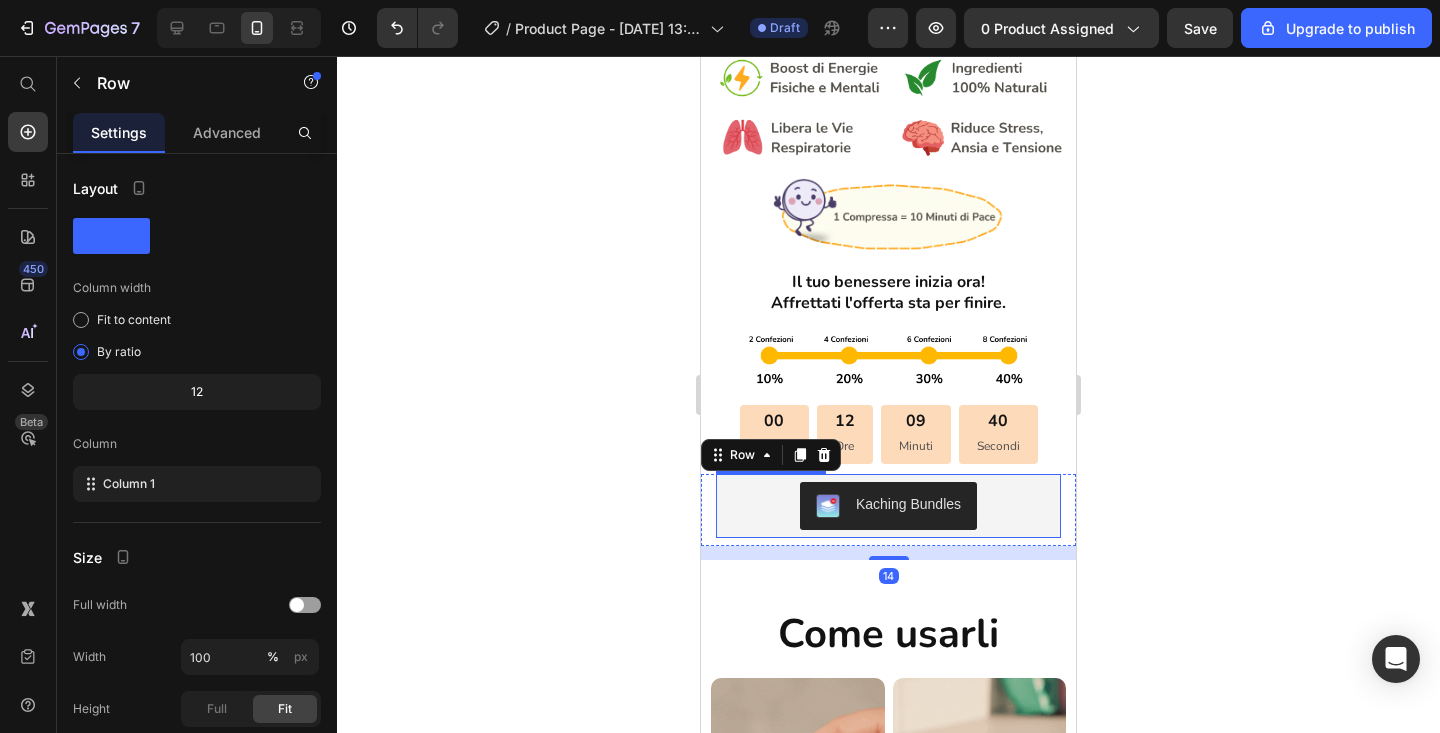 click on "Kaching Bundles" at bounding box center [888, 506] 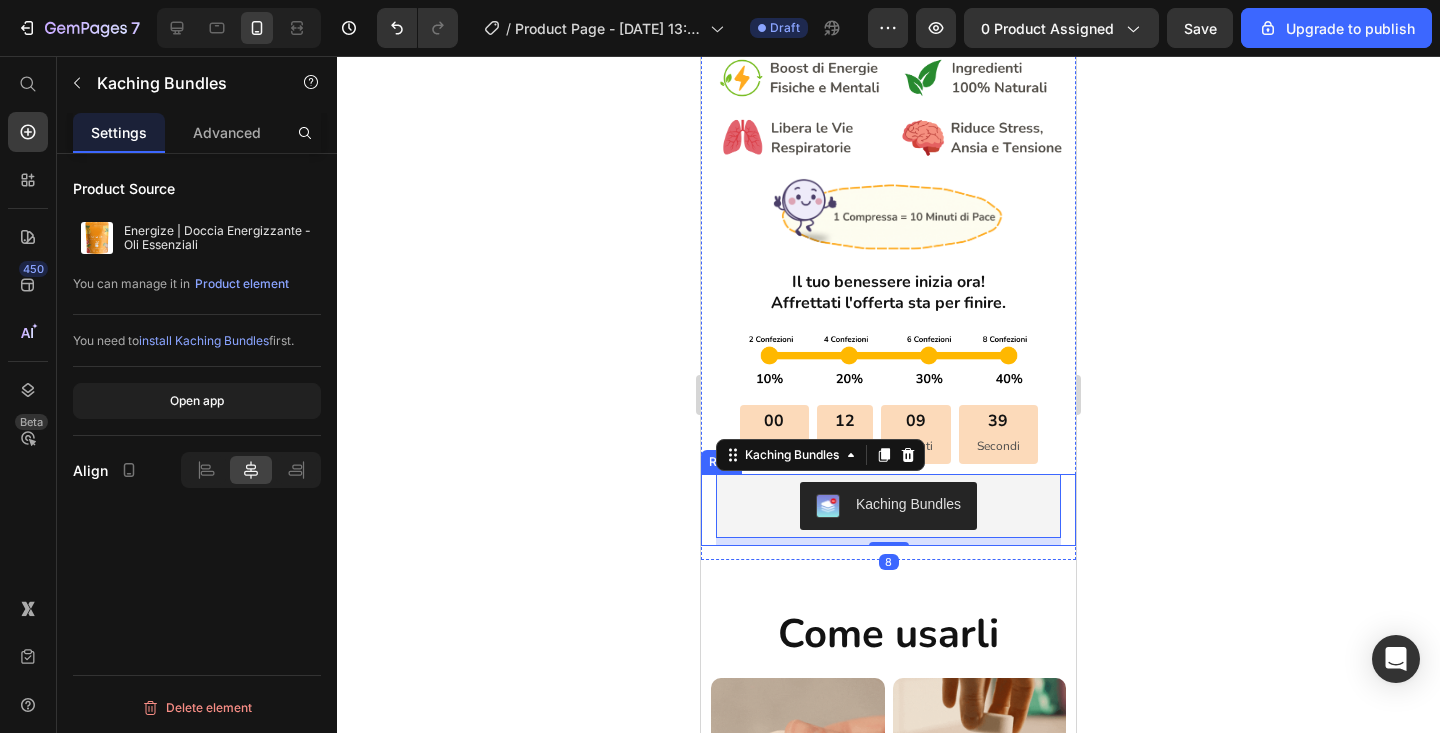 click on "Lorem ipsum Text Block Icon Icon Icon Icon Icon Icon List (1612 Reviews) Text Block Row €65,99 Product Price €46,99 Product Price On sale Text Block Row Image Holiday Sale - 25% OFF Text Block Image Row Your order might not arrive on time for Christmas Text Block Row Kaching Bundles Kaching Bundles   8 [PERSON_NAME] Text Block Icon Icon Icon Icon Icon Icon List Row “At vero eos et accusamus et iusto odio dignissimos ducimus qui blanditiis praesentium voluptatum deleniti atque corrupti quos [PERSON_NAME]“ Text Block Row [PERSON_NAME] Text Block Icon Icon Icon Icon Icon Icon List Row Lorem ipsum dolor sit amet, consectetur adipiscing elit, sed do eiusmod tempor incididunt ut labore et dolore magna aliqua. Text Block Row Carousel Row" at bounding box center [888, 510] 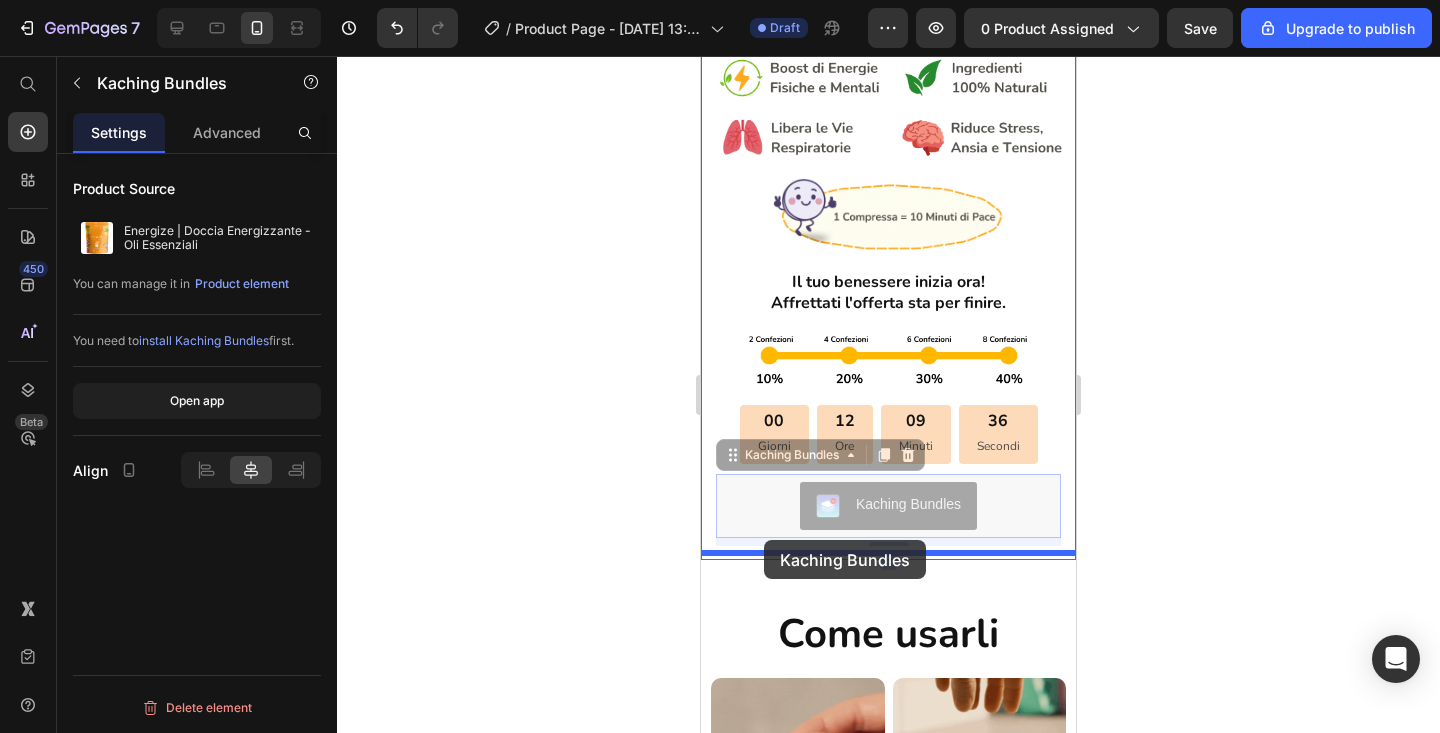 drag, startPoint x: 764, startPoint y: 495, endPoint x: 764, endPoint y: 541, distance: 46 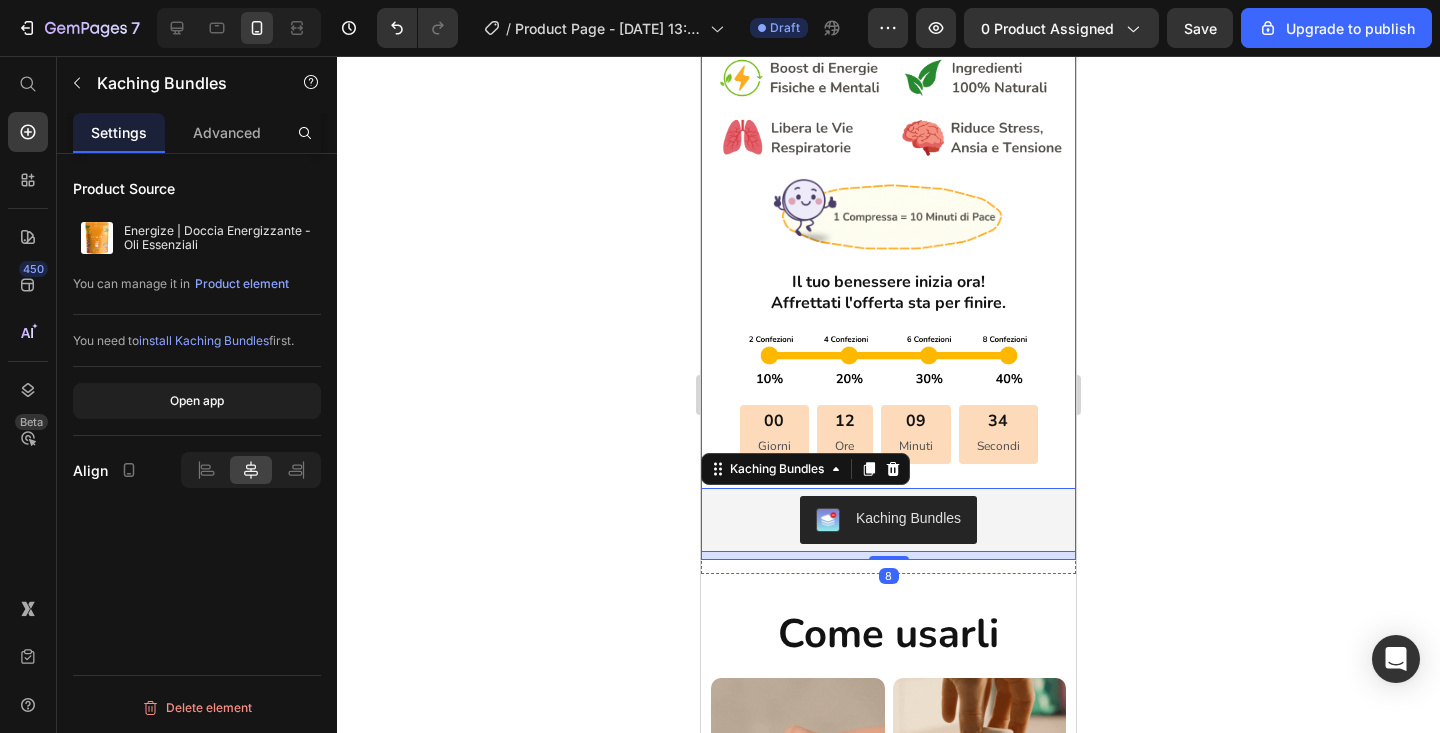 click on "Lorem ipsum Text Block Icon Icon Icon Icon Icon Icon List (1612 Reviews) Text Block Row €65,99 Product Price €46,99 Product Price On sale Text Block Row Image Holiday Sale - 25% OFF Text Block Image Row Your order might not arrive on time for Christmas Text Block Row [PERSON_NAME] Text Block Icon Icon Icon Icon Icon Icon List Row “At vero eos et accusamus et iusto odio dignissimos ducimus qui blanditiis praesentium voluptatum deleniti atque corrupti quos [PERSON_NAME]“ Text Block Row [PERSON_NAME] Text Block Icon Icon Icon Icon Icon Icon List Row Lorem ipsum dolor sit amet, consectetur adipiscing elit, sed do eiusmod tempor incididunt ut labore et dolore magna aliqua. Text Block Row Carousel Row Kaching Bundles Kaching Bundles   8" at bounding box center [888, 517] 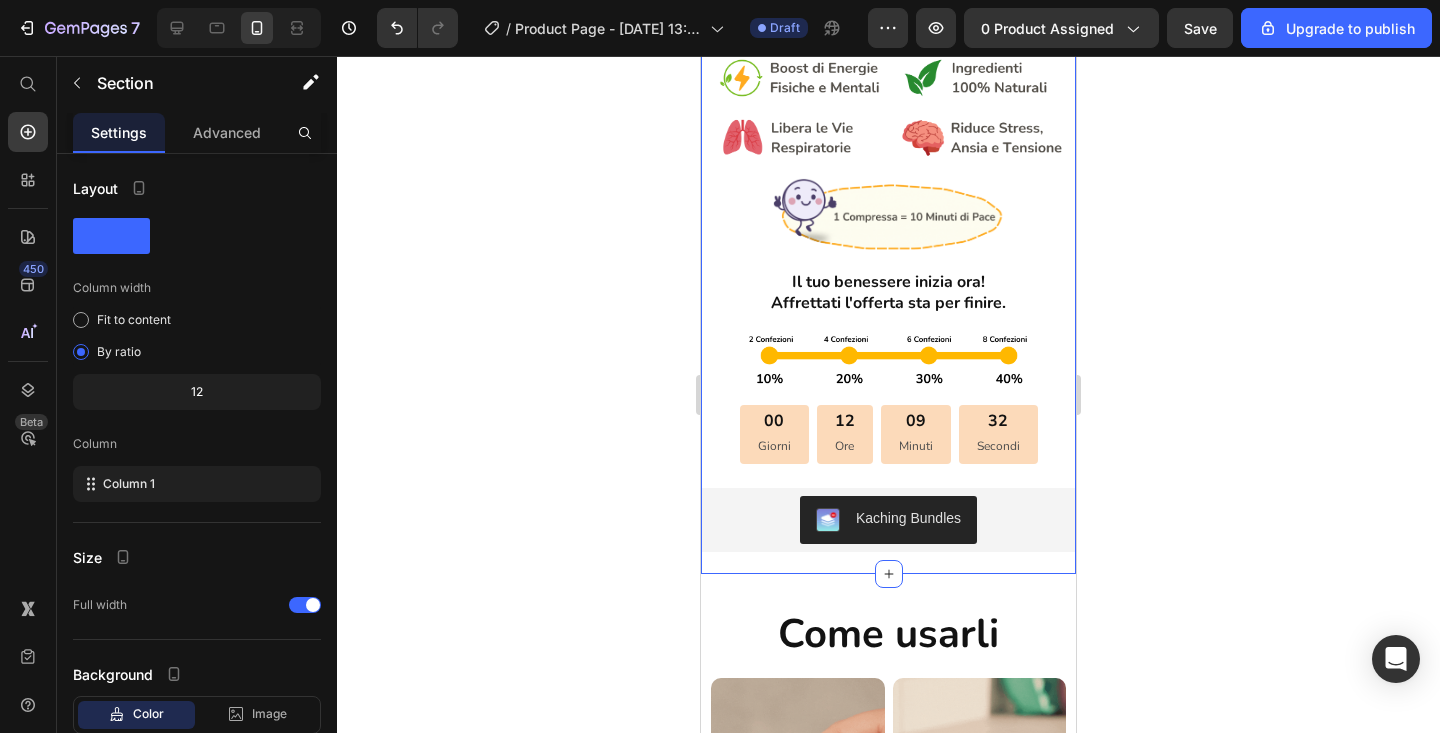 click on "Image Video Image Image Row Image Image Row Image Image Row Image Image Row Row
Product Images Icon Icon Icon Icon
Icon Icon List +723 Recensioni Text Block Row Energize - per il risveglio di mente e corpo Heading Trasforma la tua doccia in una spa! Heading Image Image Row Image Image Row Image Row Il tuo benessere inizia ora! Affrettati l'offerta sta per finire. Heading Image Row 00 Giorni 12 Ore 09 Minuti 32 Secondi Countdown Timer Lorem ipsum Text Block Icon Icon Icon Icon Icon Icon List (1612 Reviews) Text Block Row €65,99 Product Price €46,99 Product Price On sale Text Block Row Image Holiday Sale - 25% OFF Text Block Image Row Your order might not arrive on time for Christmas Text Block Row [PERSON_NAME] Text Block Icon Icon Icon Icon Icon Icon List Row “At vero eos et accusamus et iusto odio dignissimos ducimus qui blanditiis praesentium voluptatum deleniti atque corrupti quos [PERSON_NAME]“ Text Block Row [PERSON_NAME] Text Block Icon Icon Icon Icon Icon Row Row" at bounding box center (888, -13) 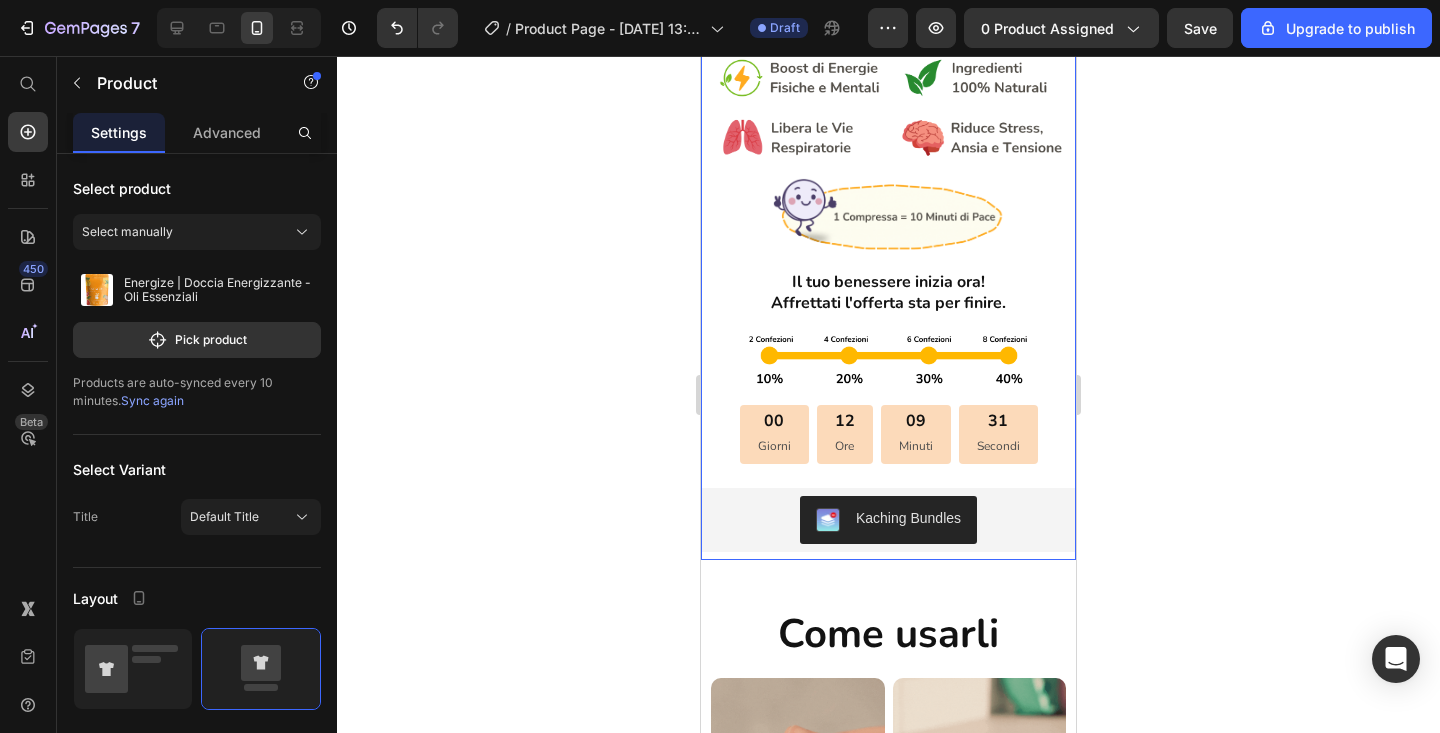 click on "Lorem ipsum Text Block Icon Icon Icon Icon Icon Icon List (1612 Reviews) Text Block Row €65,99 Product Price €46,99 Product Price On sale Text Block Row Image Holiday Sale - 25% OFF Text Block Image Row Your order might not arrive on time for Christmas Text Block Row [PERSON_NAME] Text Block Icon Icon Icon Icon Icon Icon List Row “At vero eos et accusamus et iusto odio dignissimos ducimus qui blanditiis praesentium voluptatum deleniti atque corrupti quos [PERSON_NAME]“ Text Block Row [PERSON_NAME] Text Block Icon Icon Icon Icon Icon Icon List Row Lorem ipsum dolor sit amet, consectetur adipiscing elit, sed do eiusmod tempor incididunt ut labore et dolore magna aliqua. Text Block Row Carousel Row Kaching Bundles Kaching Bundles" at bounding box center [888, 517] 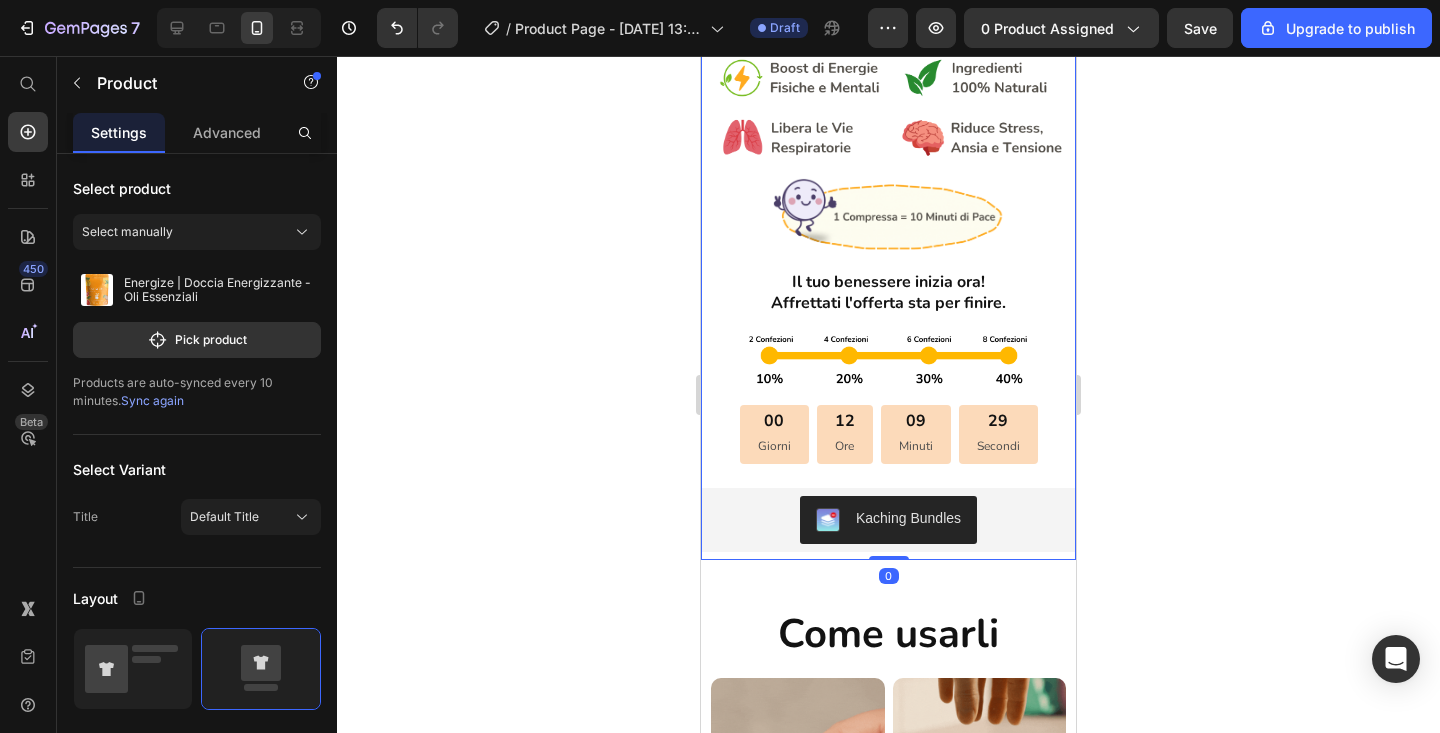 click 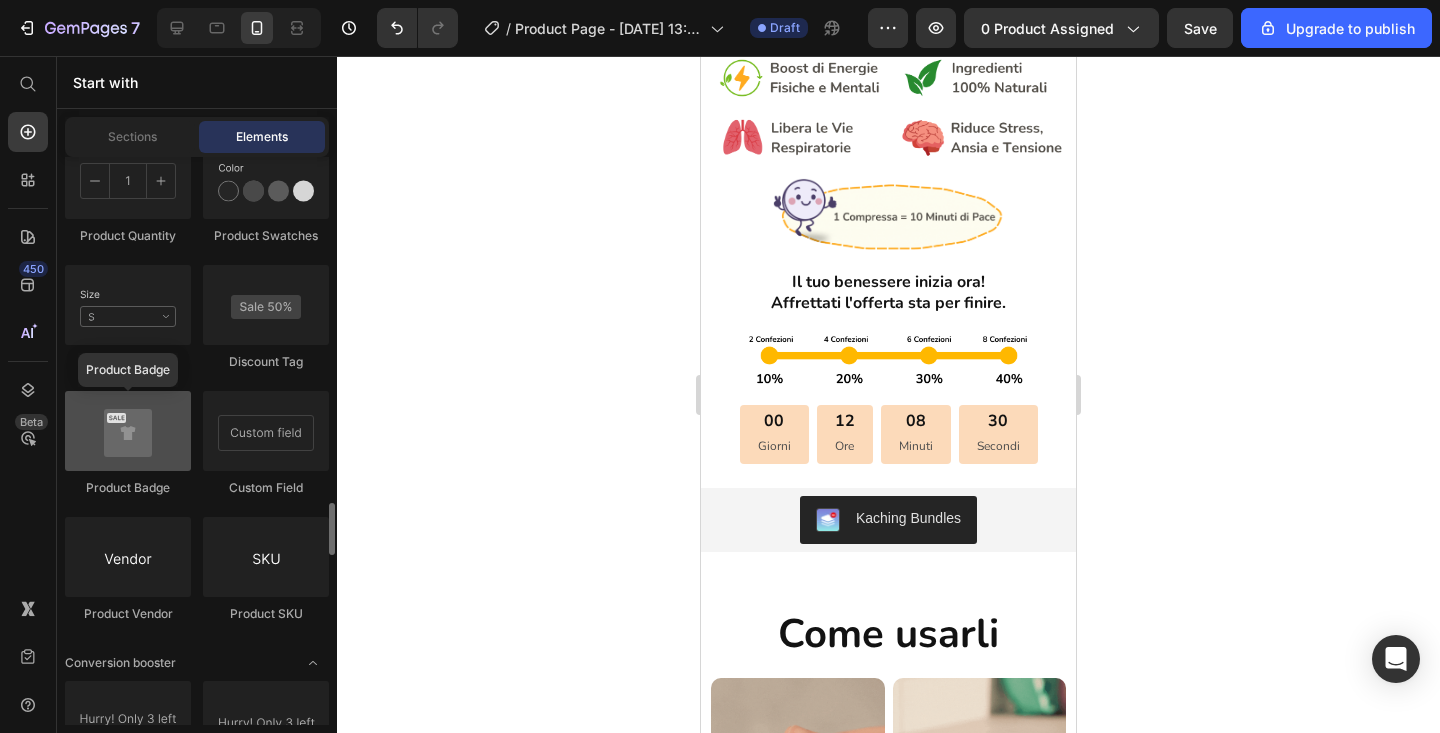 scroll, scrollTop: 3750, scrollLeft: 0, axis: vertical 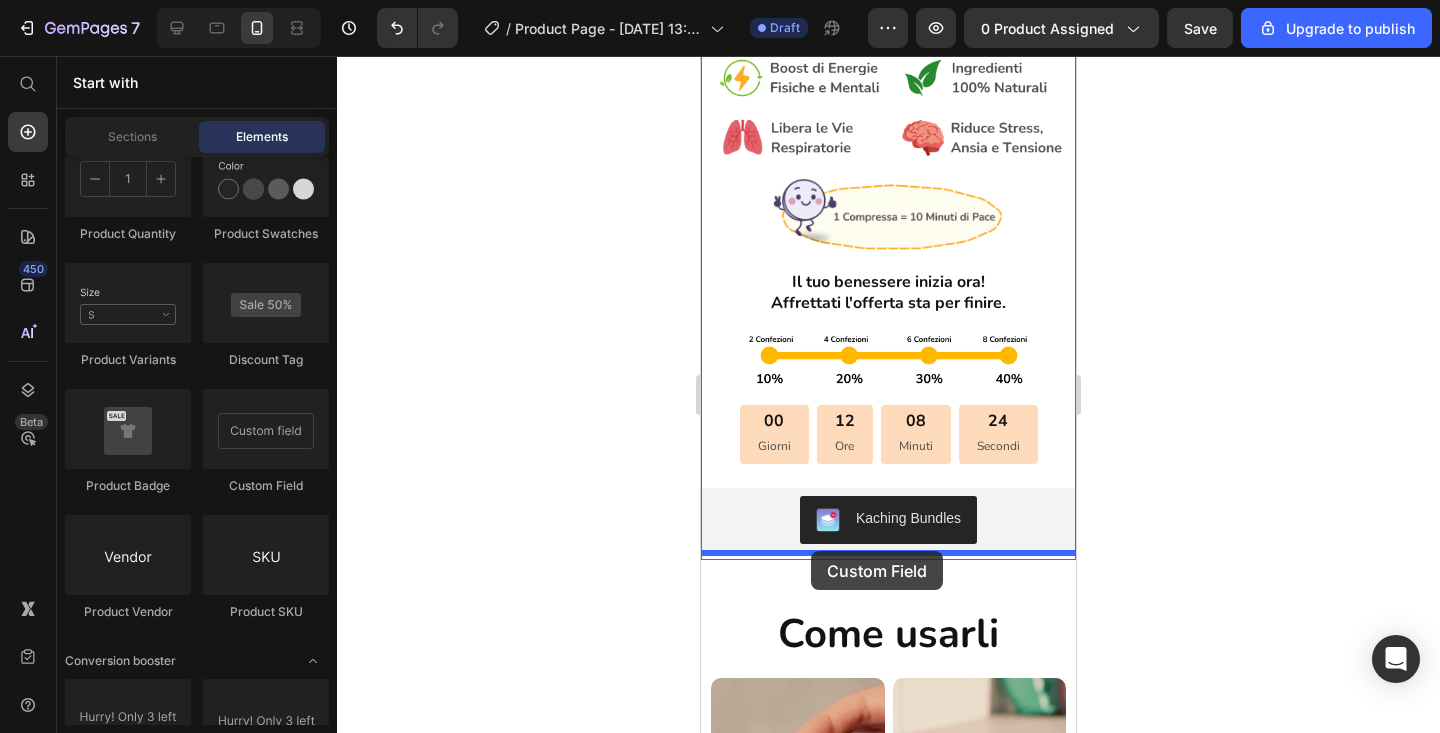 drag, startPoint x: 974, startPoint y: 495, endPoint x: 810, endPoint y: 551, distance: 173.29744 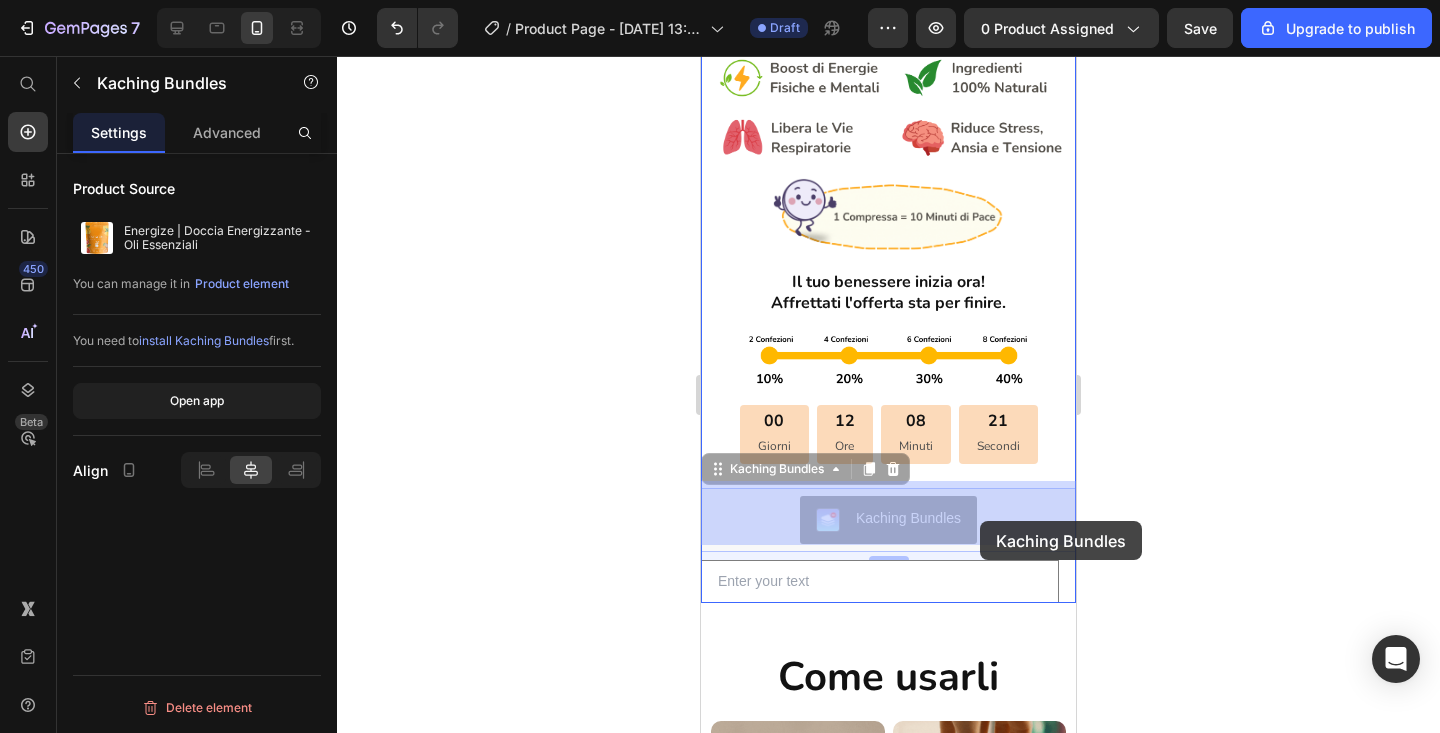 drag, startPoint x: 1001, startPoint y: 495, endPoint x: 982, endPoint y: 517, distance: 29.068884 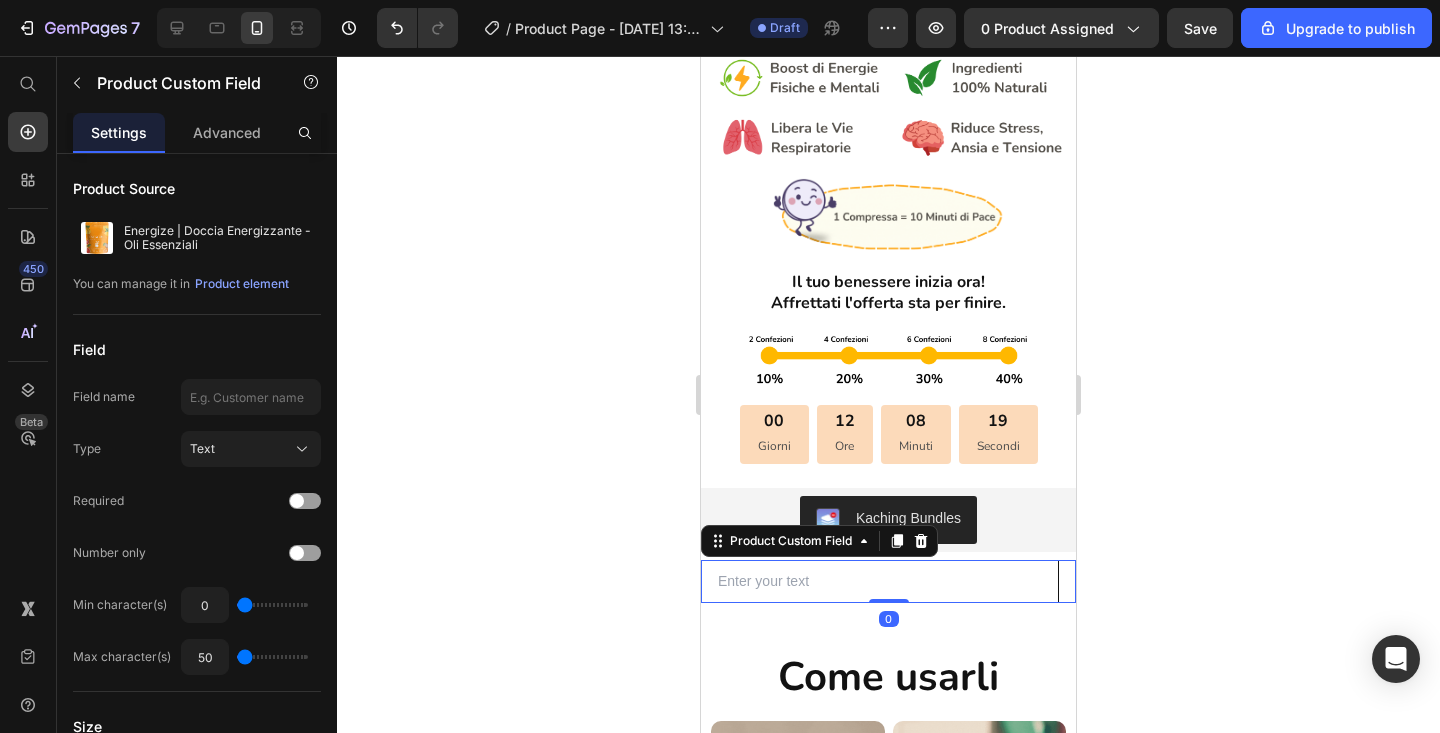 click at bounding box center [888, 581] 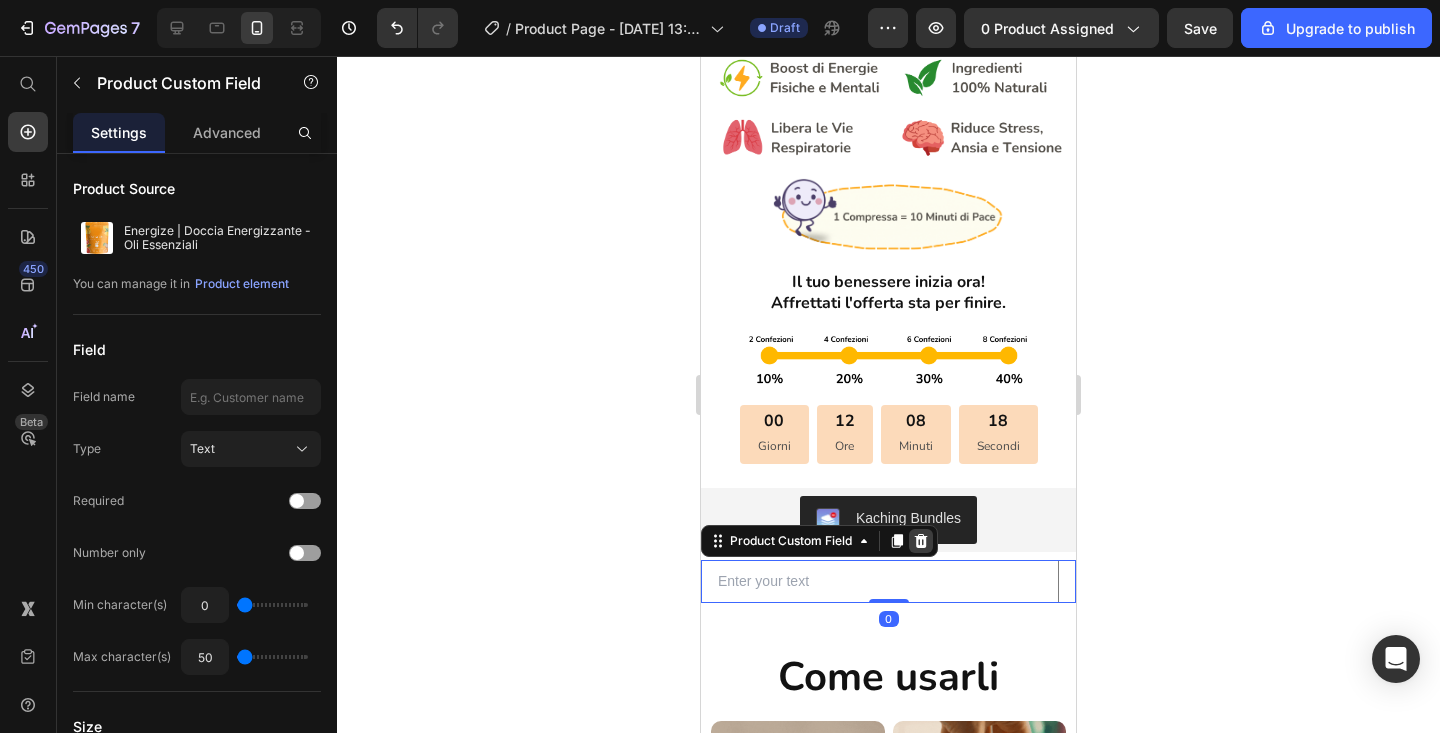 click 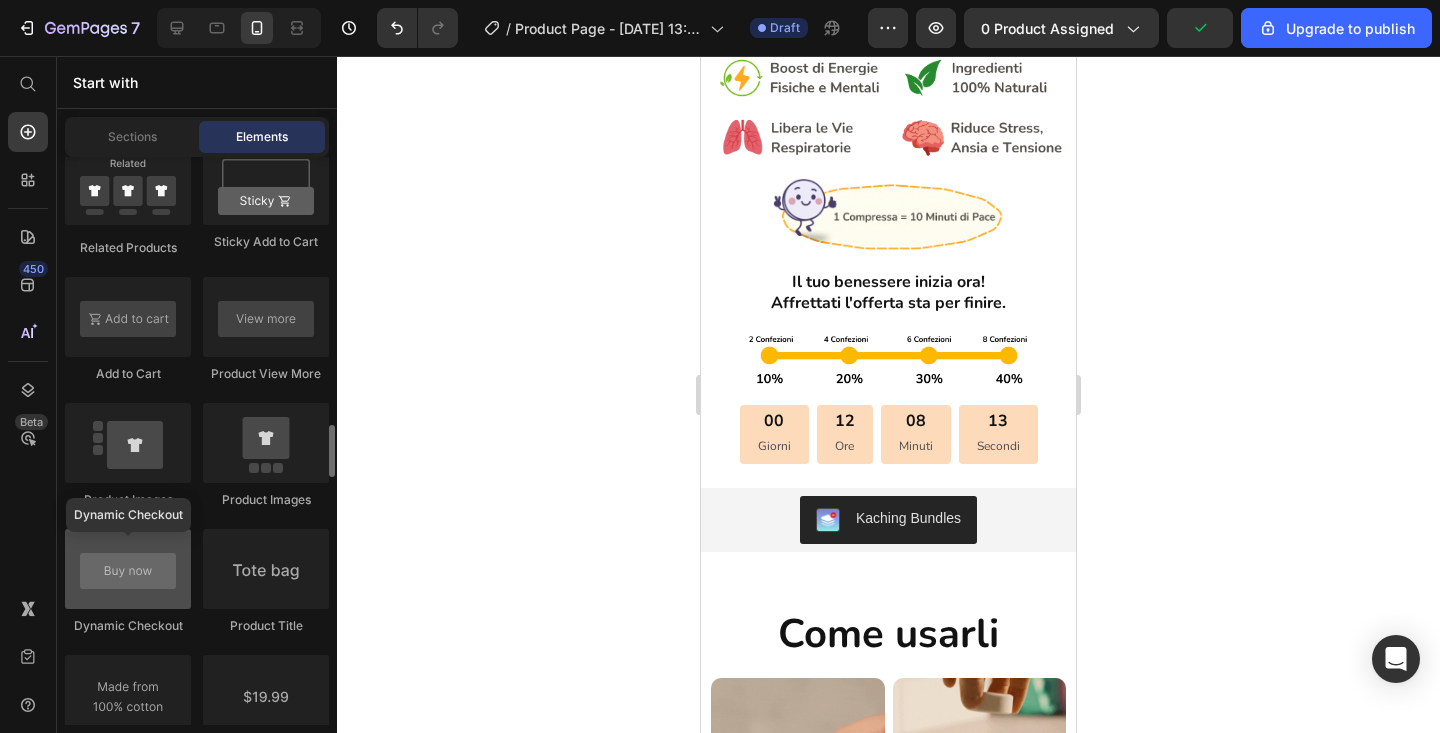 scroll, scrollTop: 2975, scrollLeft: 0, axis: vertical 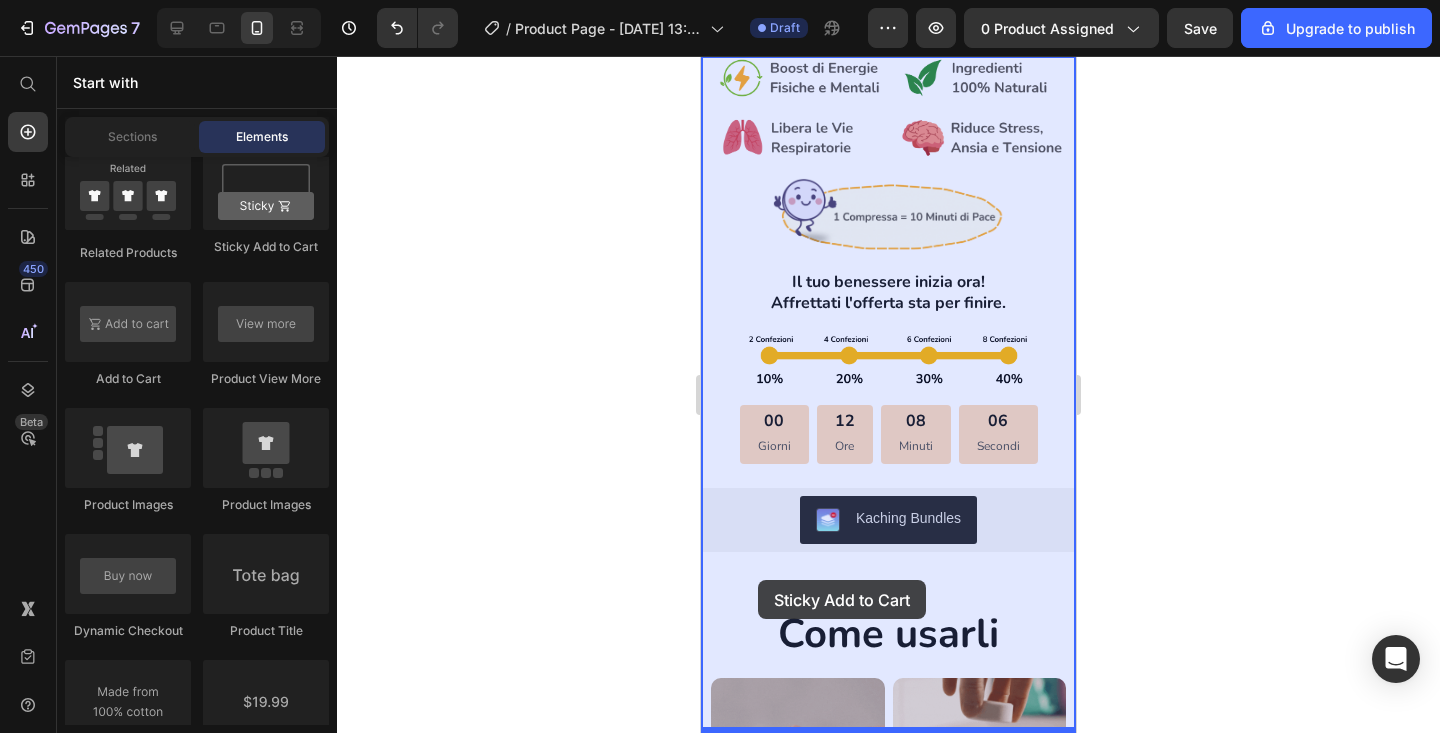 drag, startPoint x: 972, startPoint y: 268, endPoint x: 758, endPoint y: 580, distance: 378.33847 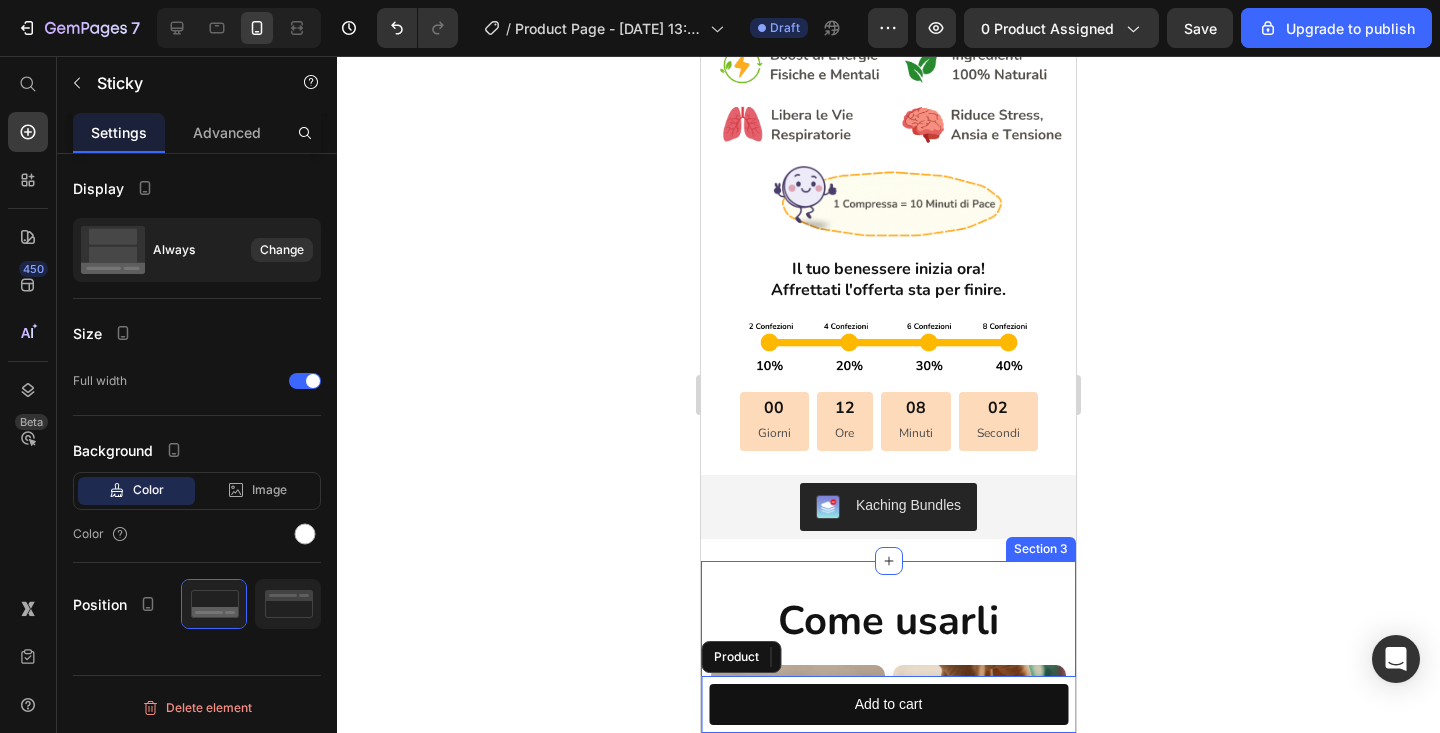 scroll, scrollTop: 708, scrollLeft: 0, axis: vertical 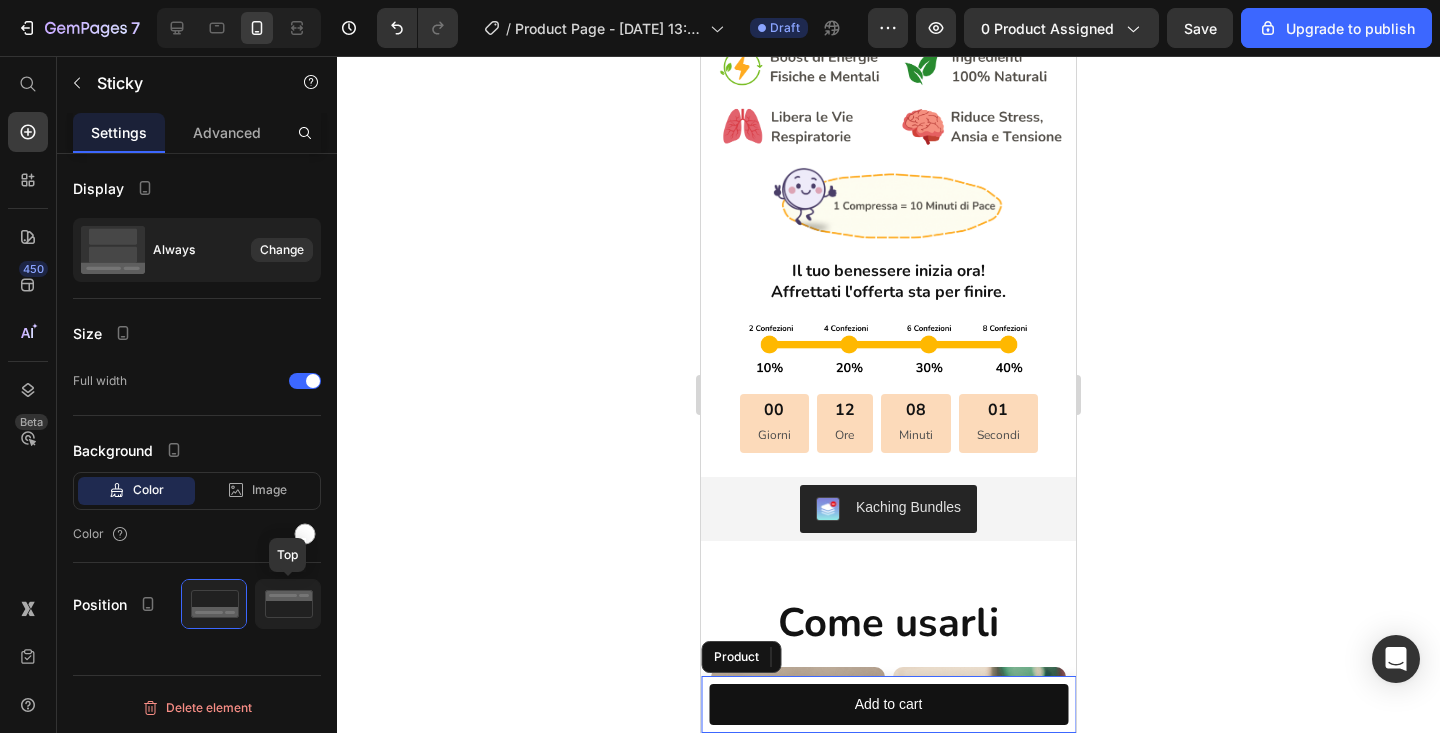 click 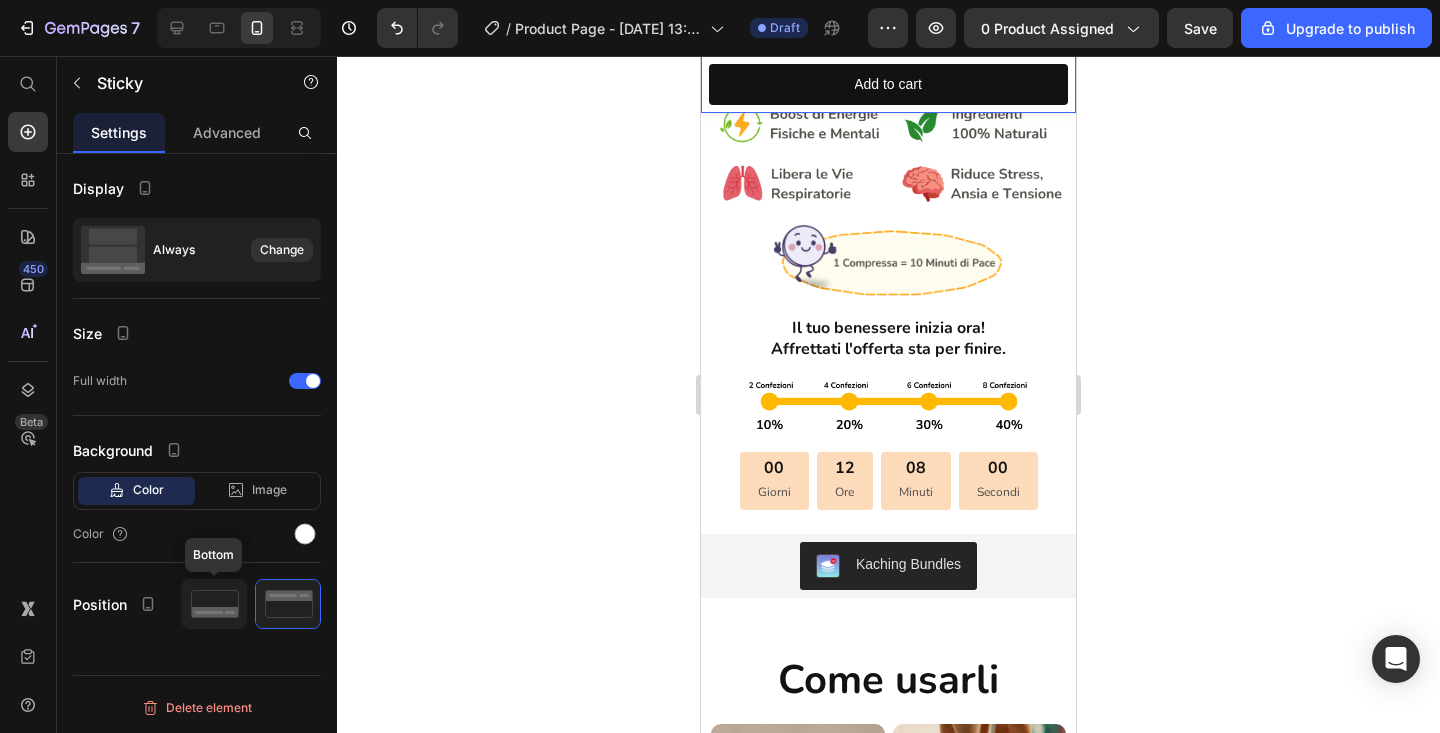 click 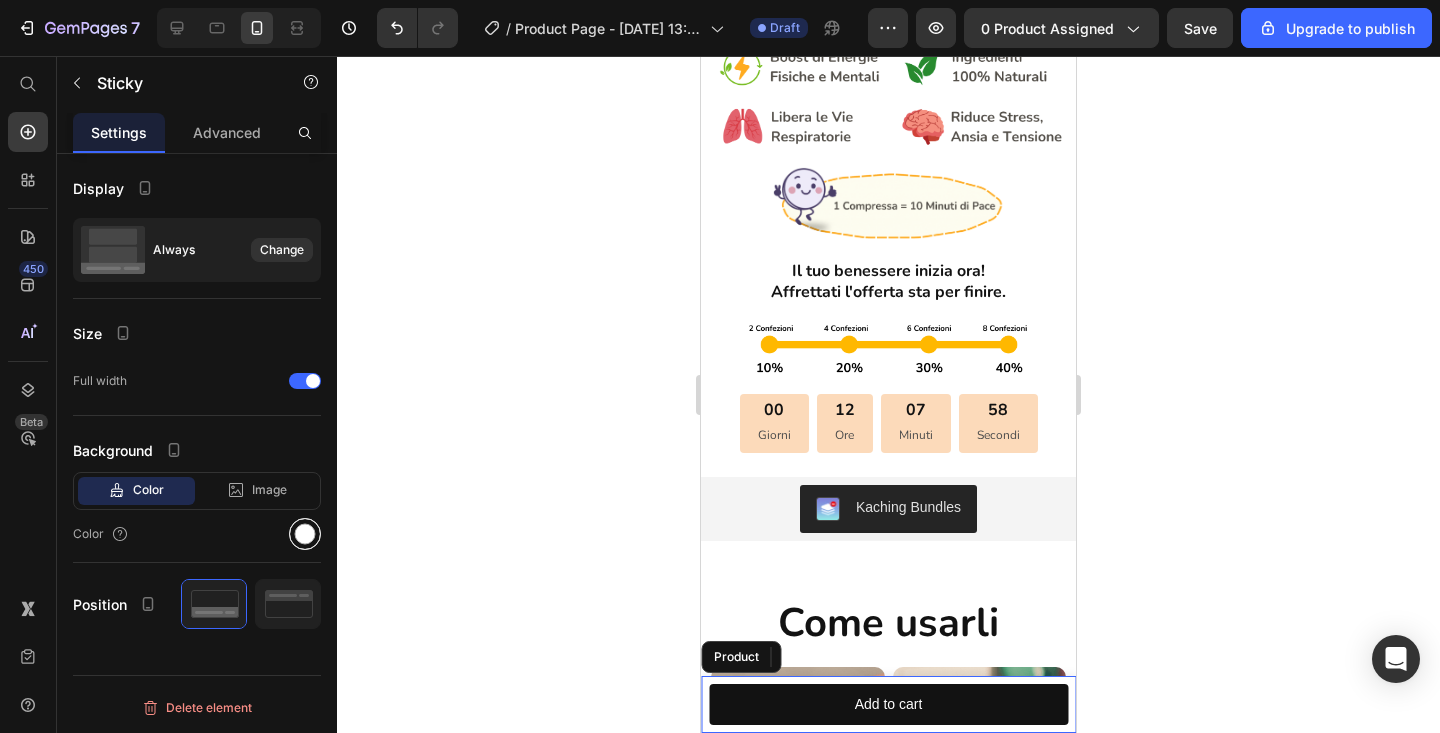 click at bounding box center [305, 534] 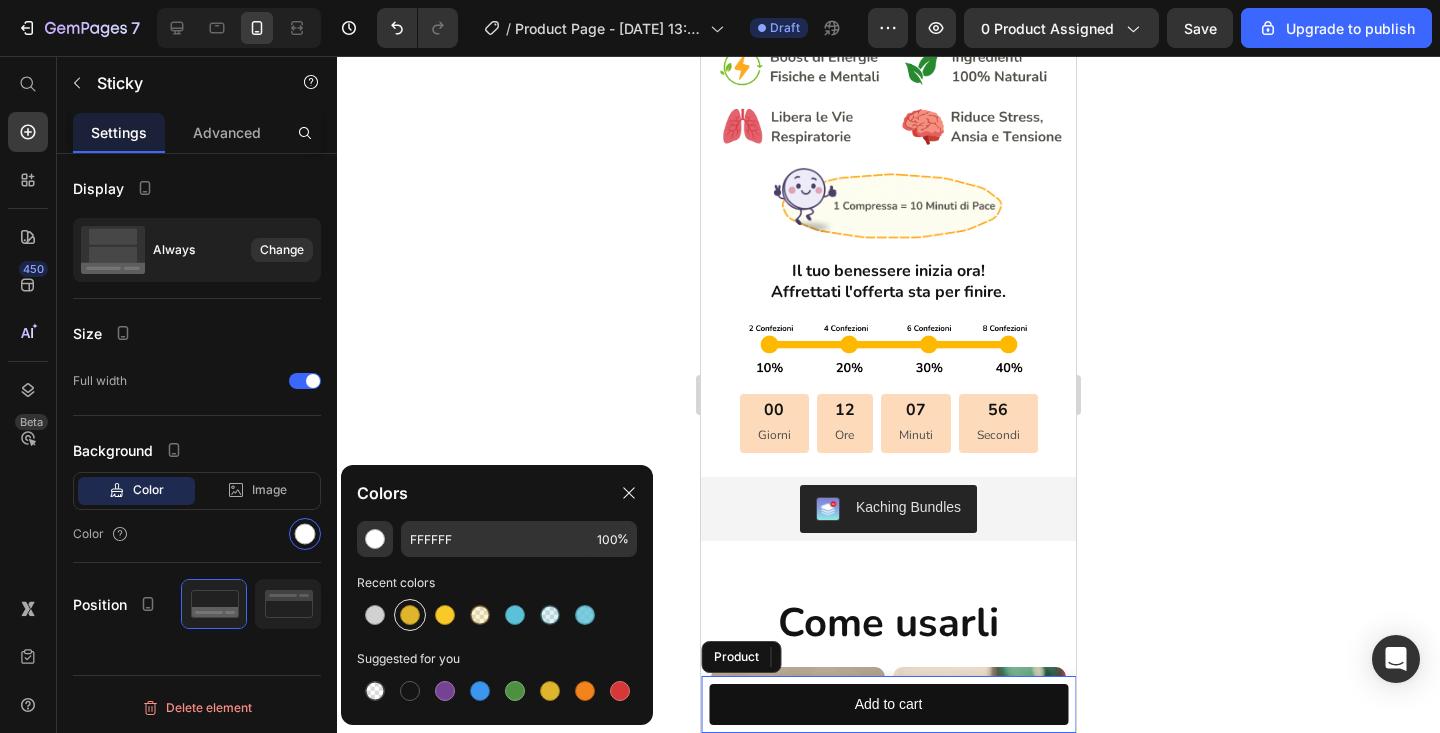 click at bounding box center (410, 615) 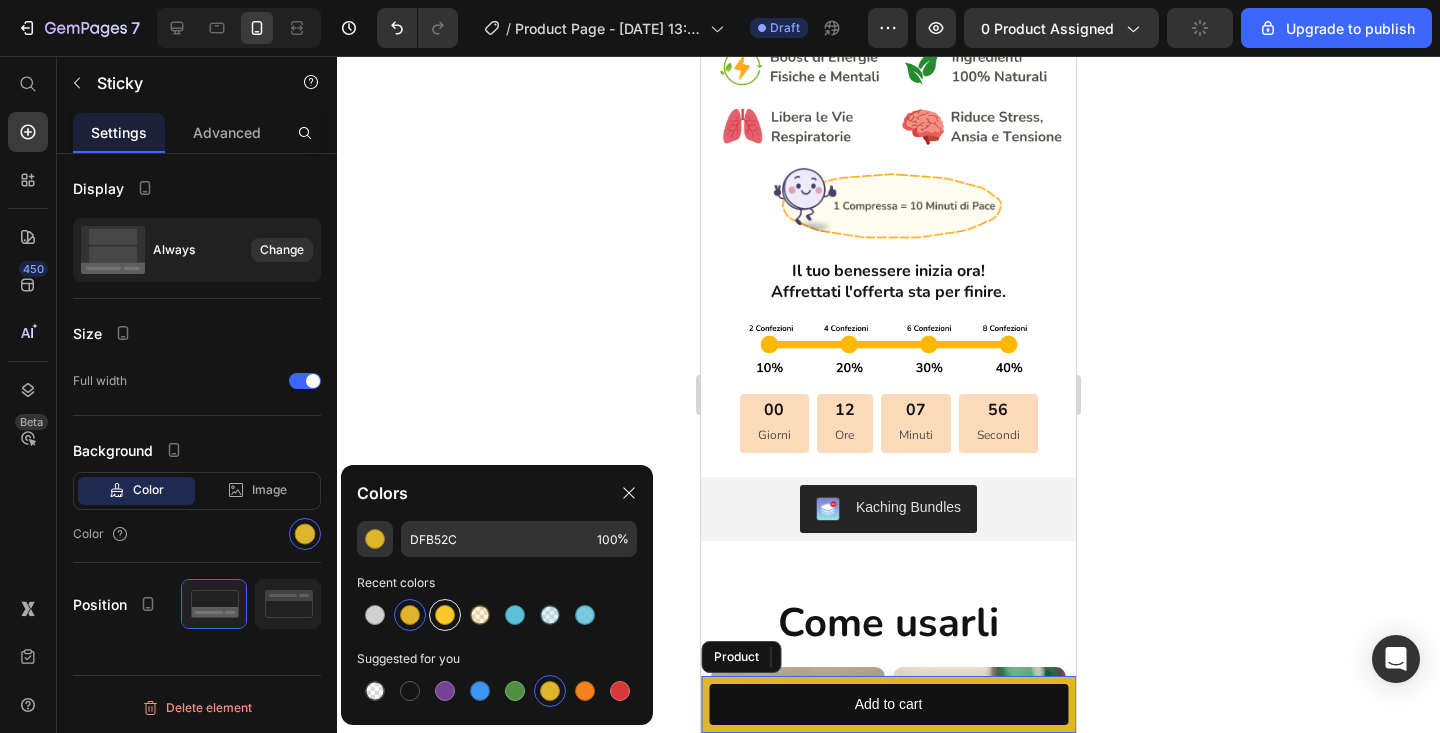 click at bounding box center (445, 615) 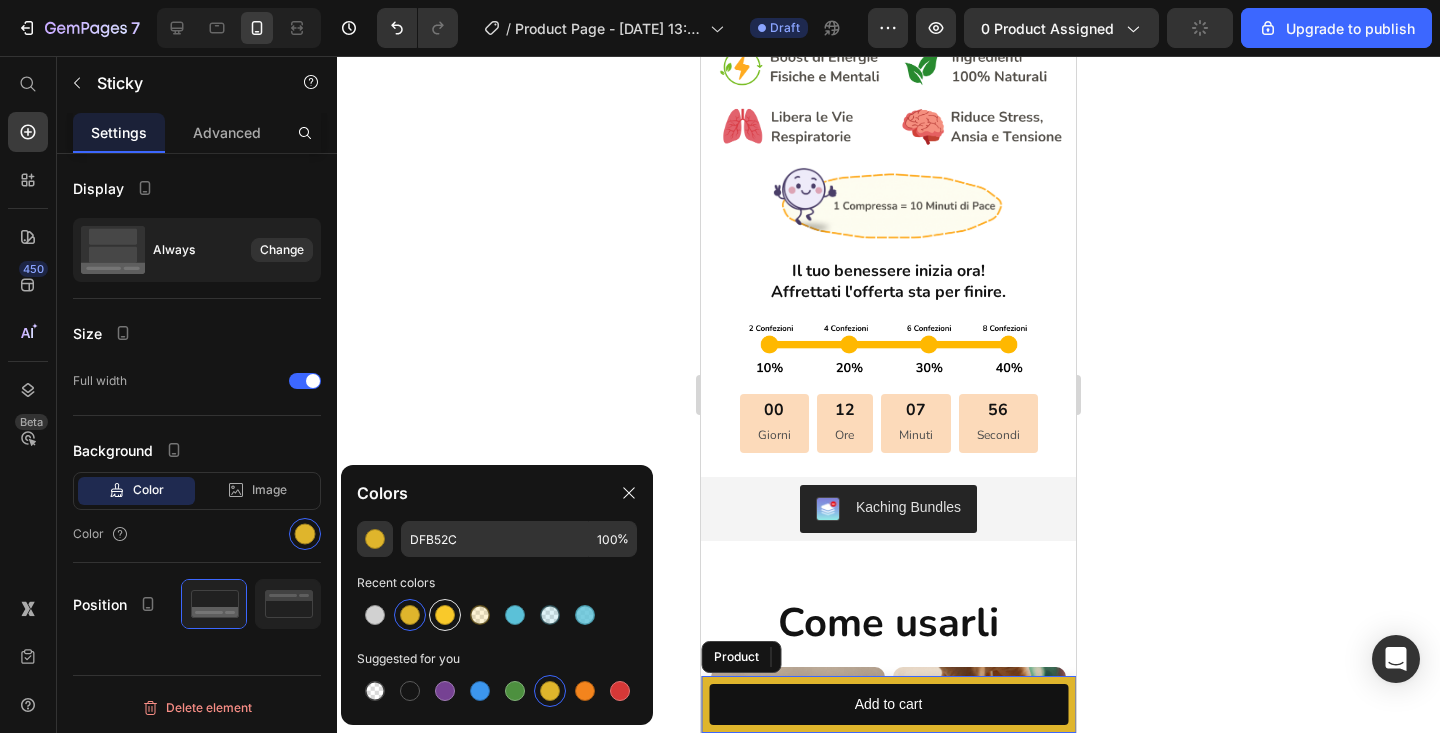 type on "F9C92A" 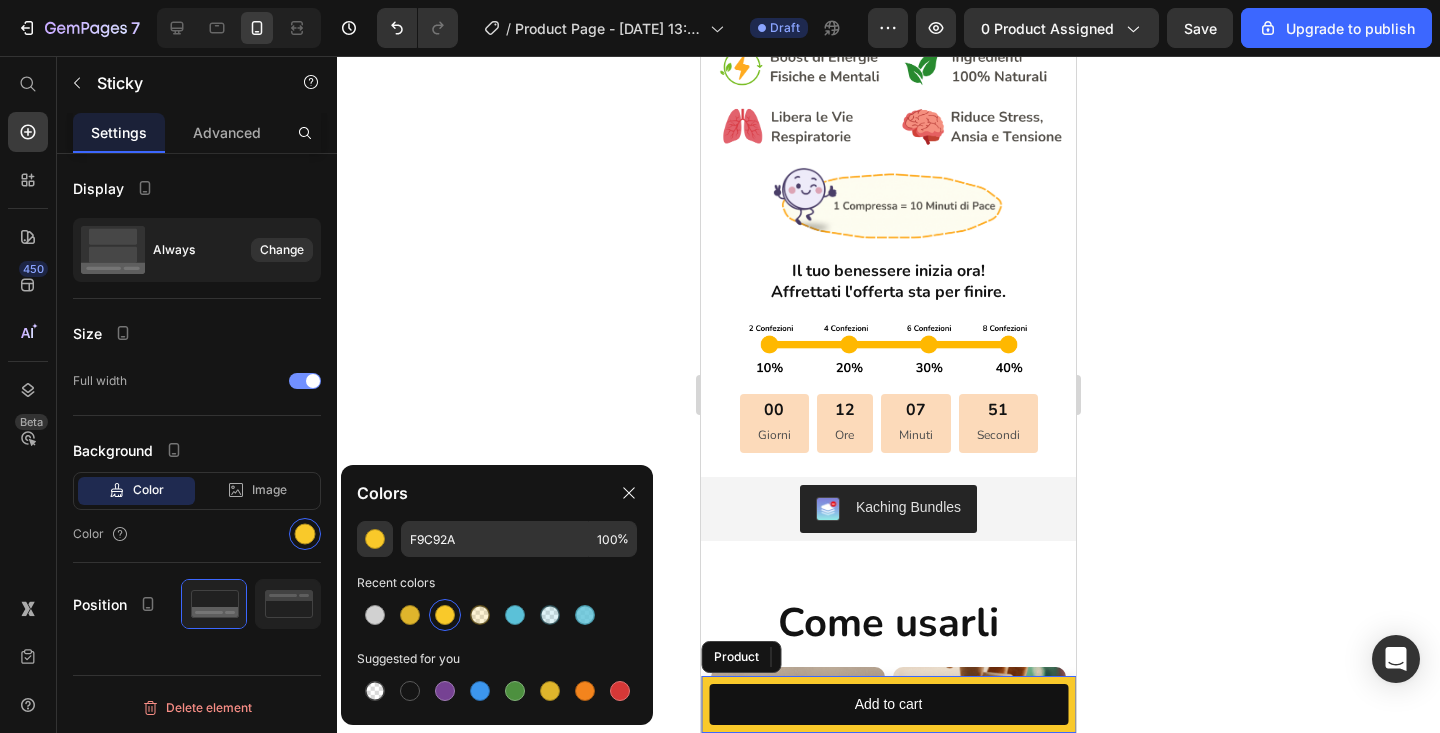 click on "Full width" 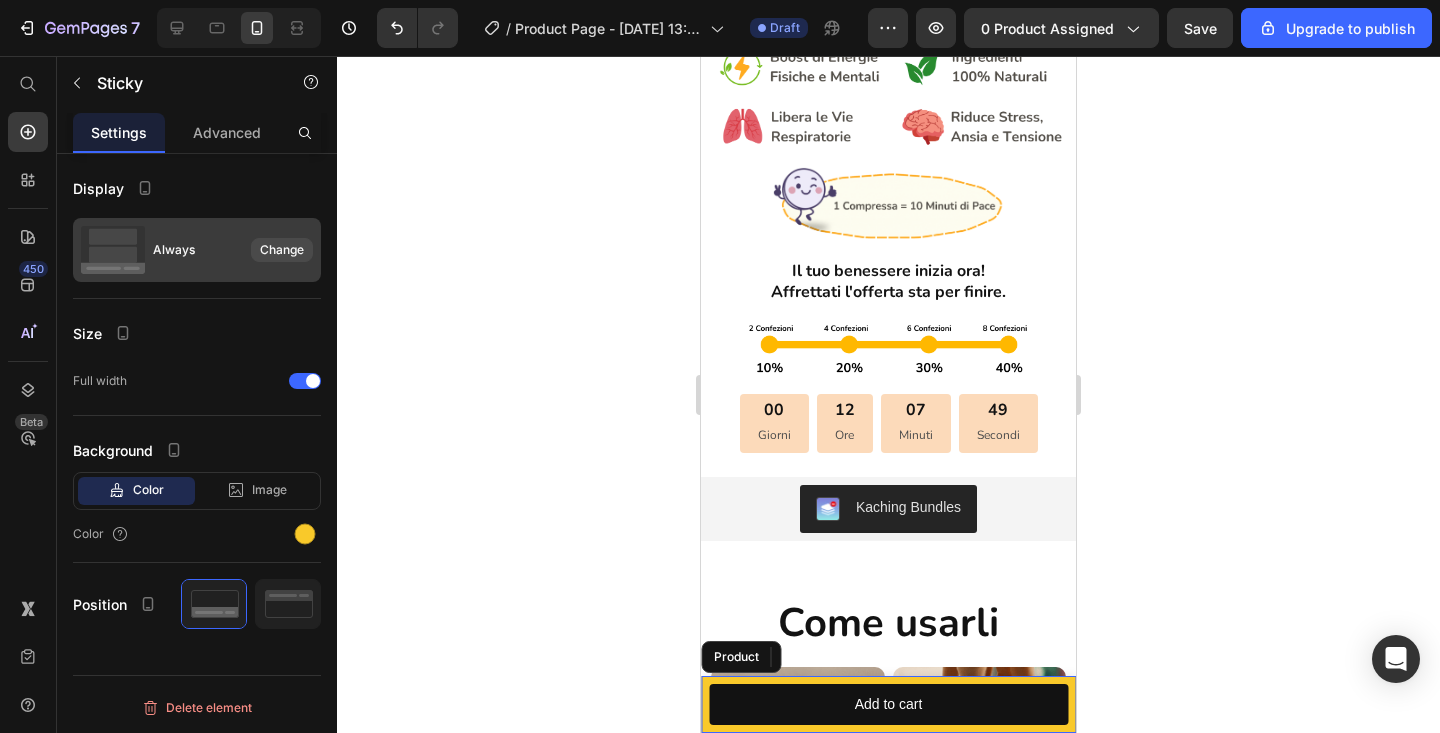 click on "Change" at bounding box center [282, 250] 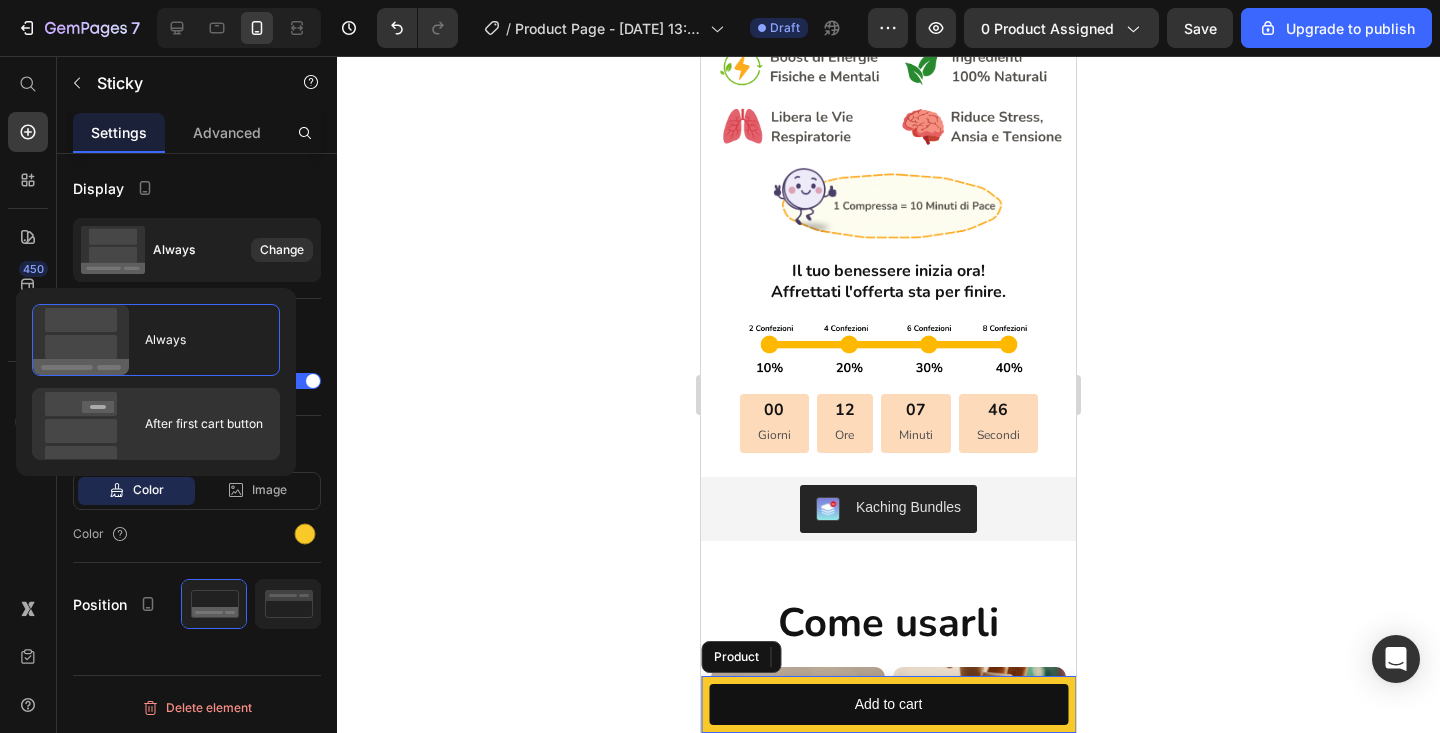 click on "After first cart button" at bounding box center (196, 424) 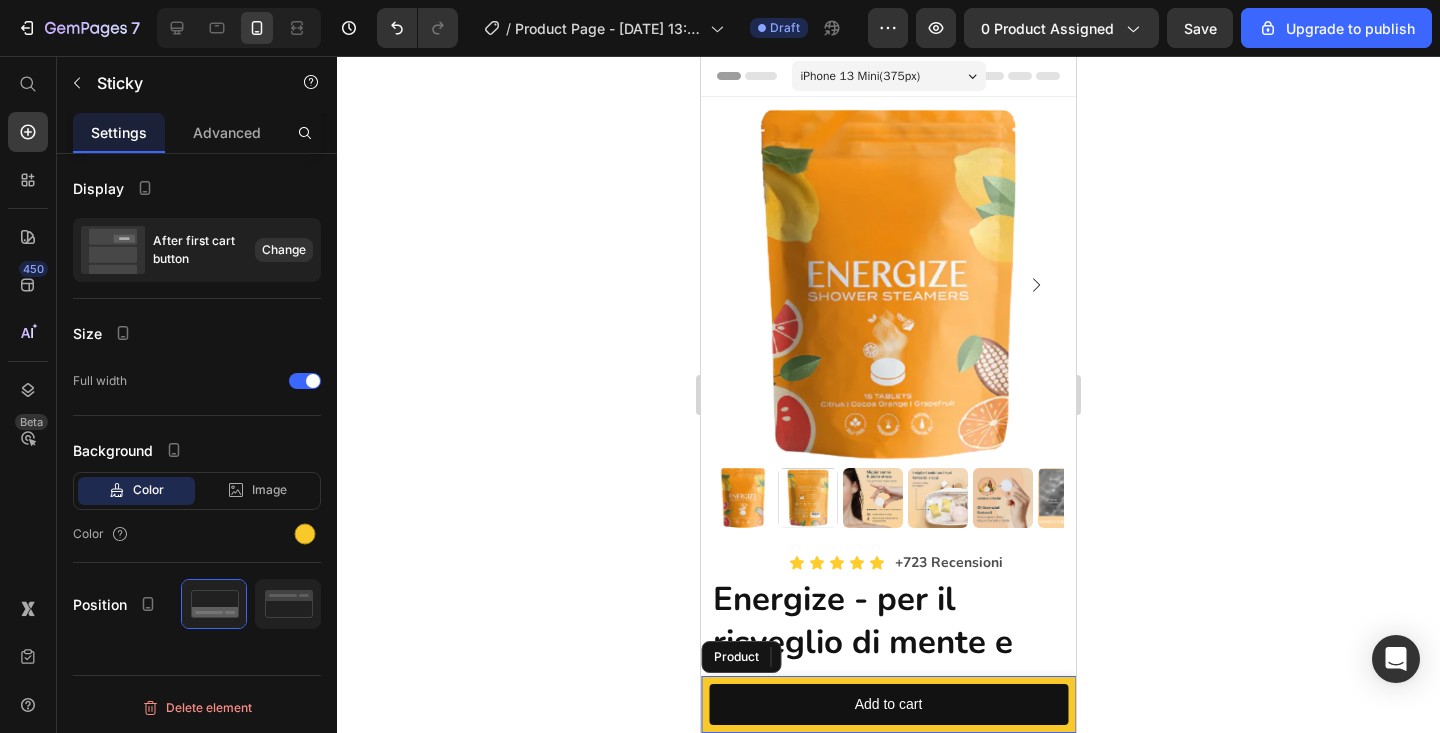 scroll, scrollTop: 0, scrollLeft: 0, axis: both 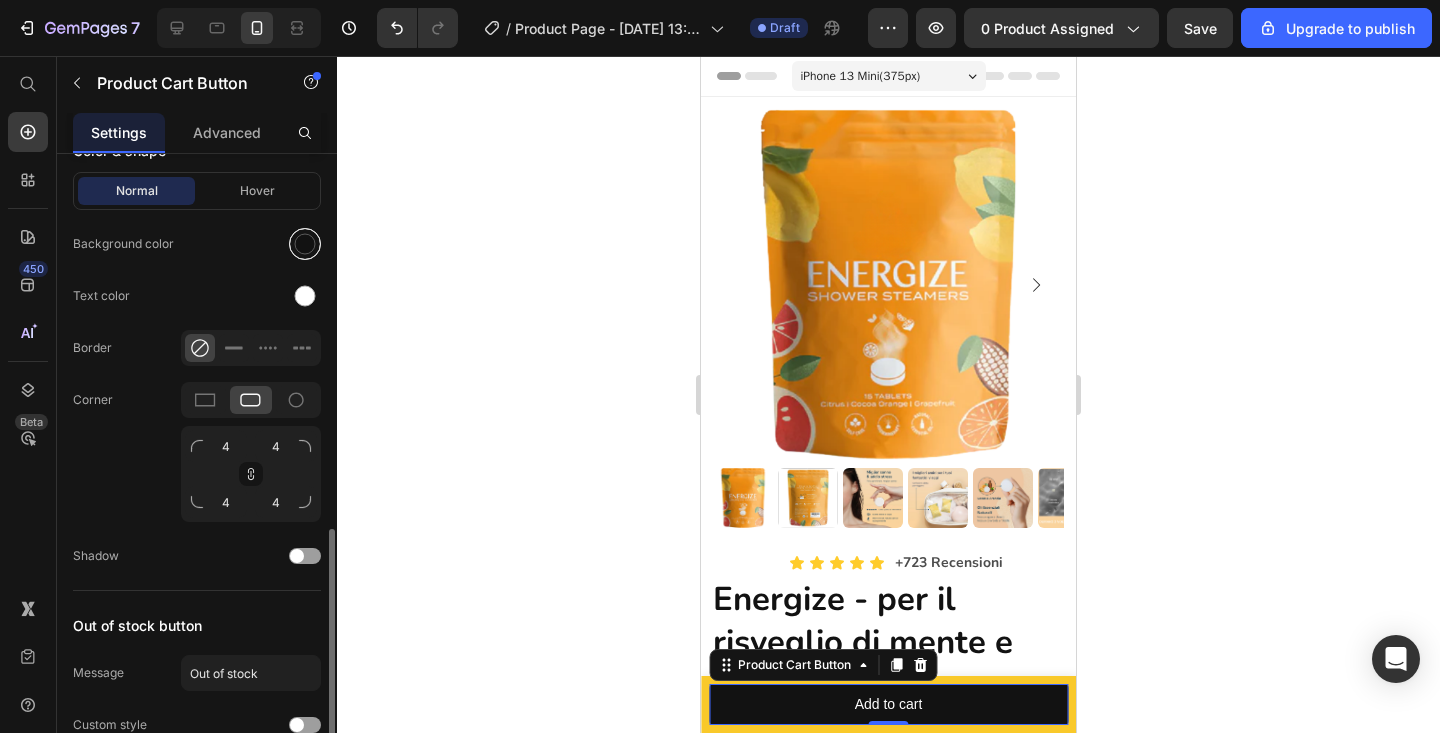 click at bounding box center (305, 244) 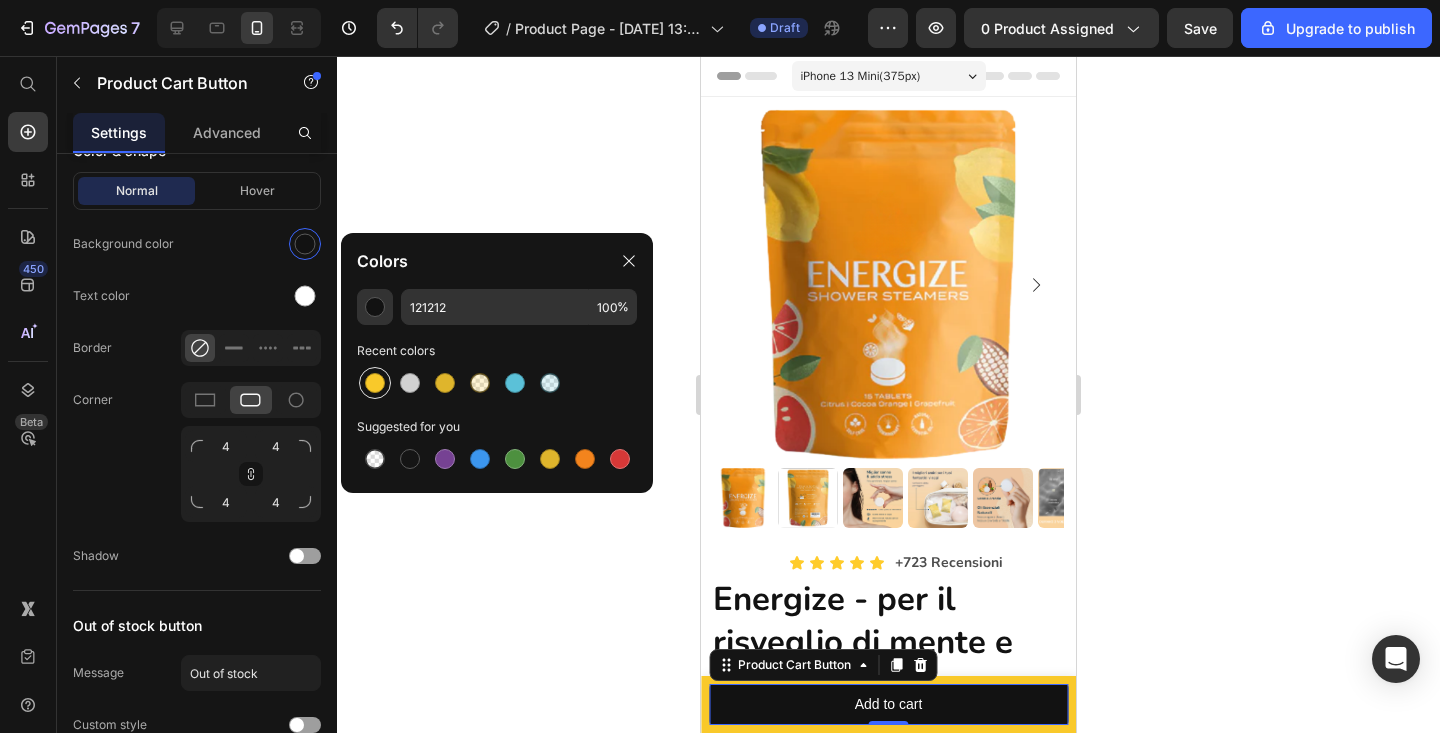 click at bounding box center (375, 383) 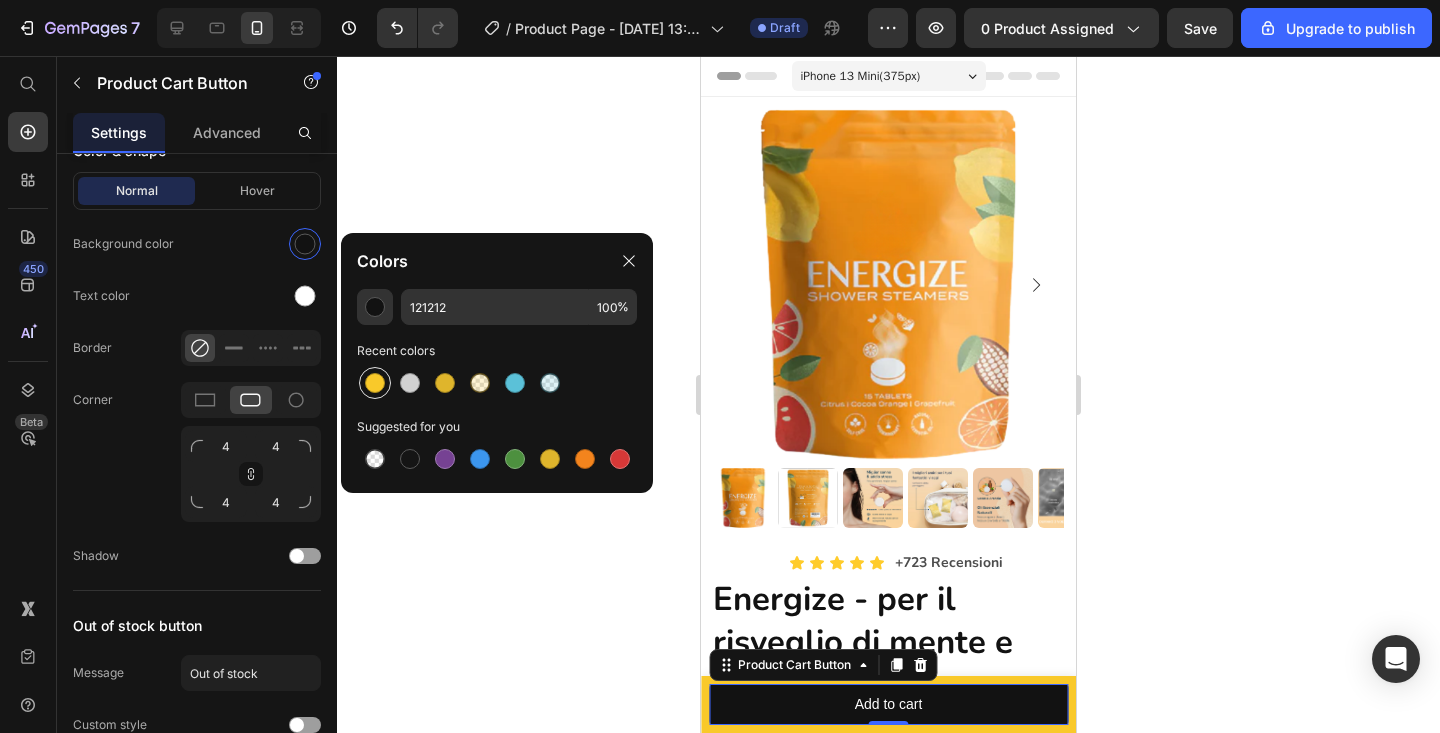 type on "F9C92A" 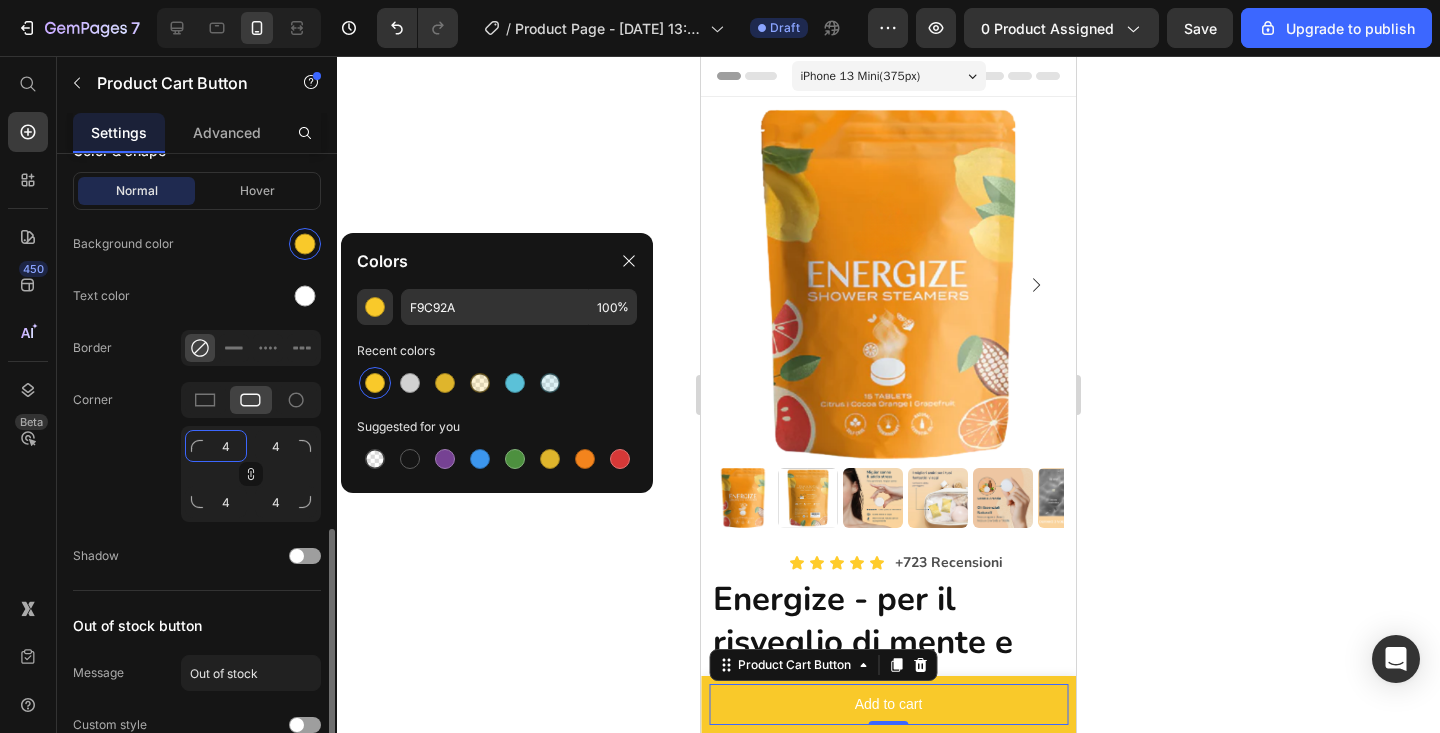 click on "4" 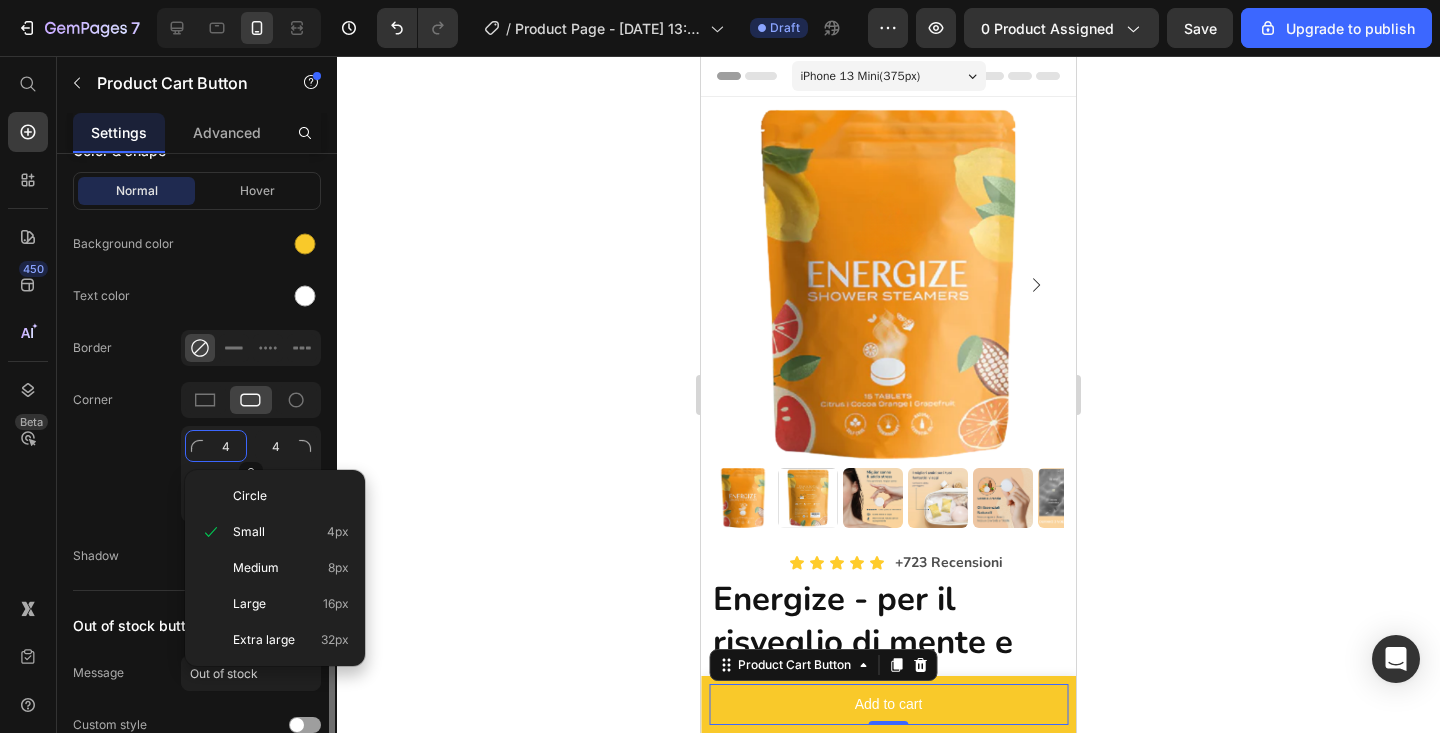click on "4" 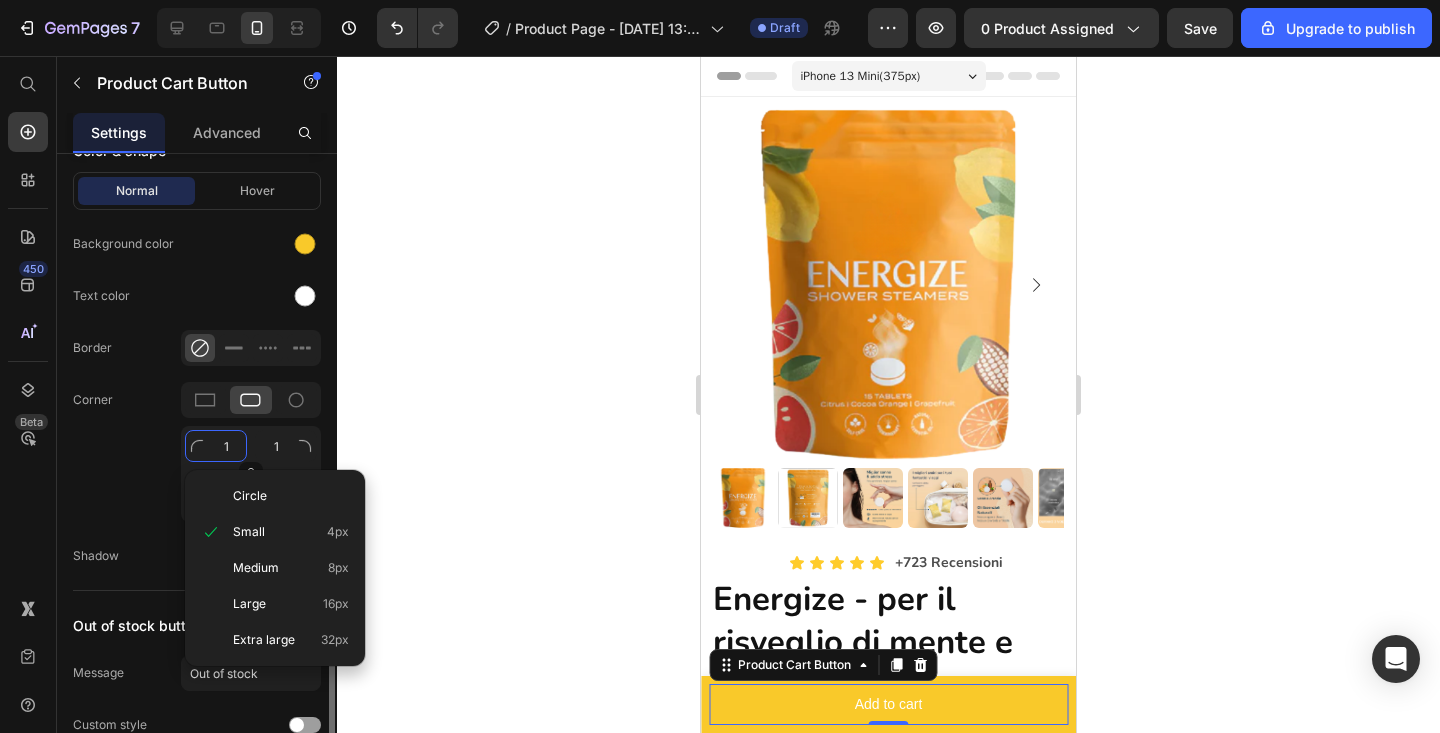 type on "10" 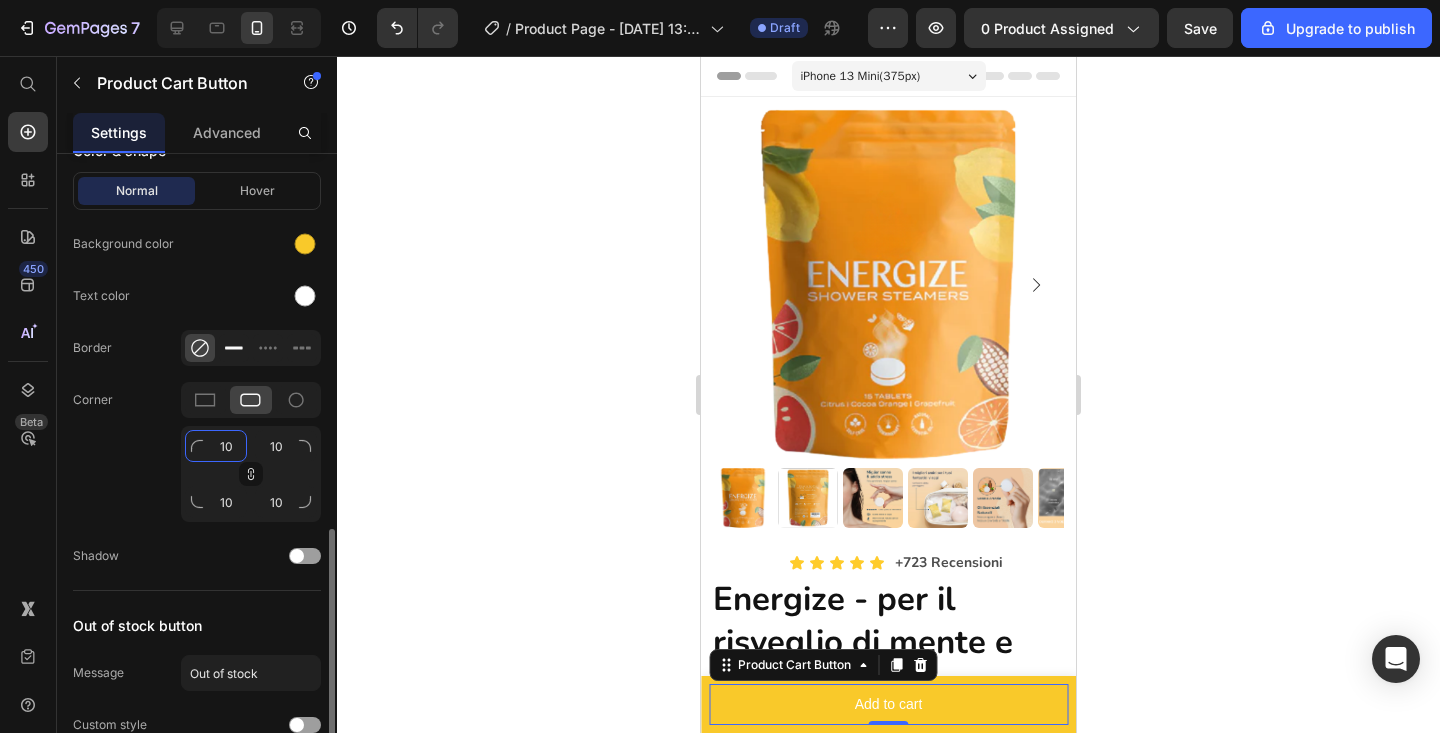 type on "10" 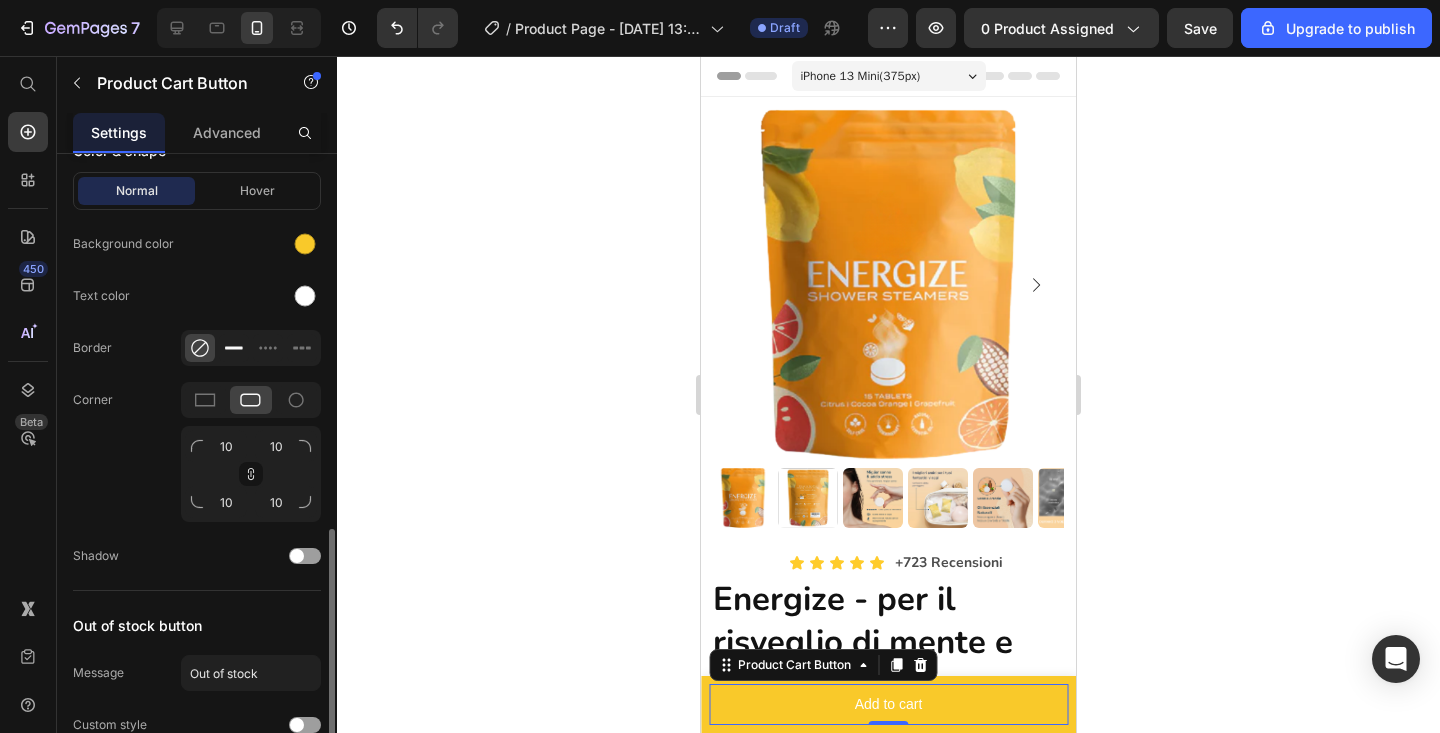 click 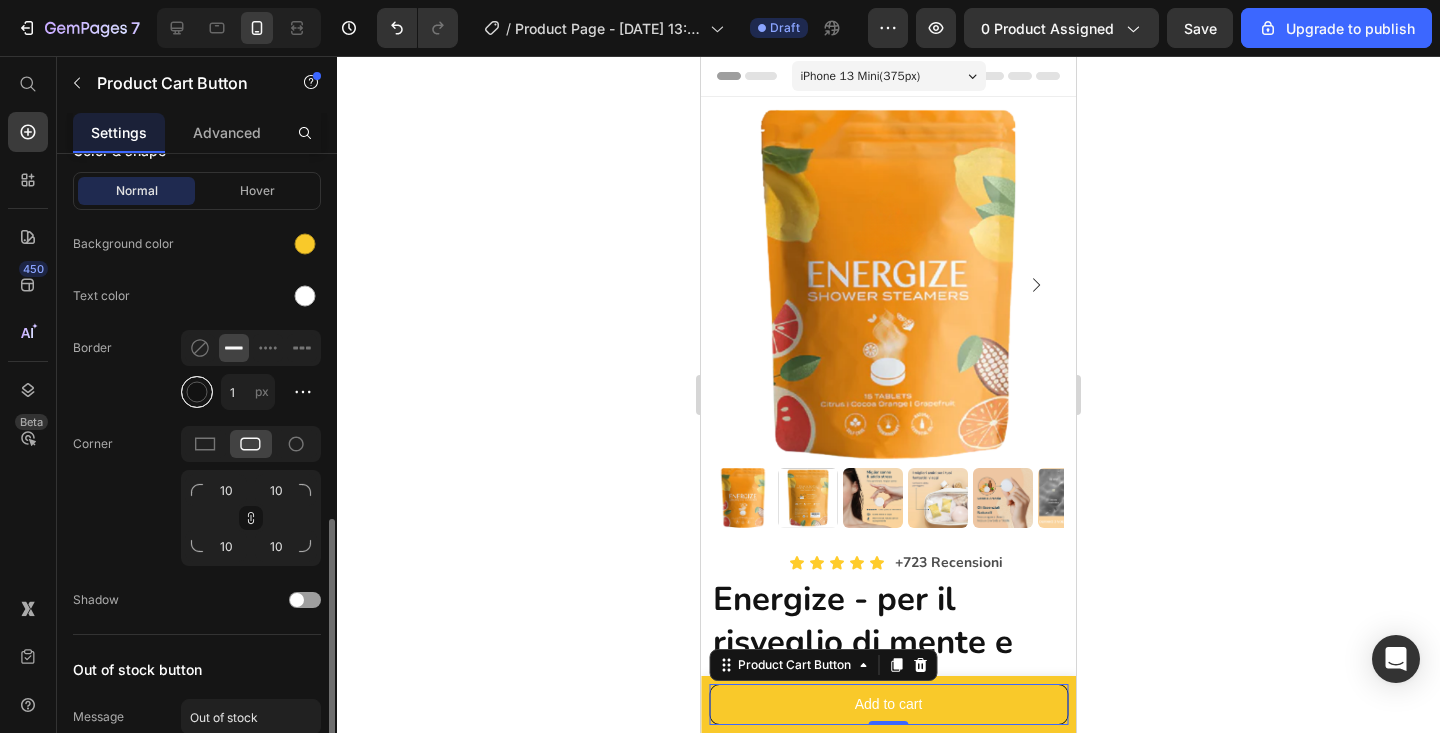 click at bounding box center (197, 392) 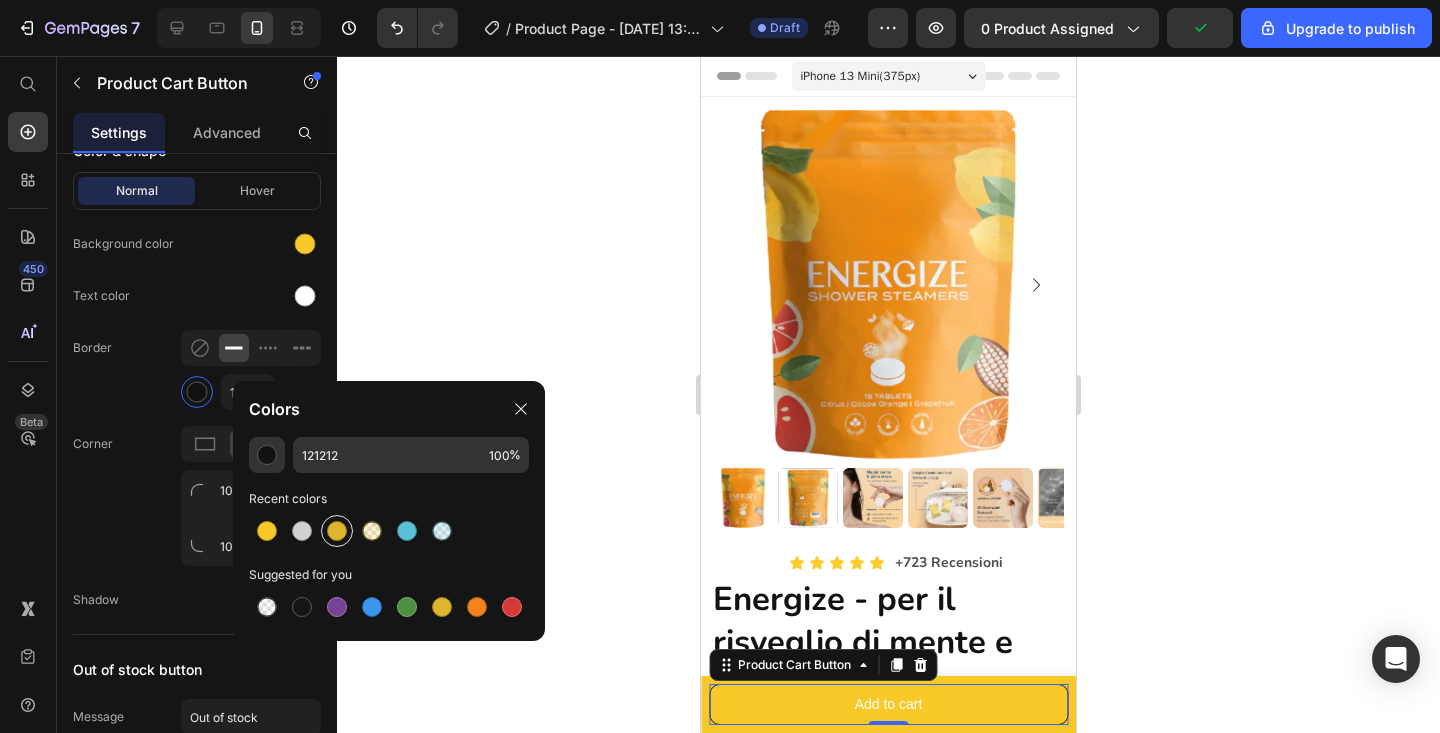 click at bounding box center (337, 531) 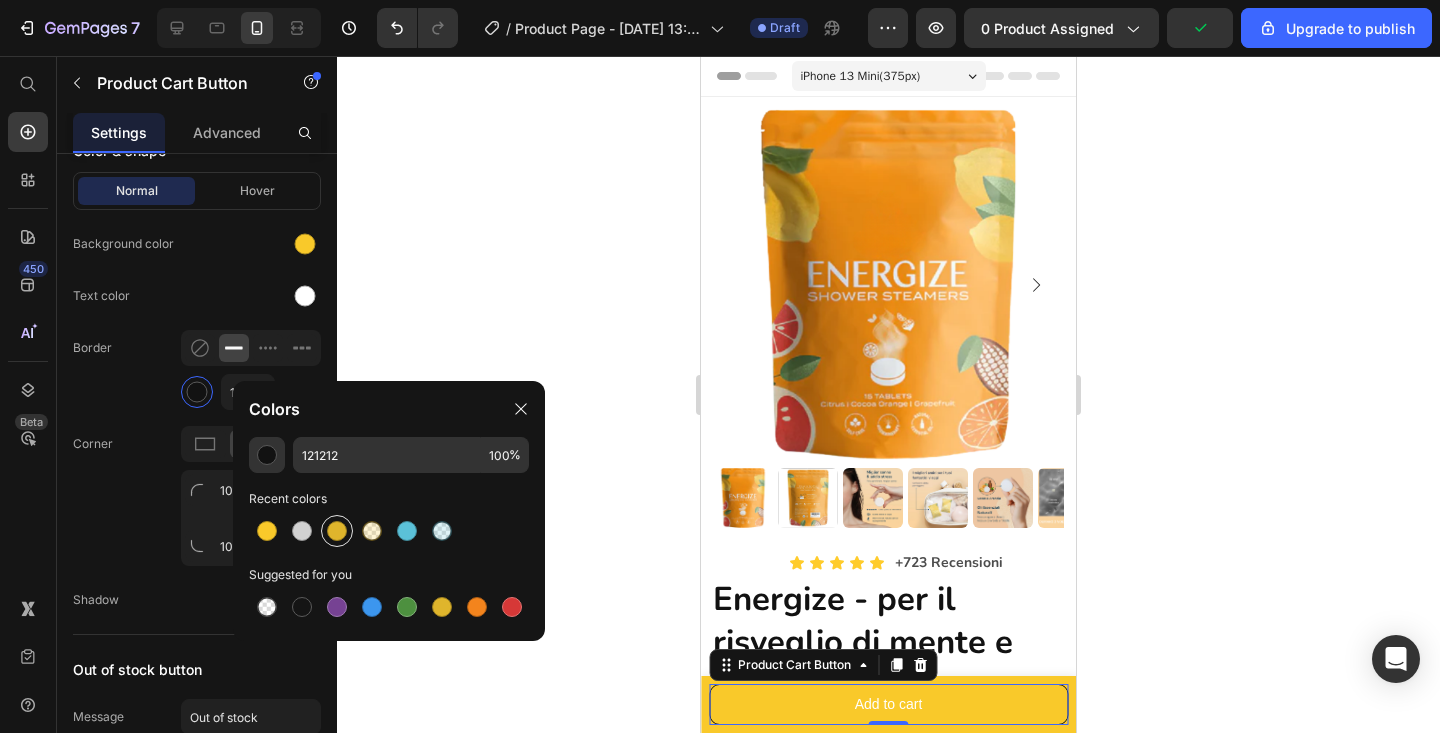 type on "DFB52C" 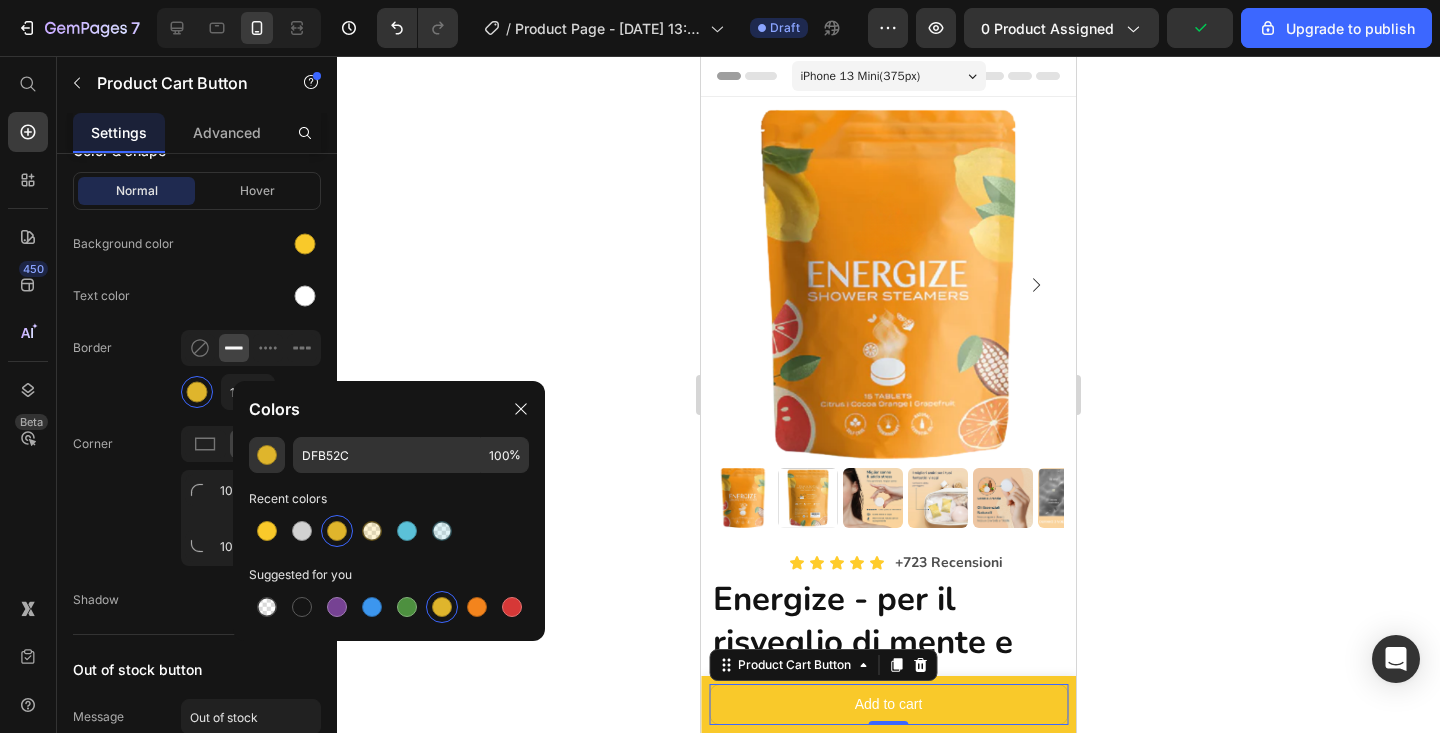 click on "Colors" 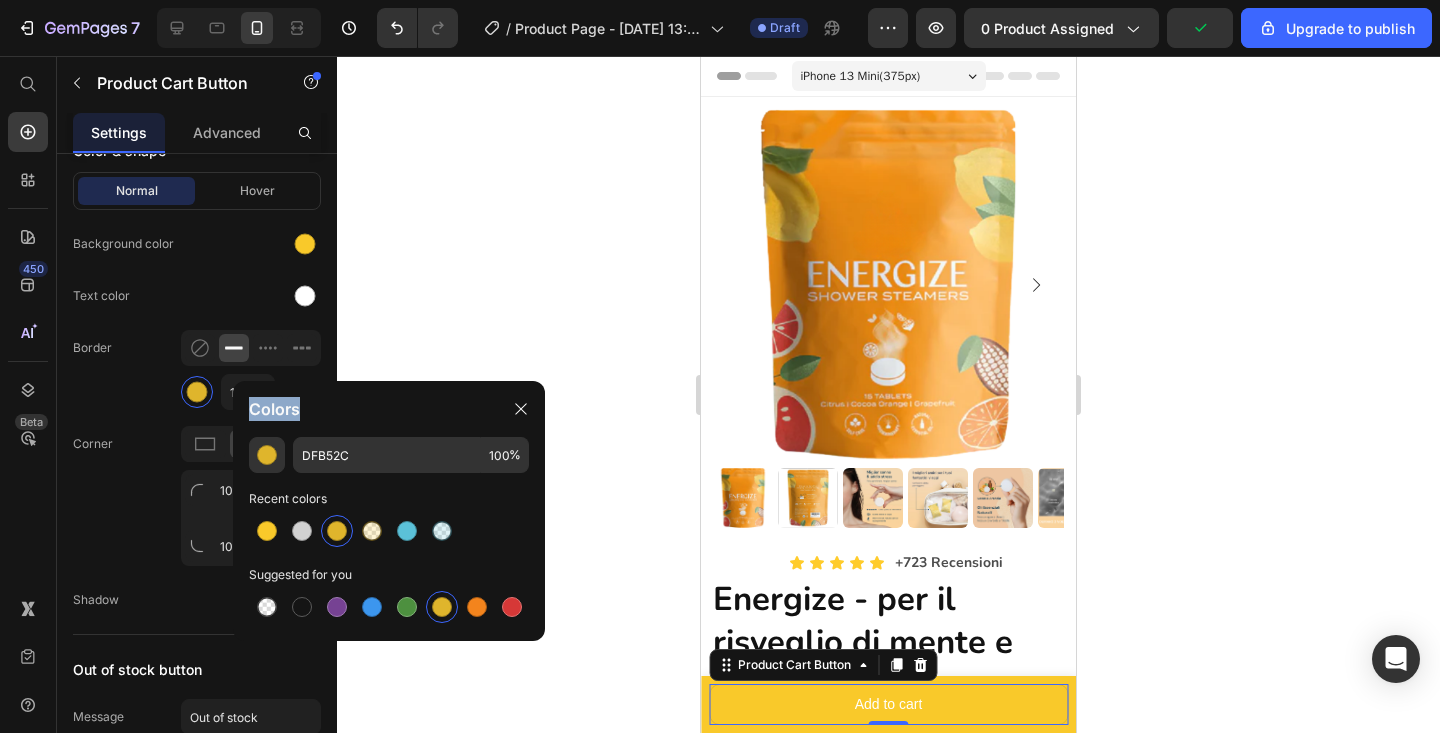 click on "Colors" 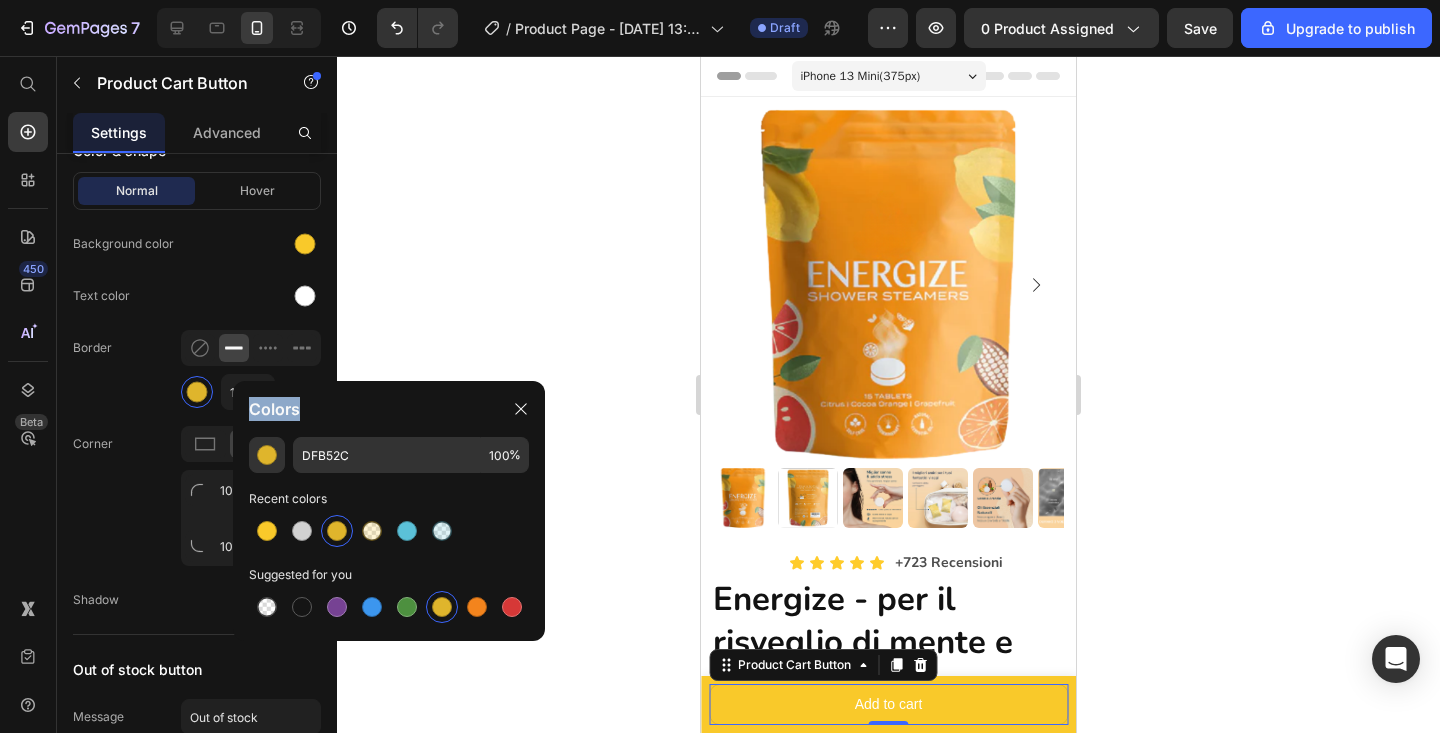click on "Colors" 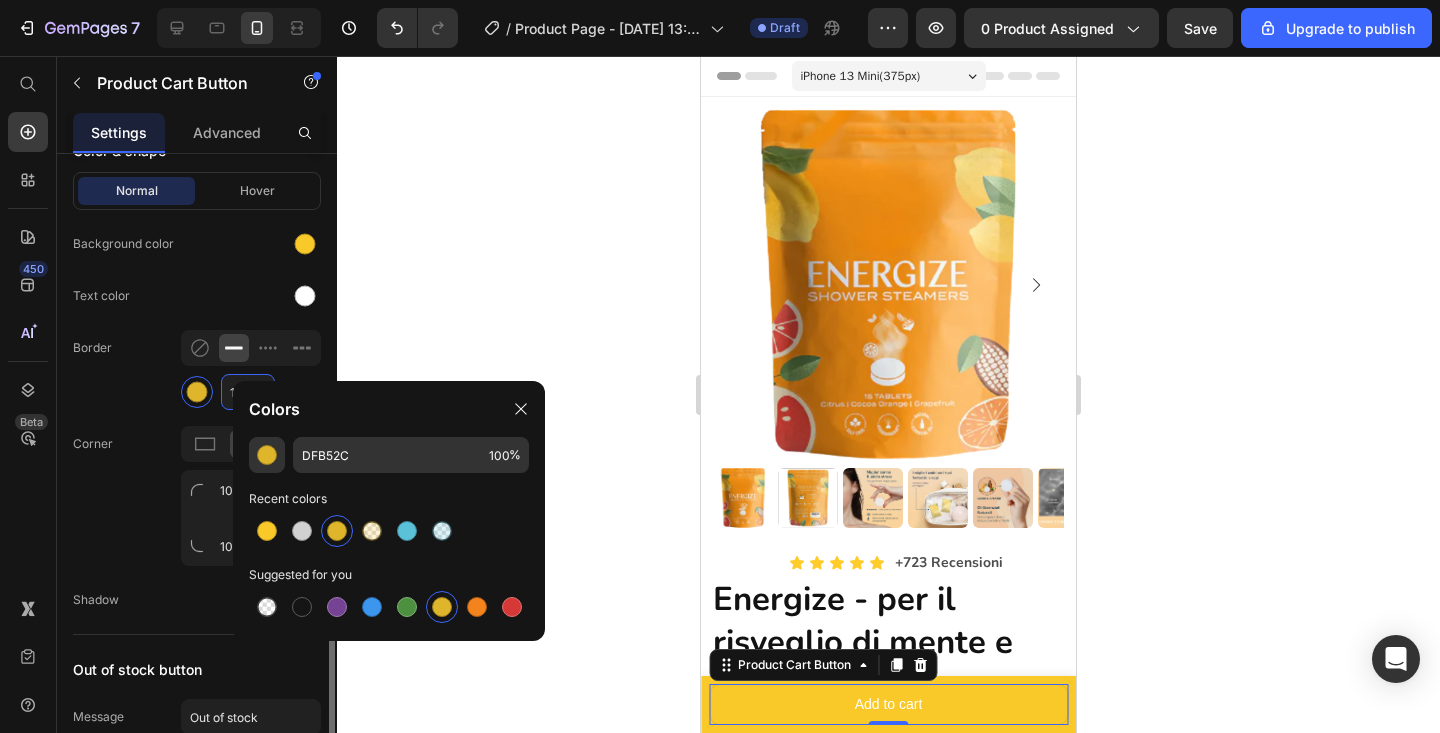 click on "1" at bounding box center [248, 392] 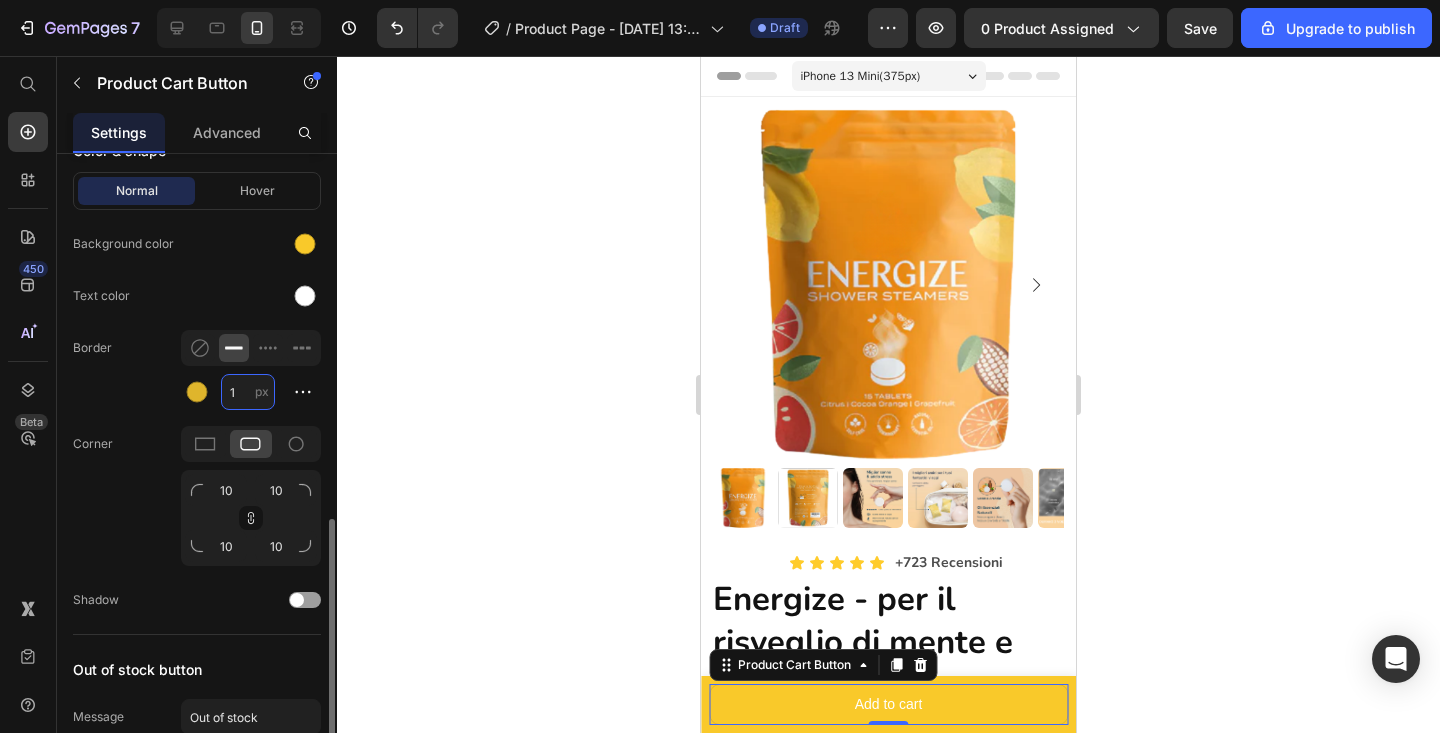 click on "1" at bounding box center (248, 392) 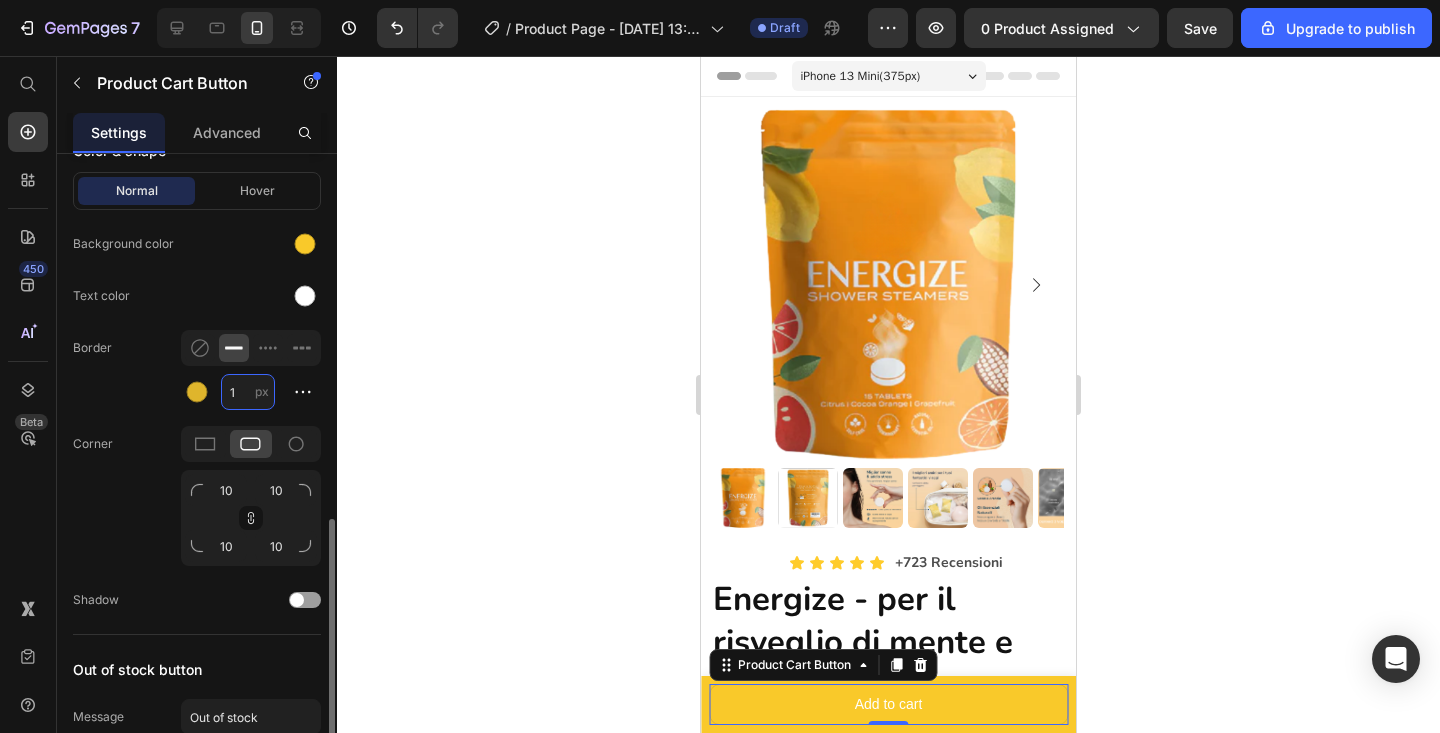 click on "1" at bounding box center (248, 392) 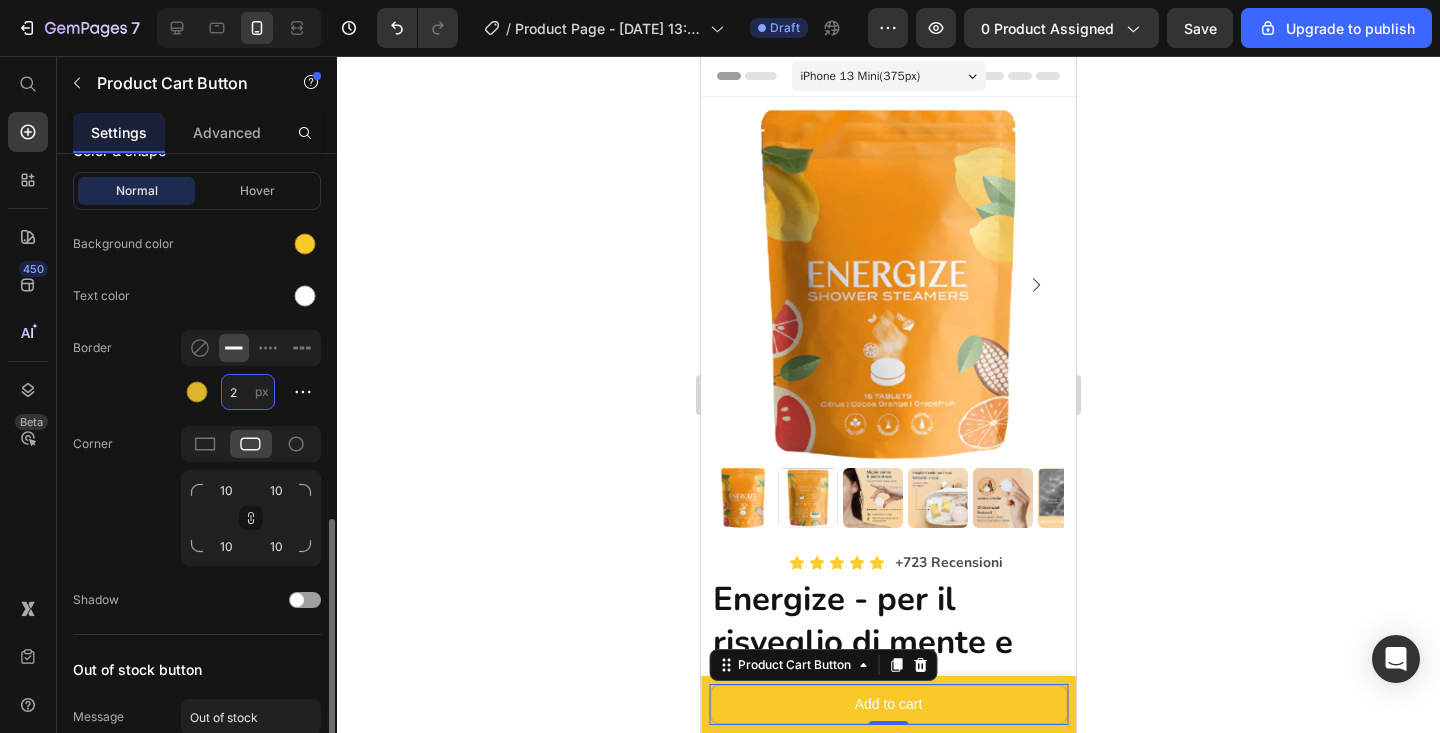 type on "2" 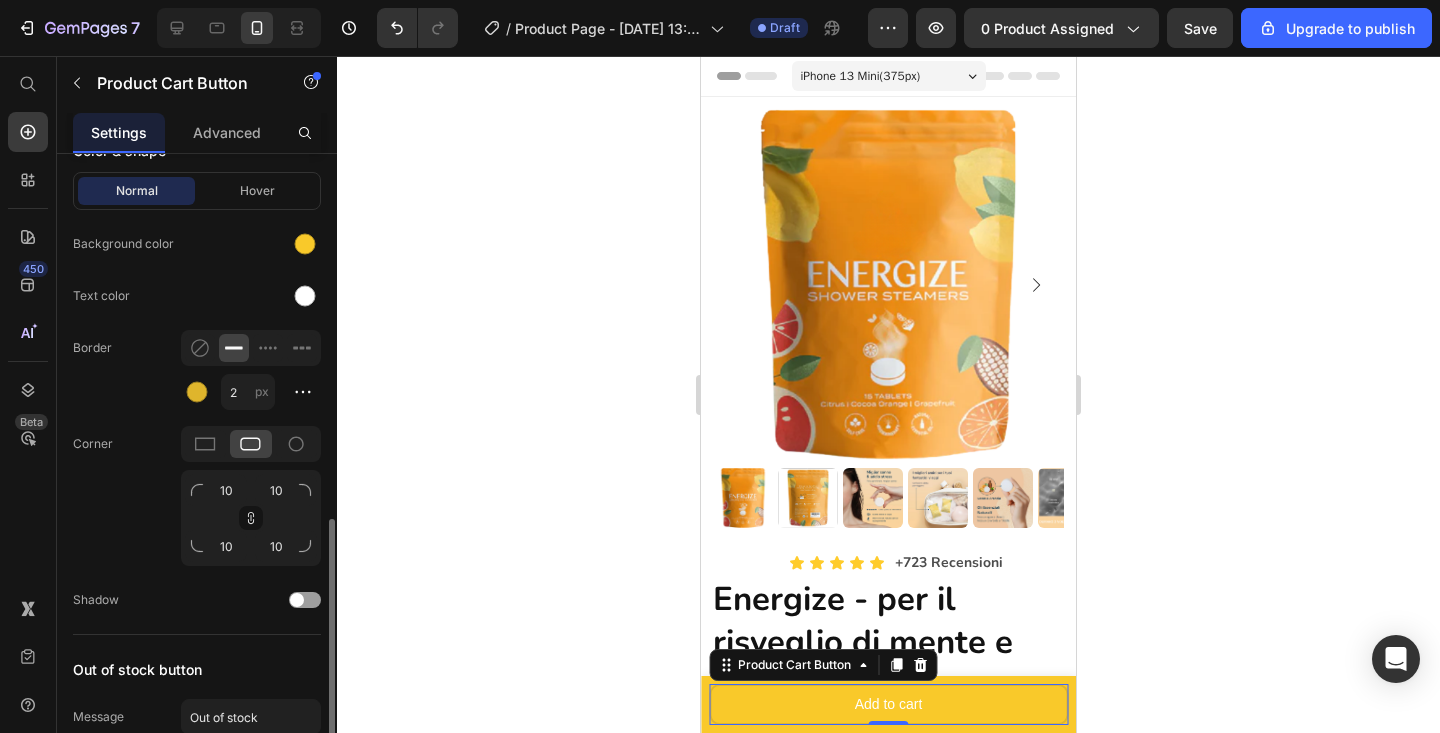 click on "Corner 10 10 10 10" 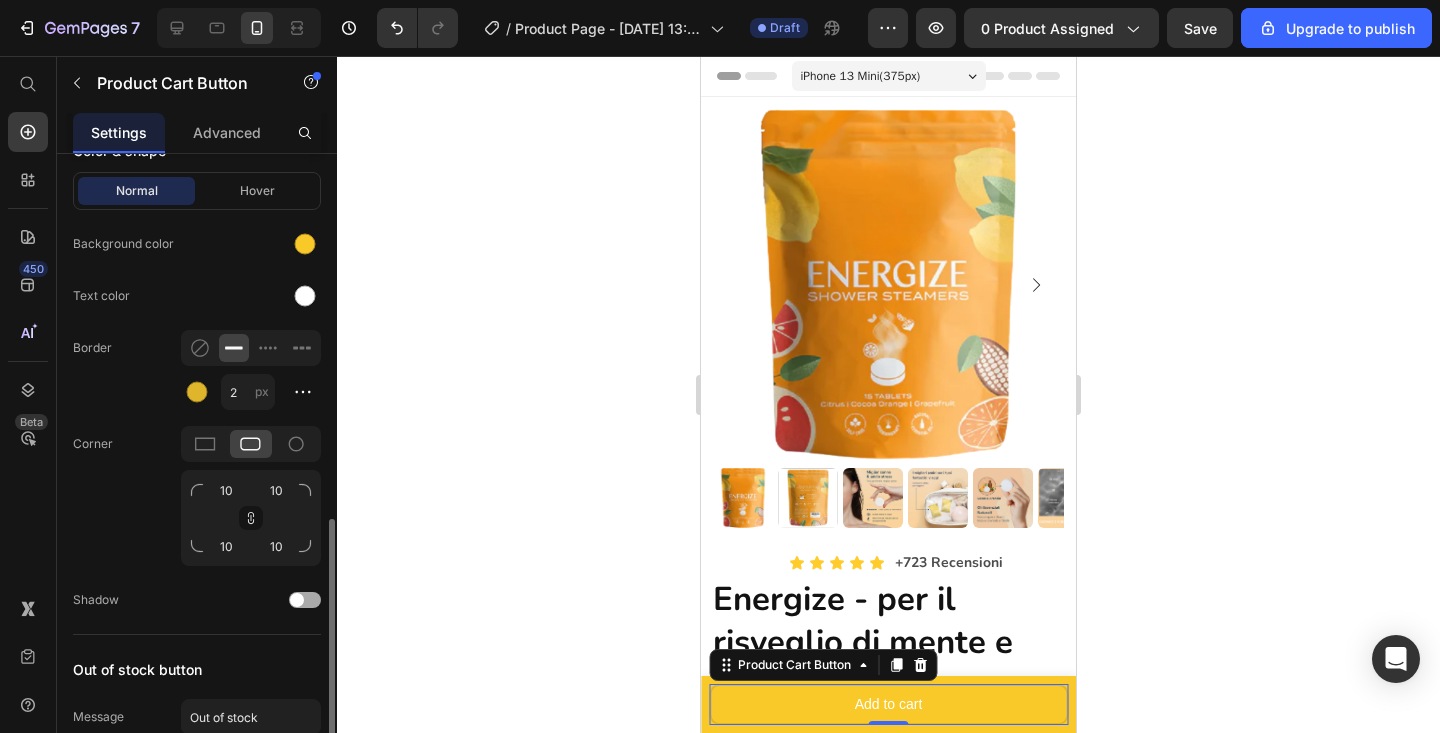 click on "Shadow" 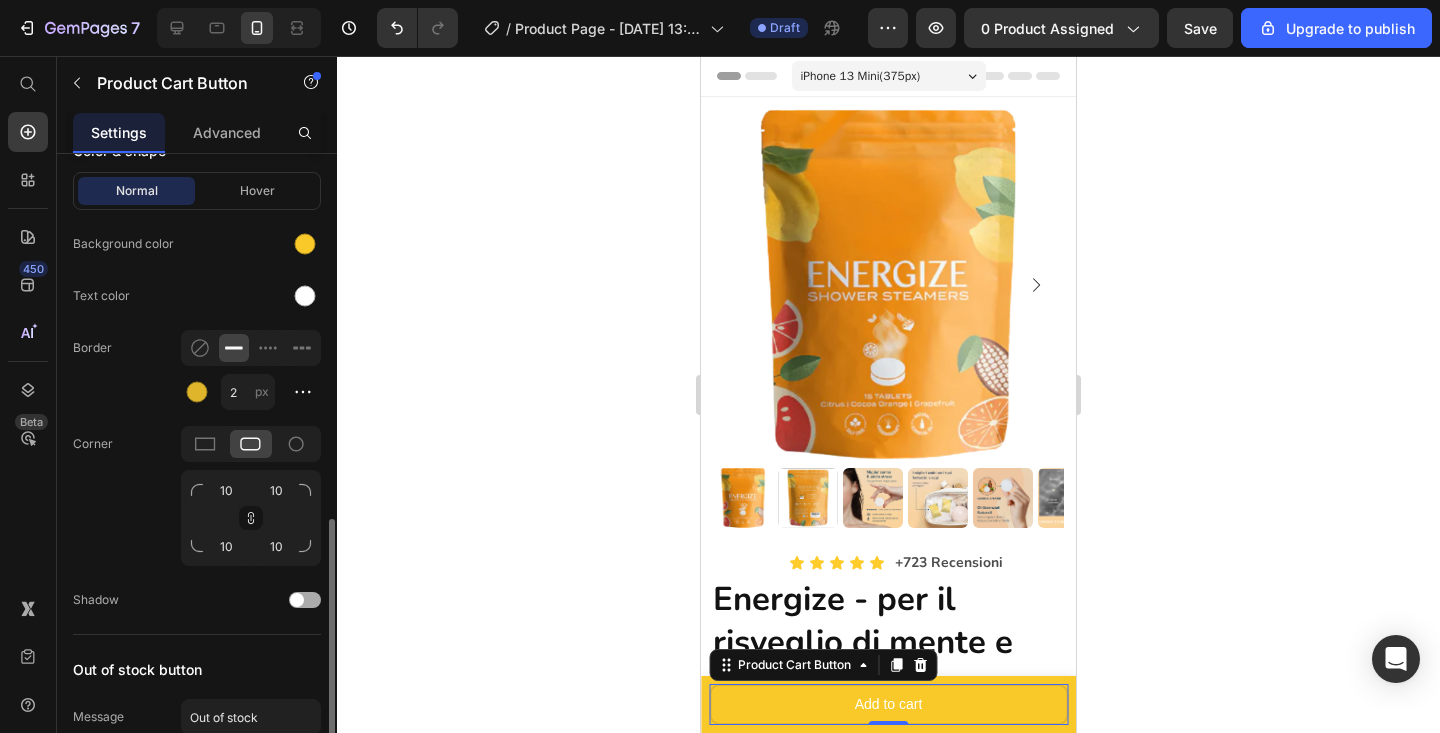 click at bounding box center (305, 600) 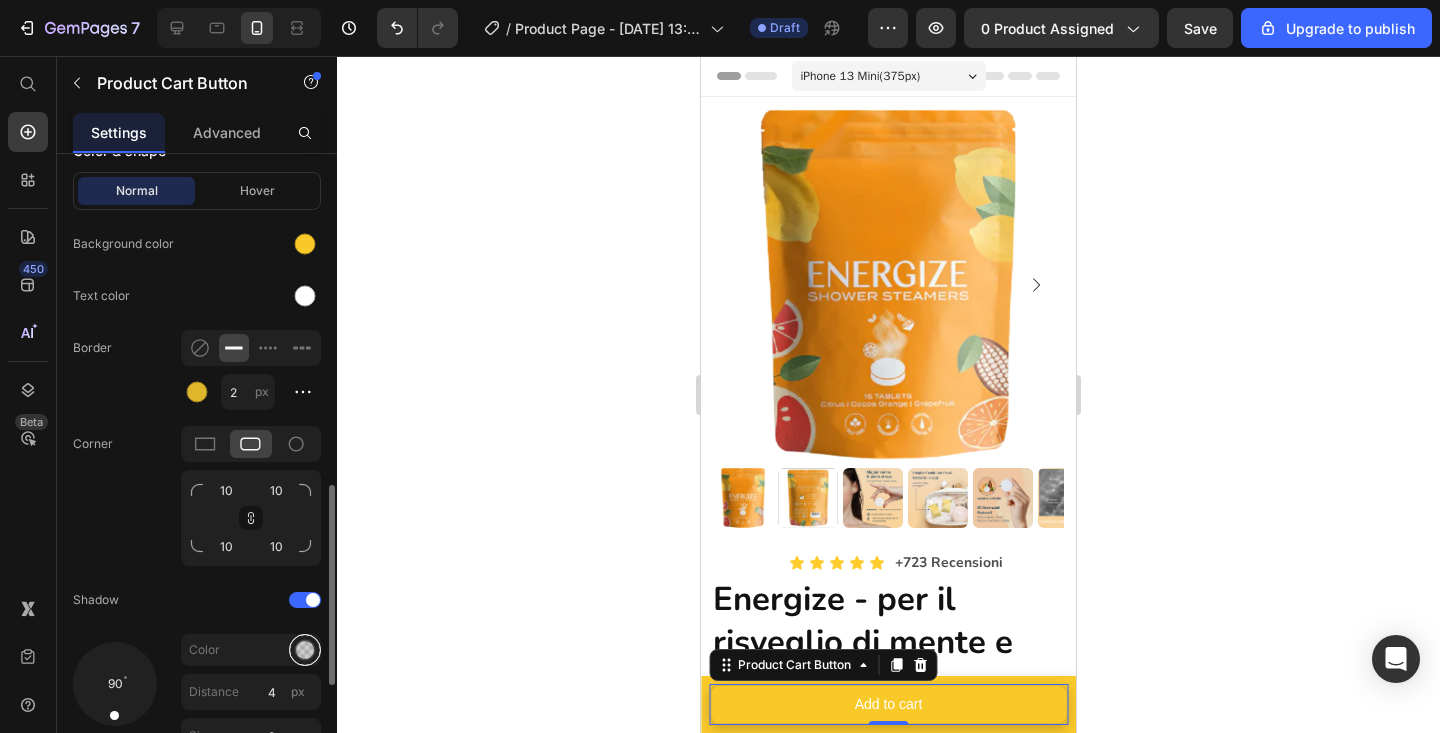 click at bounding box center (305, 650) 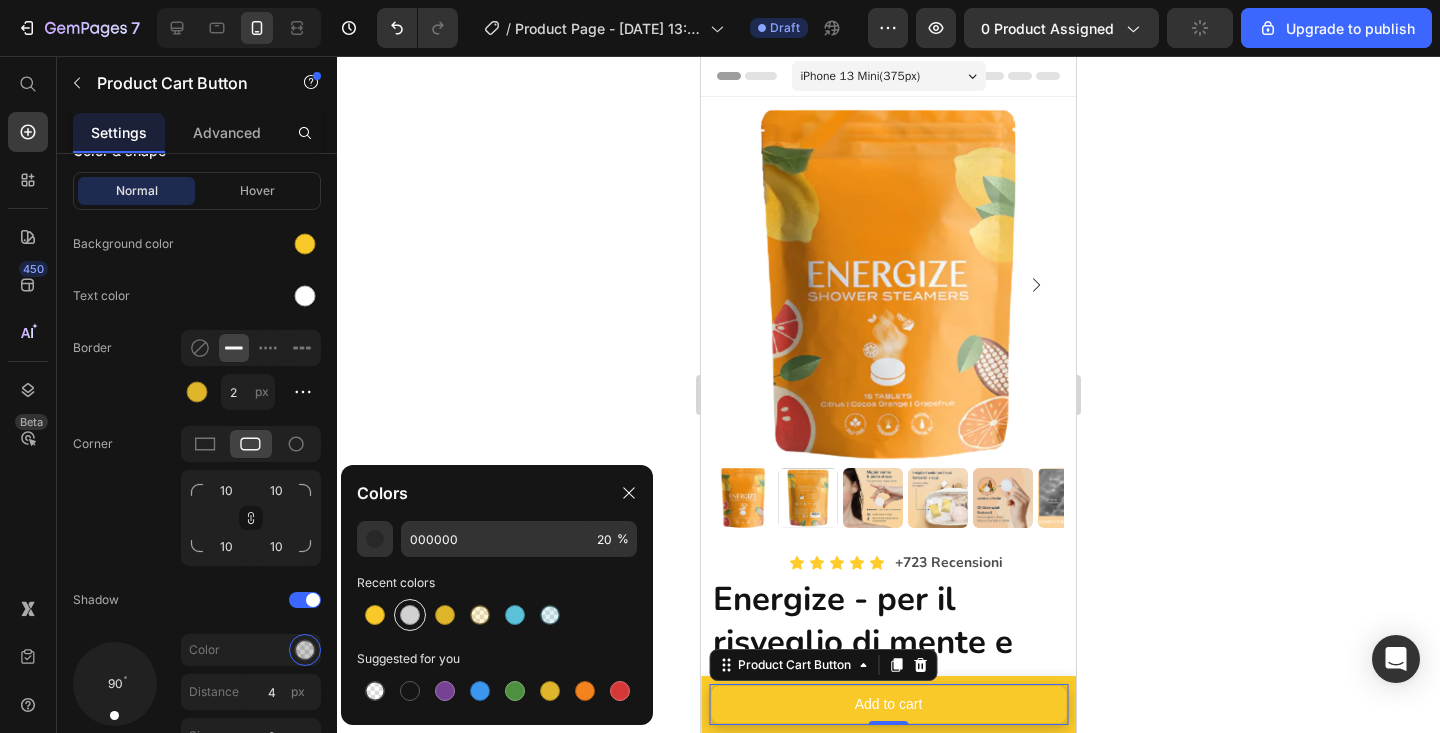 click at bounding box center (410, 615) 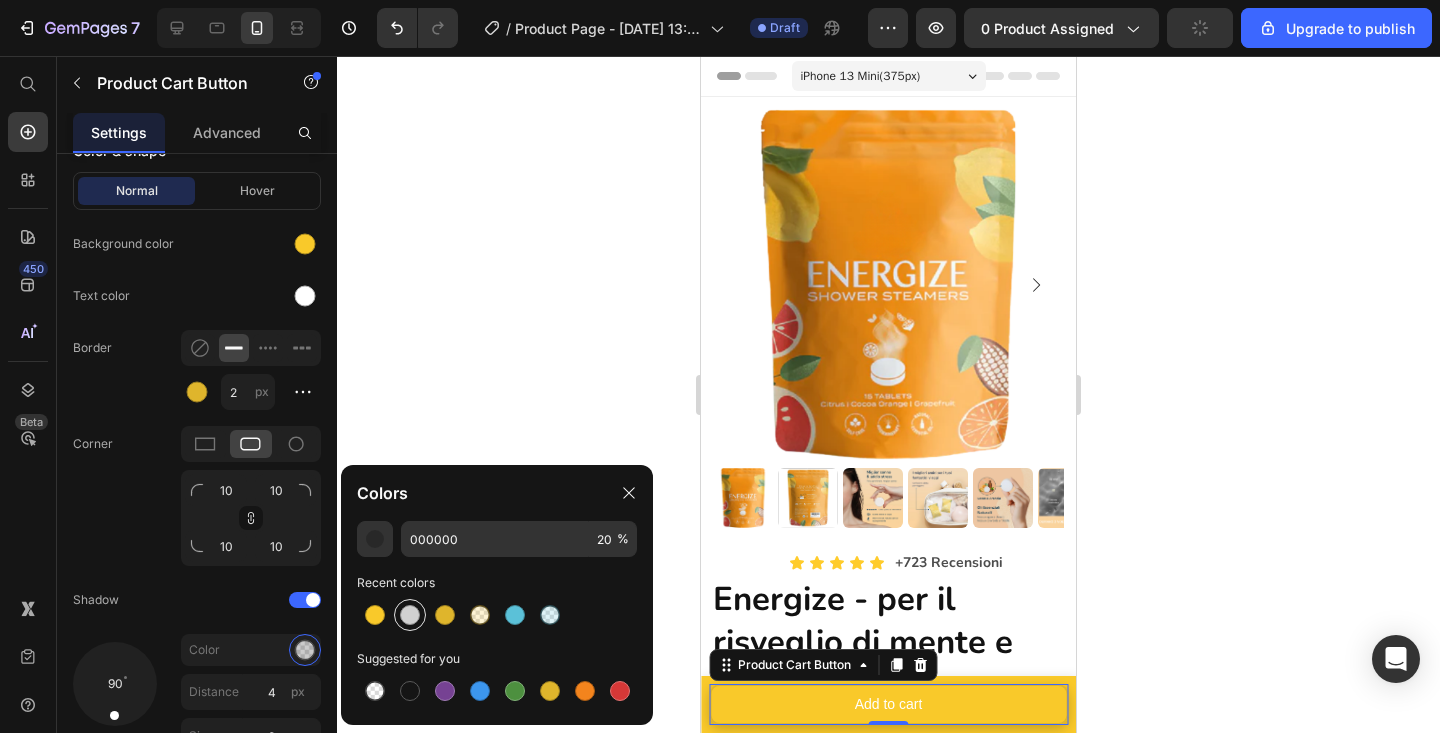 type on "D1D1D1" 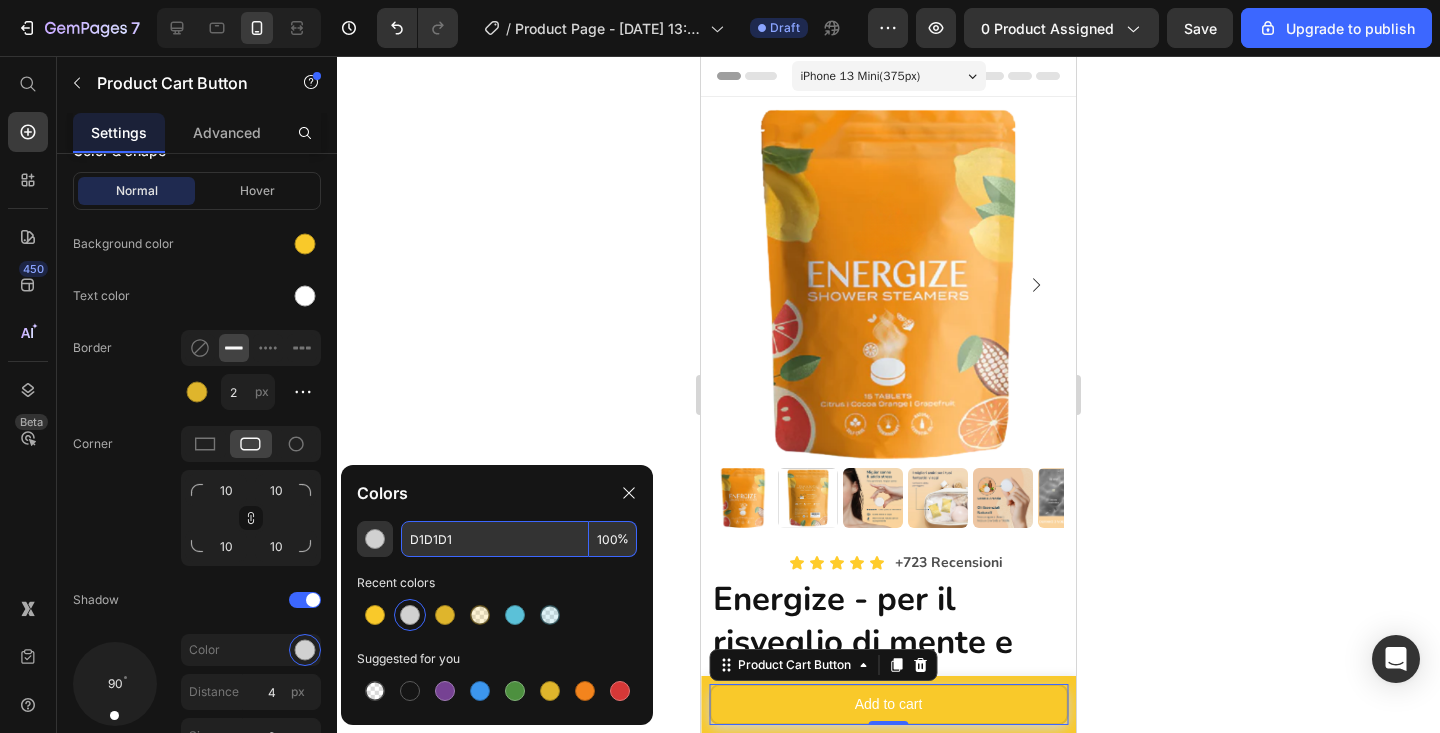 click on "D1D1D1" at bounding box center (495, 539) 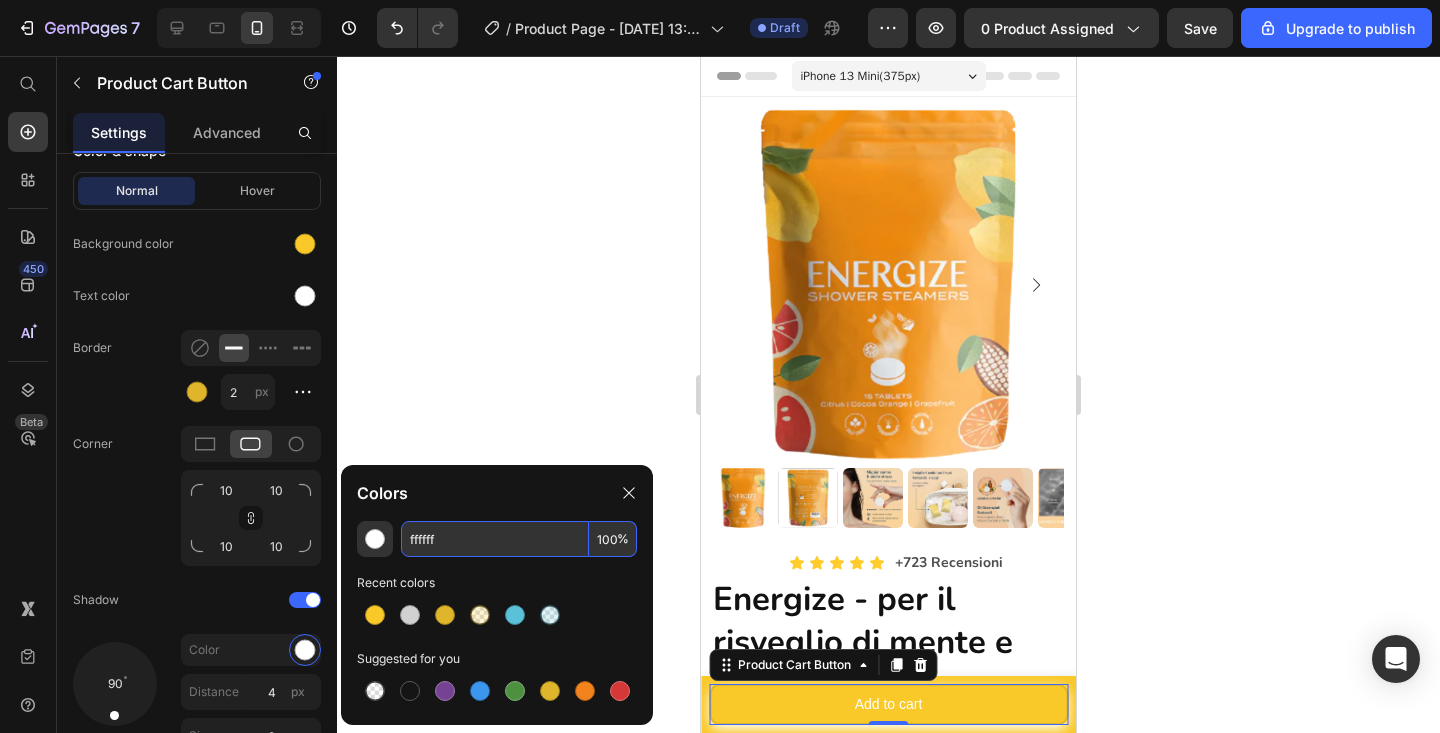type on "FFFFFF" 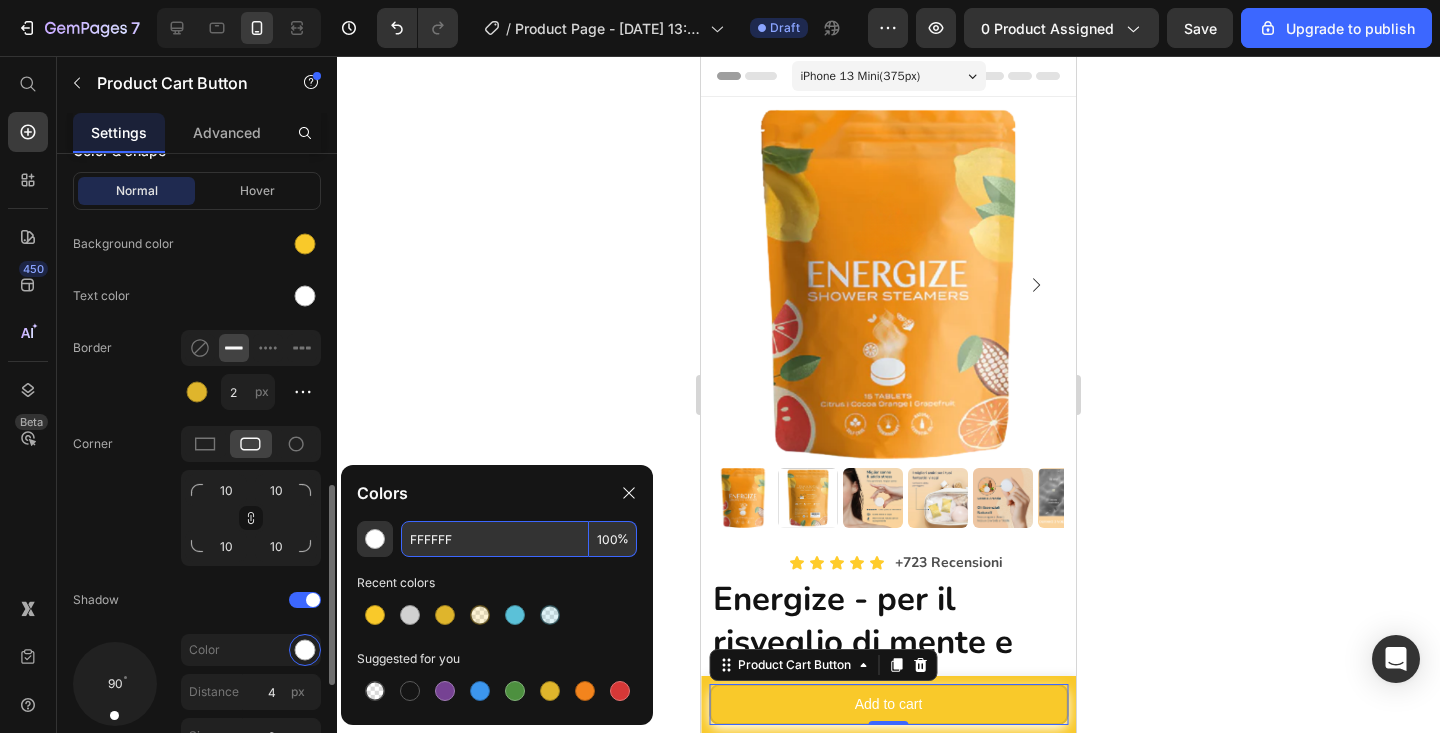 click on "Corner 10 10 10 10" 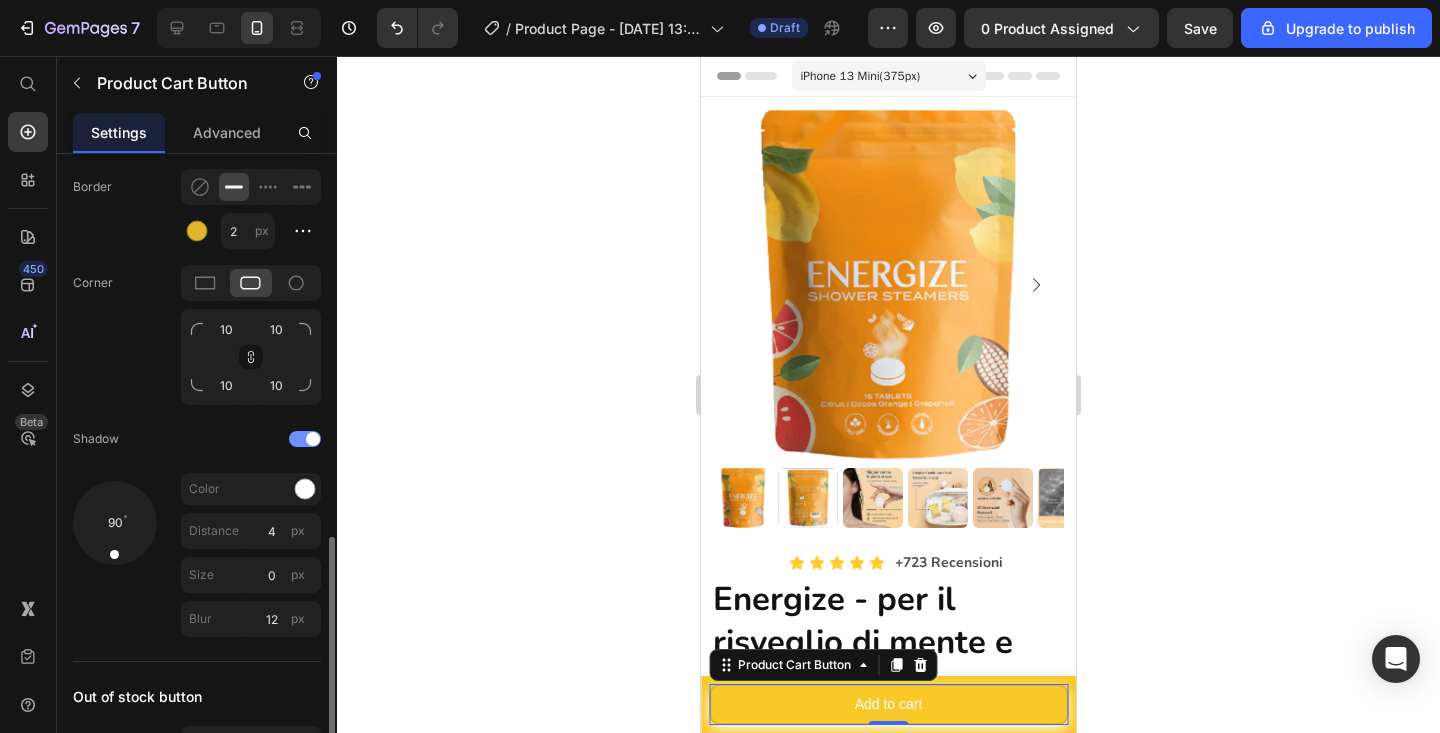 scroll, scrollTop: 1215, scrollLeft: 0, axis: vertical 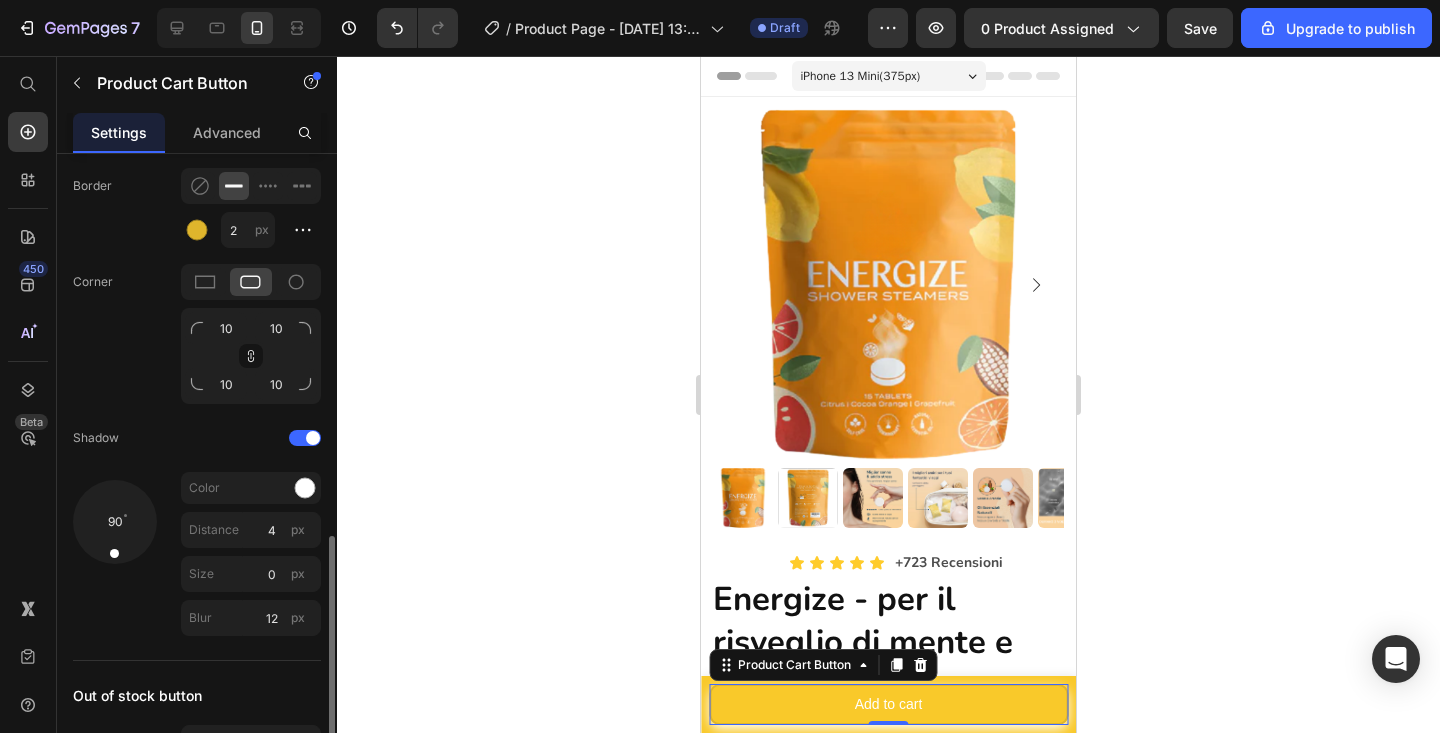 click 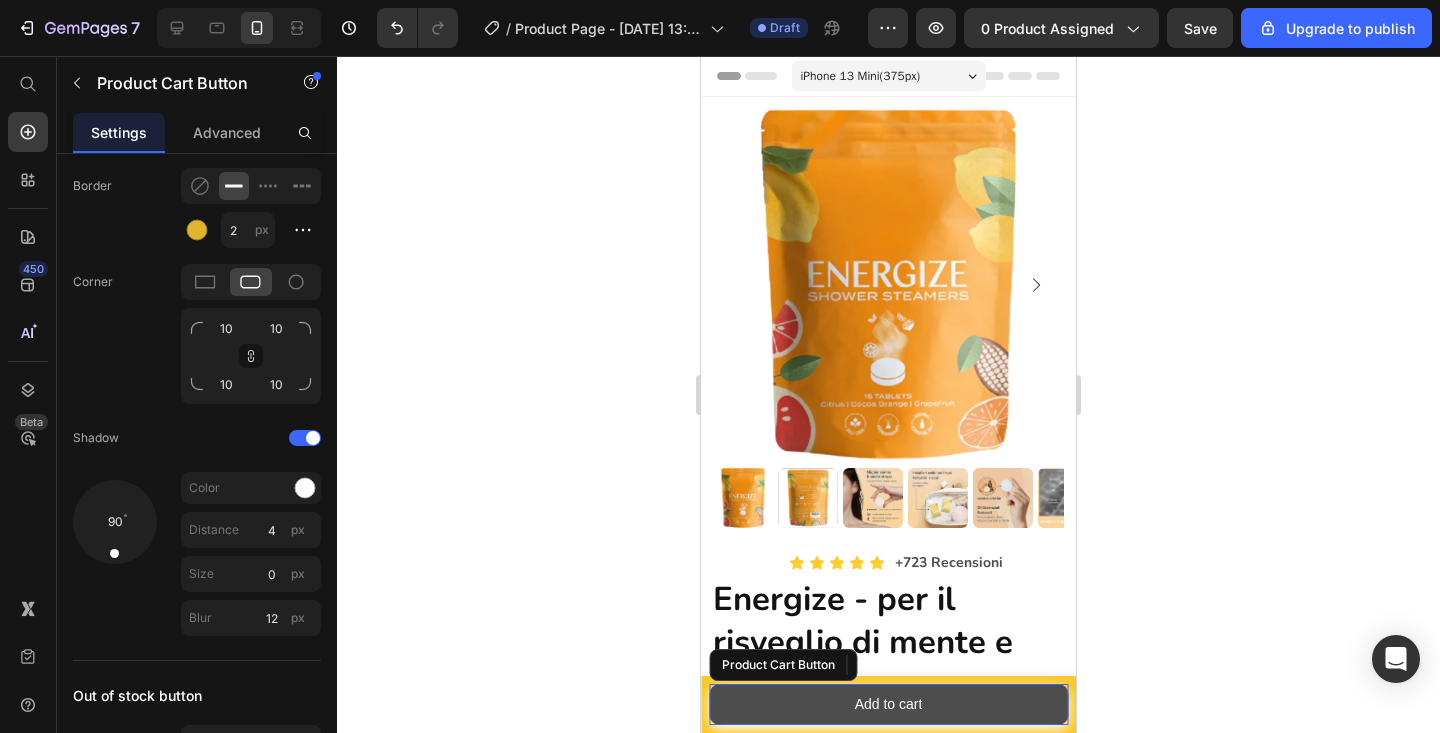 click on "Add to cart" at bounding box center [888, 704] 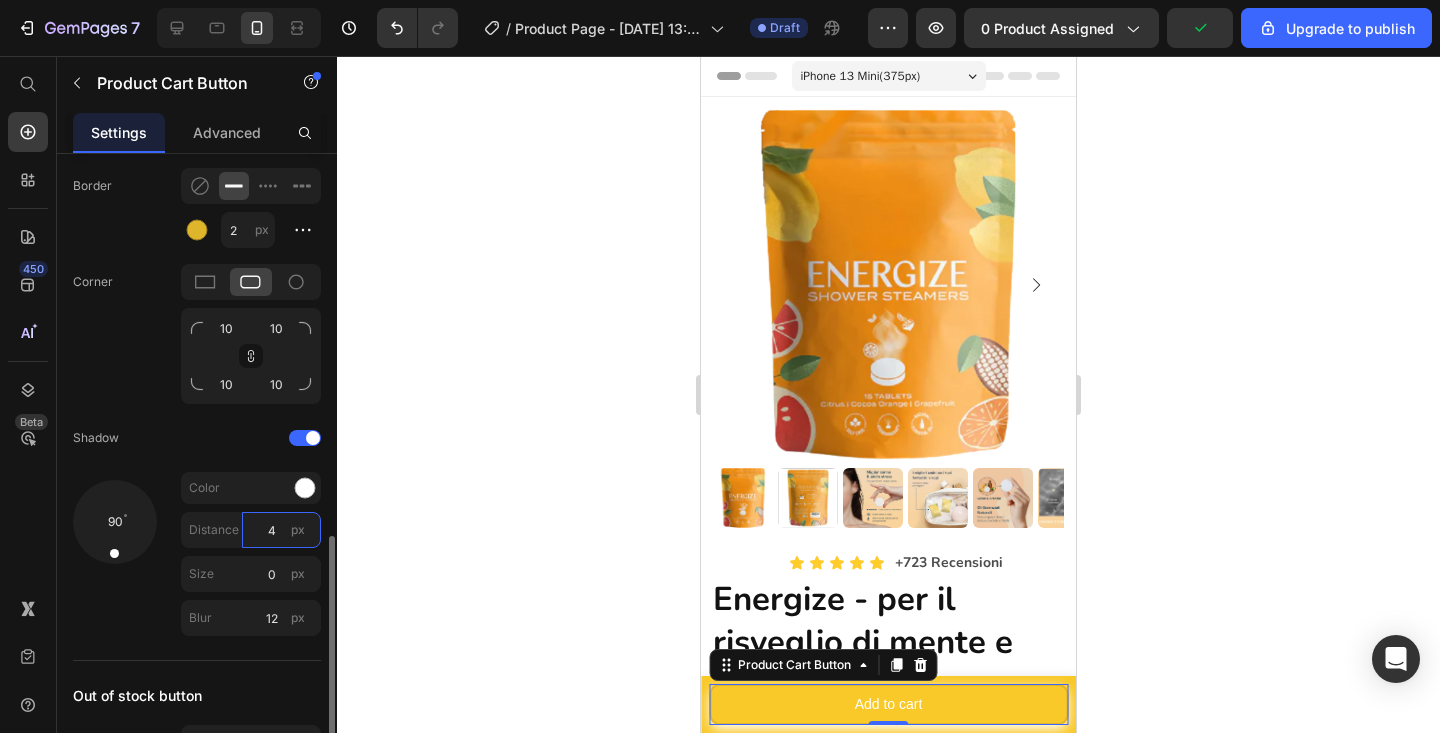 click on "4" at bounding box center (281, 530) 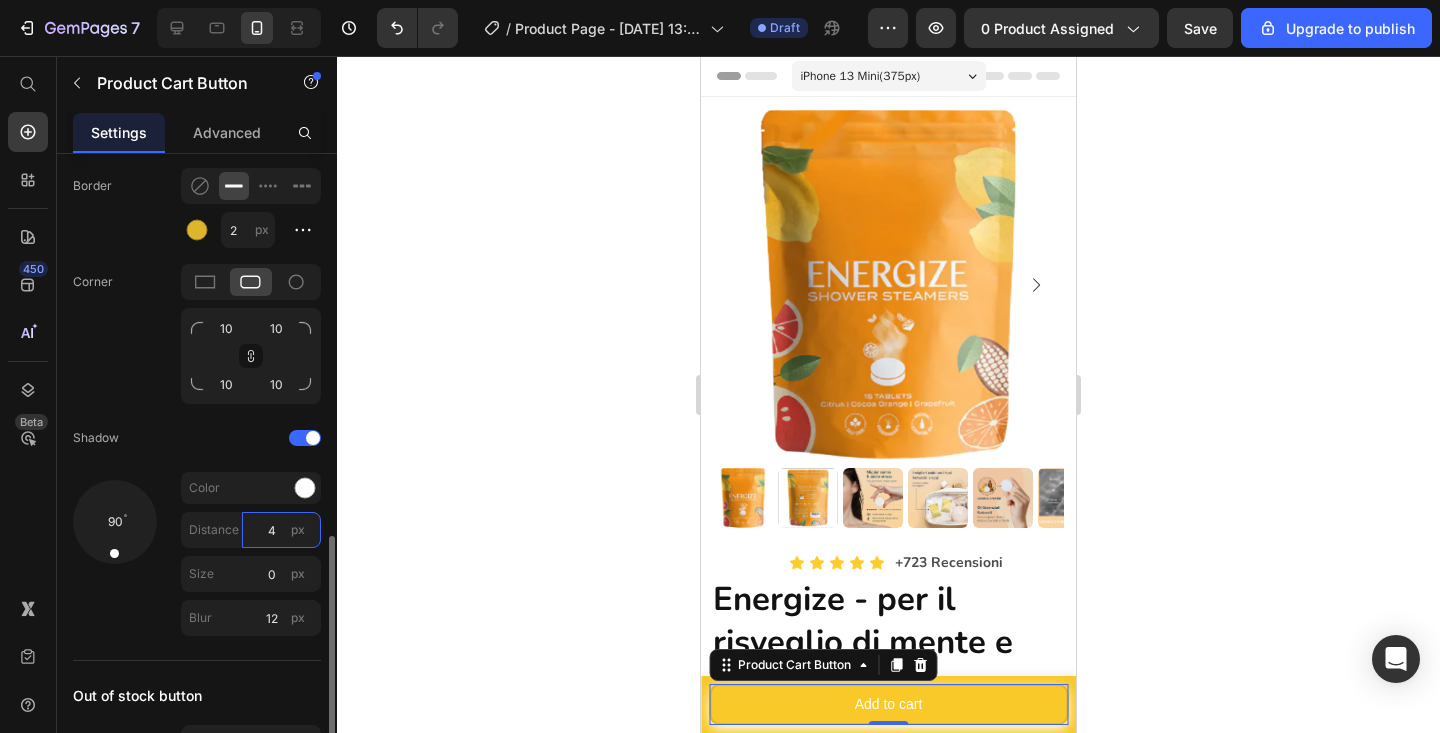 click on "4" at bounding box center (281, 530) 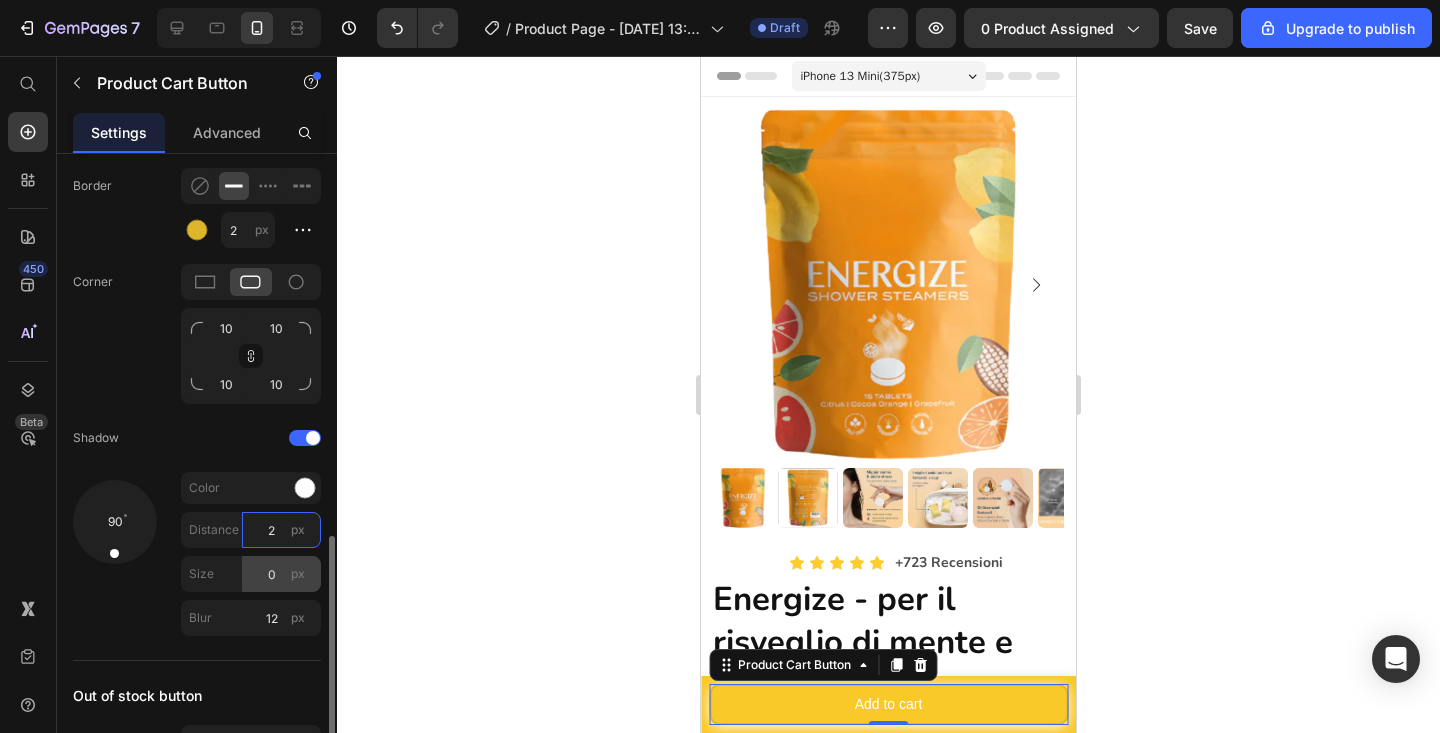 type on "2" 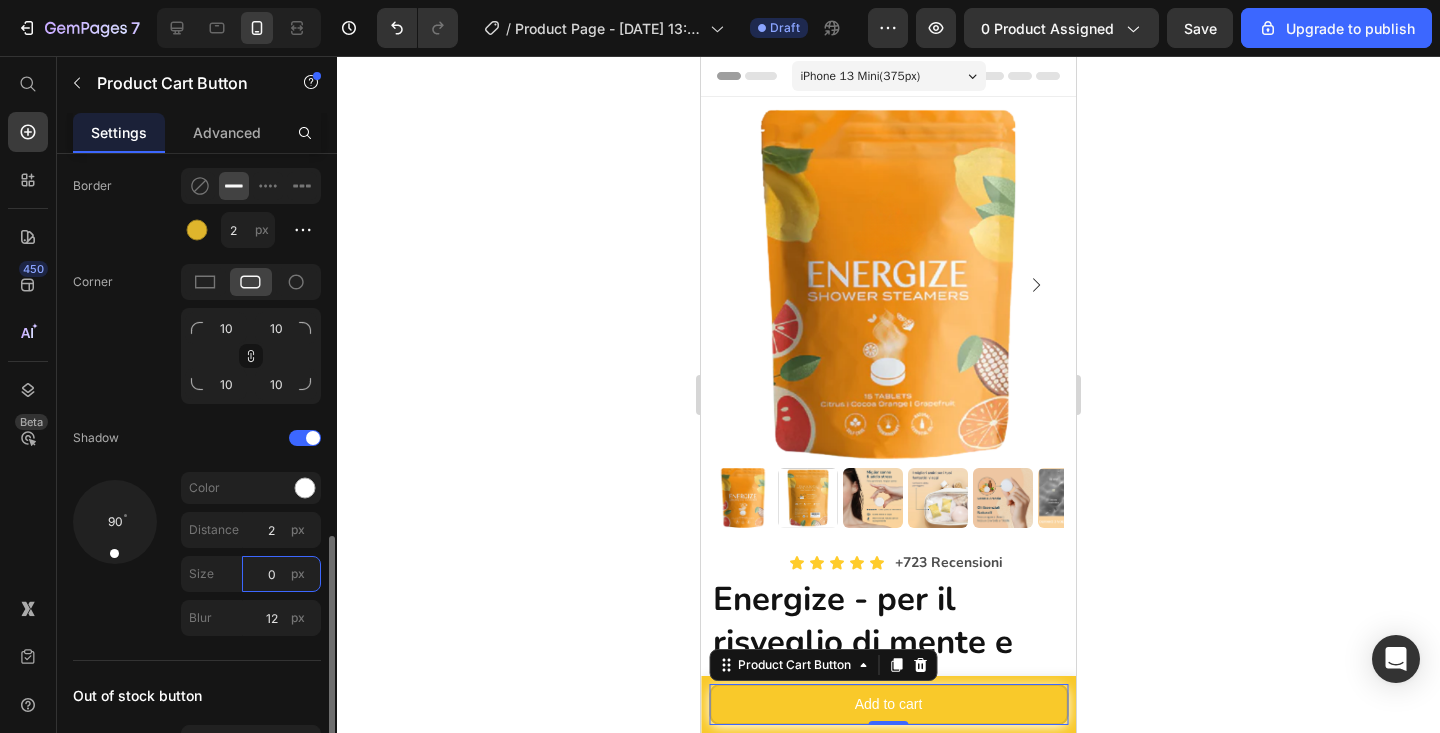 click on "0" at bounding box center (281, 574) 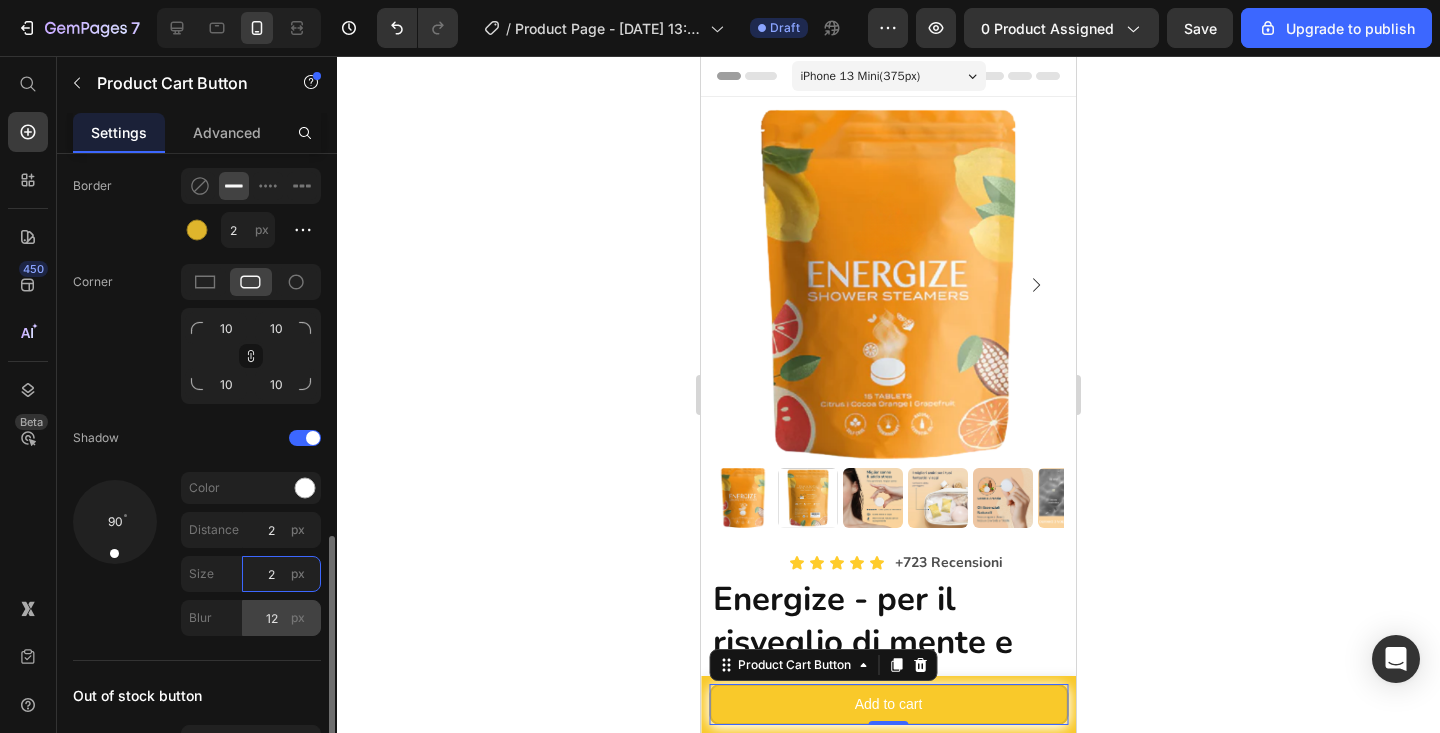 type on "2" 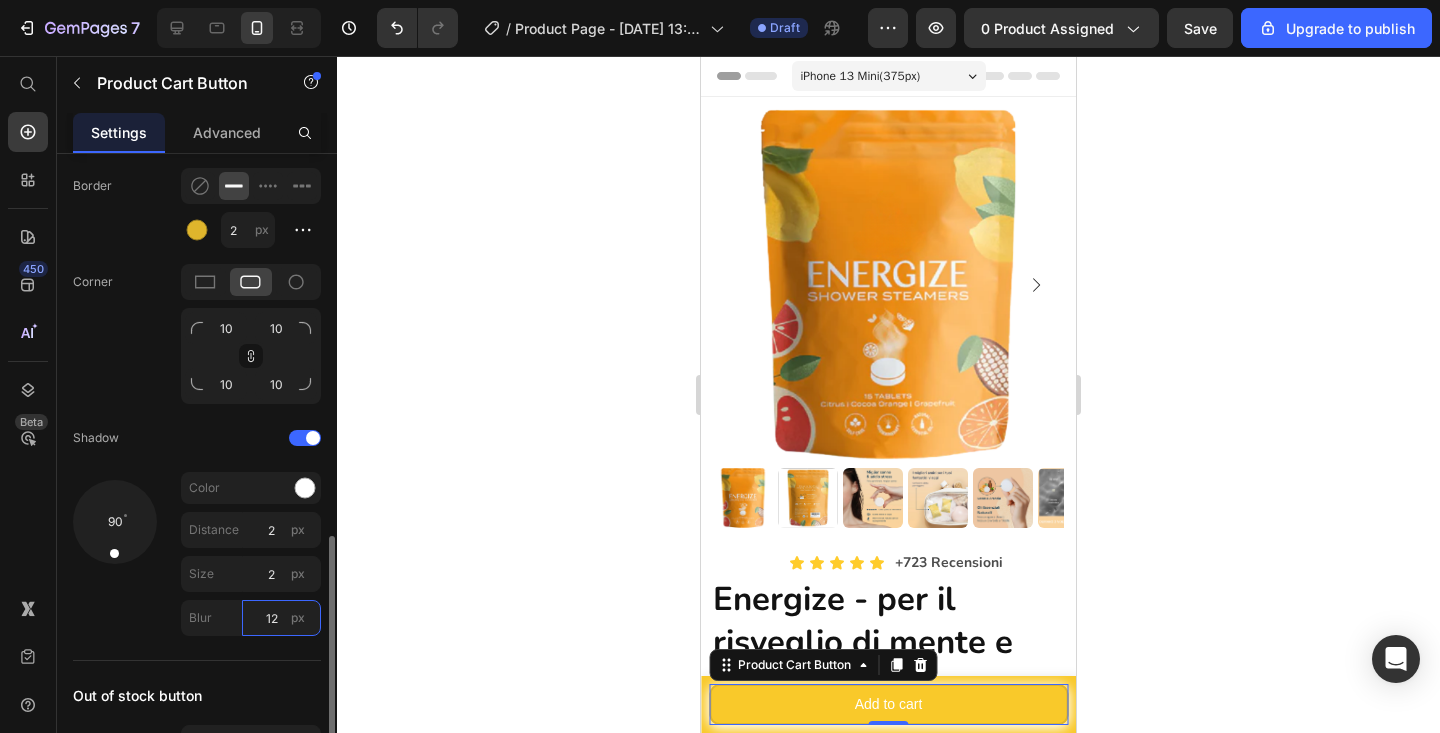 click on "12" at bounding box center [281, 618] 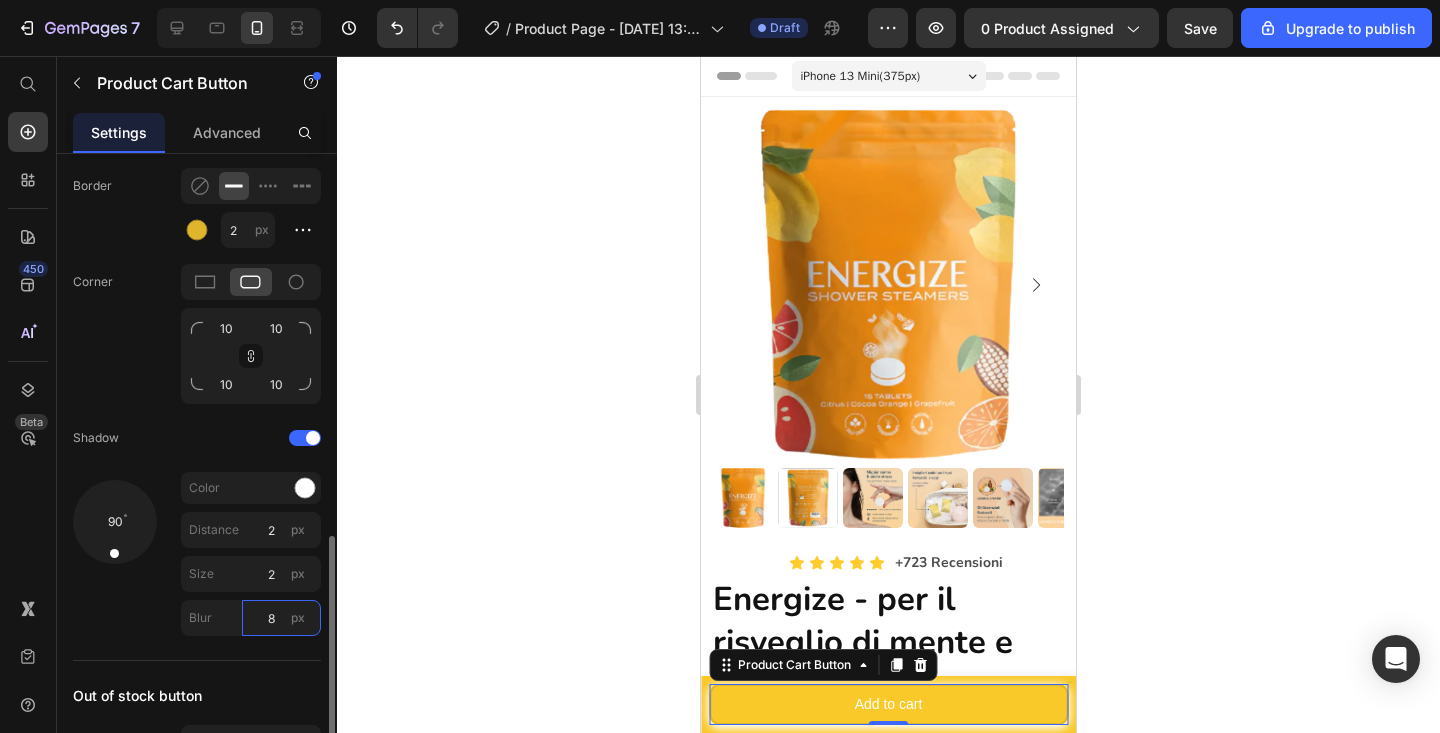 type on "8" 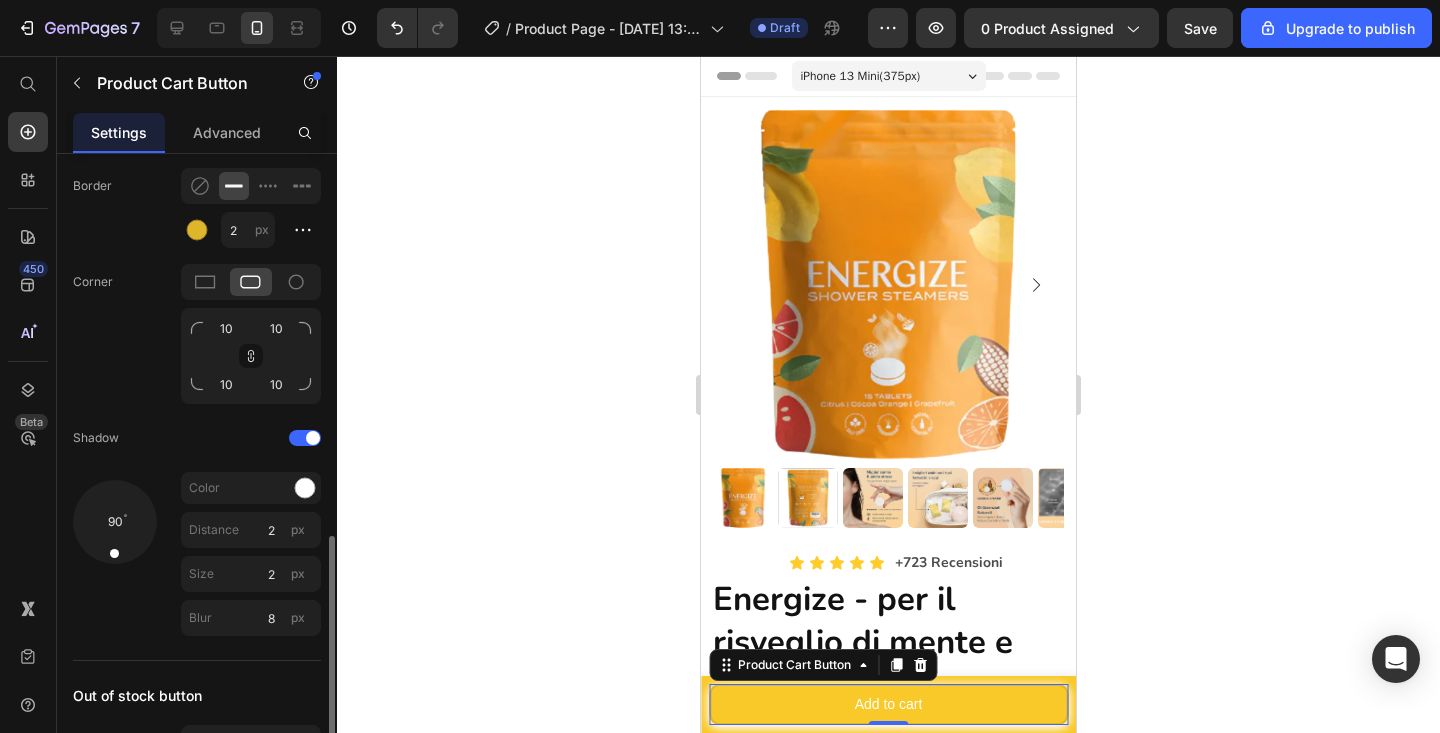 click on "90 Color Distance 2 px Size 2 px Blur 8 px" 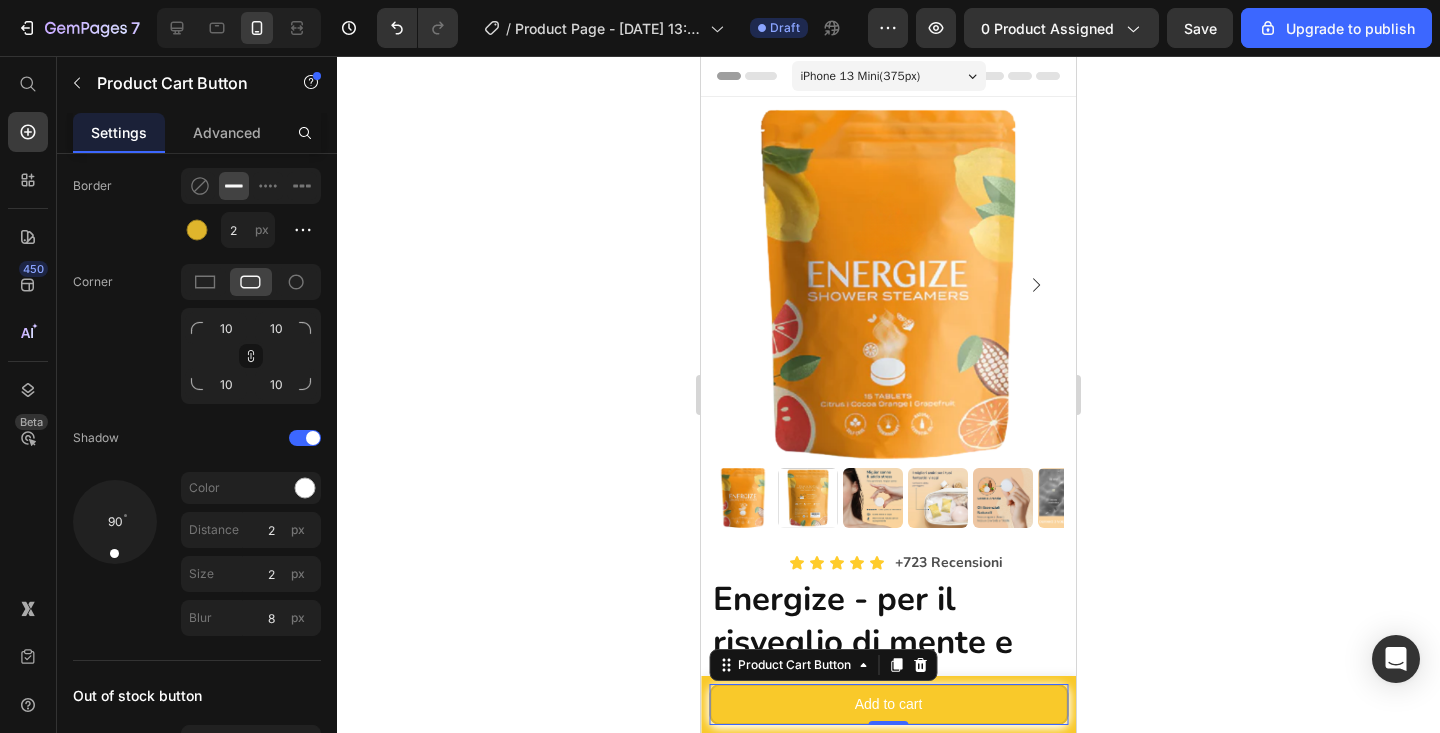 click 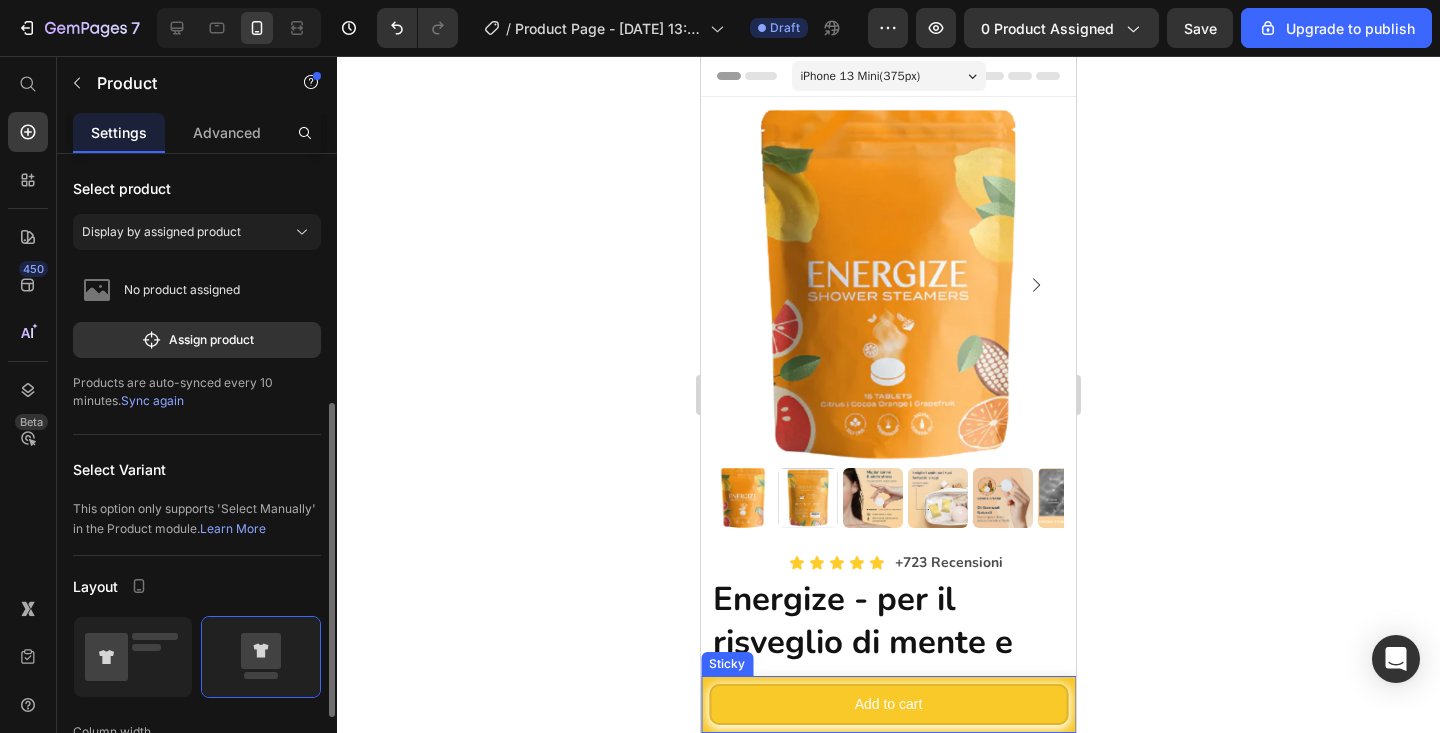 scroll, scrollTop: 651, scrollLeft: 0, axis: vertical 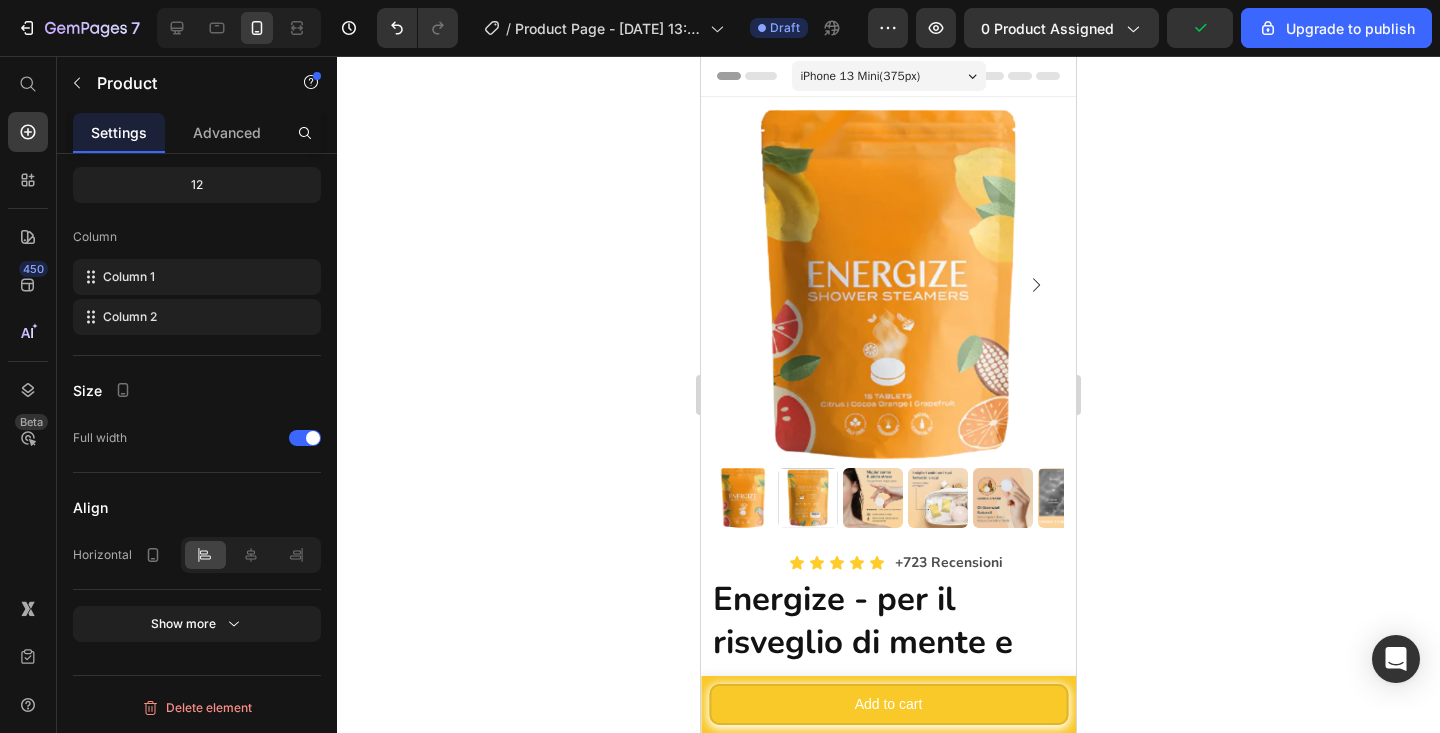 click on "Product Images Spray Per Dormire Product Title €22,00 Product Price Row This product has only default variant Product Variants & Swatches 1 Product Quantity Add to cart Product Cart Button Row Product" at bounding box center [888, 704] 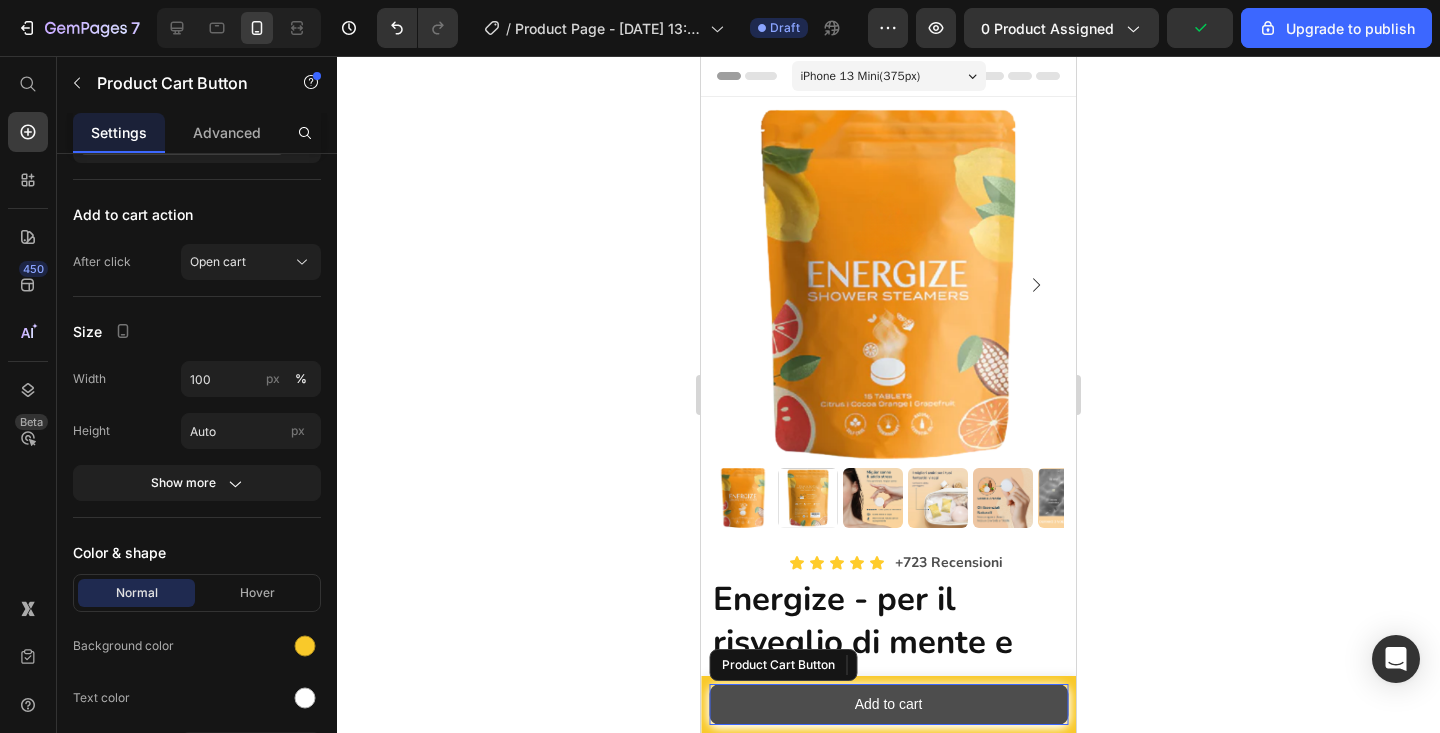 scroll, scrollTop: 0, scrollLeft: 0, axis: both 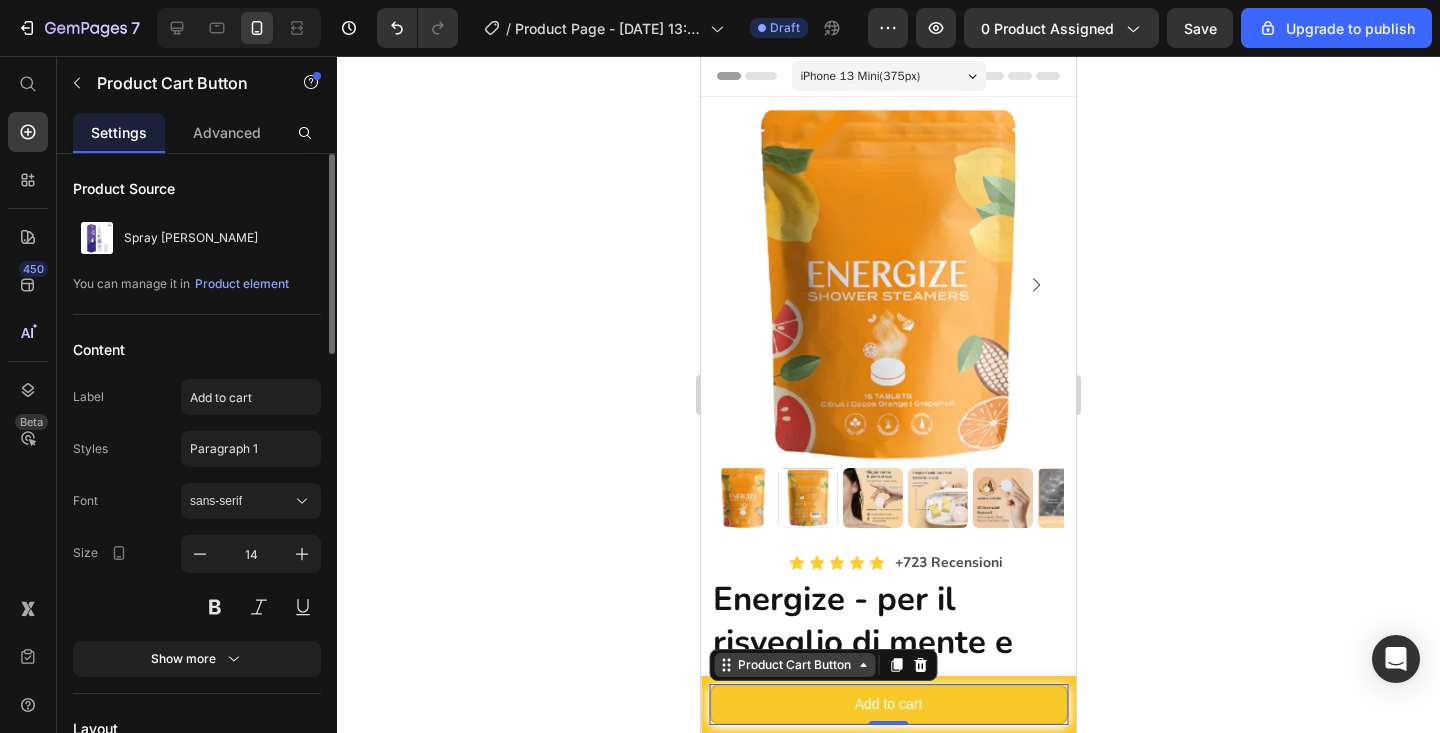 click on "Product Cart Button" at bounding box center (794, 665) 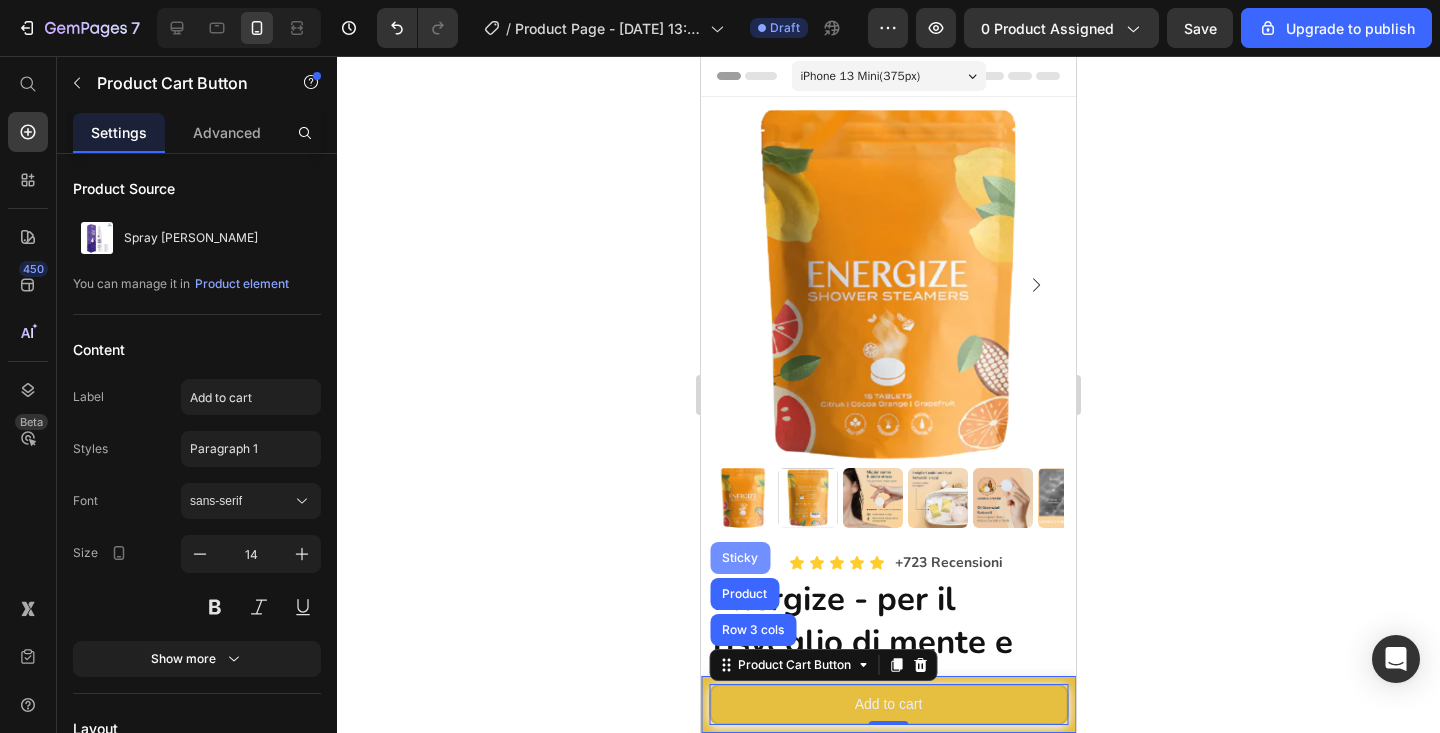 click on "Sticky" at bounding box center (740, 558) 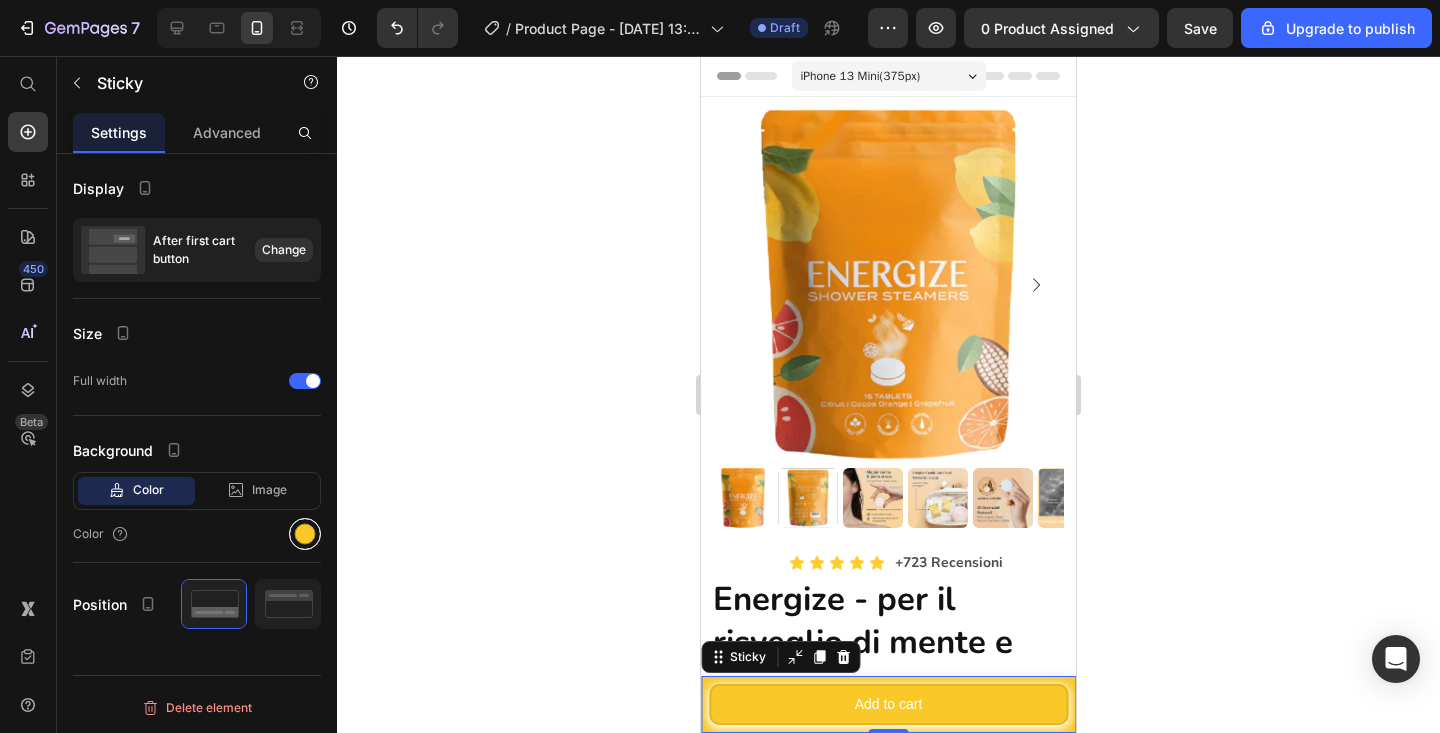click at bounding box center (305, 534) 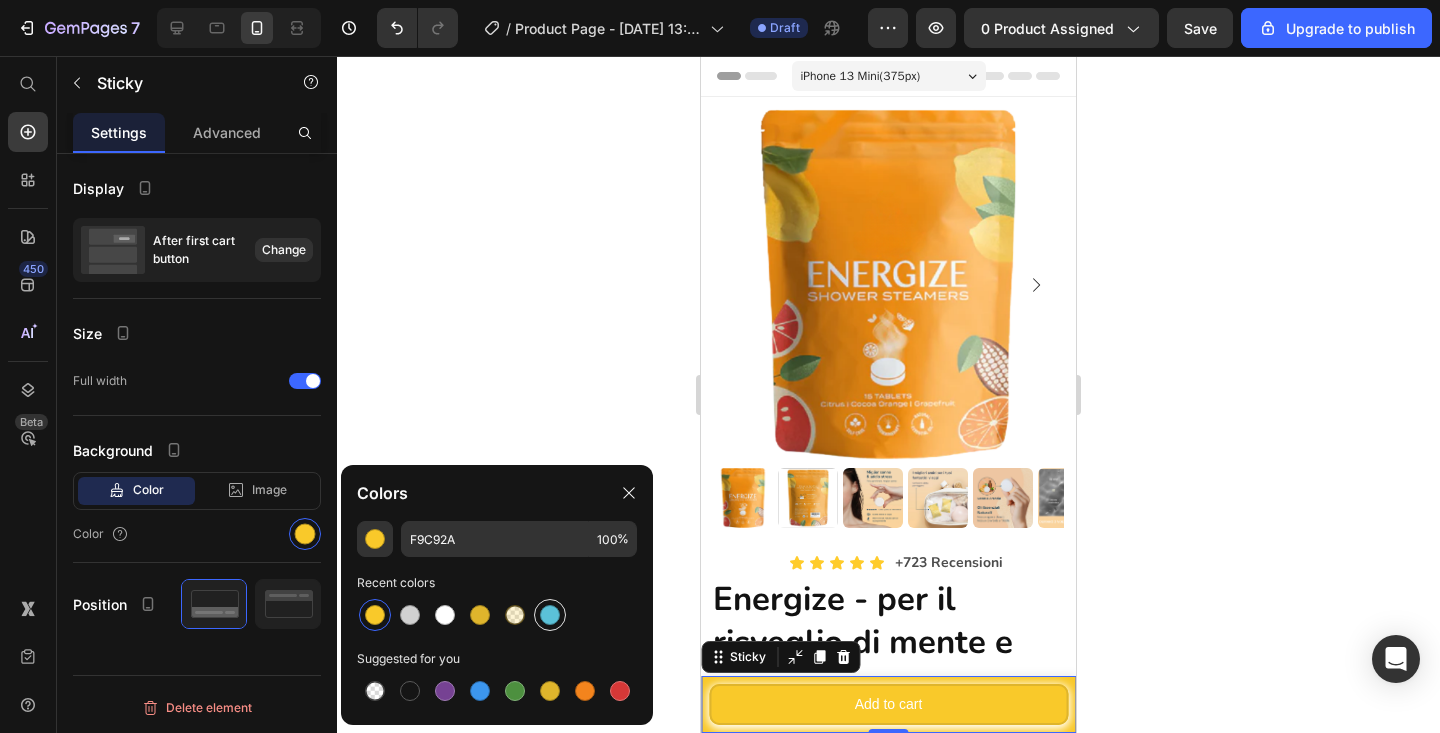 click at bounding box center [550, 615] 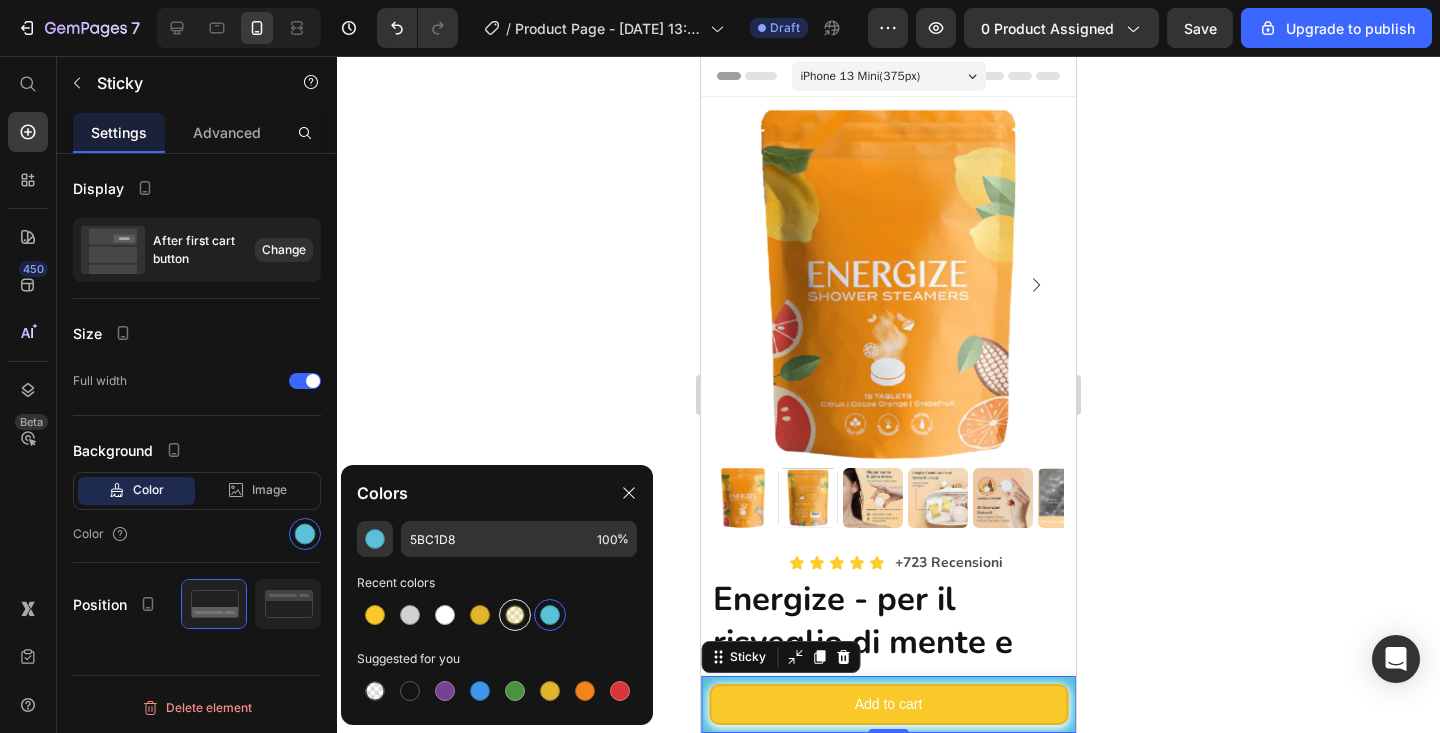 click at bounding box center [515, 615] 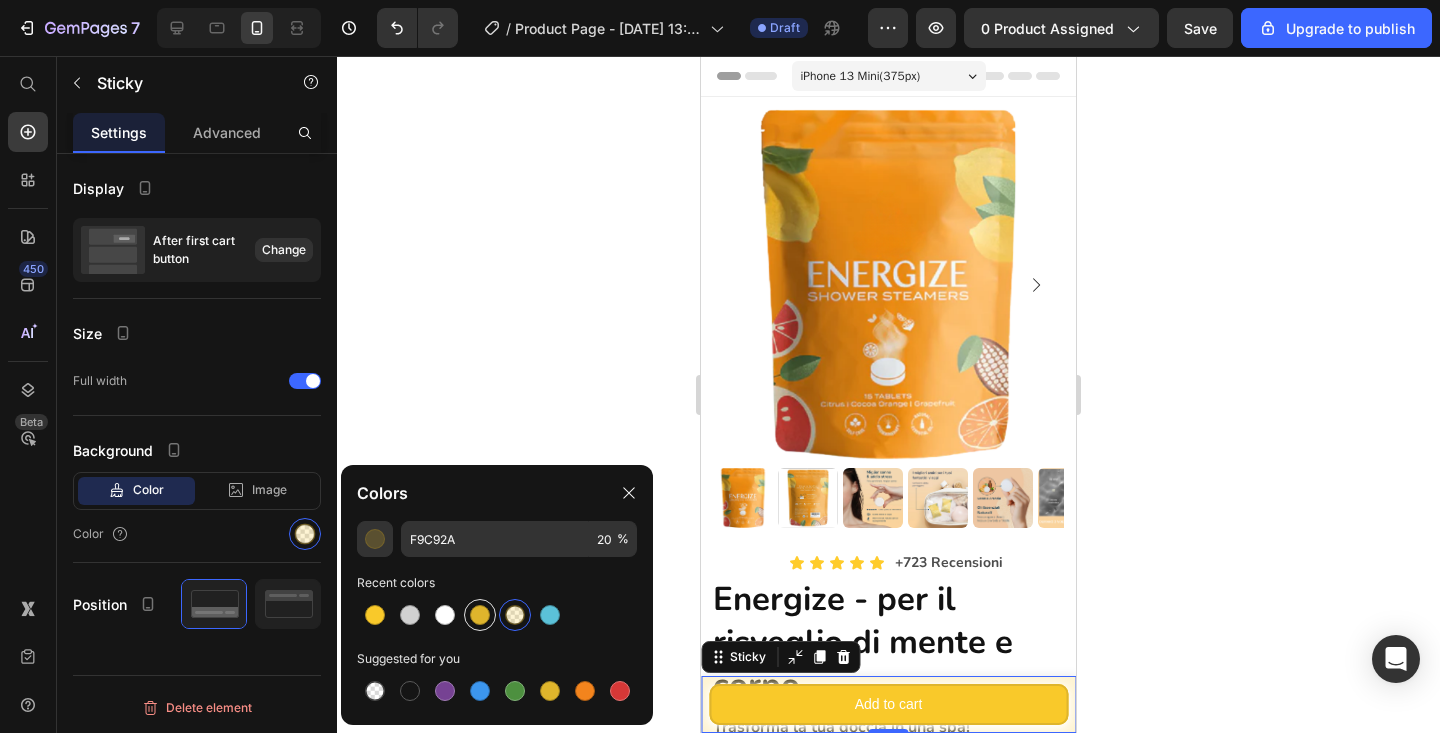 click at bounding box center (480, 615) 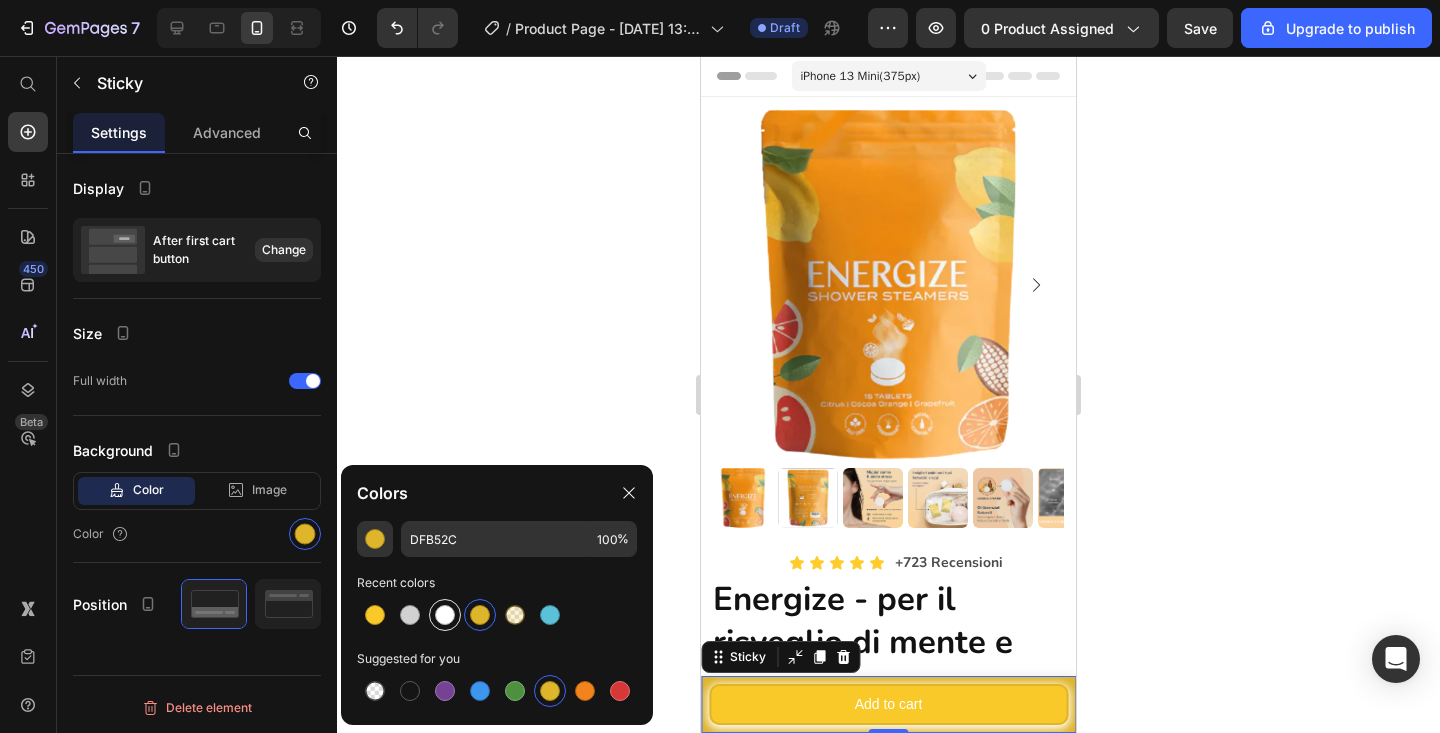 click at bounding box center (445, 615) 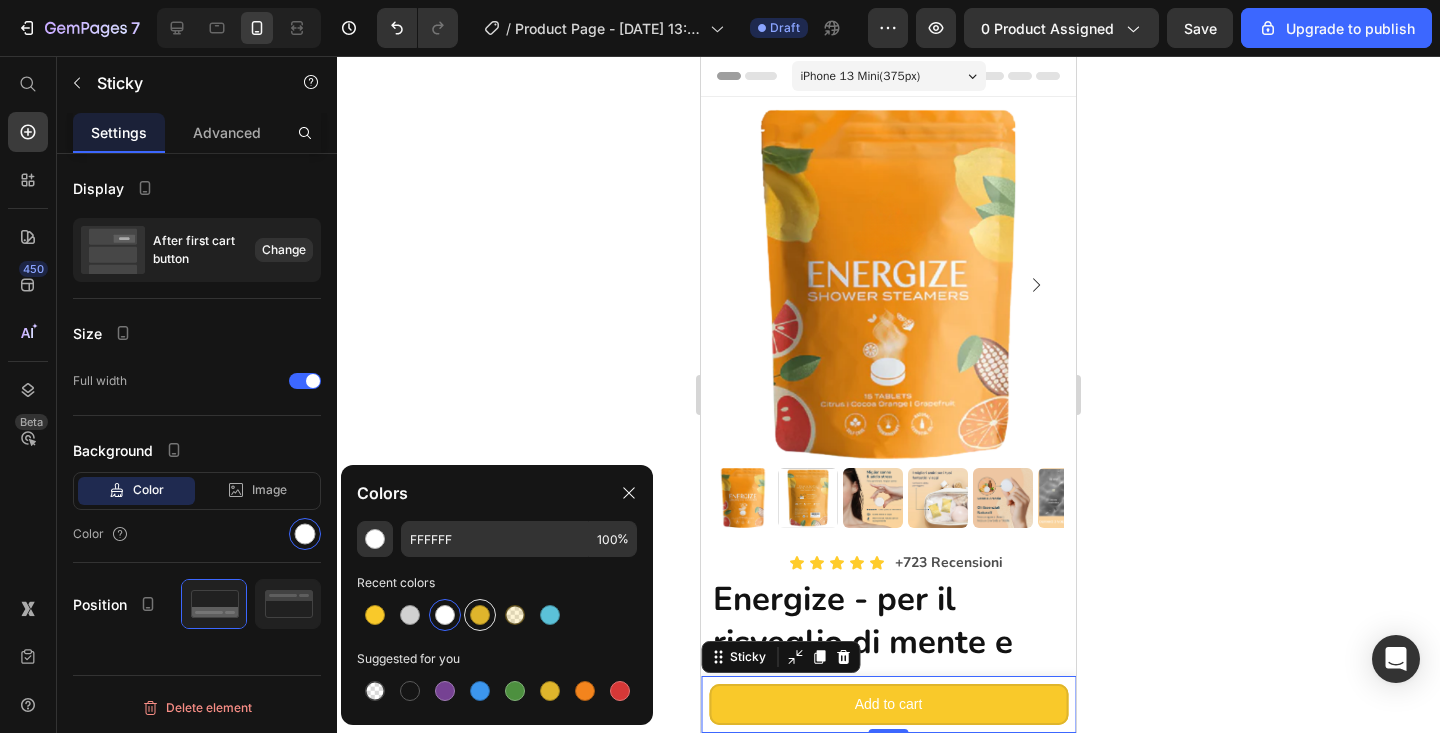 click at bounding box center [480, 615] 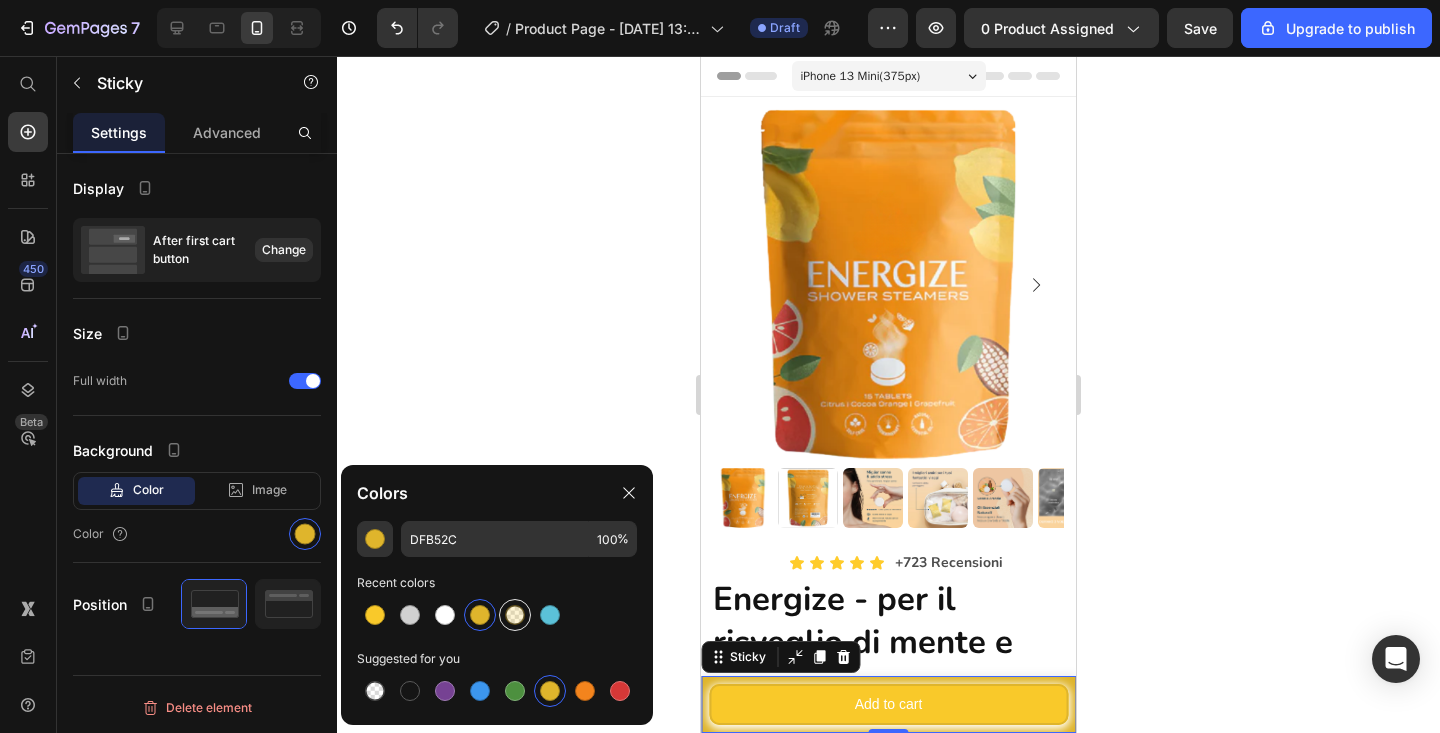 click at bounding box center (515, 615) 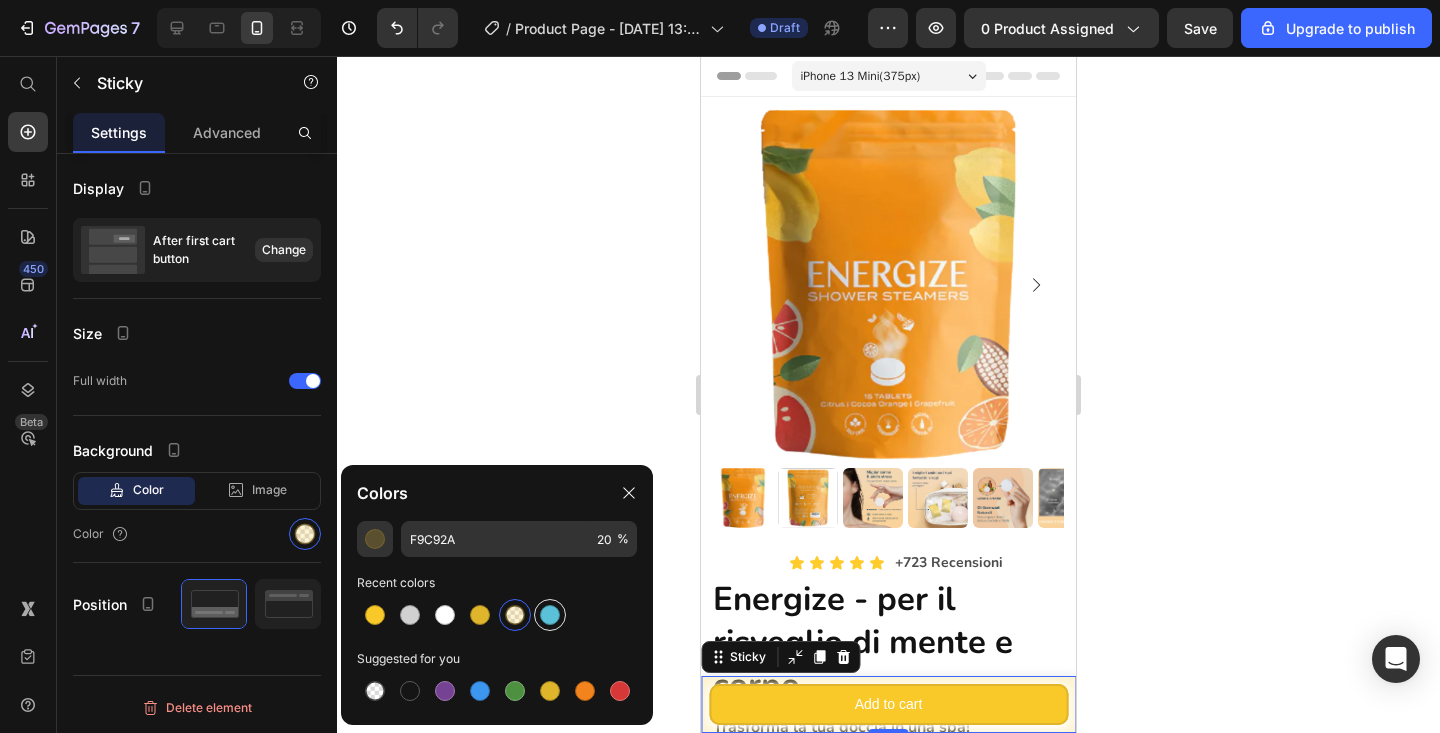 click at bounding box center [550, 615] 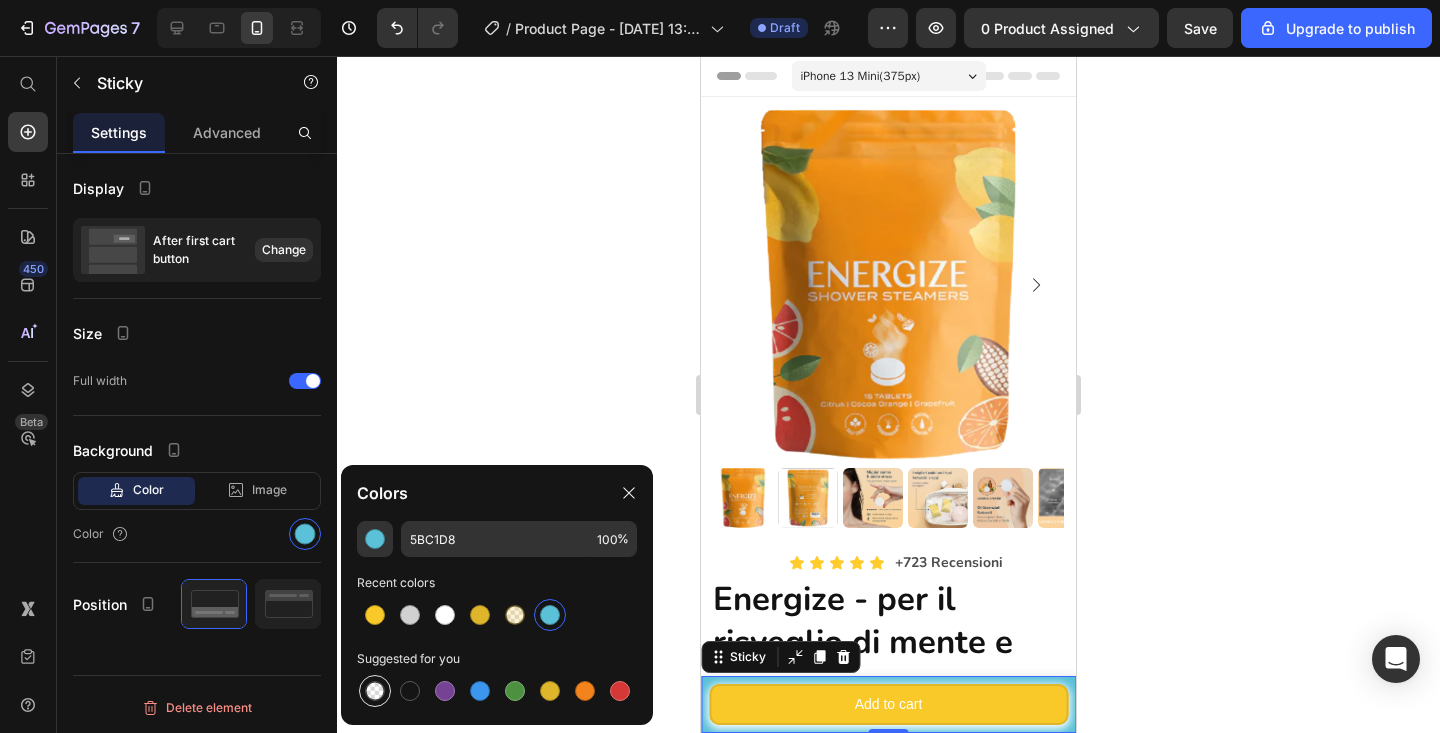 click at bounding box center [375, 691] 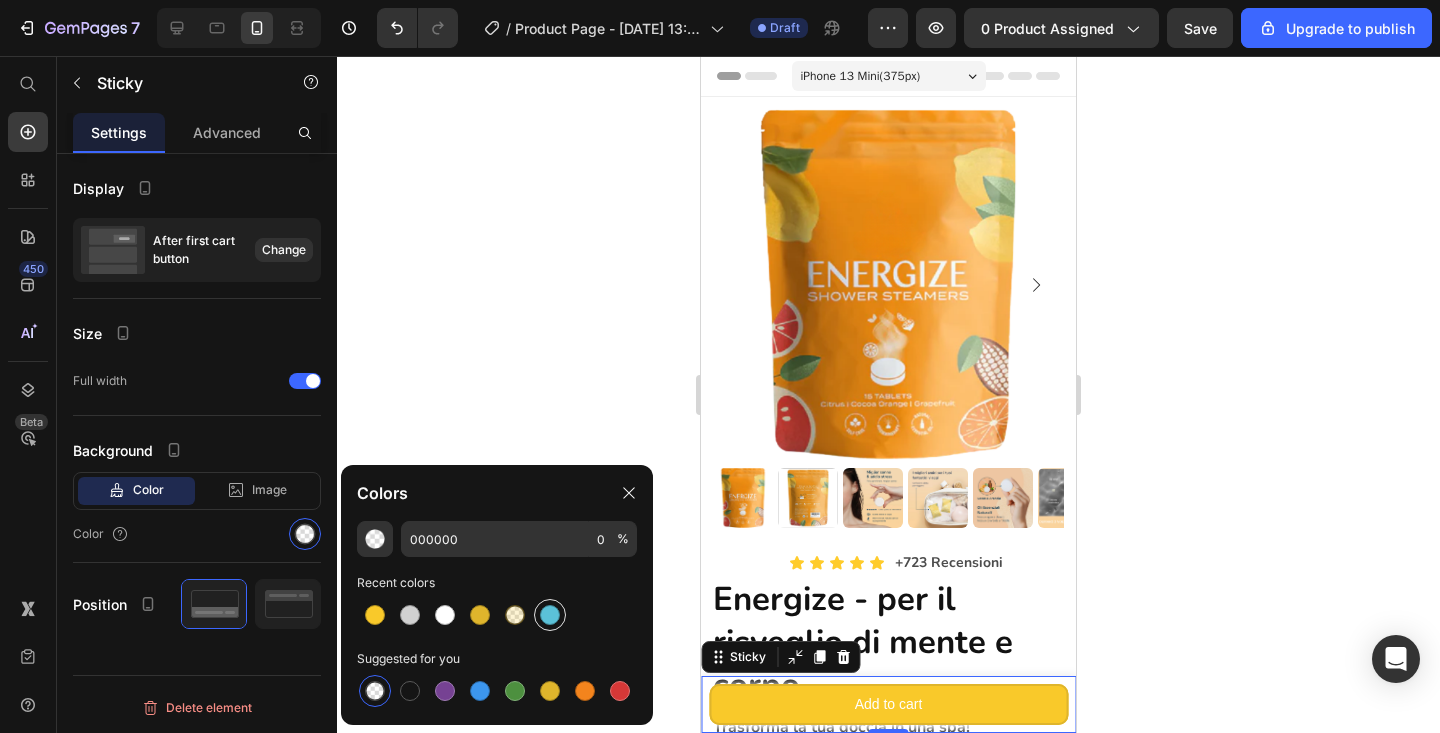 click at bounding box center [550, 615] 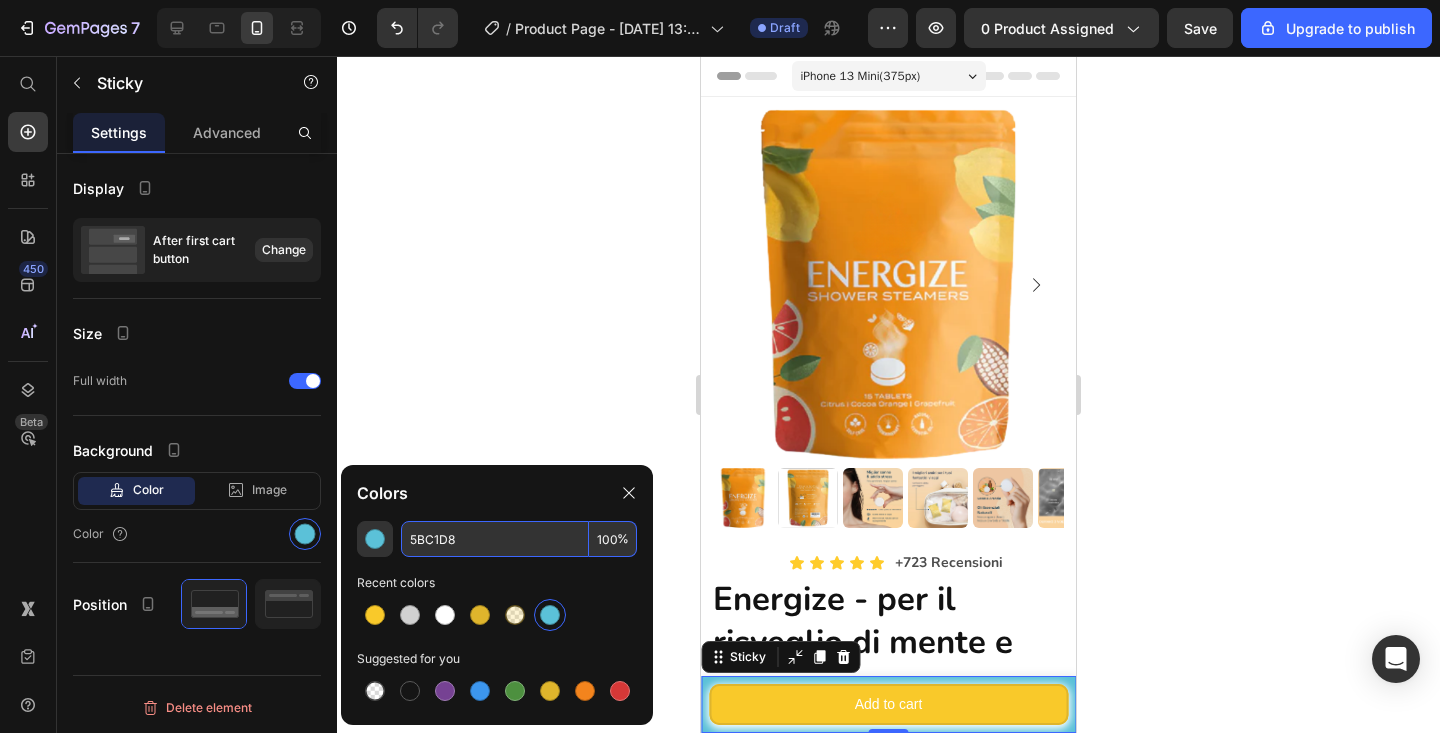 click on "100" at bounding box center [613, 539] 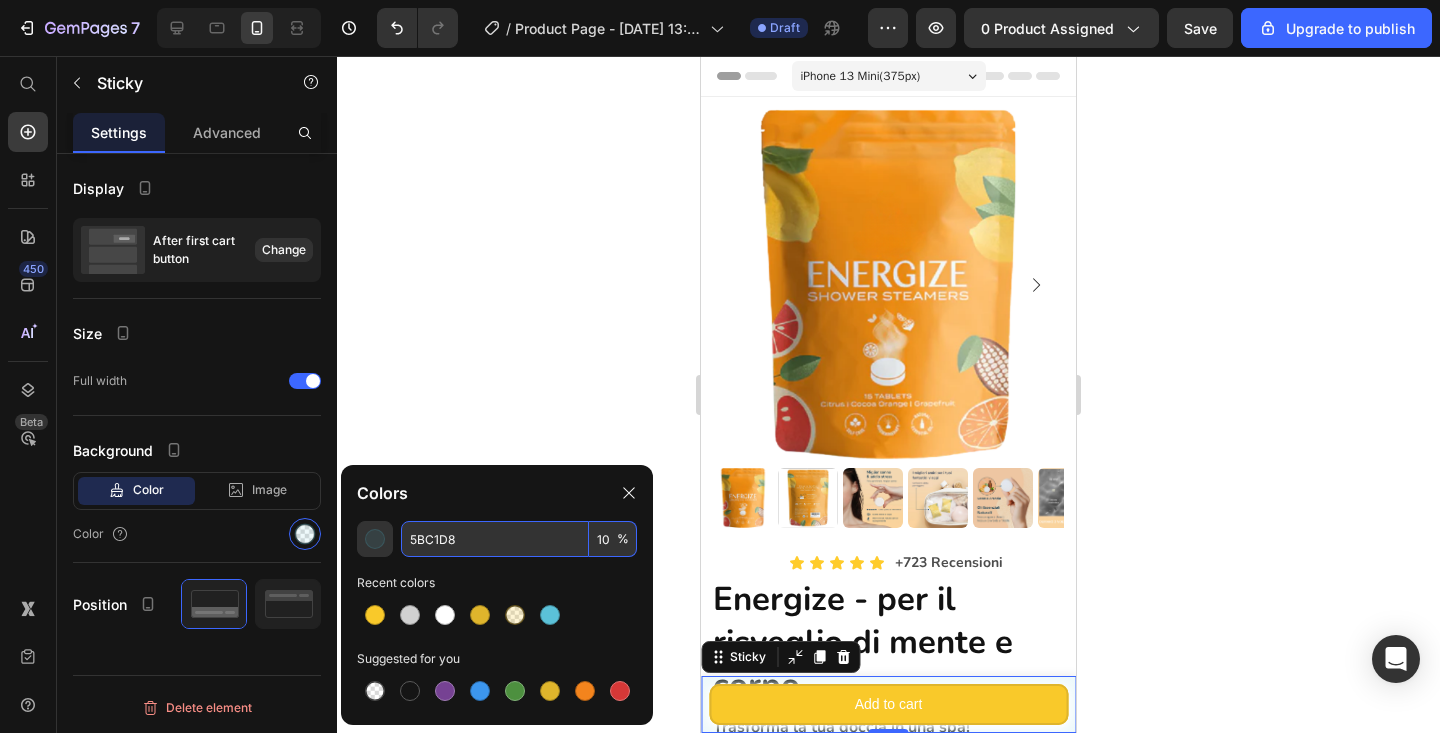 type on "10" 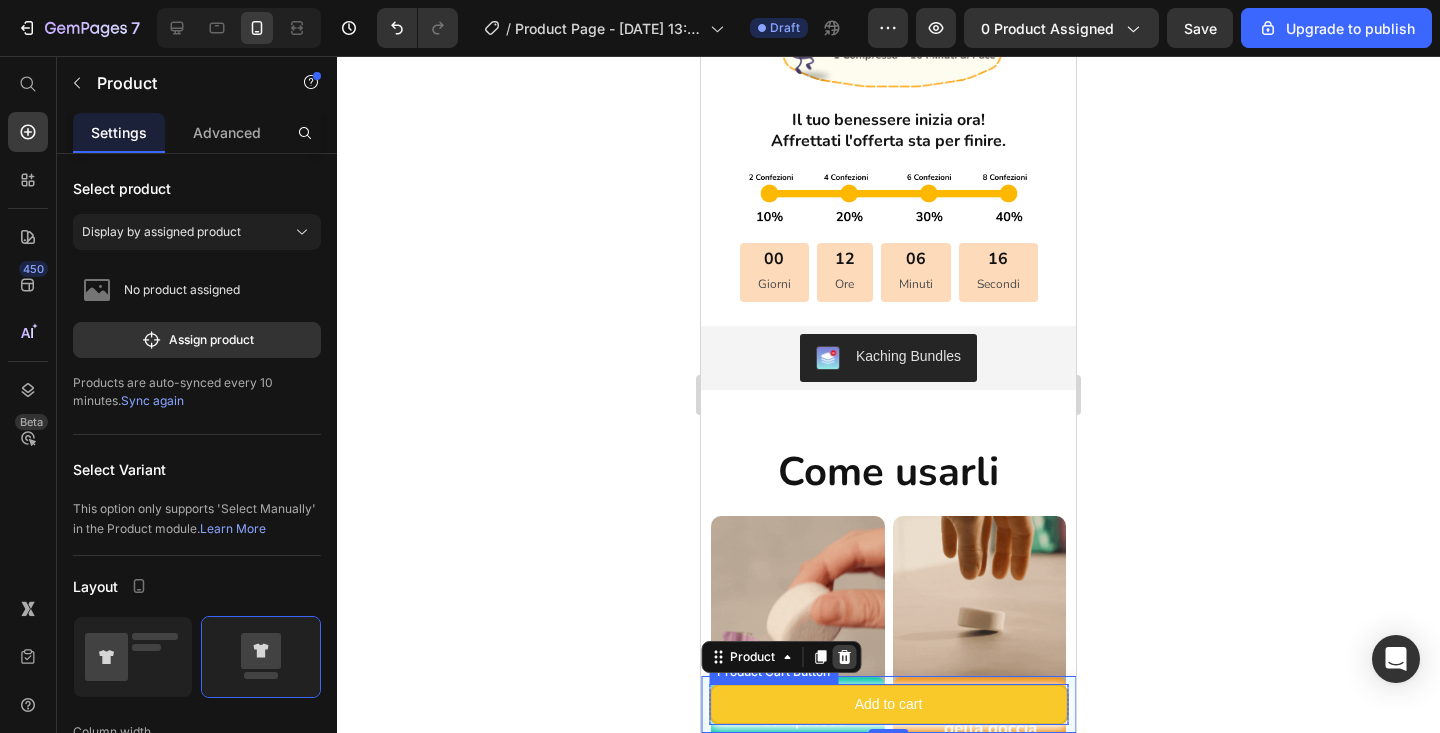 scroll, scrollTop: 861, scrollLeft: 0, axis: vertical 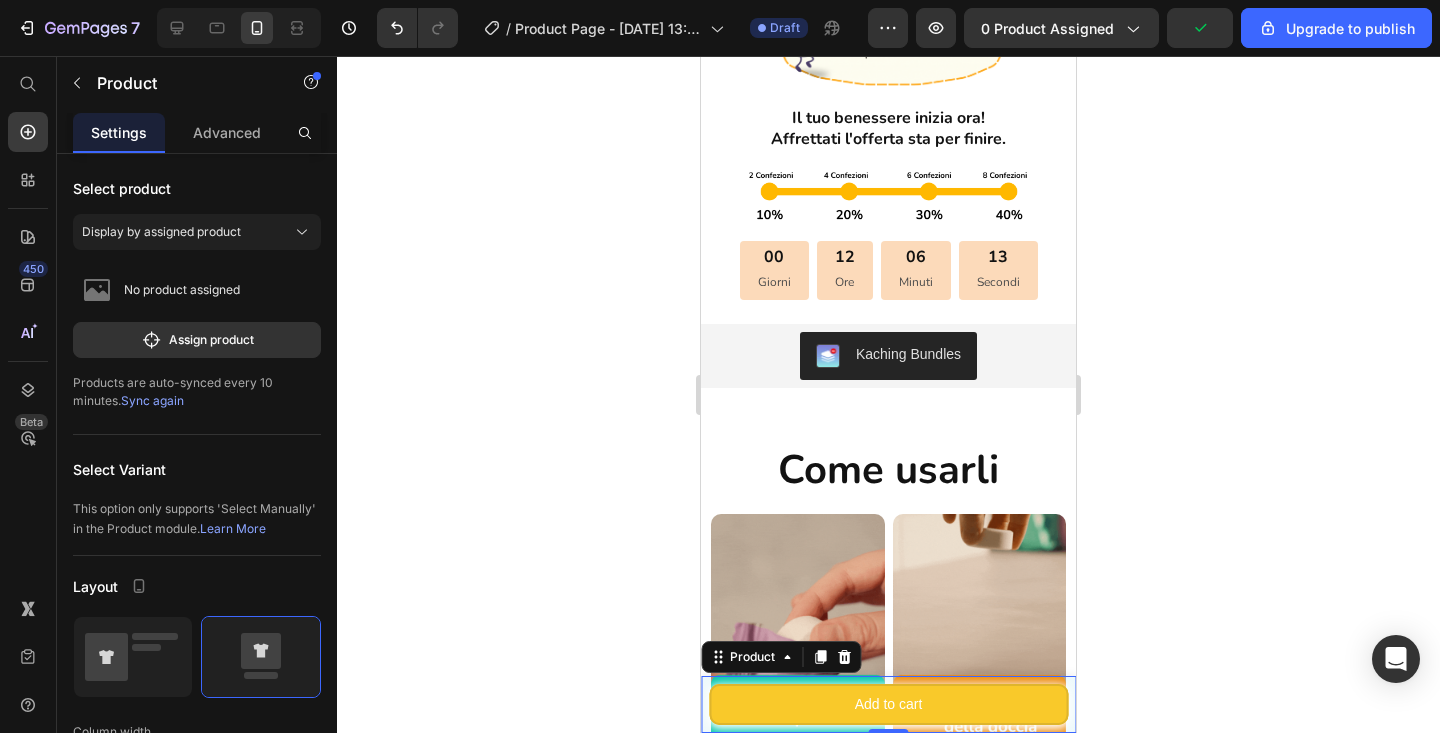 click on "Product Images Spray Per Dormire Product Title €22,00 Product Price Row This product has only default variant Product Variants & Swatches 1 Product Quantity Add to cart Product Cart Button Row Product   0" at bounding box center [888, 704] 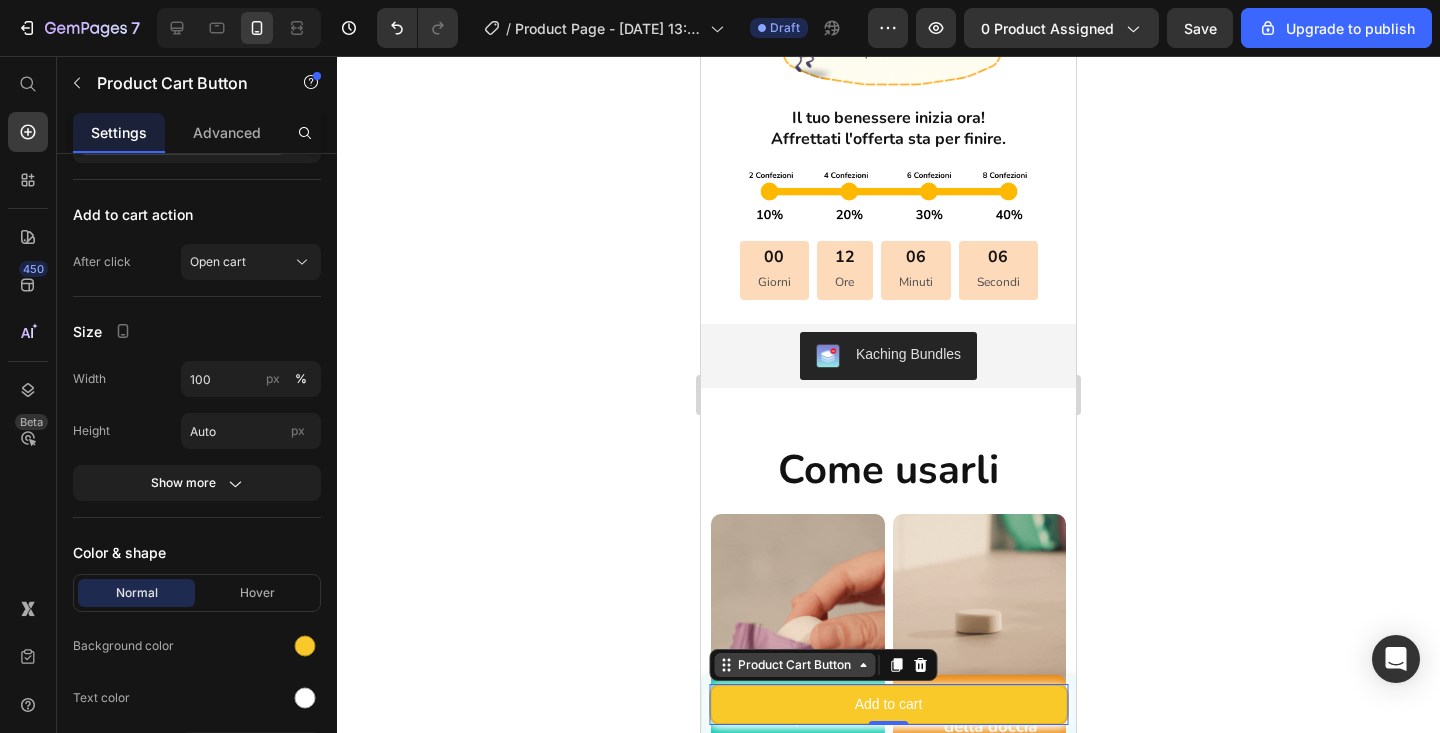 scroll, scrollTop: 0, scrollLeft: 0, axis: both 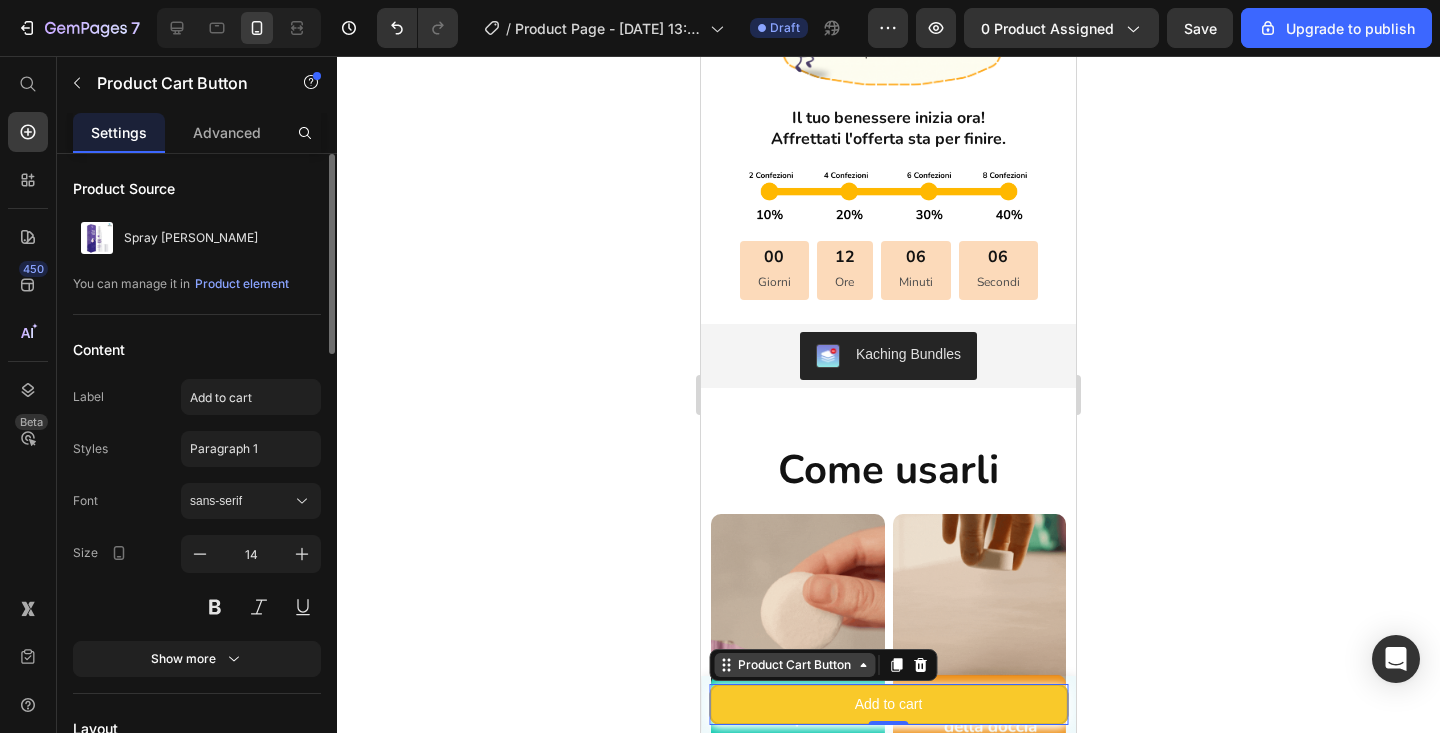 click on "Product Cart Button" at bounding box center [794, 665] 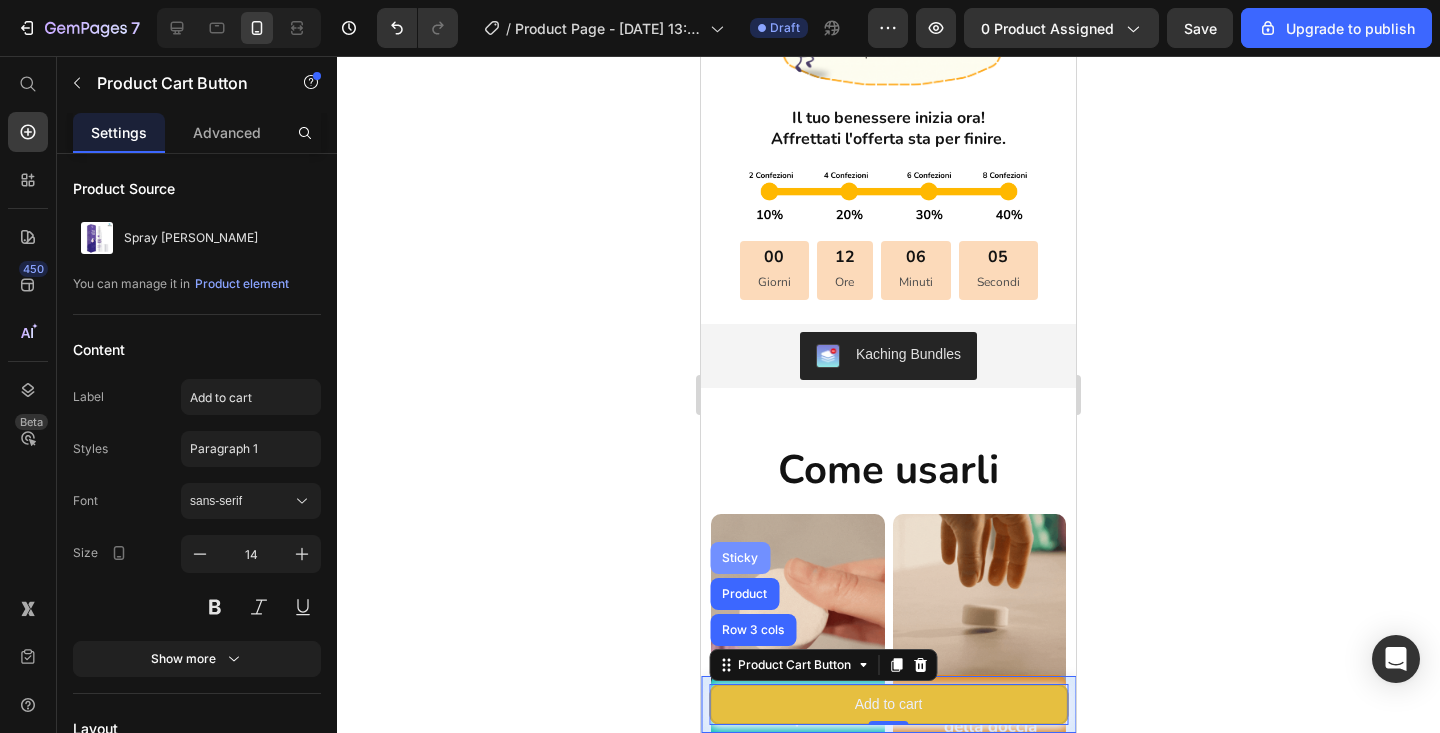 click on "Sticky" at bounding box center (740, 558) 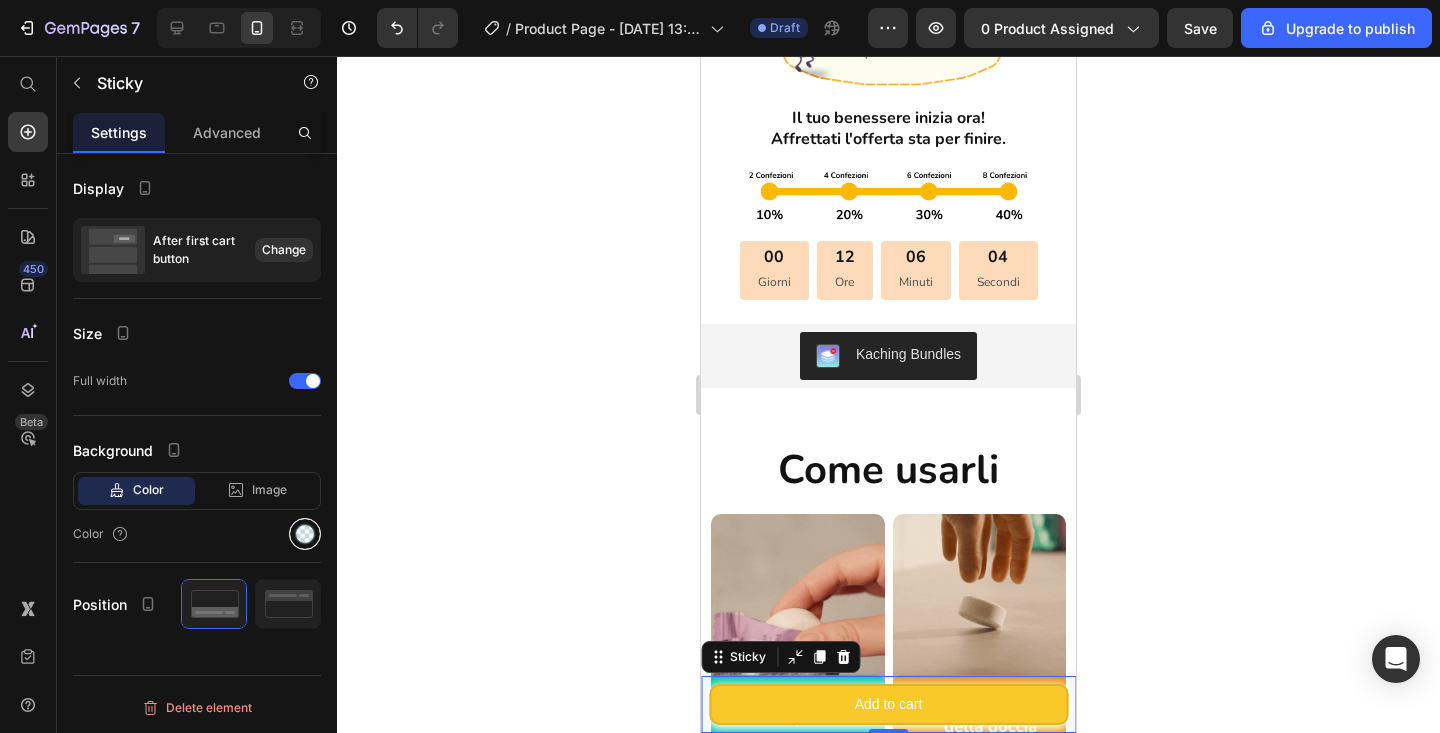 click at bounding box center (305, 534) 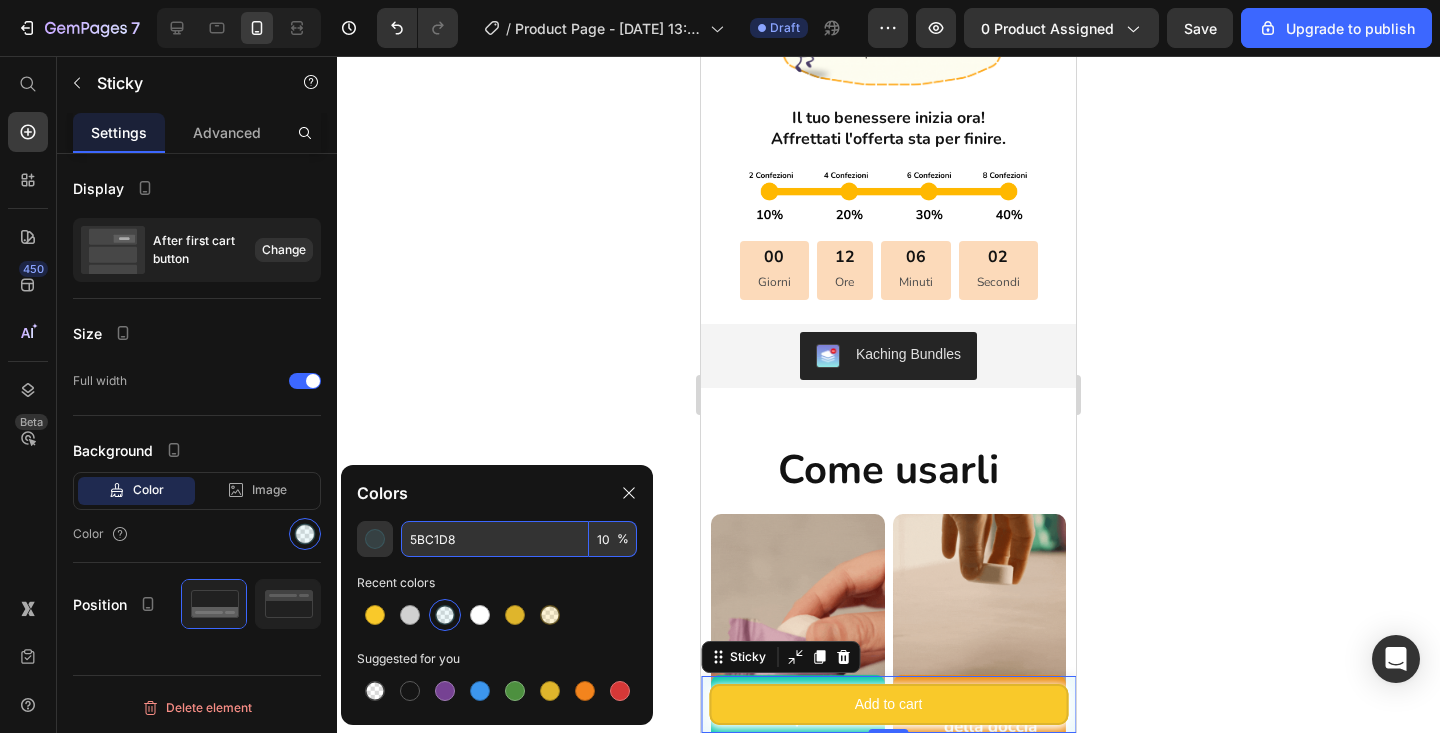 click on "10" at bounding box center [613, 539] 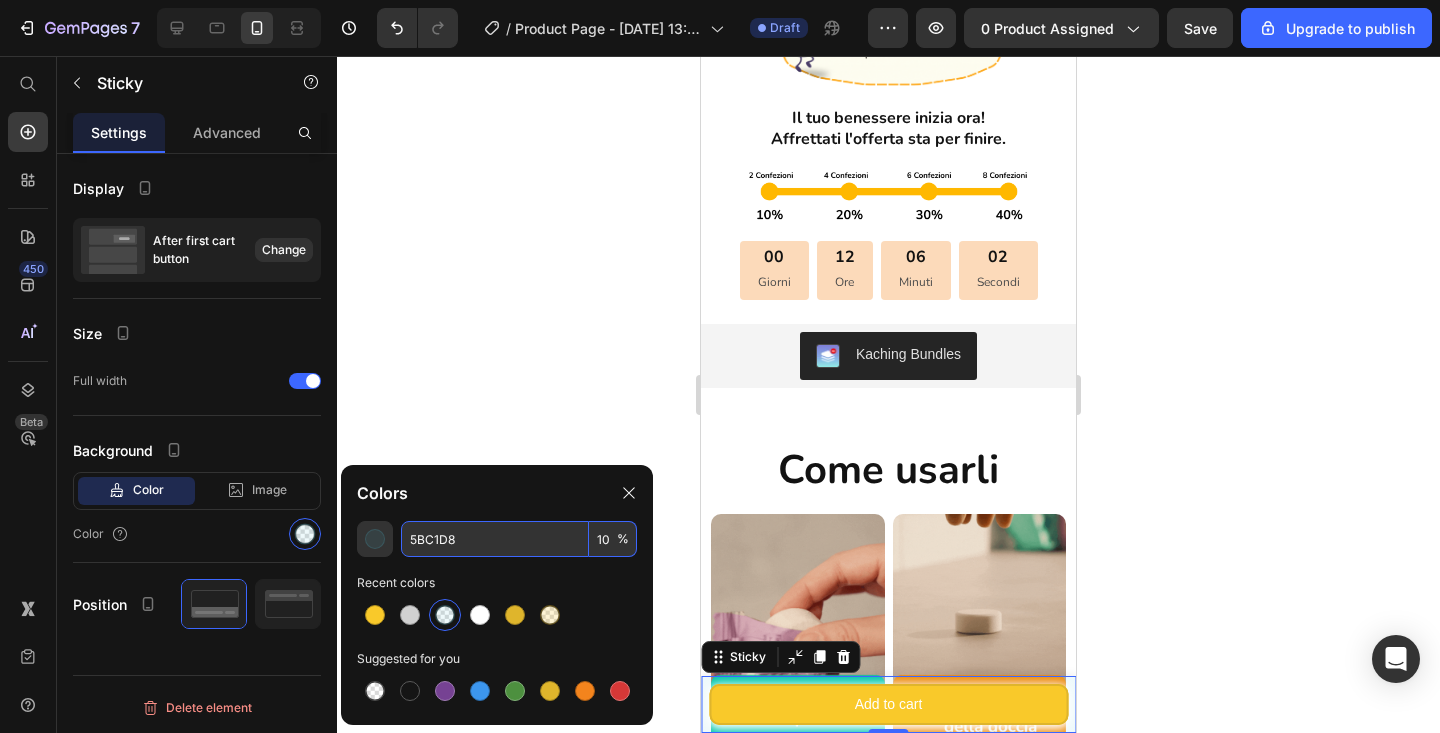 click on "10" at bounding box center (613, 539) 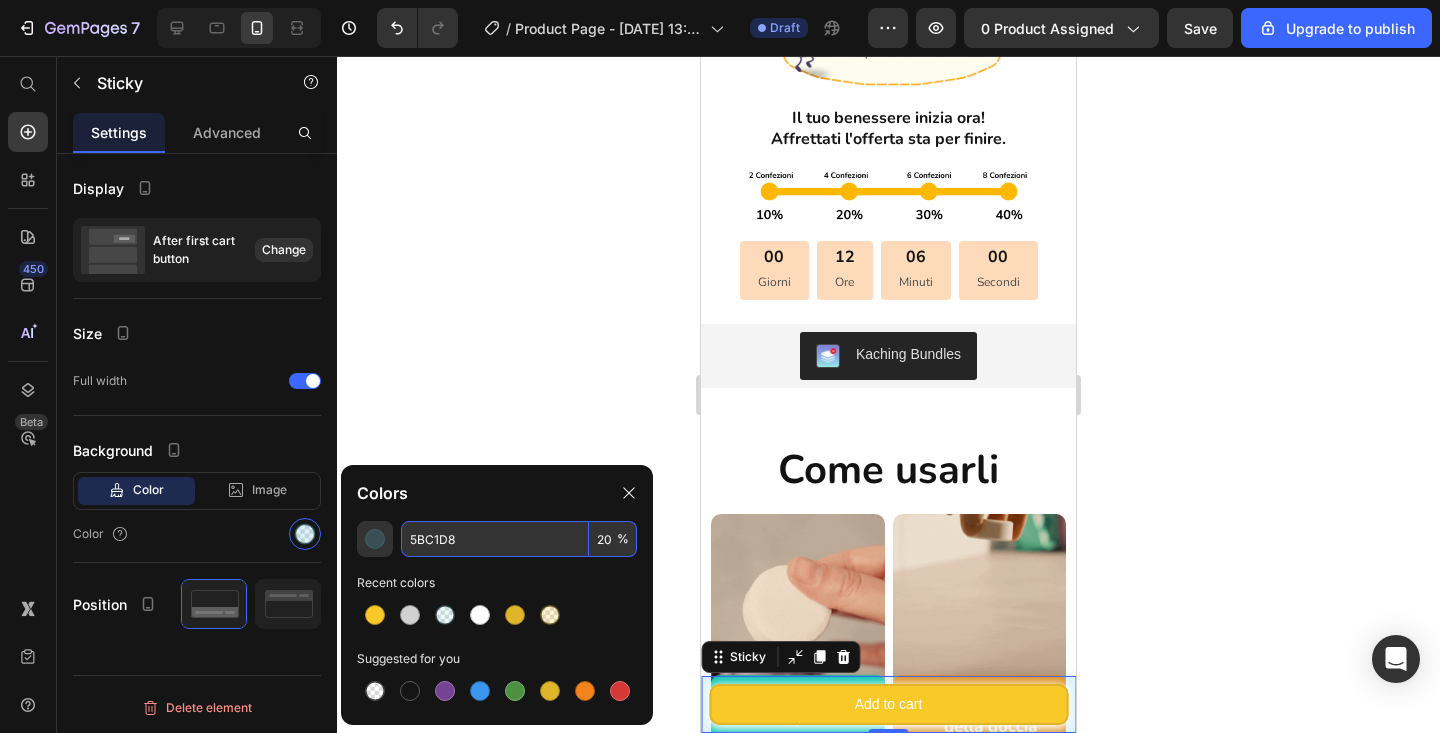 type on "20" 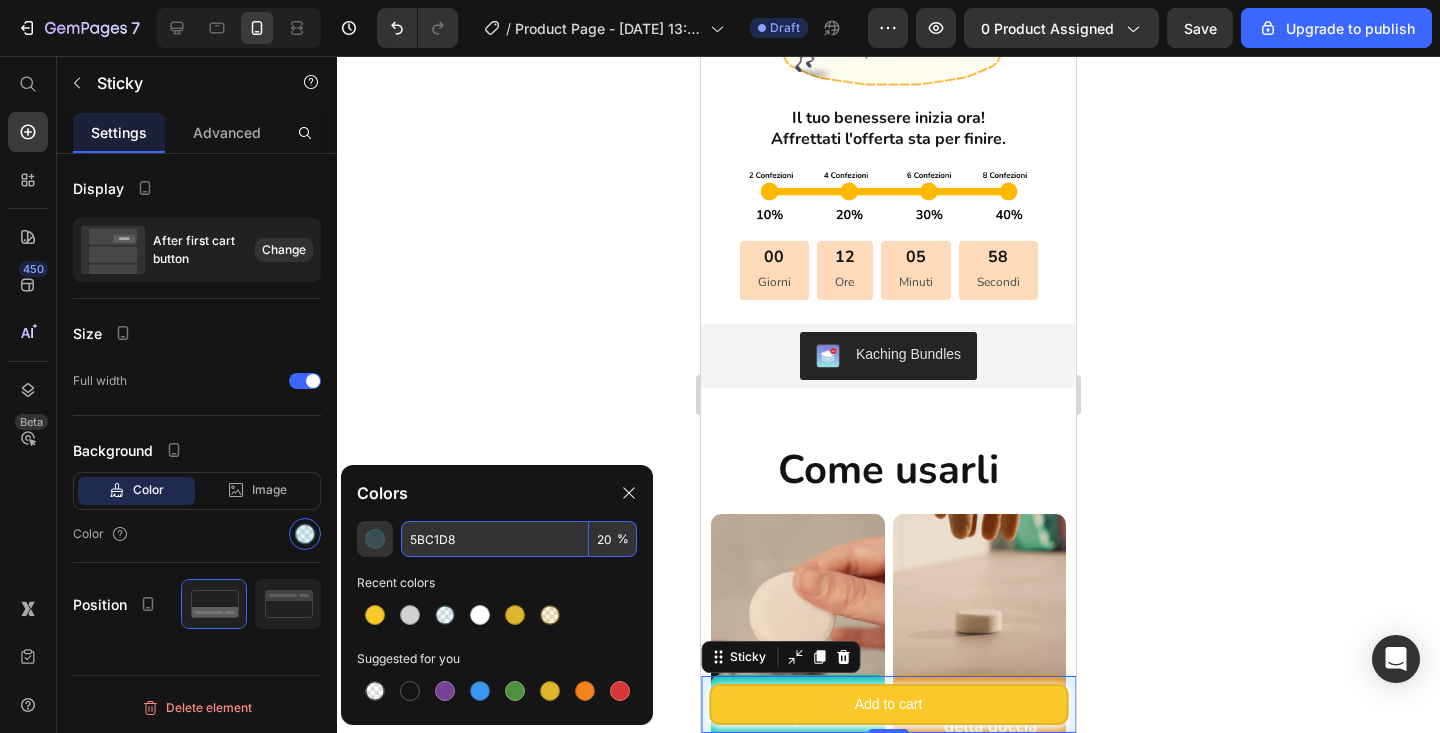 click 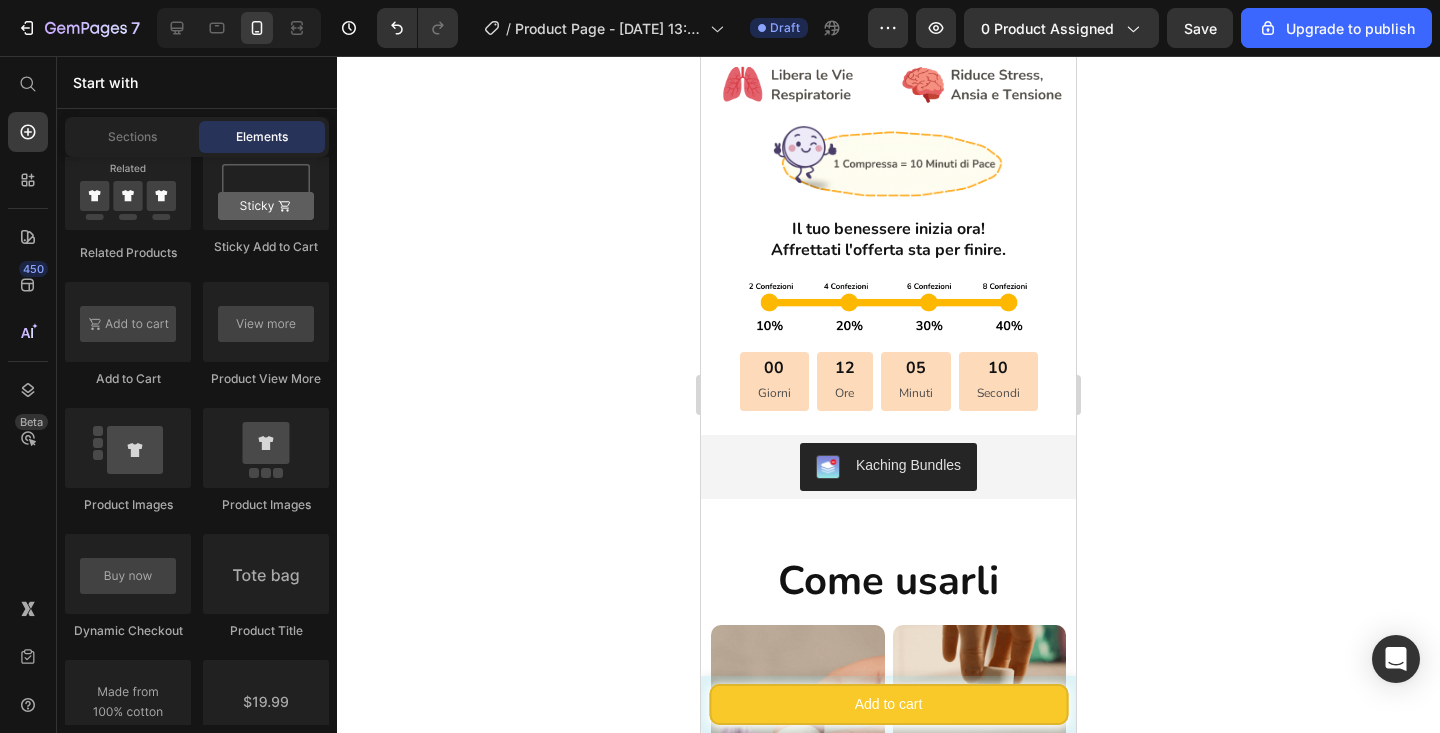 scroll, scrollTop: 726, scrollLeft: 0, axis: vertical 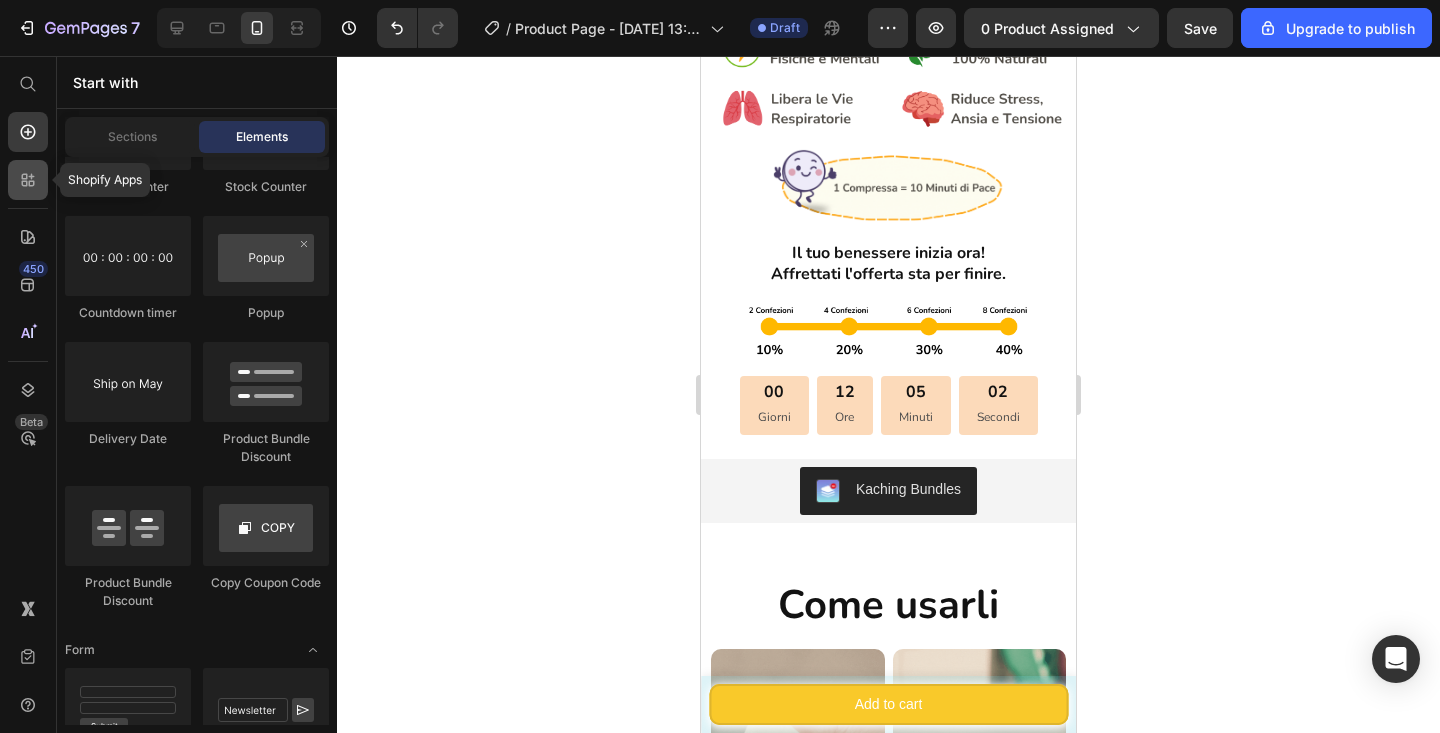 click 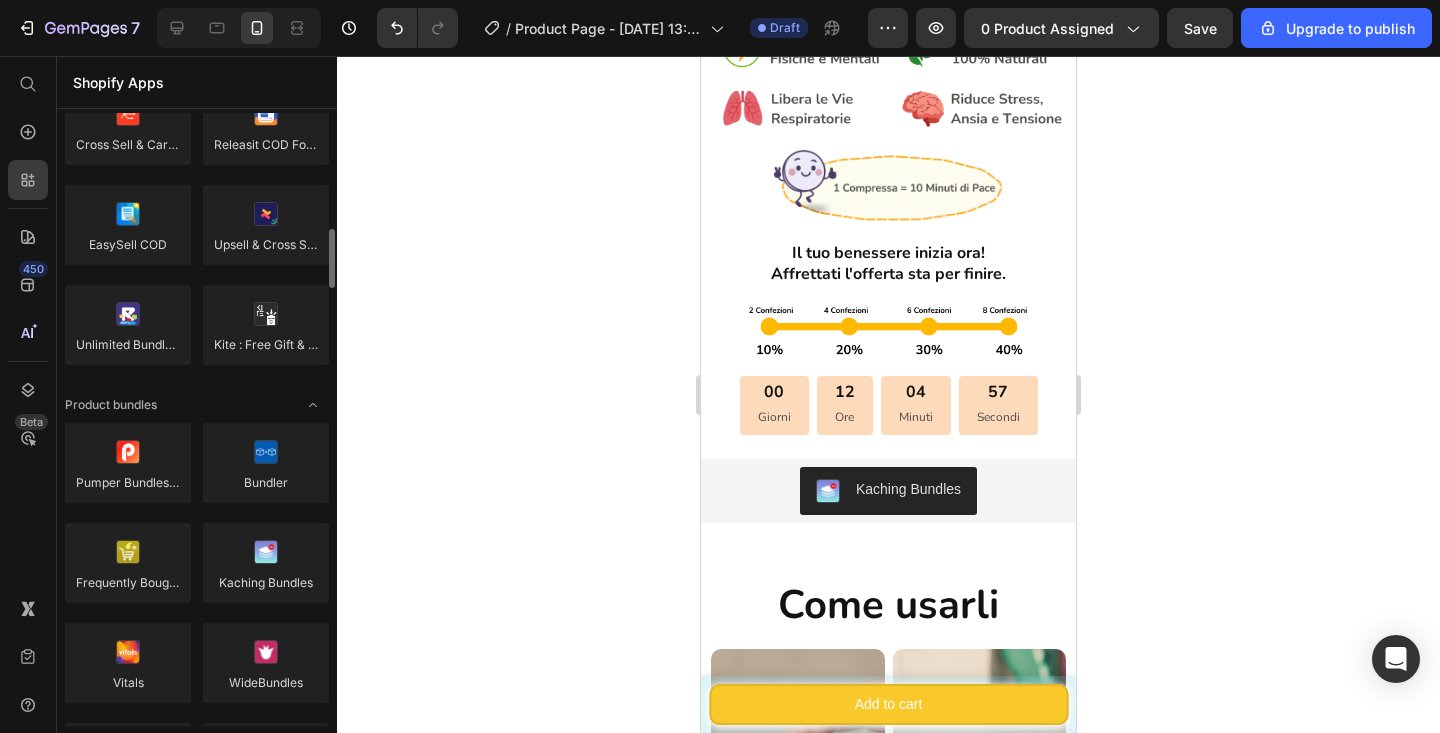 scroll, scrollTop: 1134, scrollLeft: 0, axis: vertical 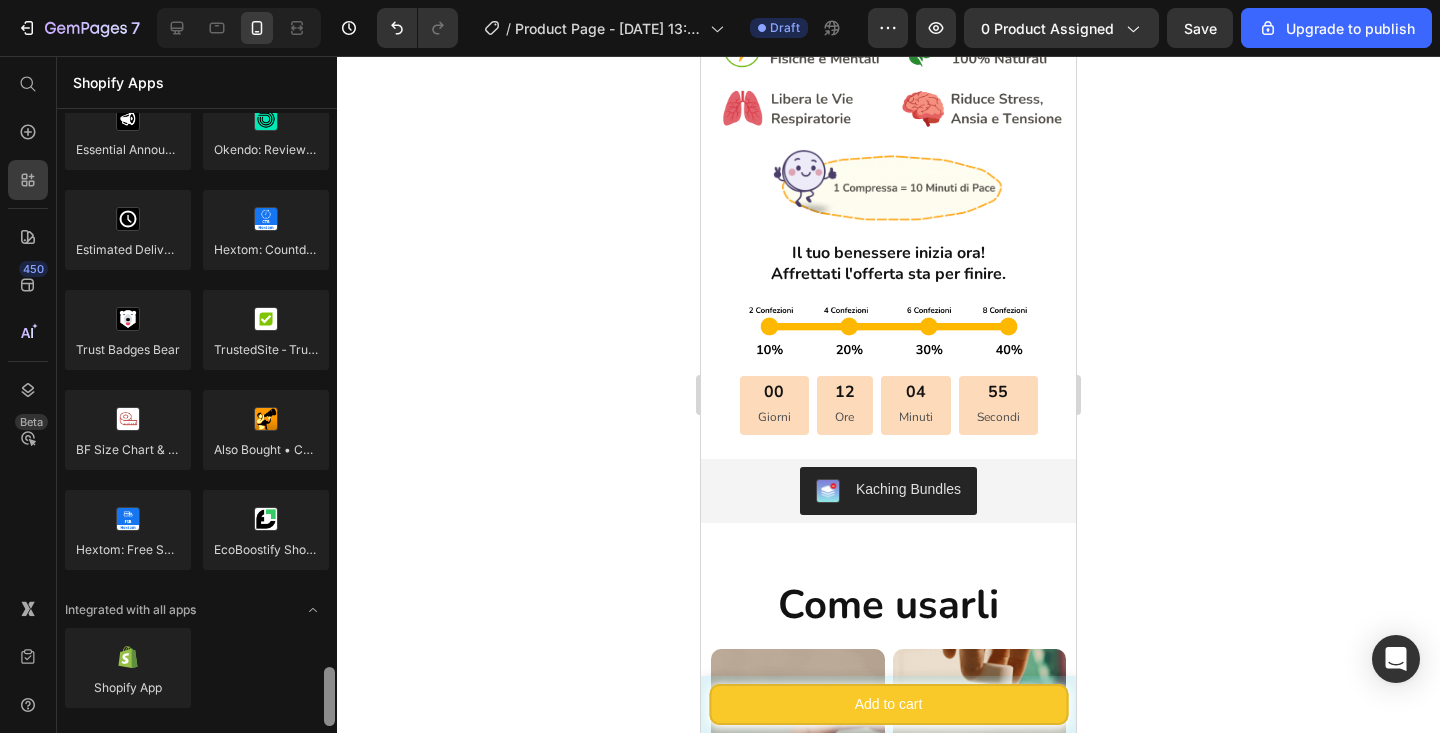 drag, startPoint x: 333, startPoint y: 261, endPoint x: 324, endPoint y: 737, distance: 476.08508 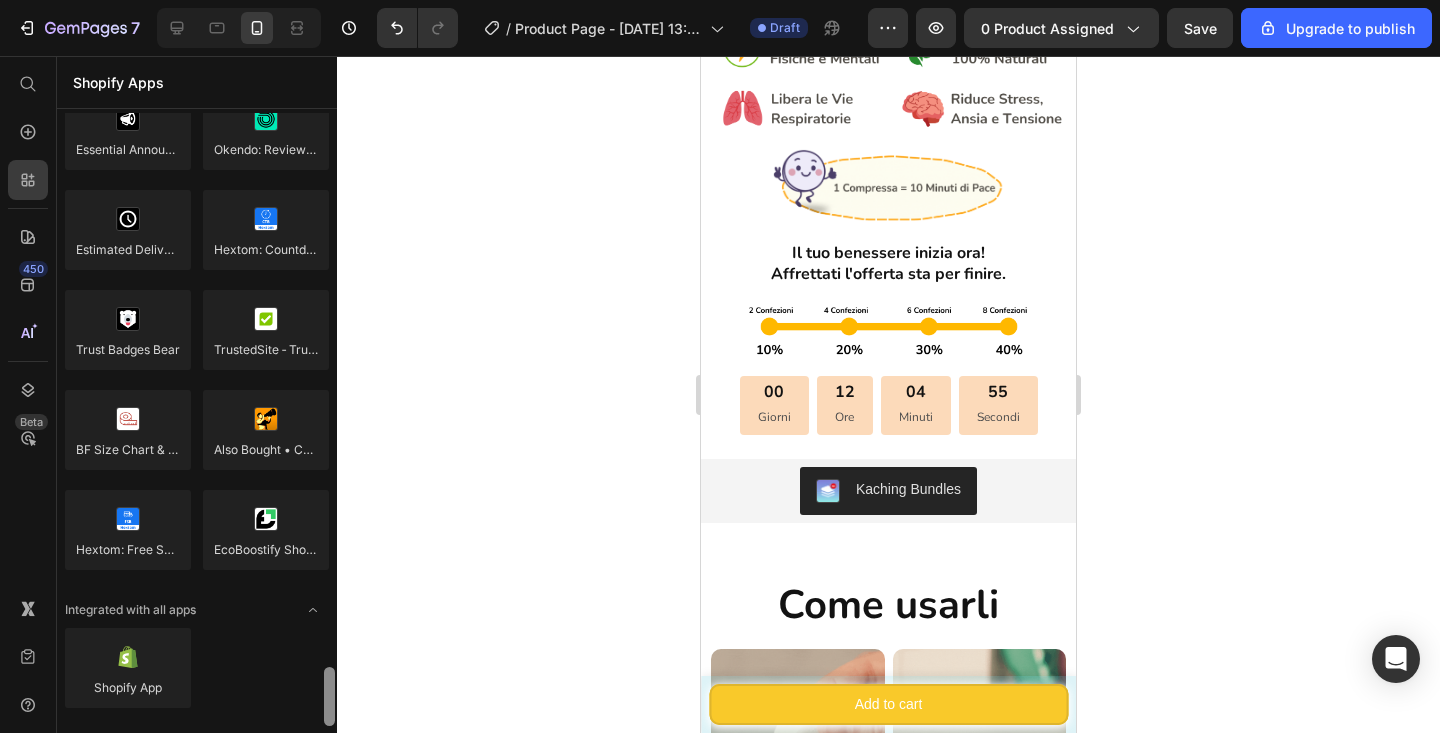click on "7   /  Product Page - [DATE] 13:59:17 Draft Preview 0 product assigned  Save  Upgrade to publish 450 Beta Shopify Apps Hero Section Product Detail Brands Trusted Badges Guarantee Product Breakdown How to use Testimonials Compare Bundle FAQs Social Proof Brand Story Product List Collection Blog List Contact Sticky Add to Cart Custom Footer Browse Library 450 Product reviews
Loox
Fera Reviews
[DOMAIN_NAME]
LAI Product Reviews
Opinew
Rivyo
[GEOGRAPHIC_DATA]
Yotpo Reviews
Stamped
Trustoo" at bounding box center (720, 0) 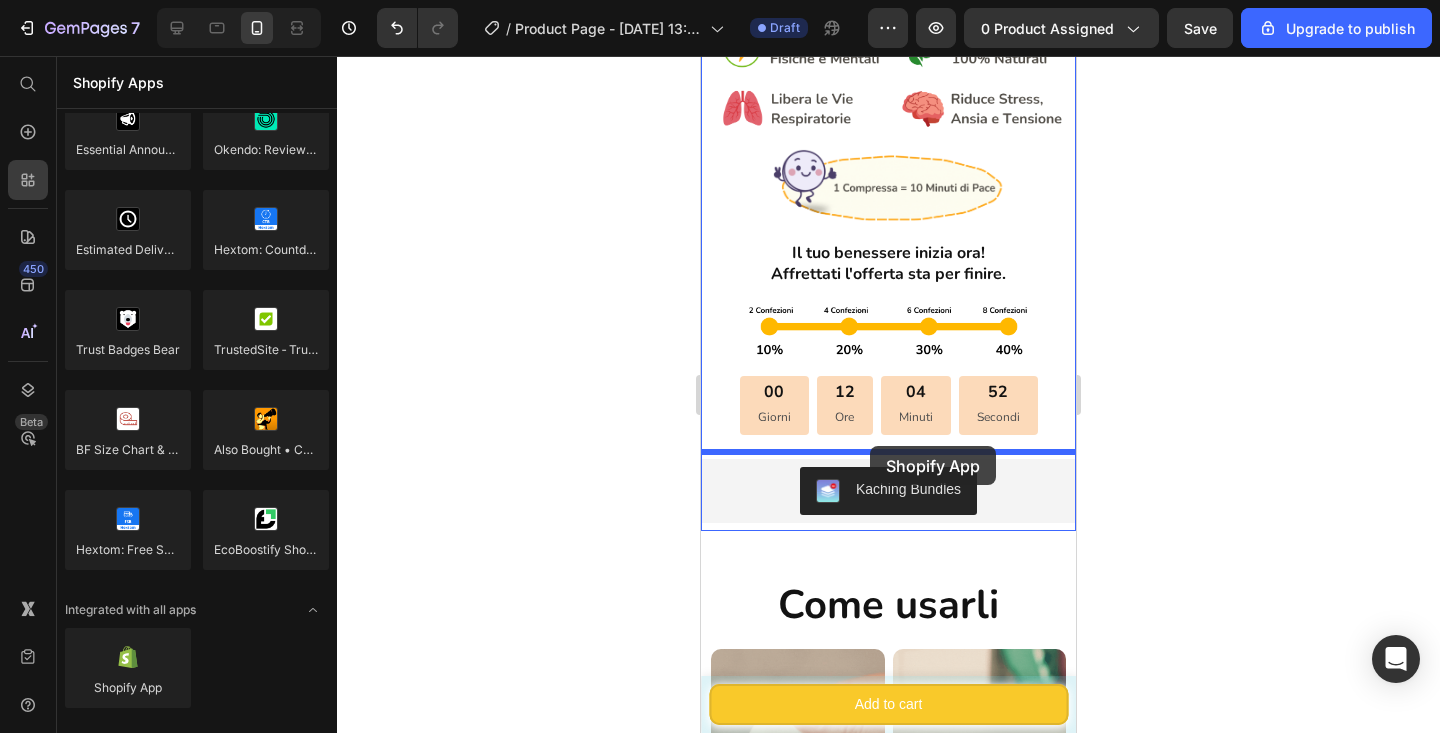 drag, startPoint x: 850, startPoint y: 713, endPoint x: 869, endPoint y: 446, distance: 267.67517 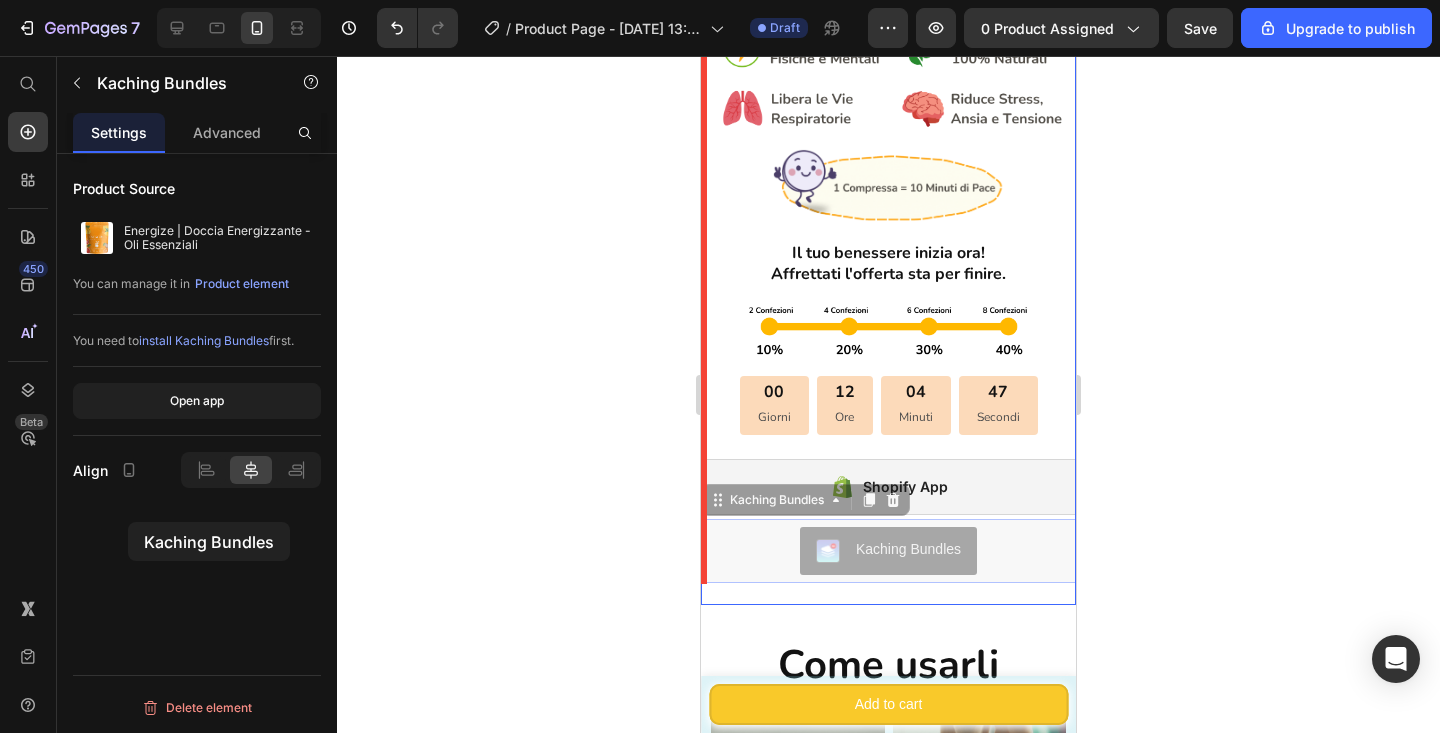 drag, startPoint x: 784, startPoint y: 552, endPoint x: 128, endPoint y: 523, distance: 656.6407 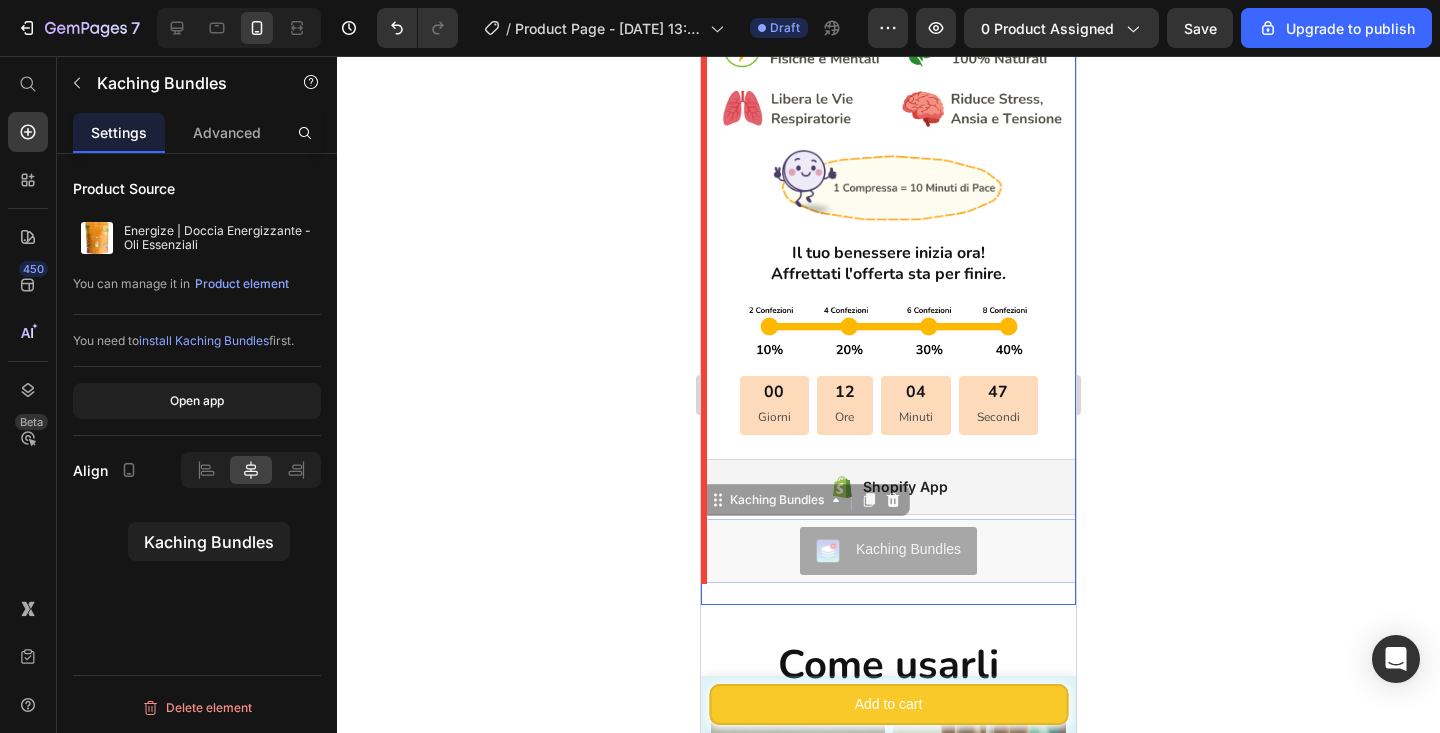click on "iPhone 13 Mini  ( 375 px) iPhone 13 Mini iPhone 13 Pro iPhone 11 Pro Max iPhone 15 Pro Max Pixel 7 Galaxy S8+ Galaxy S20 Ultra iPad Mini iPad Air iPad Pro Header
Product Images Spray Per Dormire Product Title €22,00 Product Price Row This product has only default variant Product Variants & Swatches 1 Product Quantity Add to cart Product Cart Button Row Product Sticky Image Video Image Image Row Image Image Row Image Image Row Image Image Row Row
Product Images Icon Icon Icon Icon
Icon Icon List +723 Recensioni Text Block Row Energize - per il risveglio di mente e corpo Heading Trasforma la tua doccia in una spa! Heading Image Image Row Image Image Row Image Row Il tuo benessere inizia ora! Affrettati l'offerta sta per finire. Heading Image Row 00 Giorni 12 Ore 04 Minuti 47 Secondi Countdown Timer Lorem ipsum Text Block Icon Icon Icon Icon Icon Icon List (1612 Reviews) Text Block Row €65,99 Product Price €46,99 Product Price On sale" at bounding box center (888, 4862) 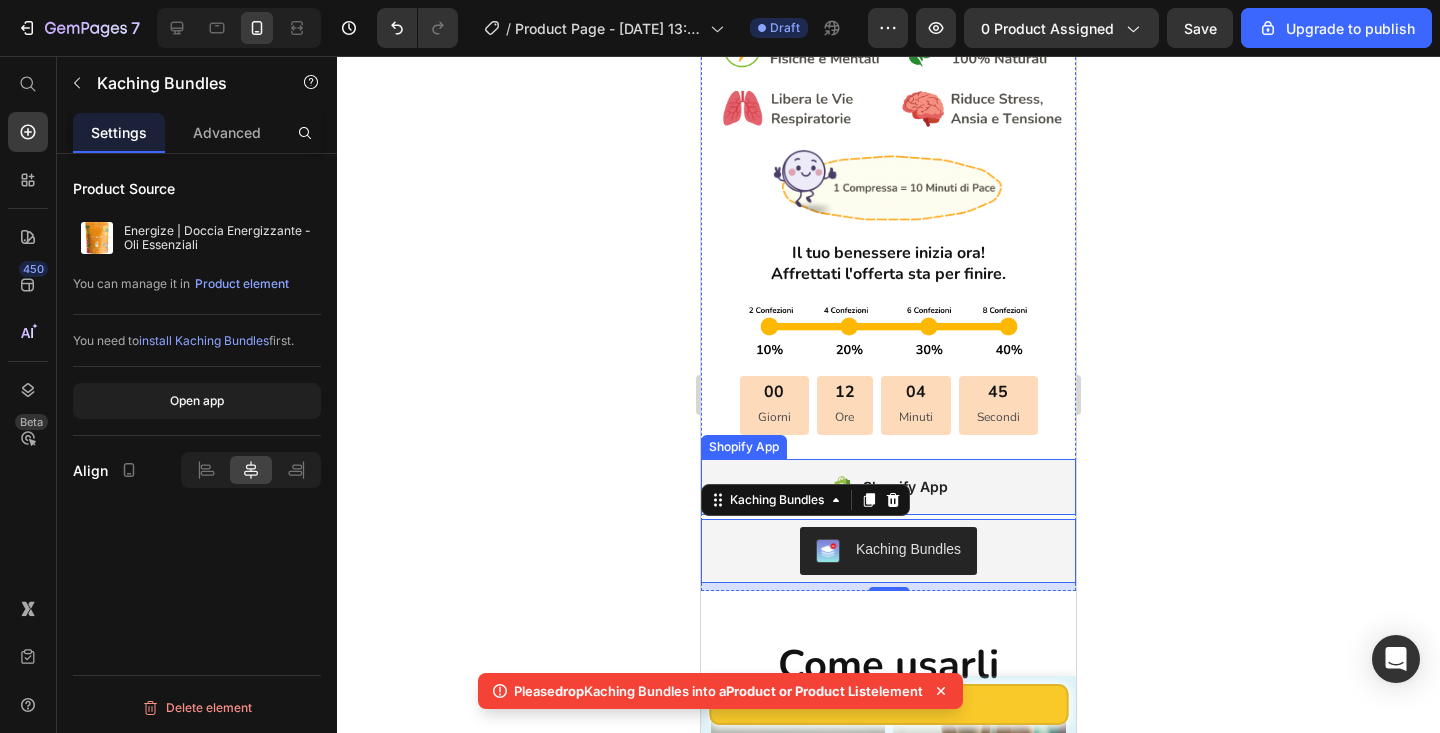 click on "Shopify App" at bounding box center (888, 487) 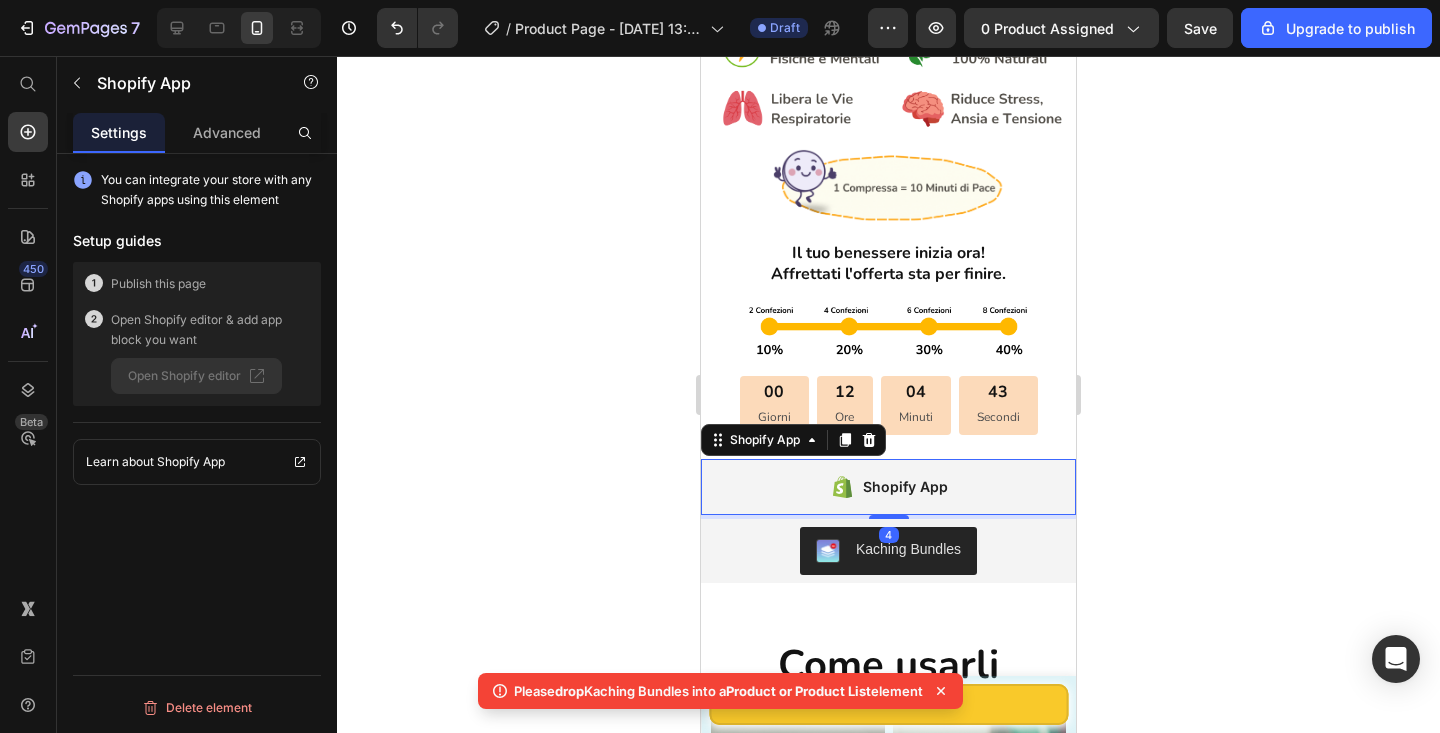 click on "Publish this page" at bounding box center [158, 284] 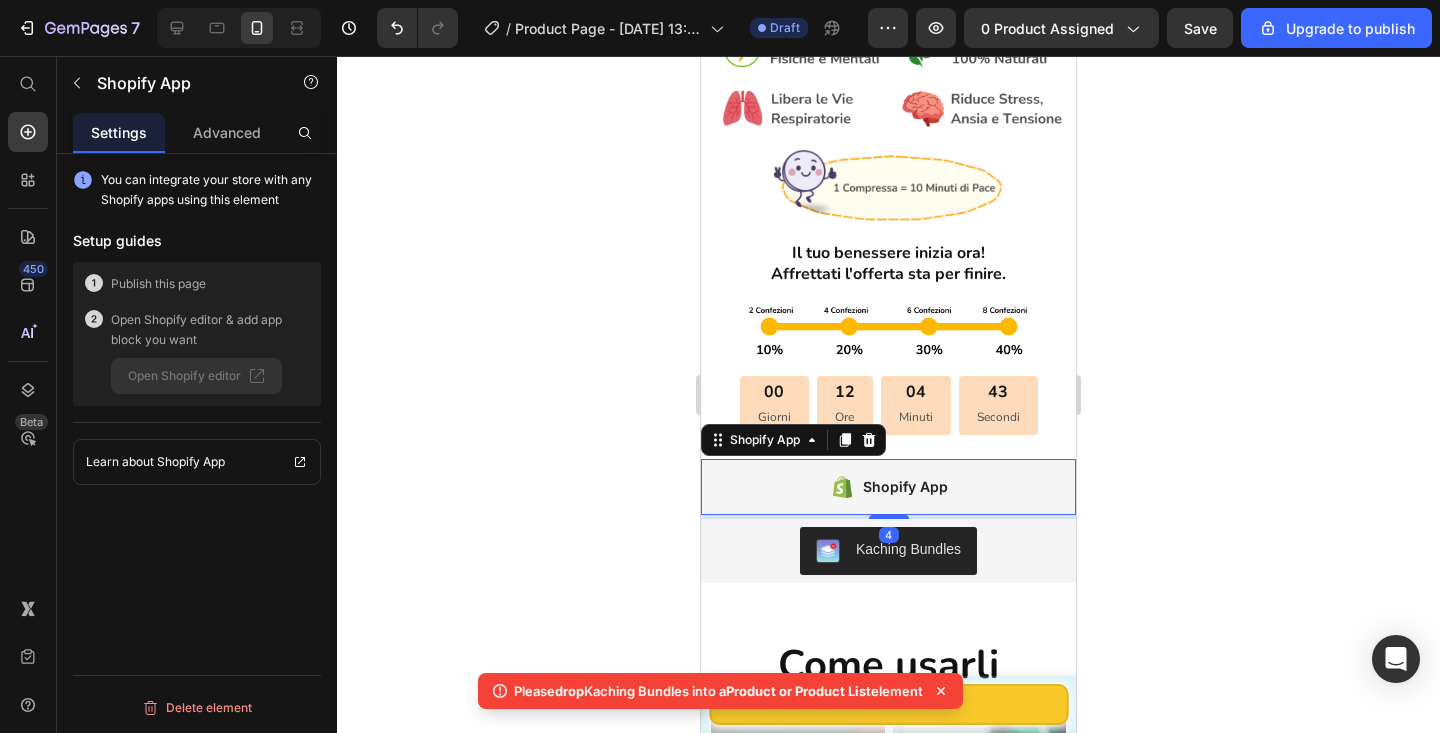 click on "Open Shopify editor & add app block you want" at bounding box center [210, 330] 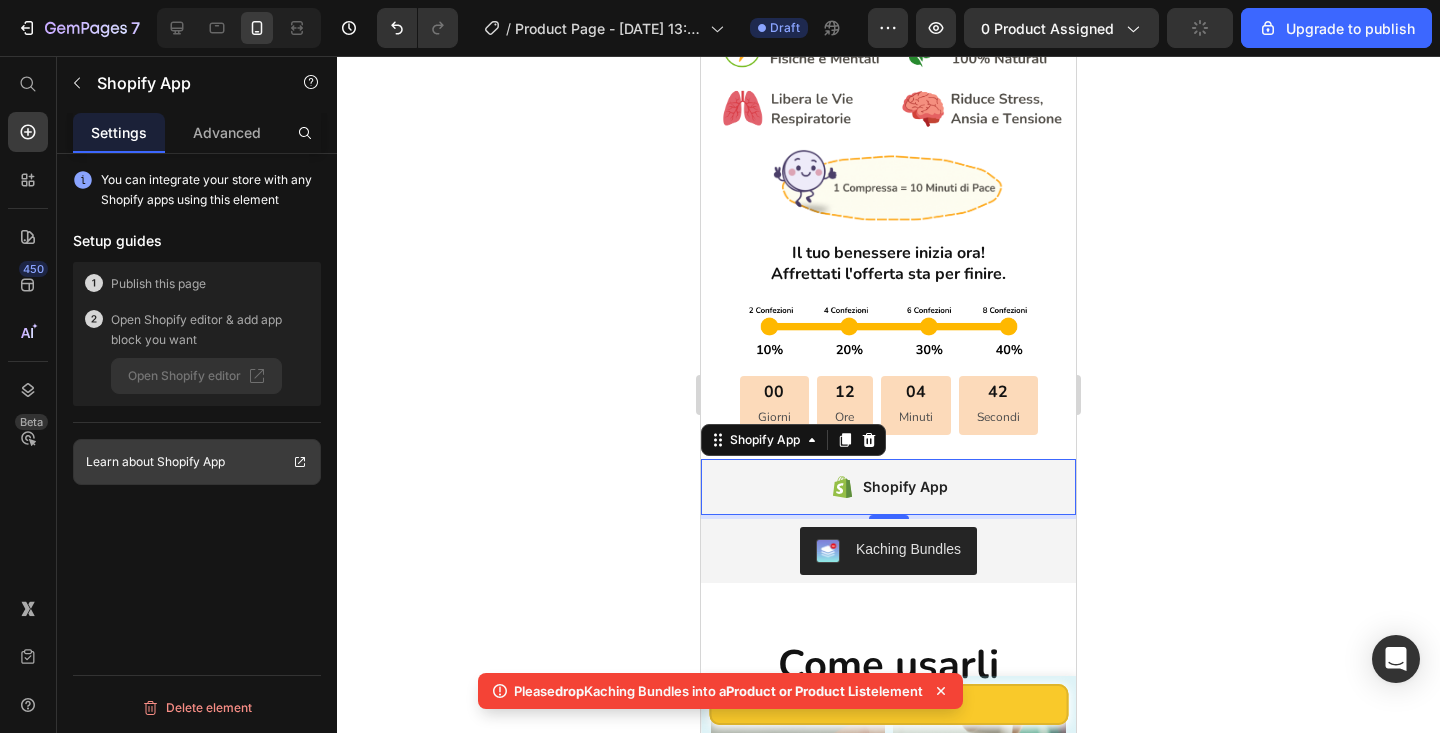 click on "Learn about     Shopify App" at bounding box center (155, 462) 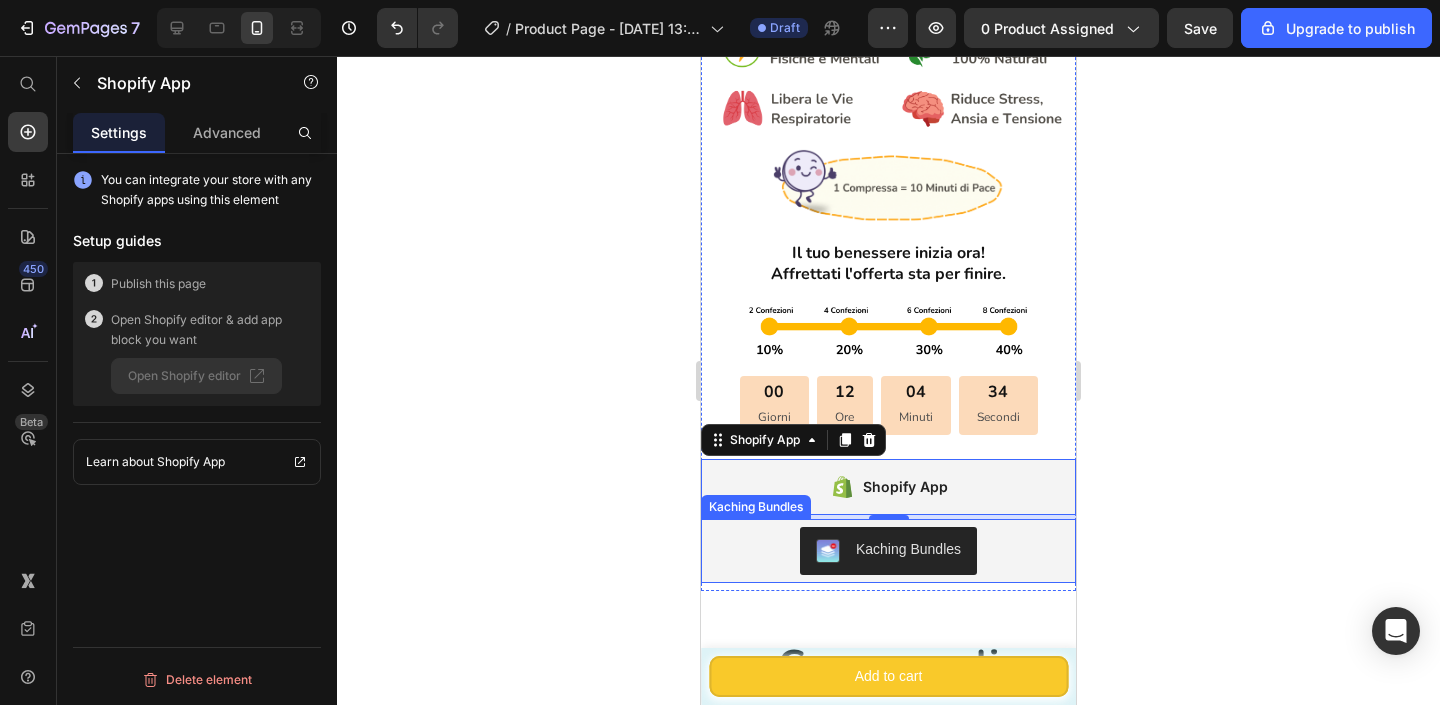 click on "Kaching Bundles" at bounding box center [888, 551] 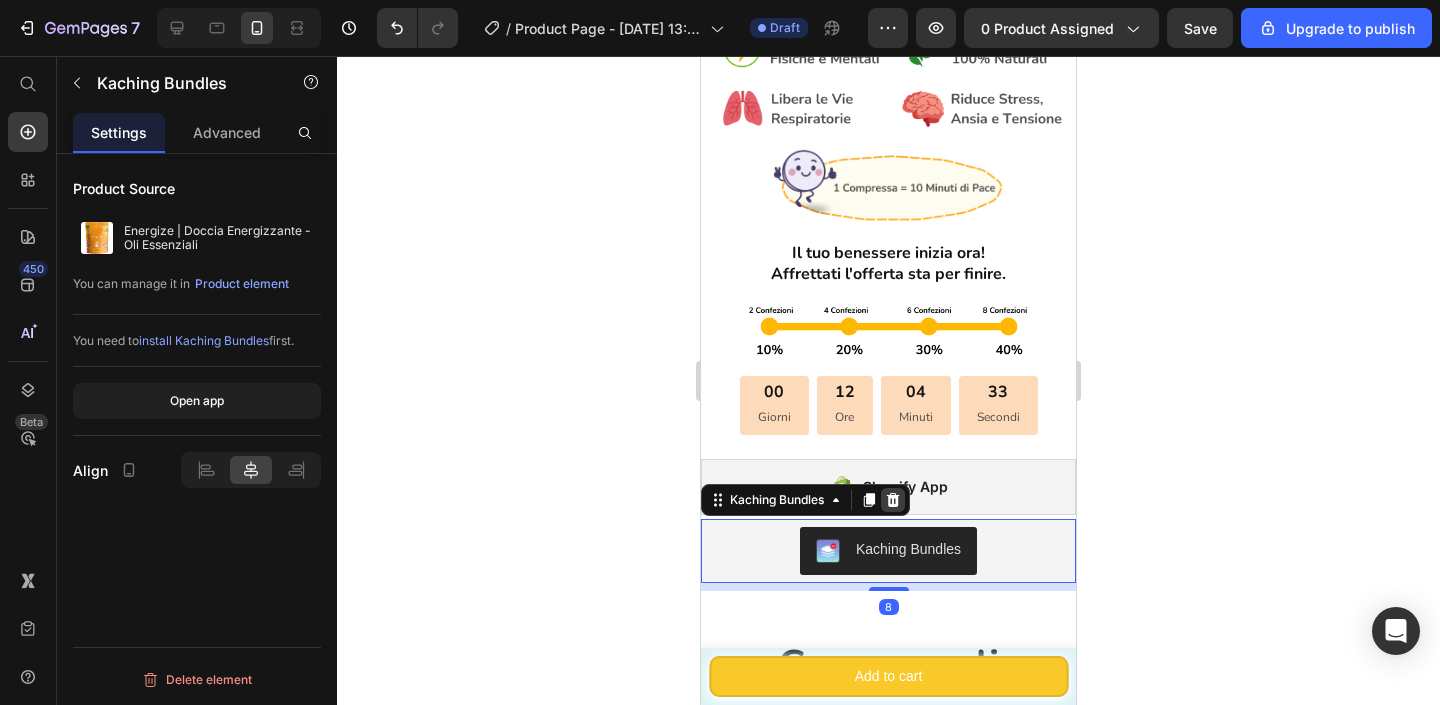click 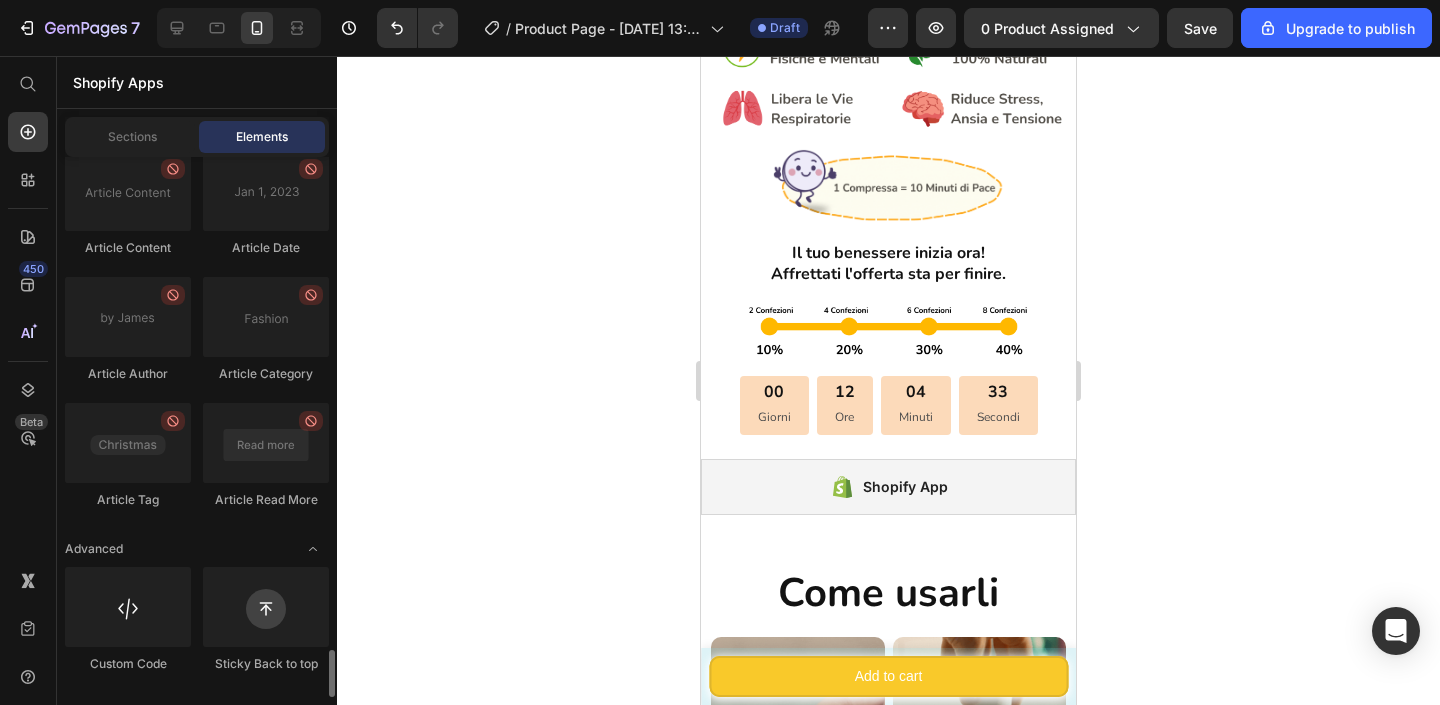 scroll, scrollTop: 5650, scrollLeft: 0, axis: vertical 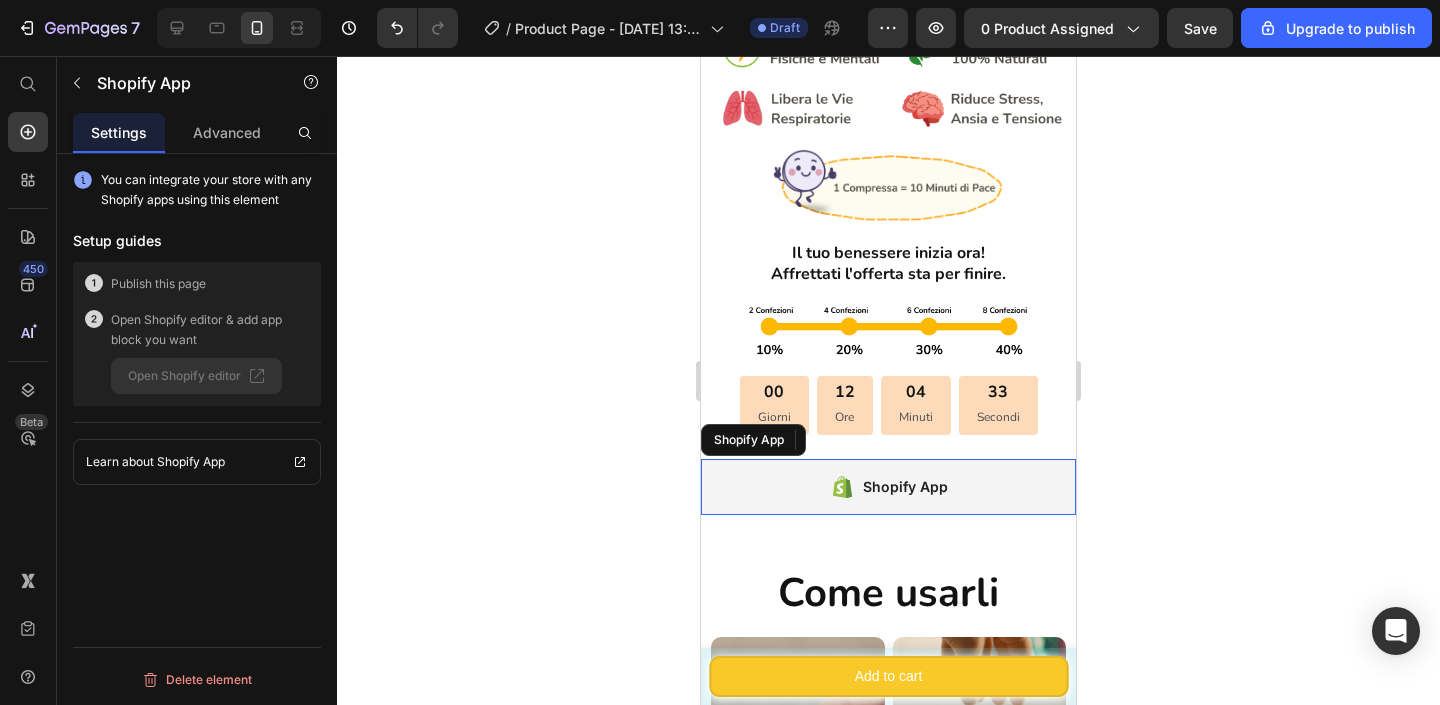 click on "Shopify App" at bounding box center [888, 487] 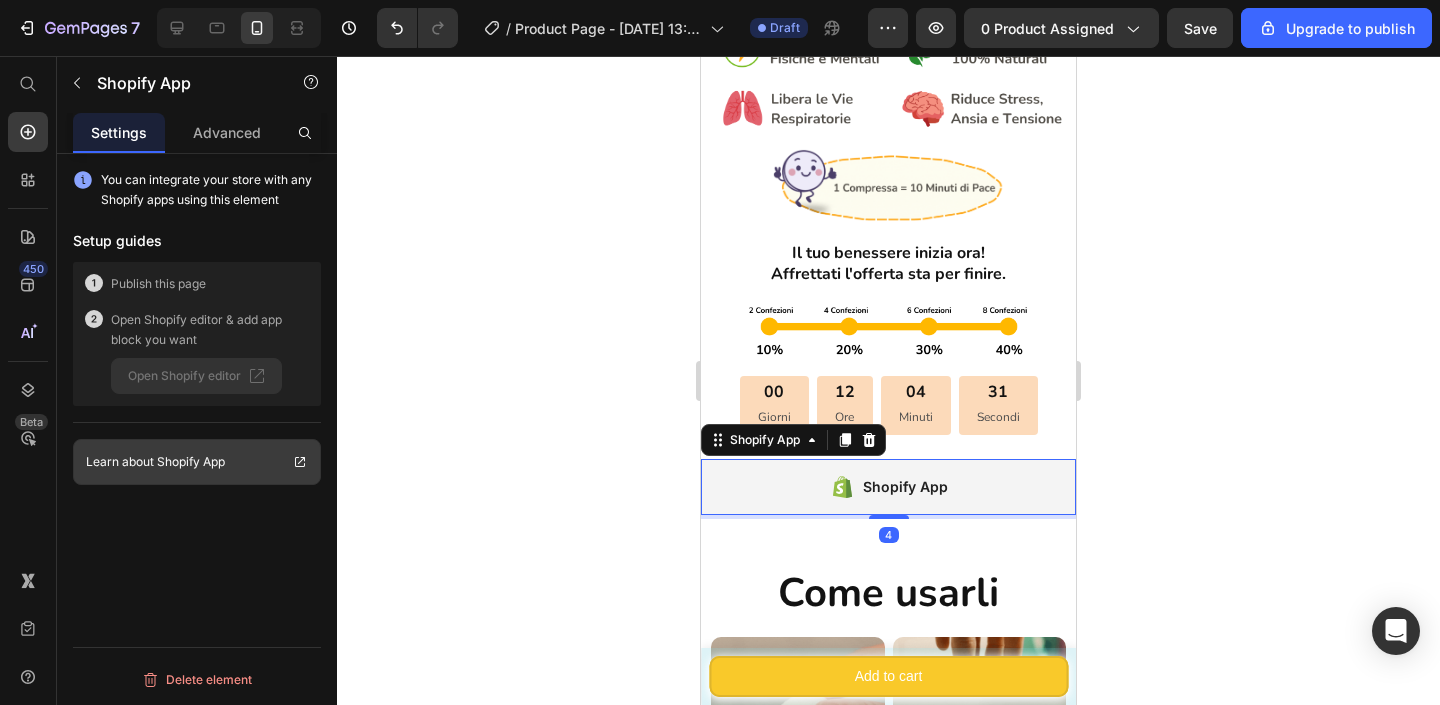 click on "Shopify App" at bounding box center (191, 462) 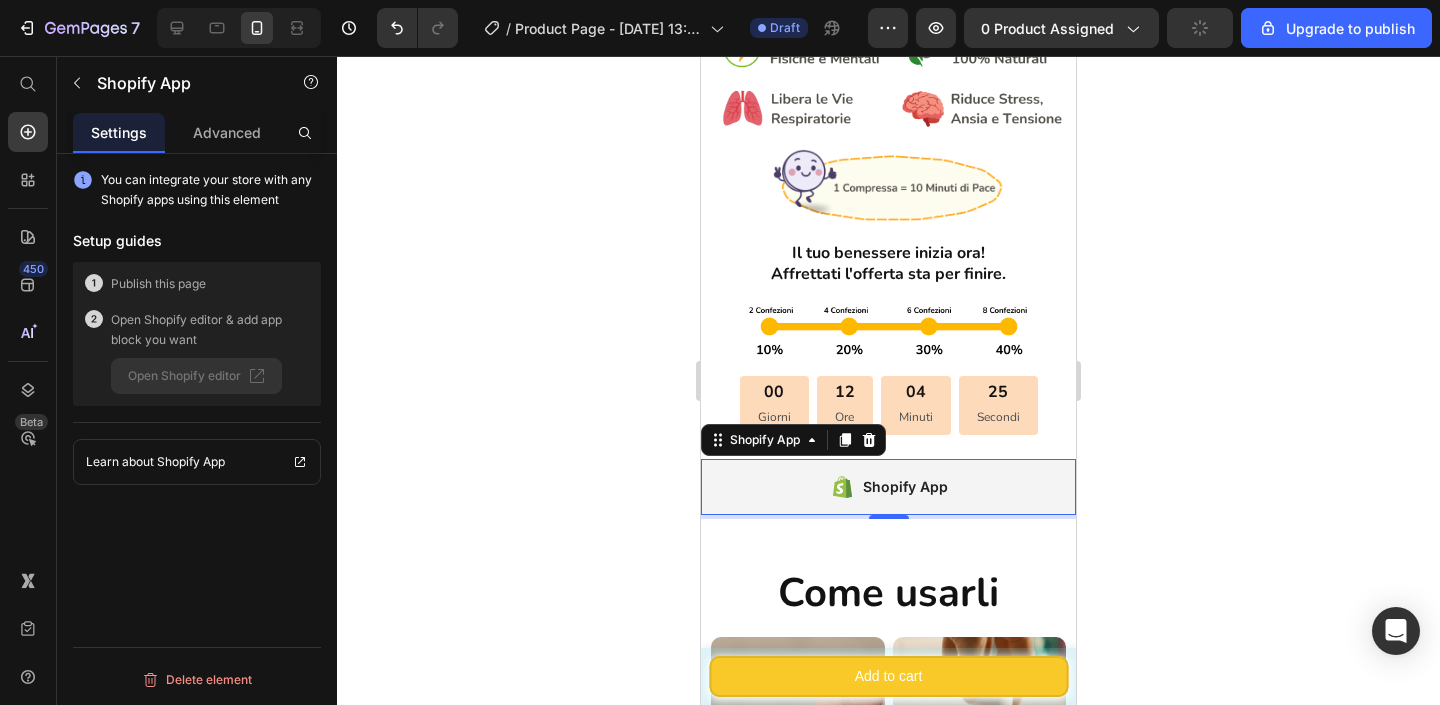 click on "Publish this page" at bounding box center (158, 284) 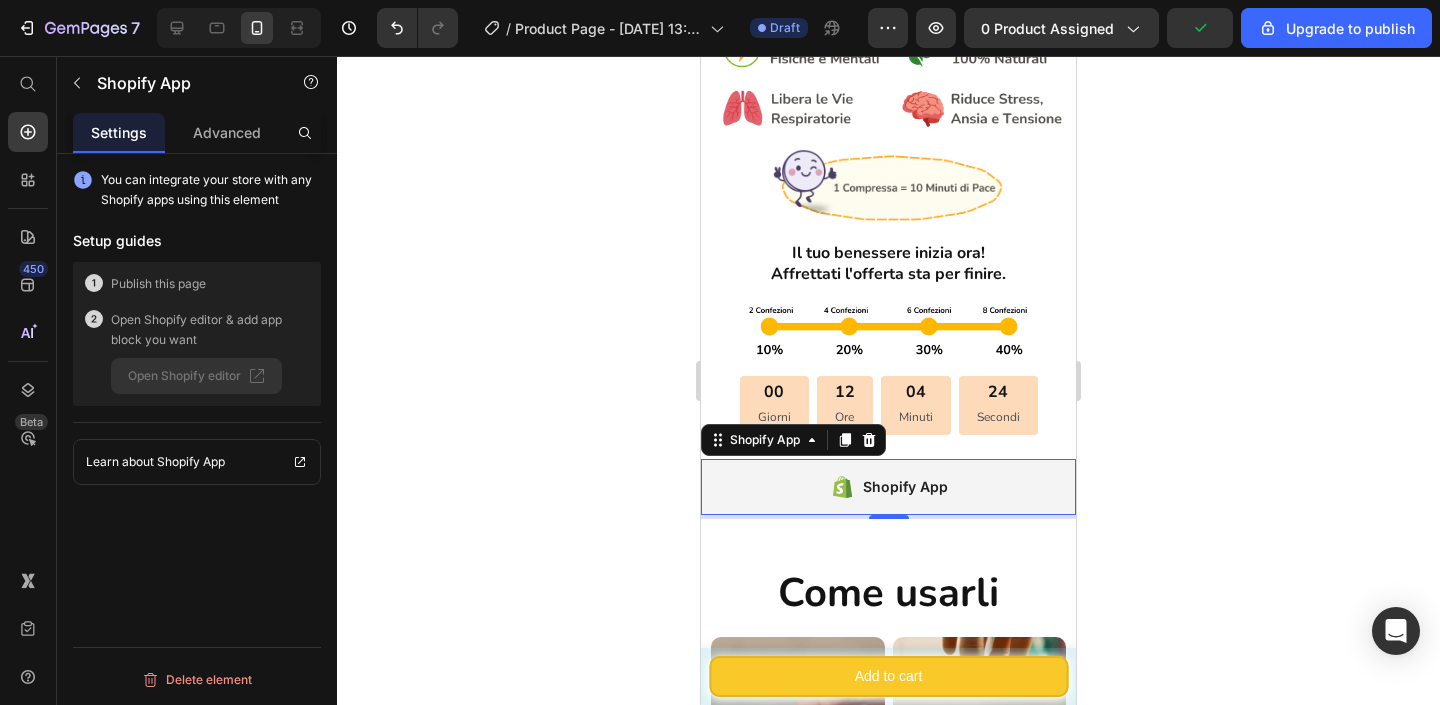click on "Publish this page" at bounding box center (158, 284) 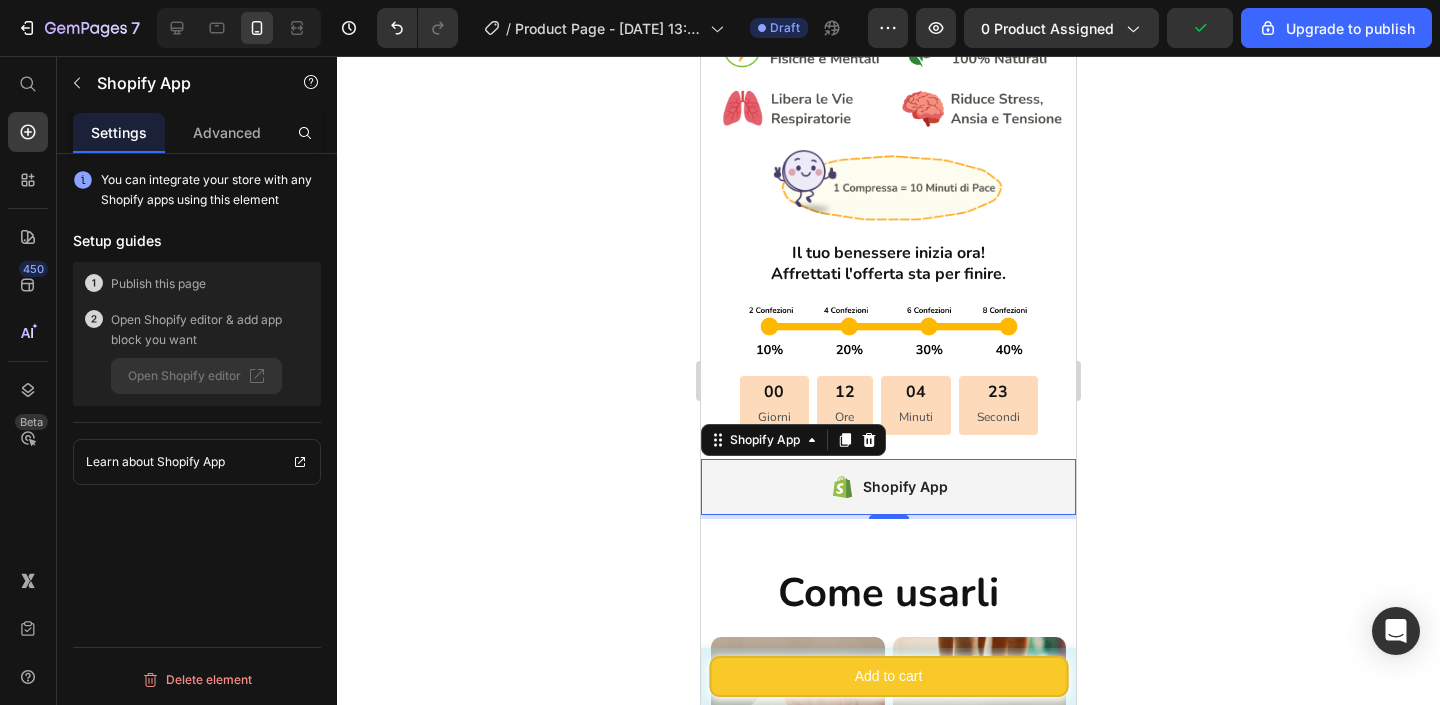 click on "Open Shopify editor & add app block you want" at bounding box center [210, 330] 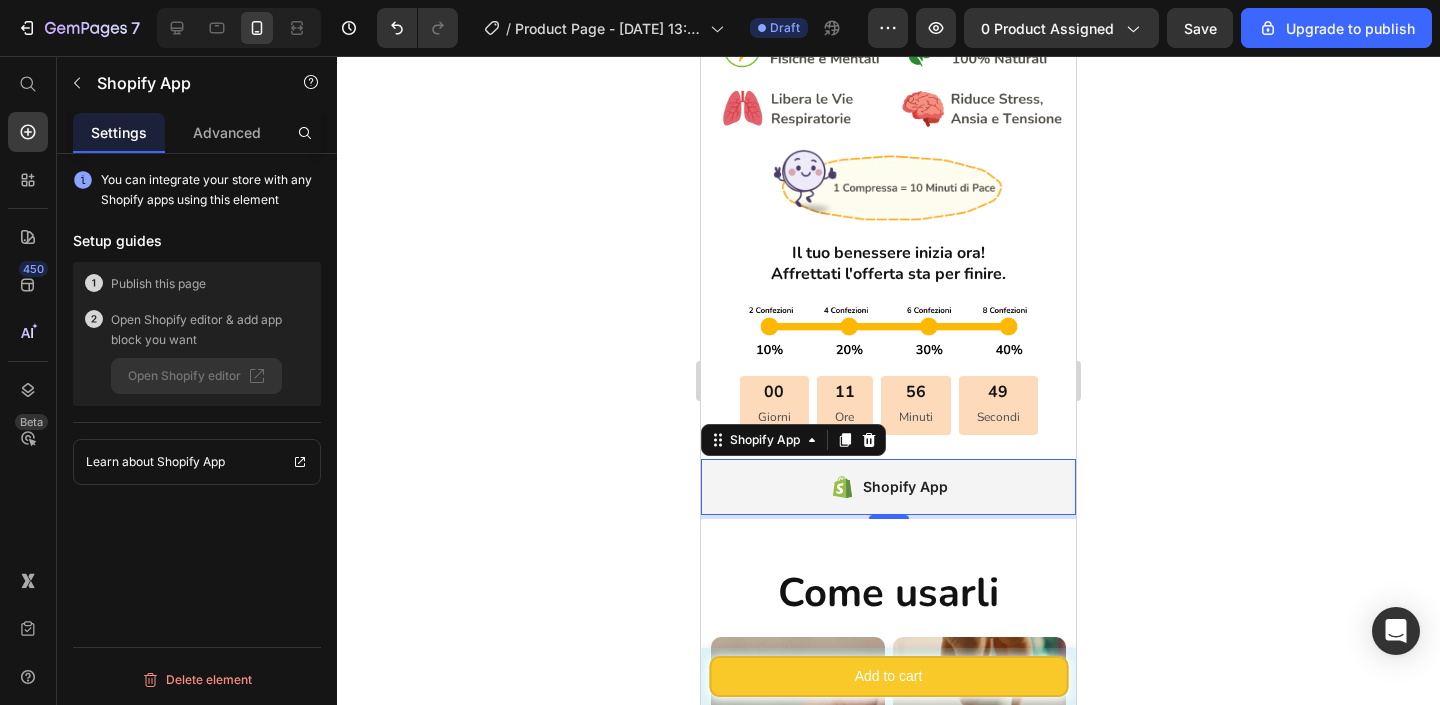 click 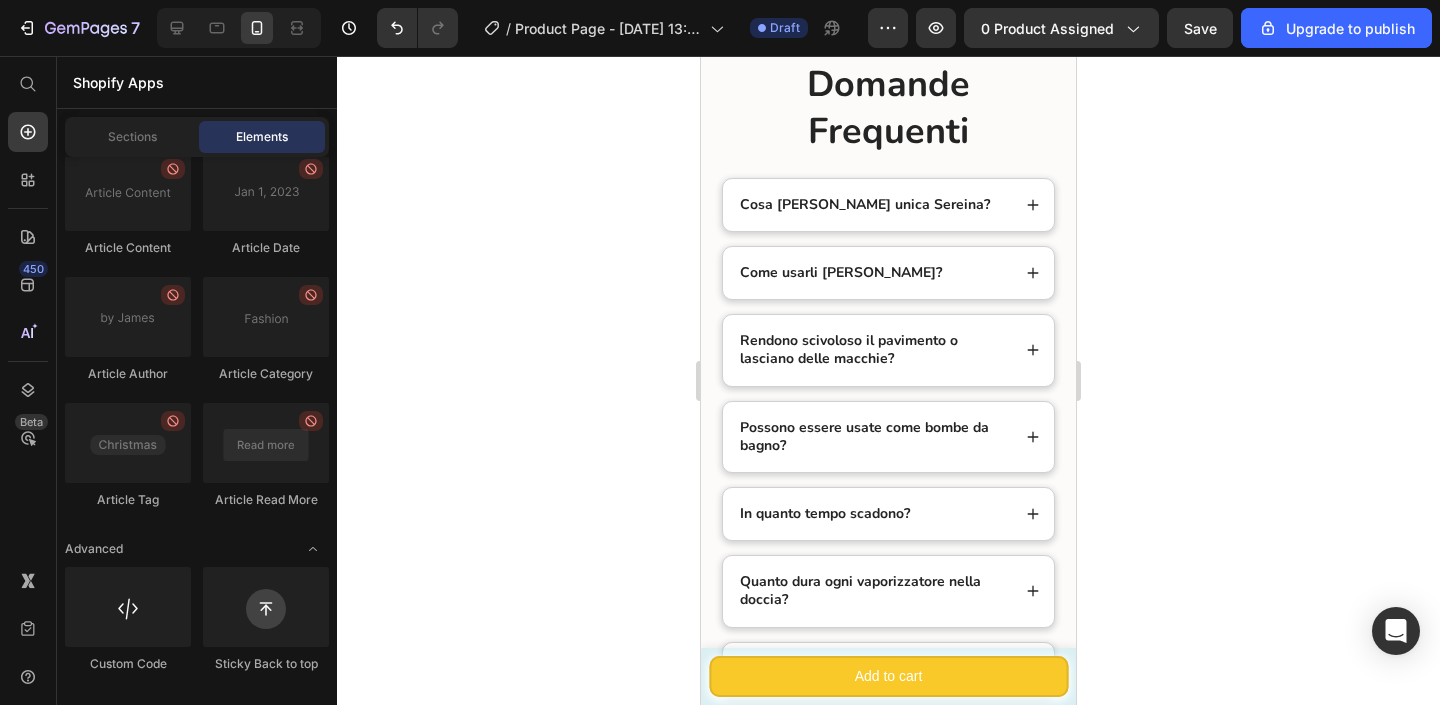 scroll, scrollTop: 8424, scrollLeft: 0, axis: vertical 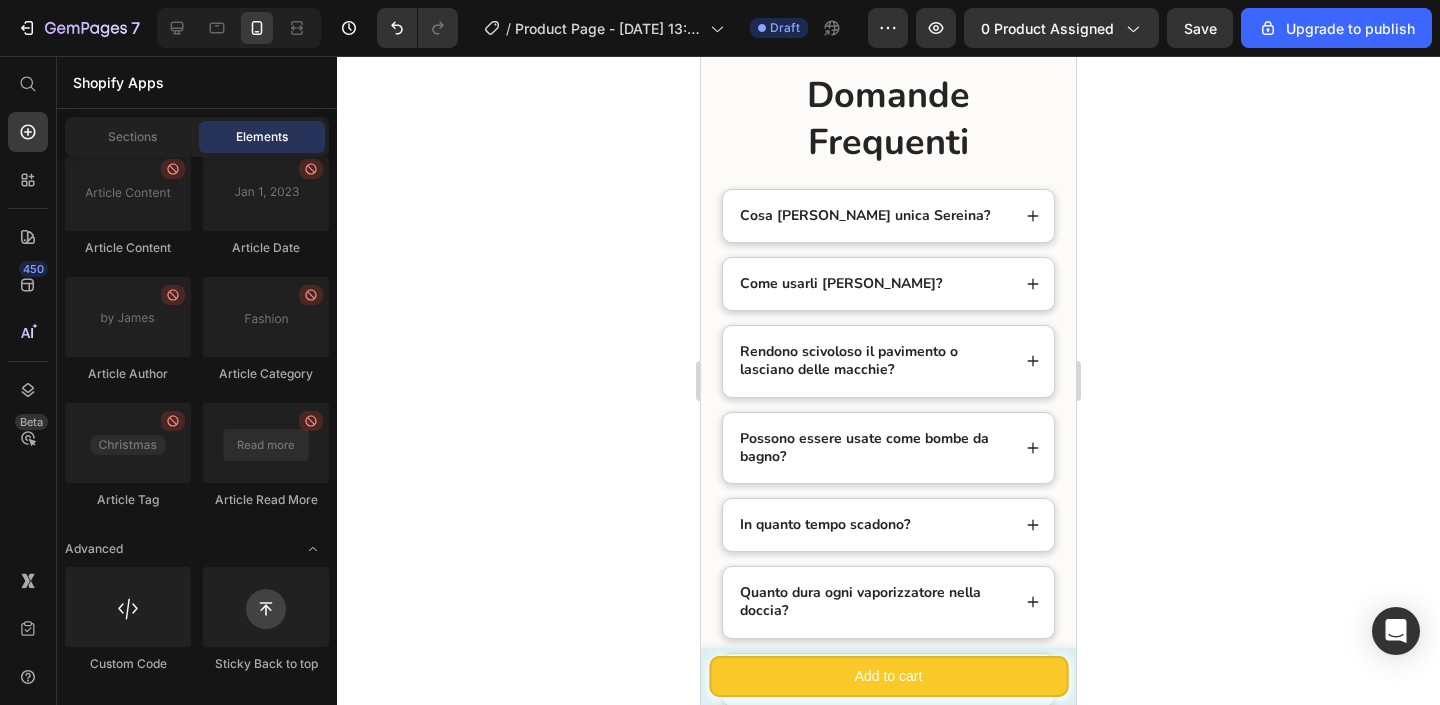 click on "Drop element here" at bounding box center (813, -179) 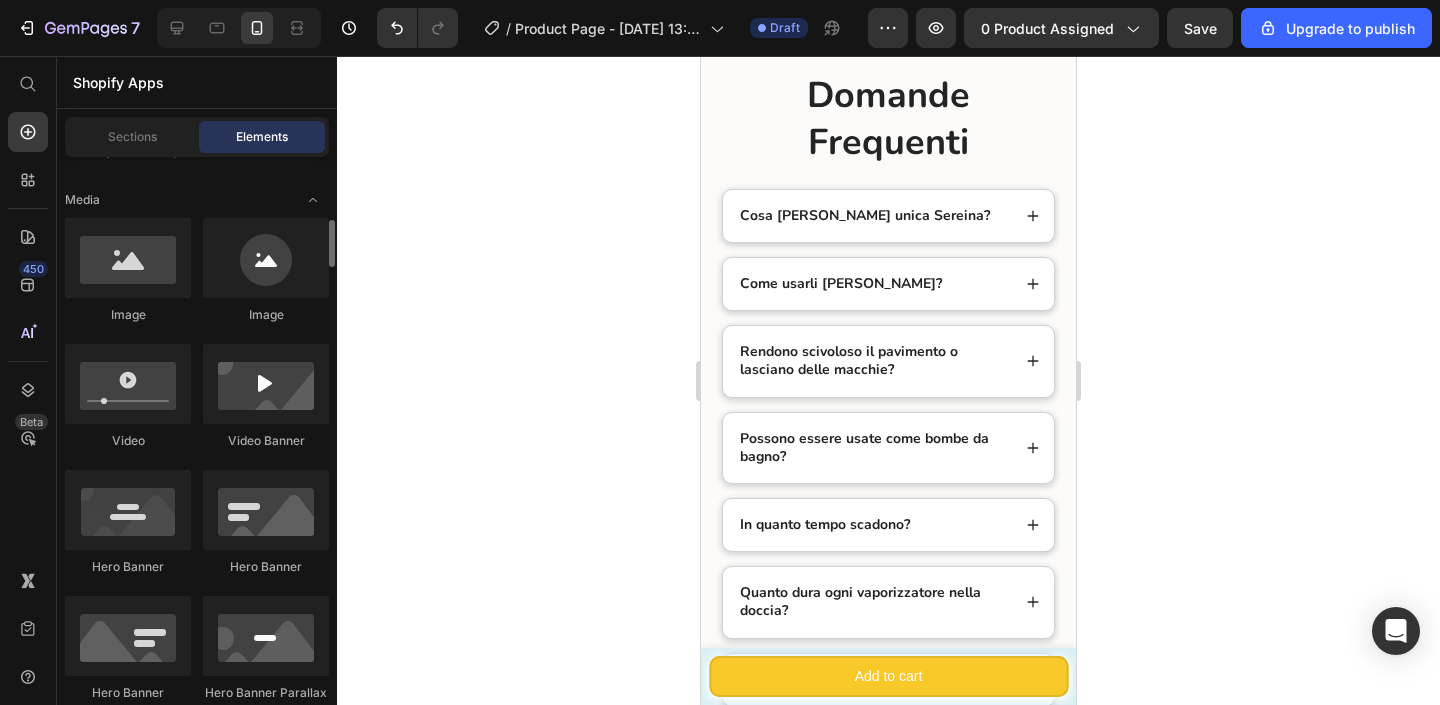 scroll, scrollTop: 772, scrollLeft: 0, axis: vertical 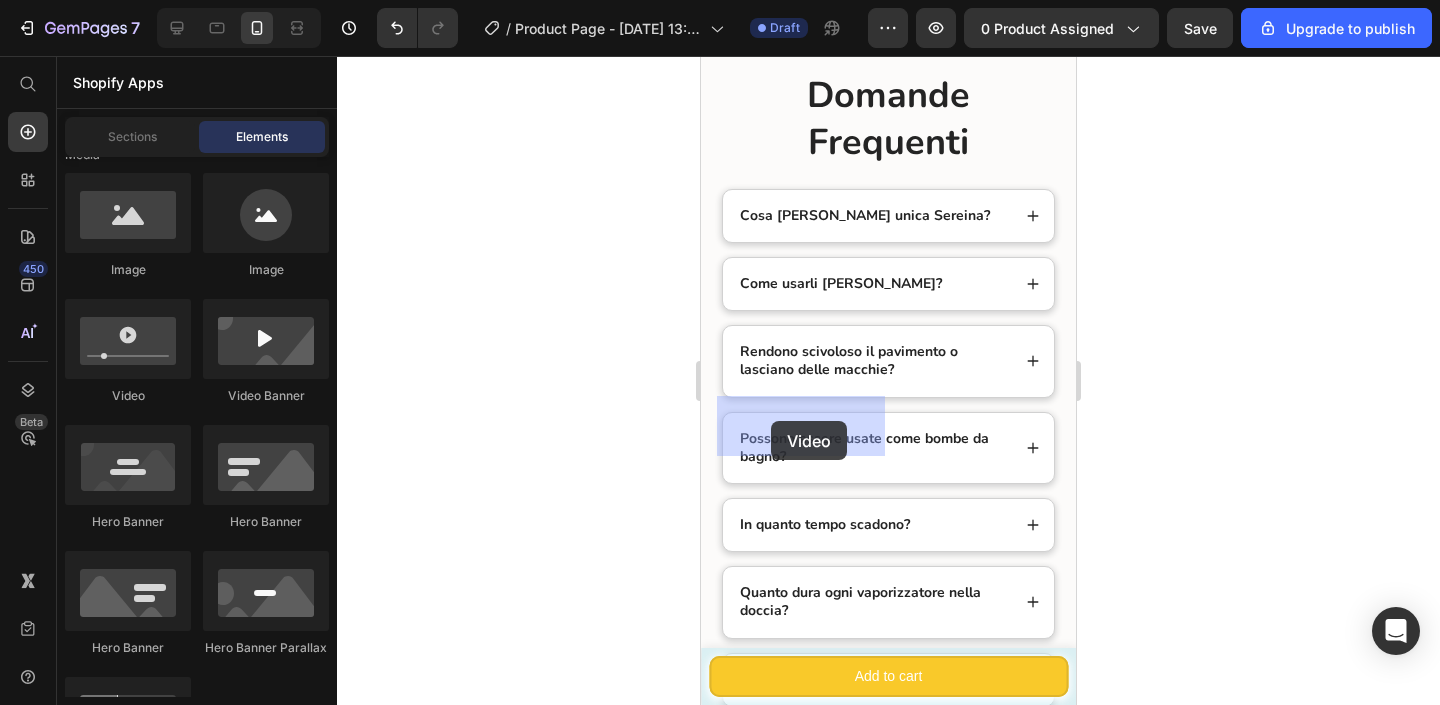 drag, startPoint x: 816, startPoint y: 409, endPoint x: 771, endPoint y: 421, distance: 46.572525 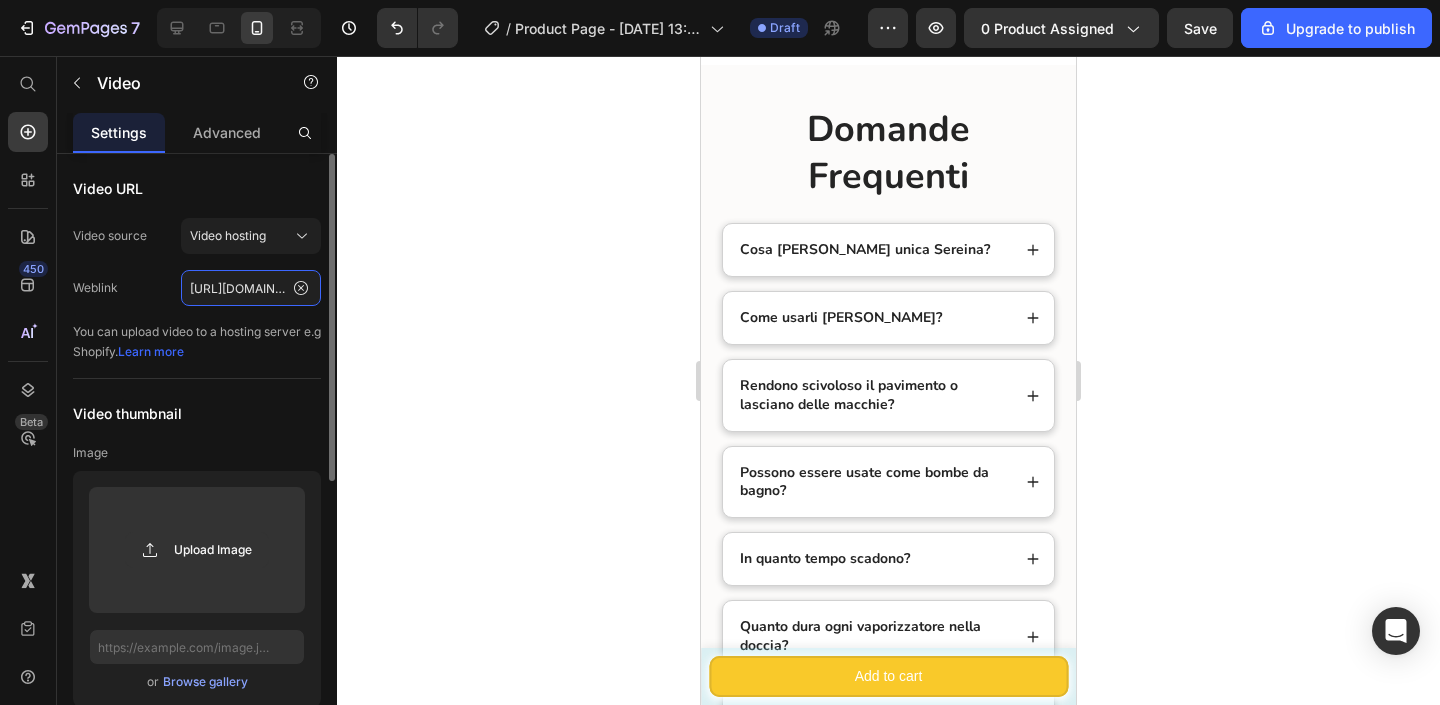 click on "[URL][DOMAIN_NAME]" 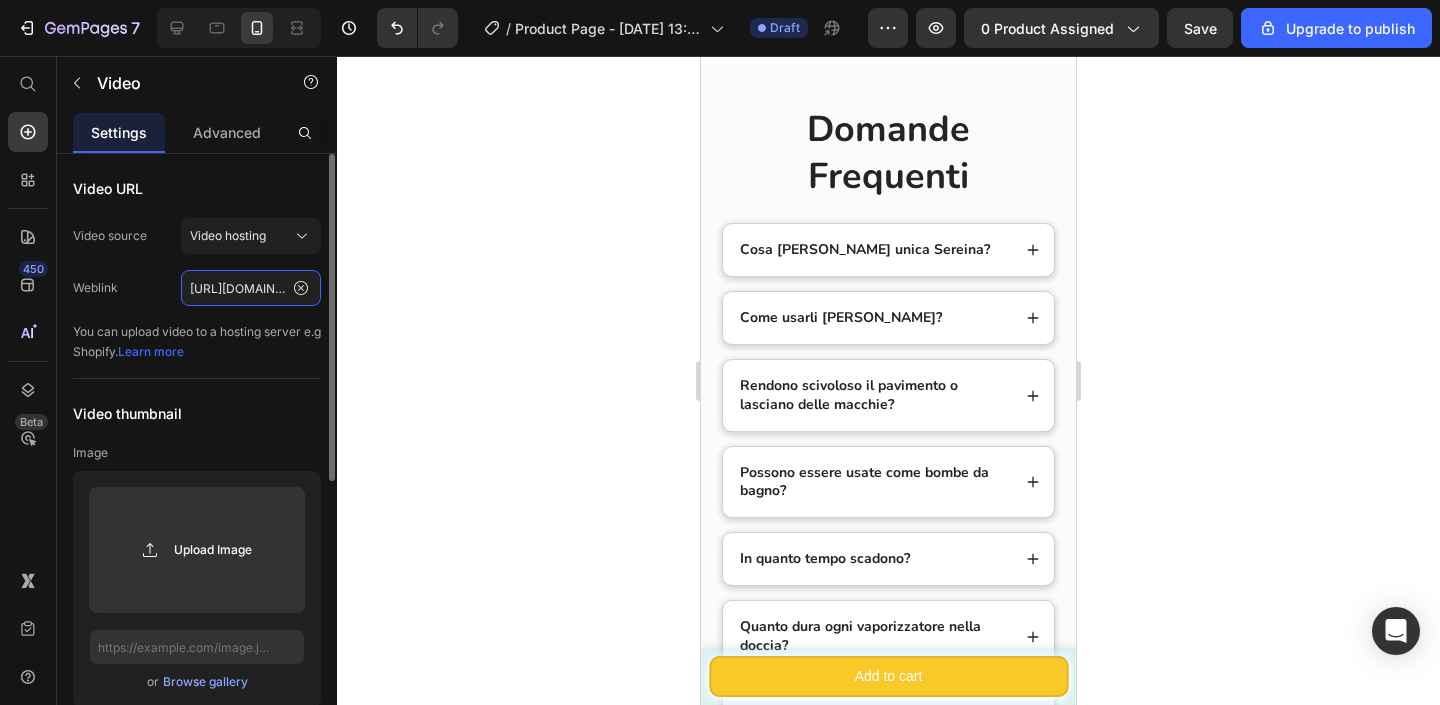 type on "[URL][DOMAIN_NAME]" 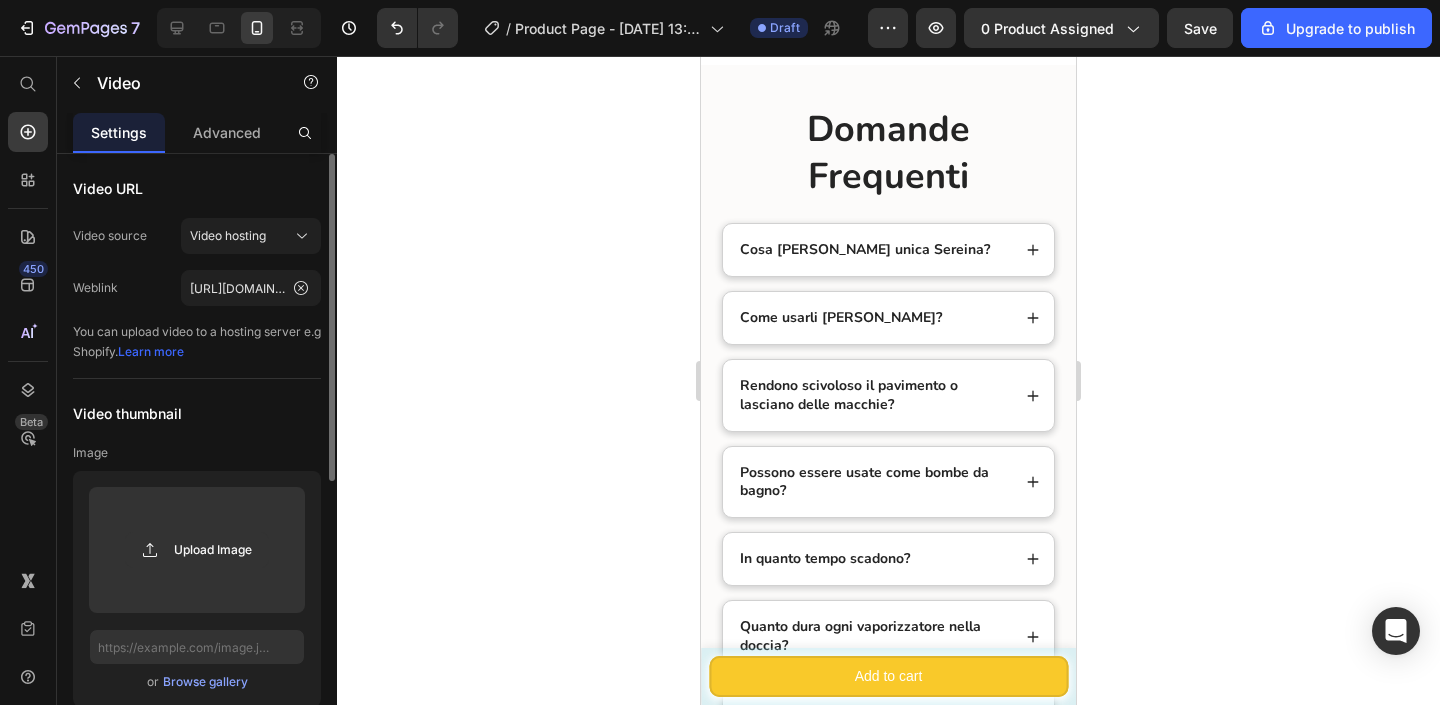 click on "Video URL Video source Video hosting Weblink [URL][DOMAIN_NAME] You can upload video to a hosting server e.g Shopify.   Learn more" 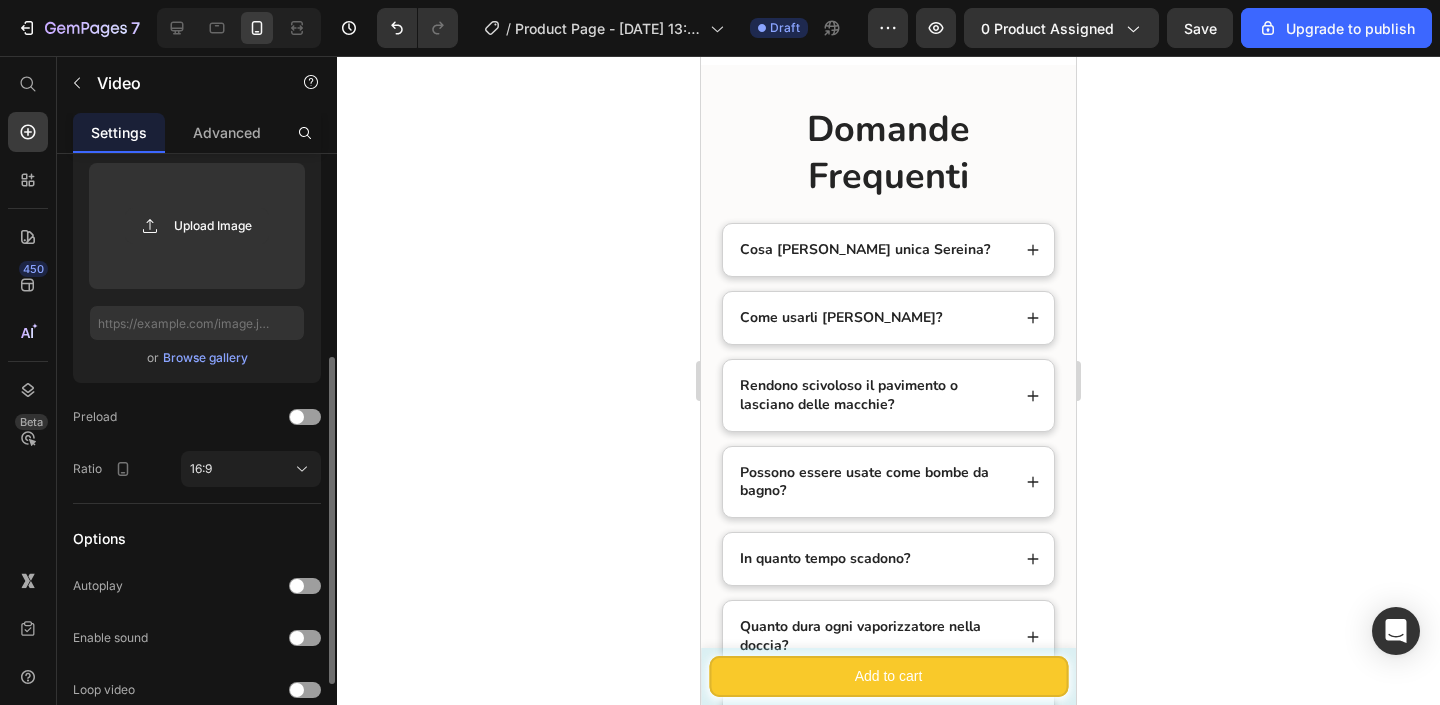 scroll, scrollTop: 385, scrollLeft: 0, axis: vertical 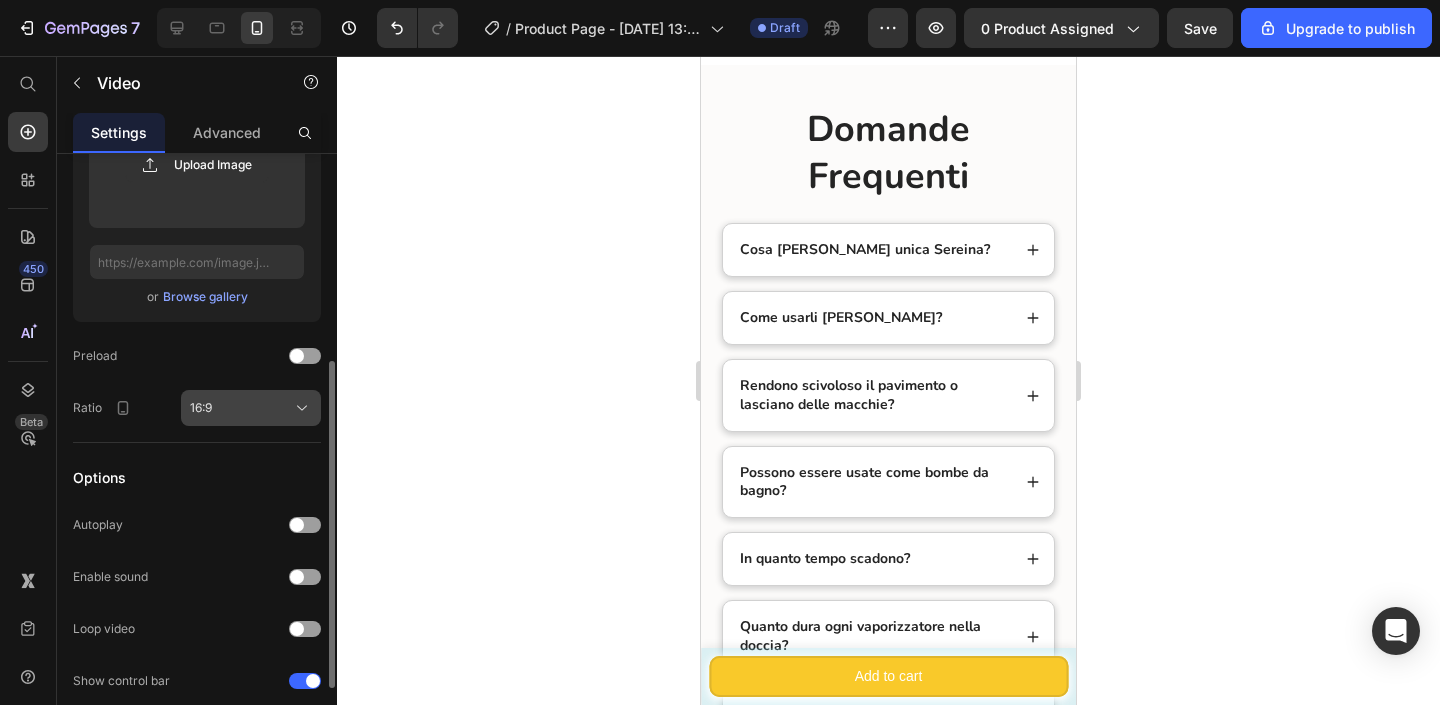 click on "16:9" 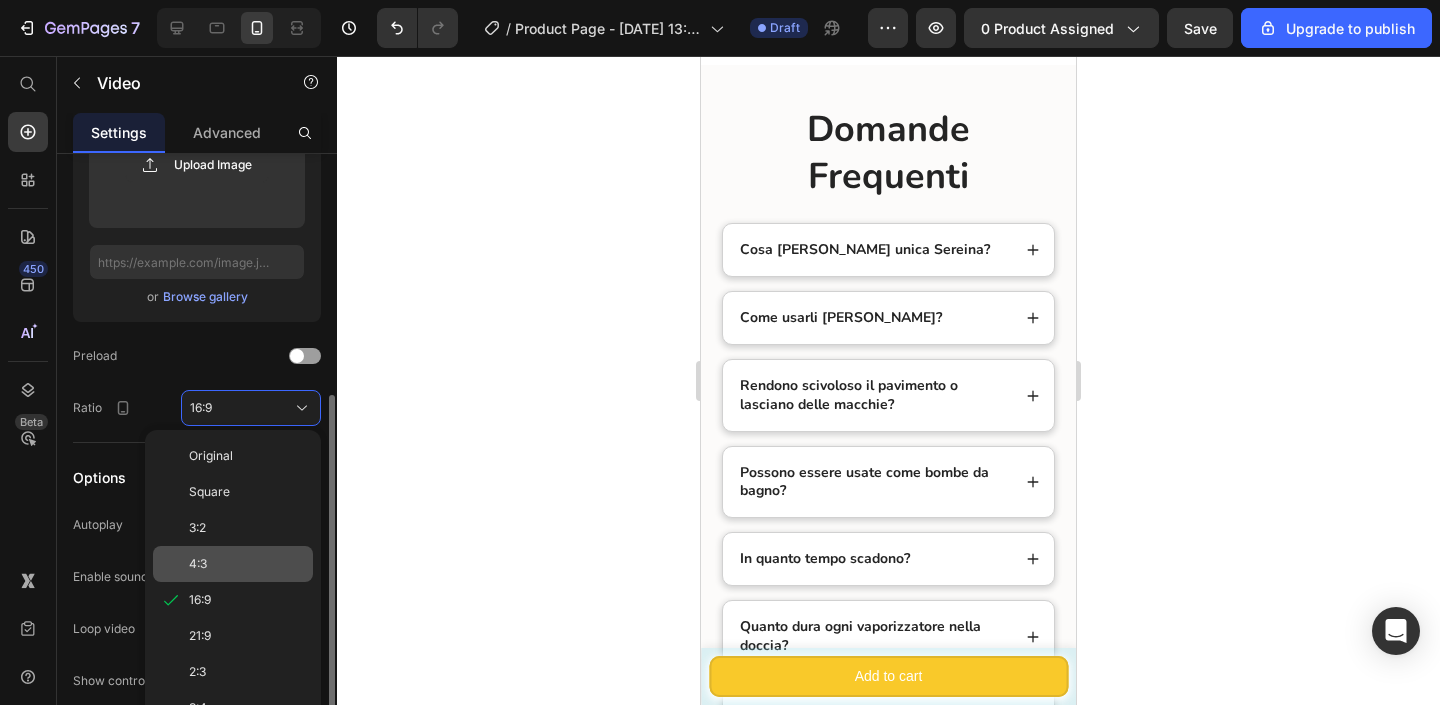 scroll, scrollTop: 522, scrollLeft: 0, axis: vertical 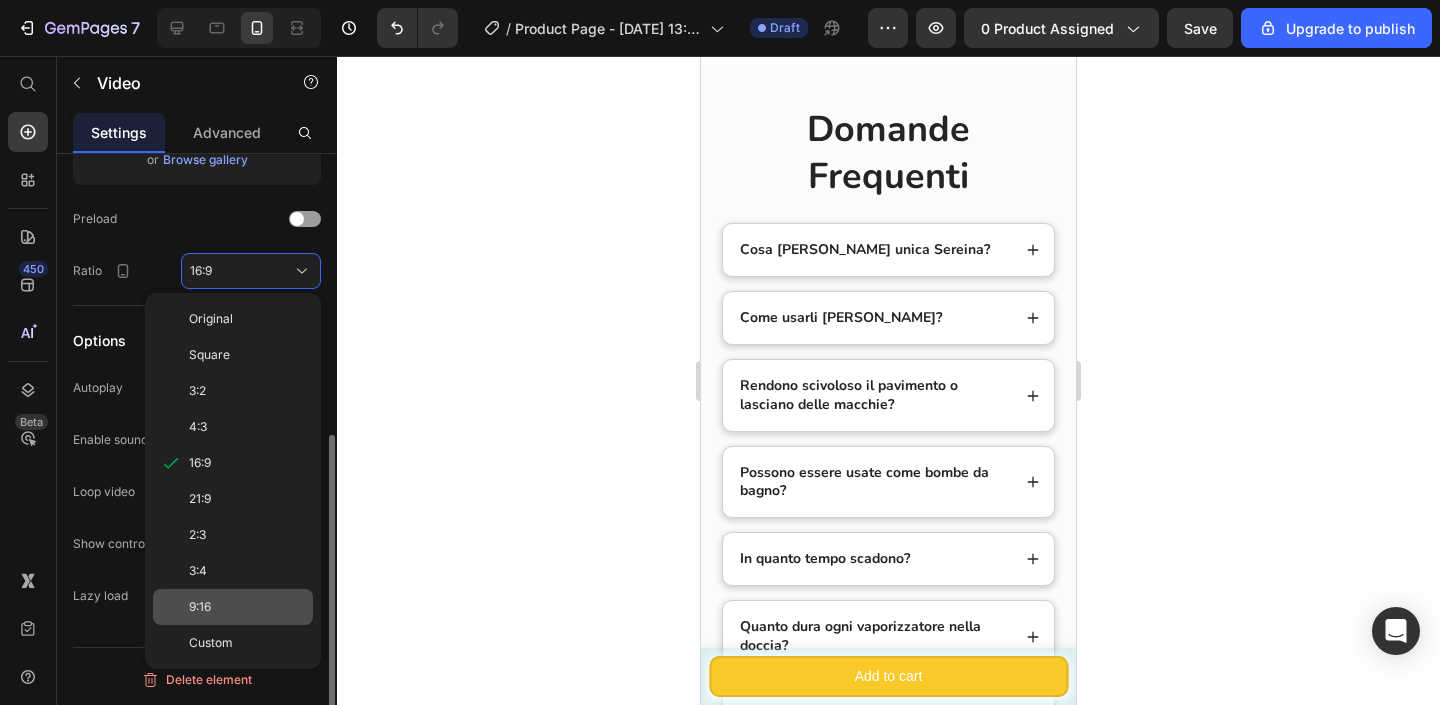 click on "9:16" at bounding box center [247, 607] 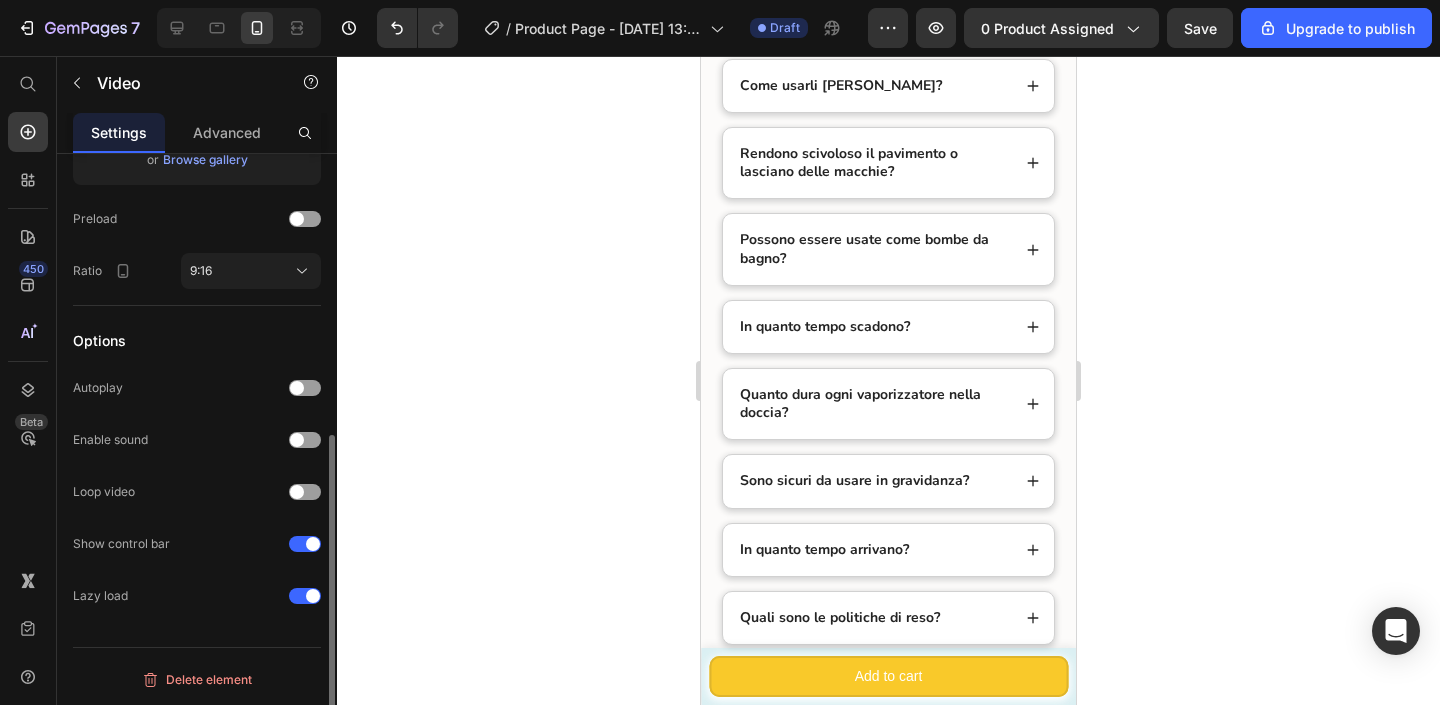 scroll, scrollTop: 8850, scrollLeft: 0, axis: vertical 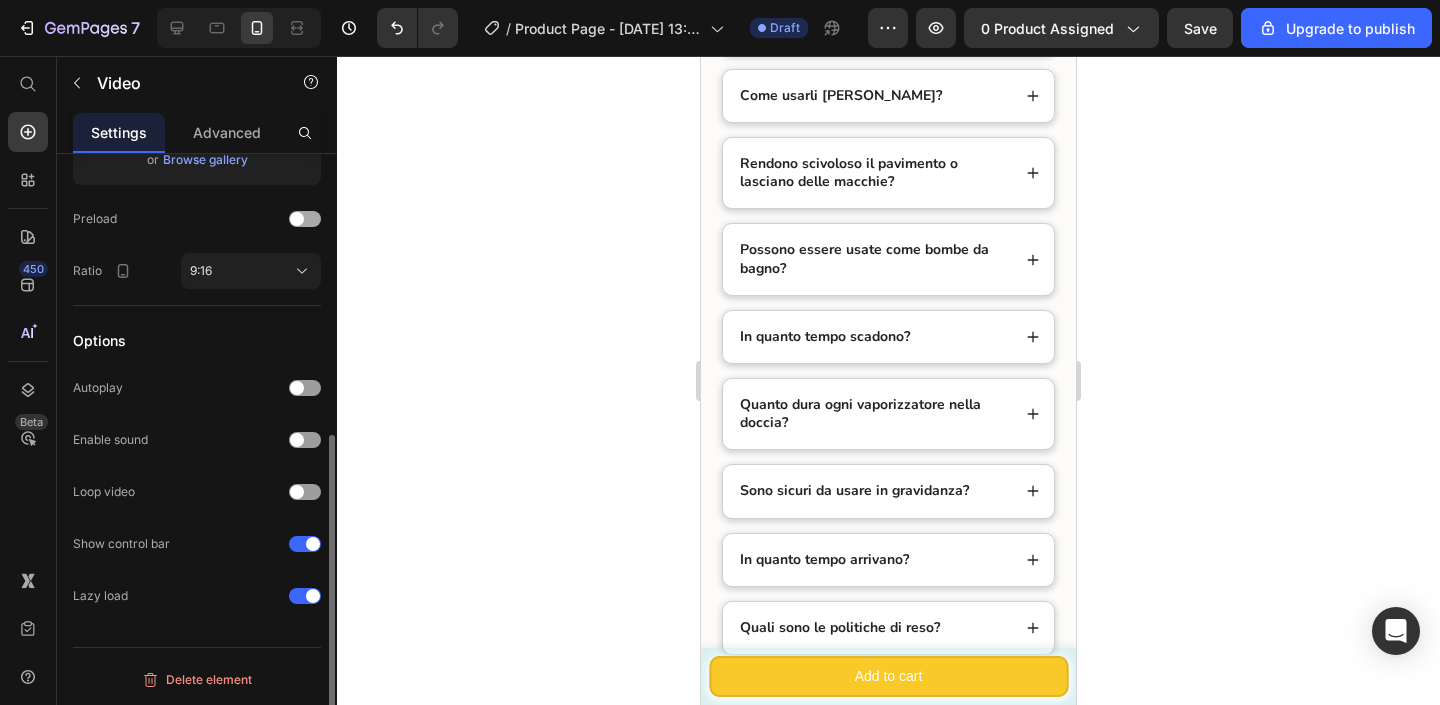 click at bounding box center (305, 219) 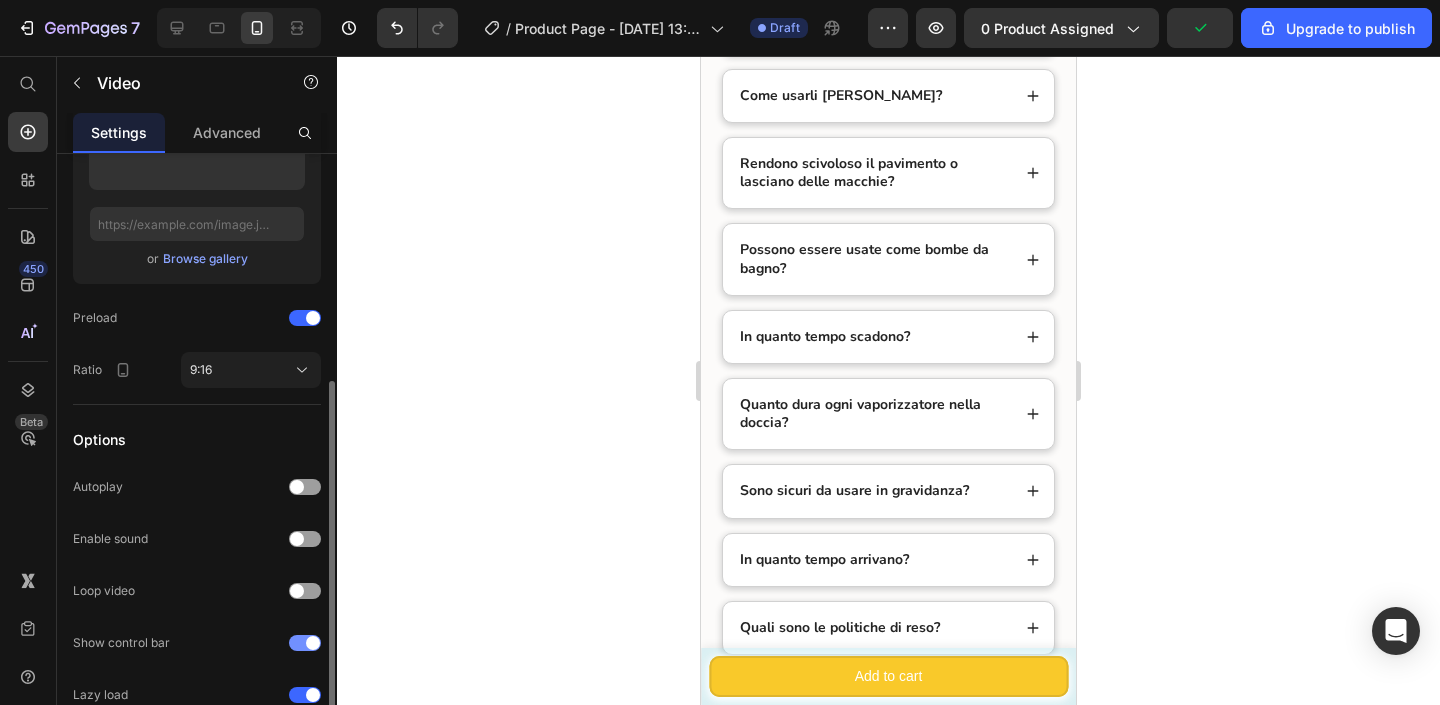 scroll, scrollTop: 425, scrollLeft: 0, axis: vertical 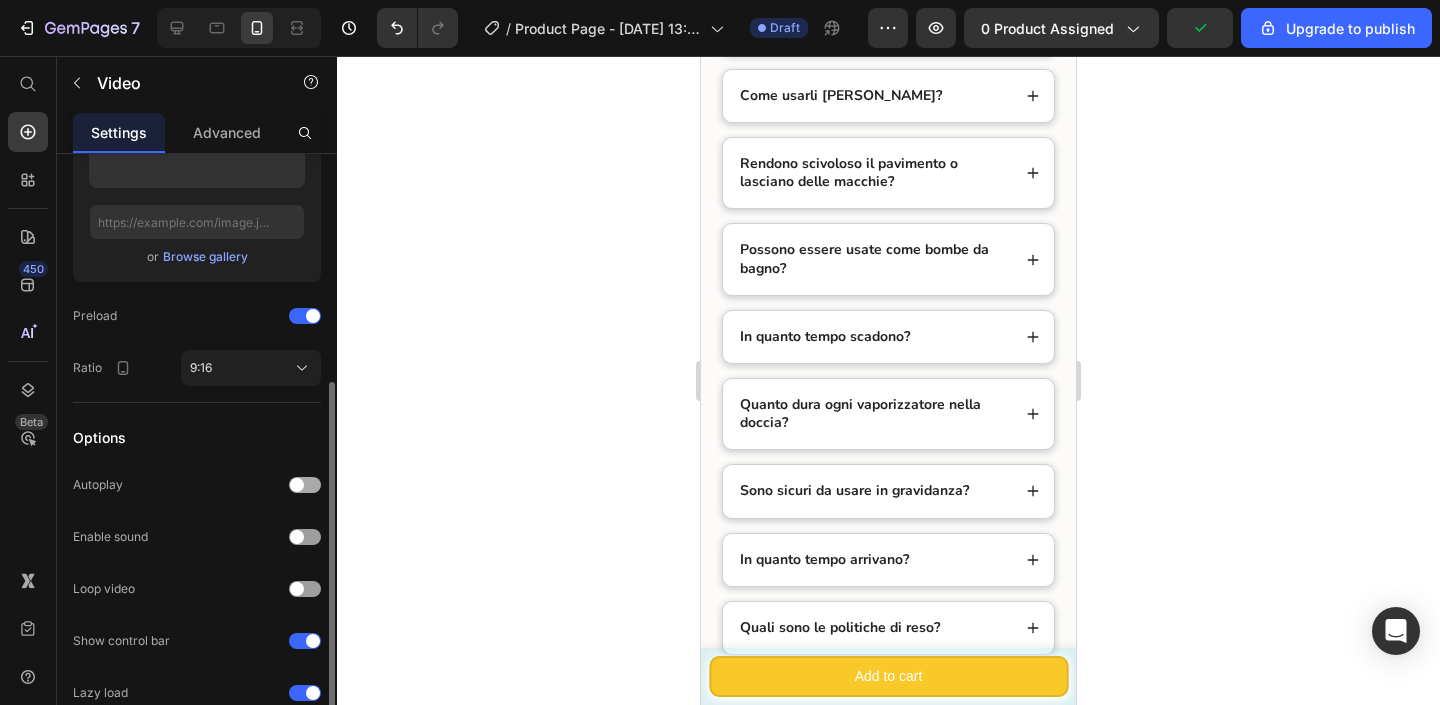 click at bounding box center (305, 485) 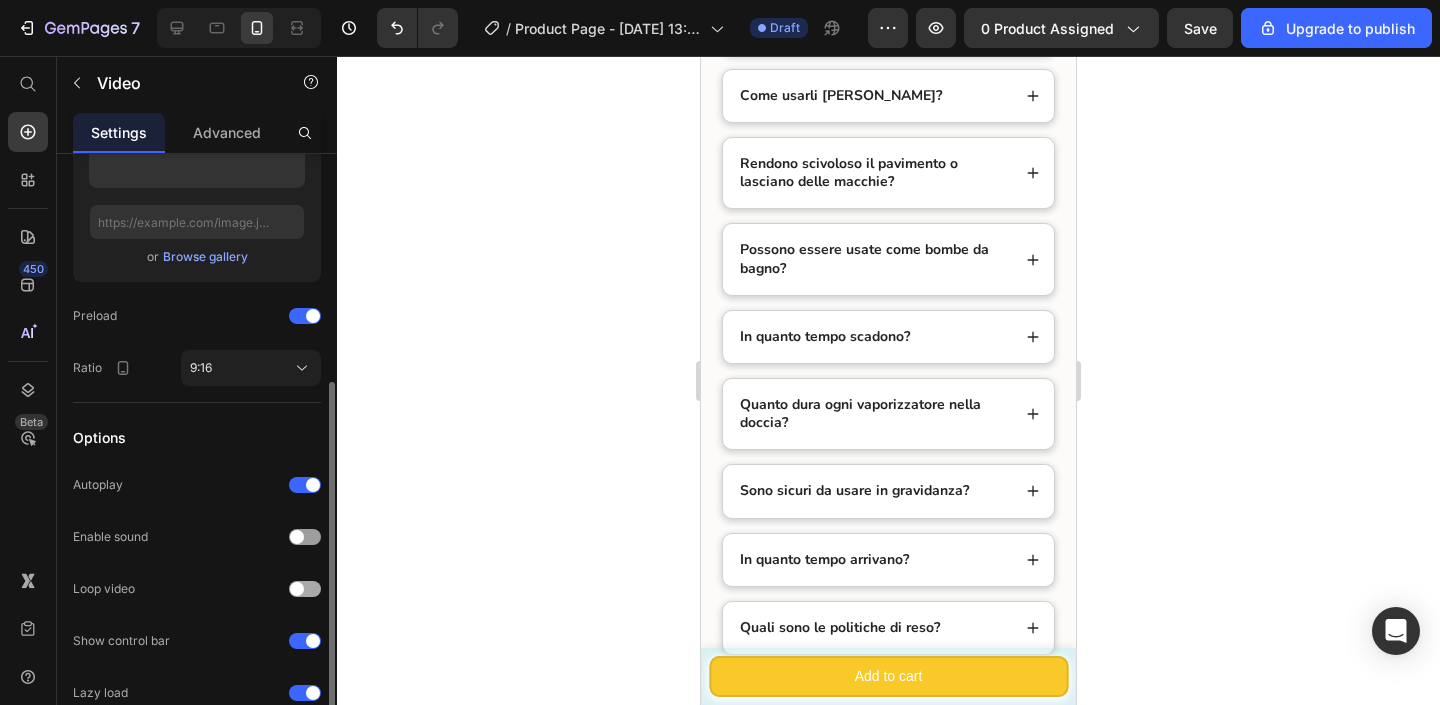 click at bounding box center (297, 589) 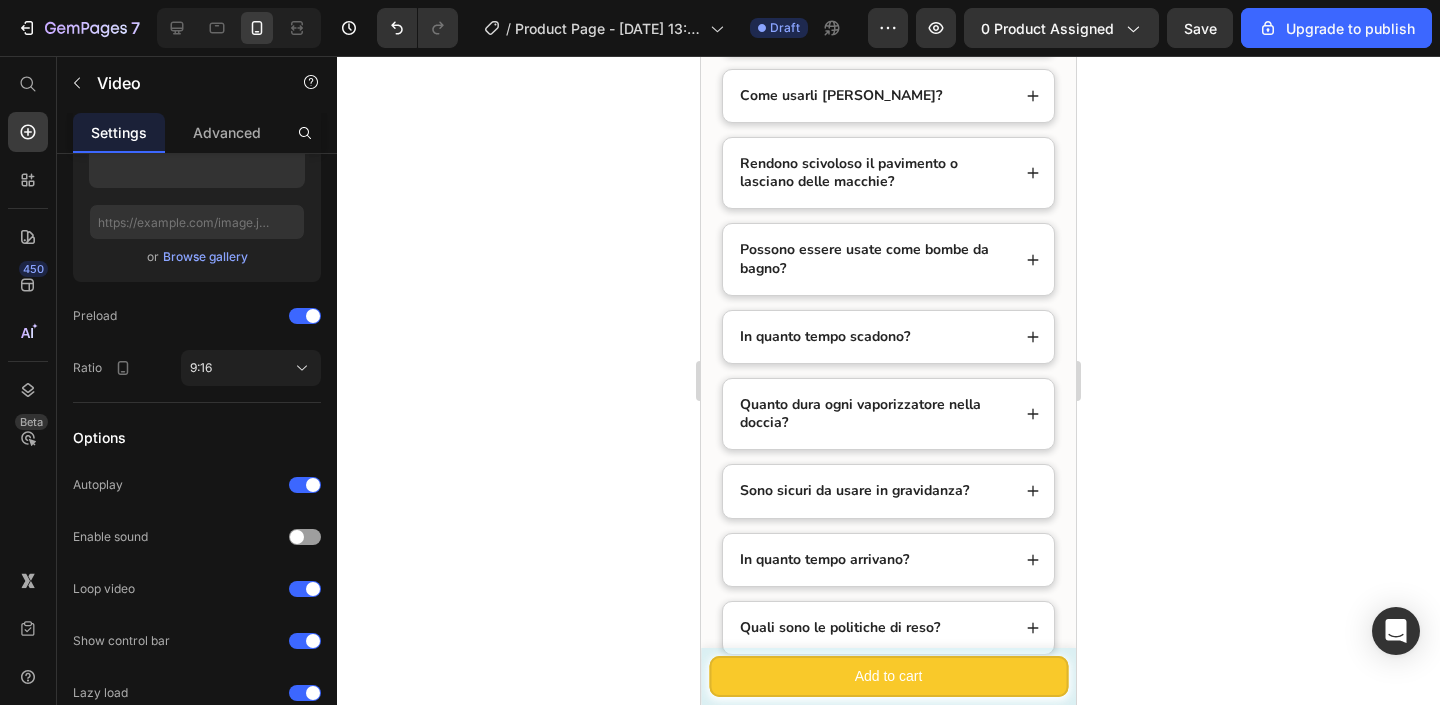 click at bounding box center [801, -486] 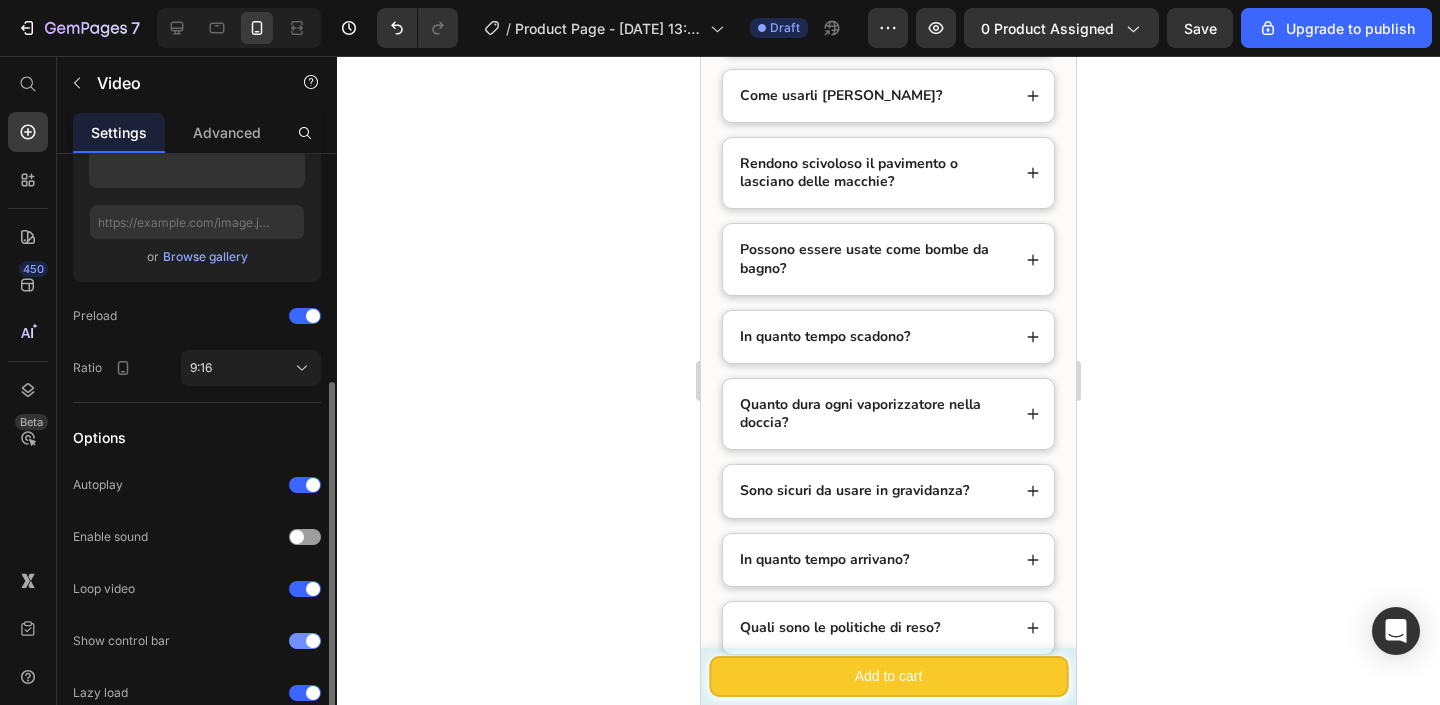 click at bounding box center [305, 641] 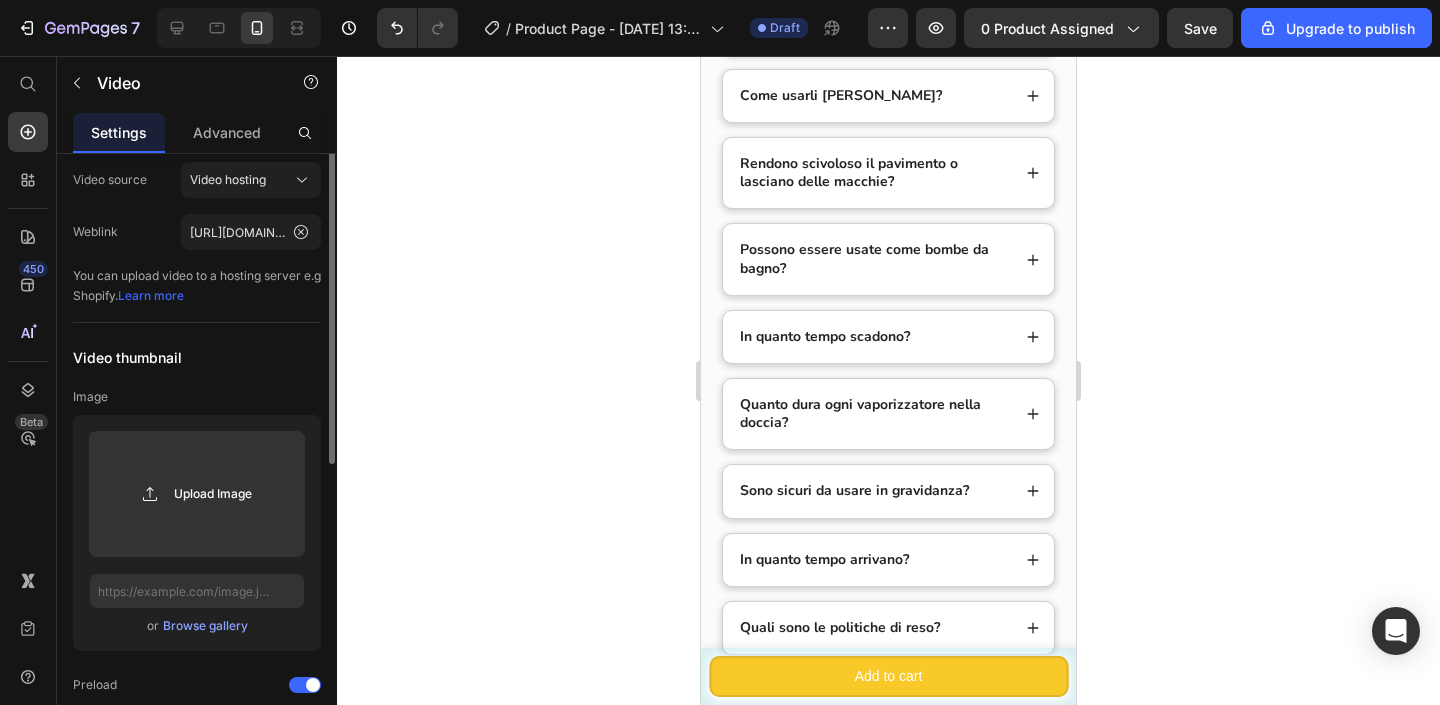 scroll, scrollTop: 0, scrollLeft: 0, axis: both 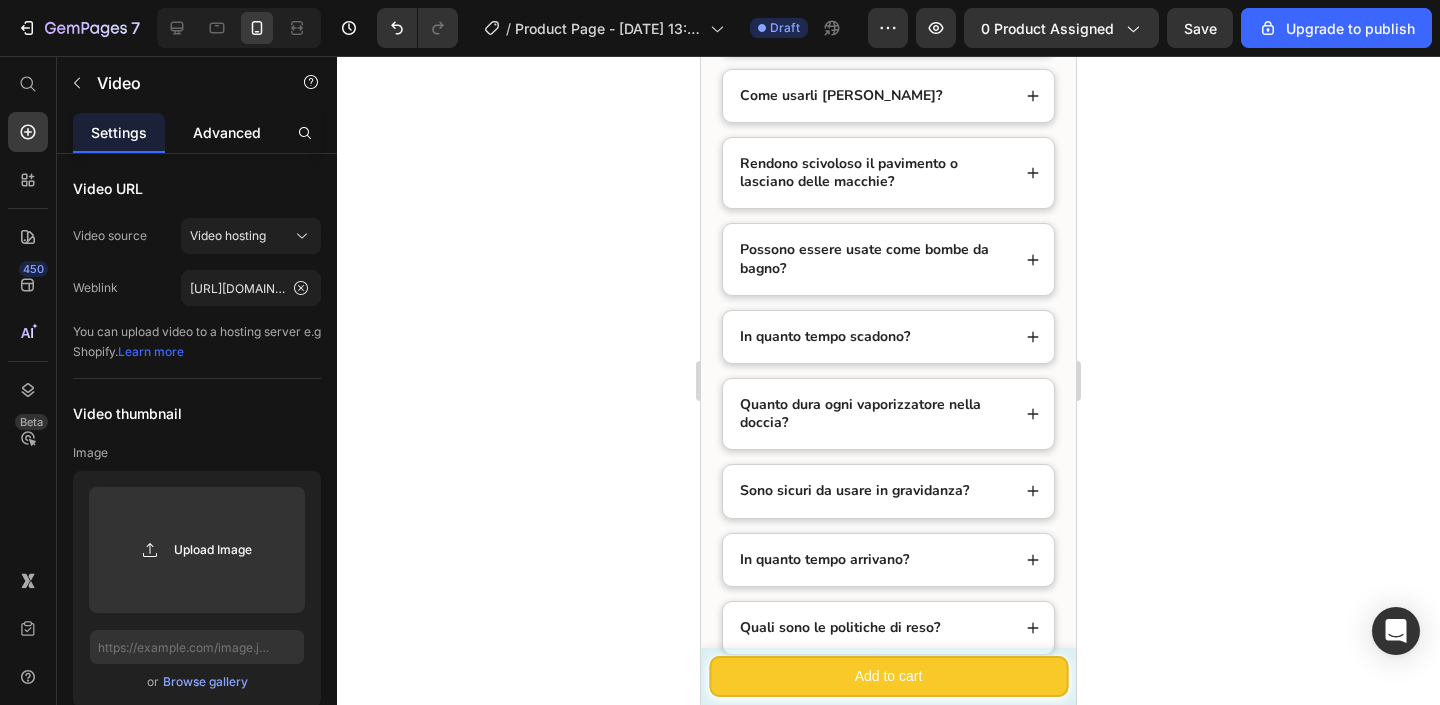click on "Advanced" at bounding box center [227, 132] 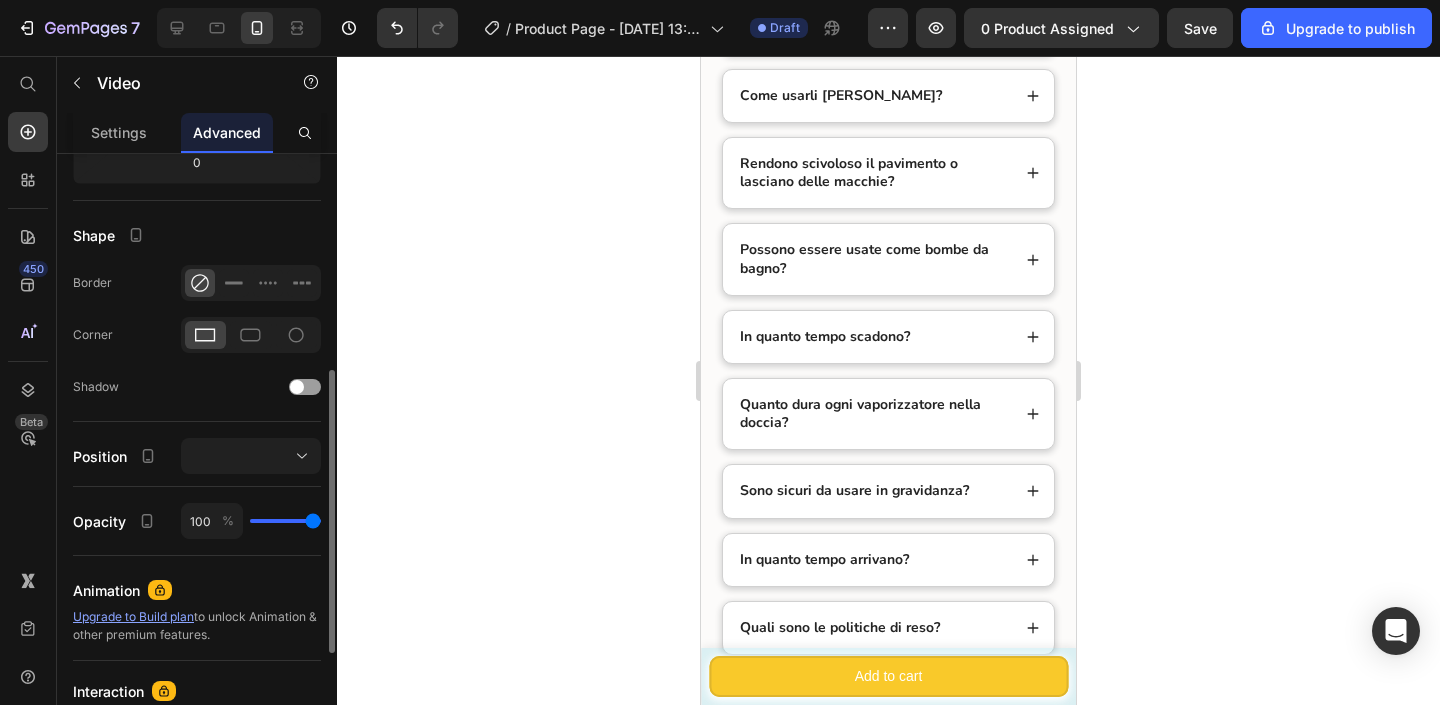 scroll, scrollTop: 455, scrollLeft: 0, axis: vertical 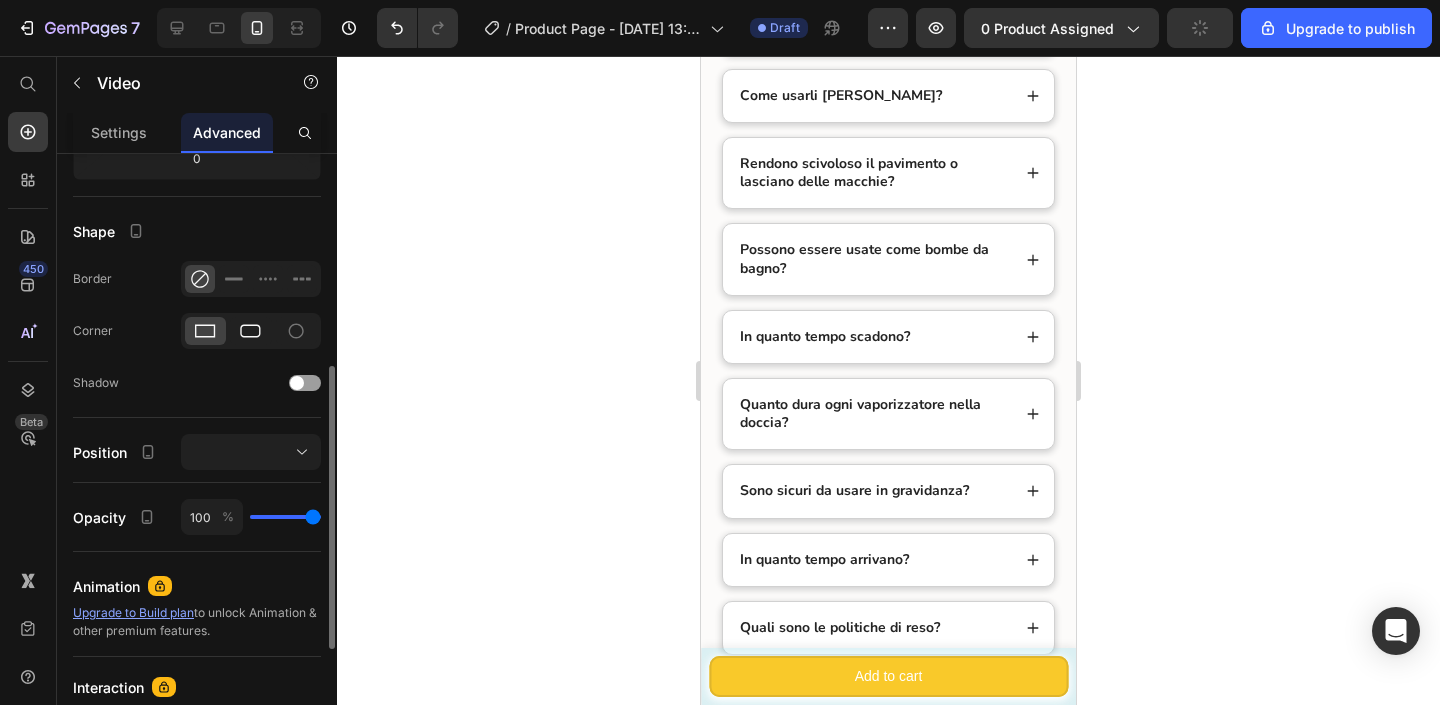 click 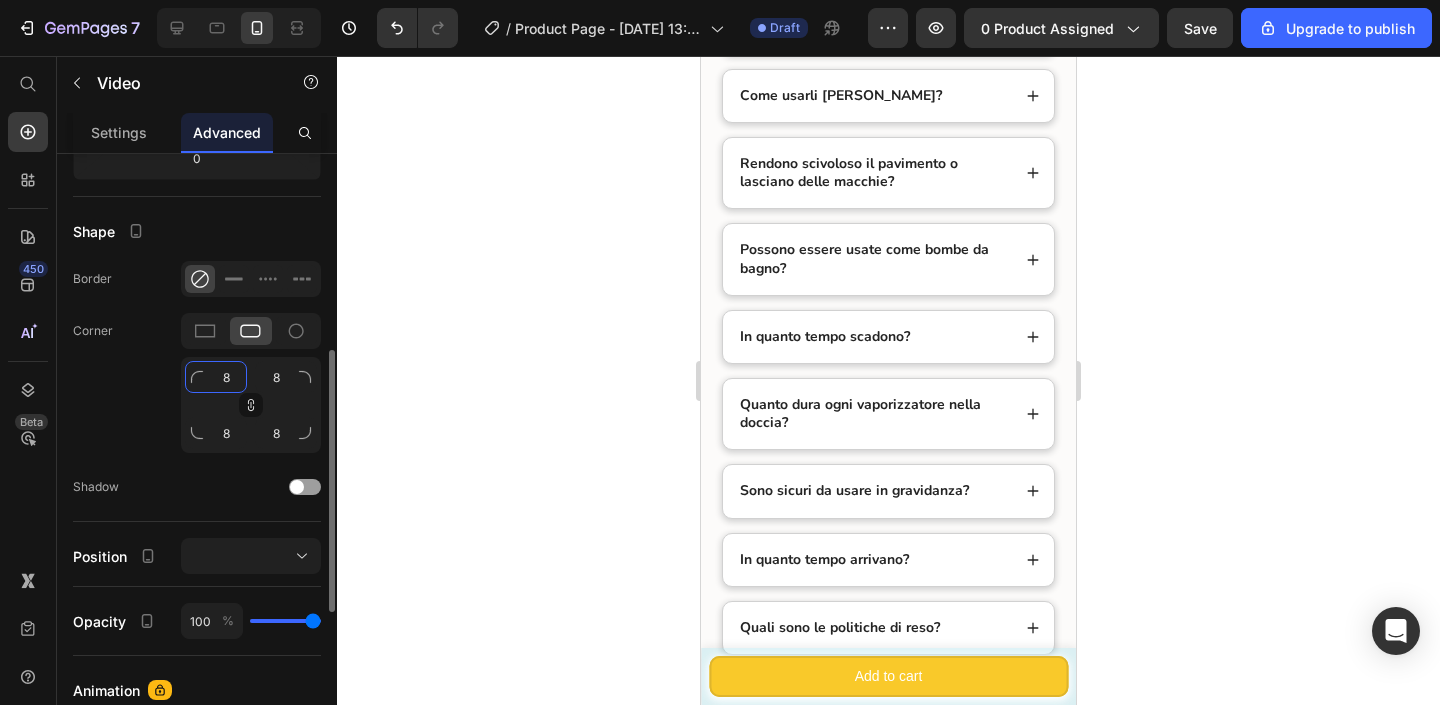 click on "8" 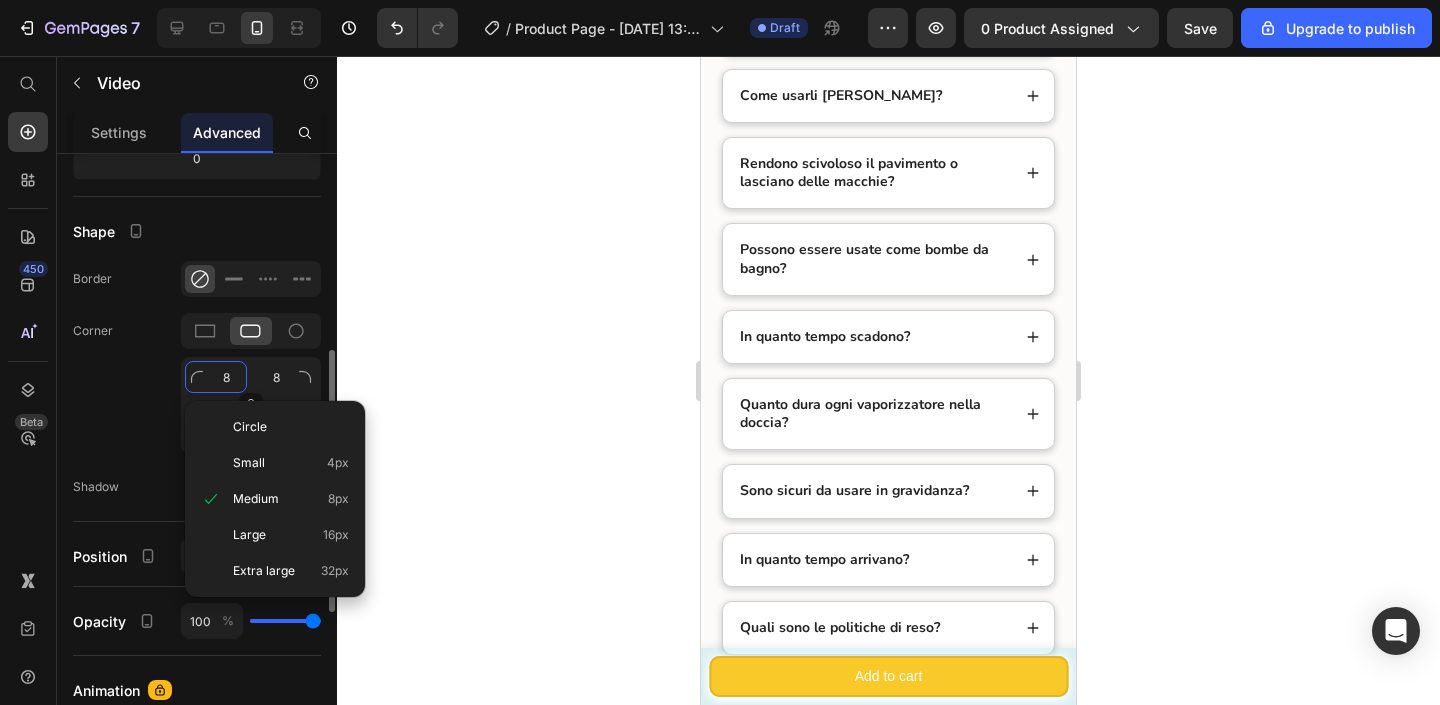 click on "8" 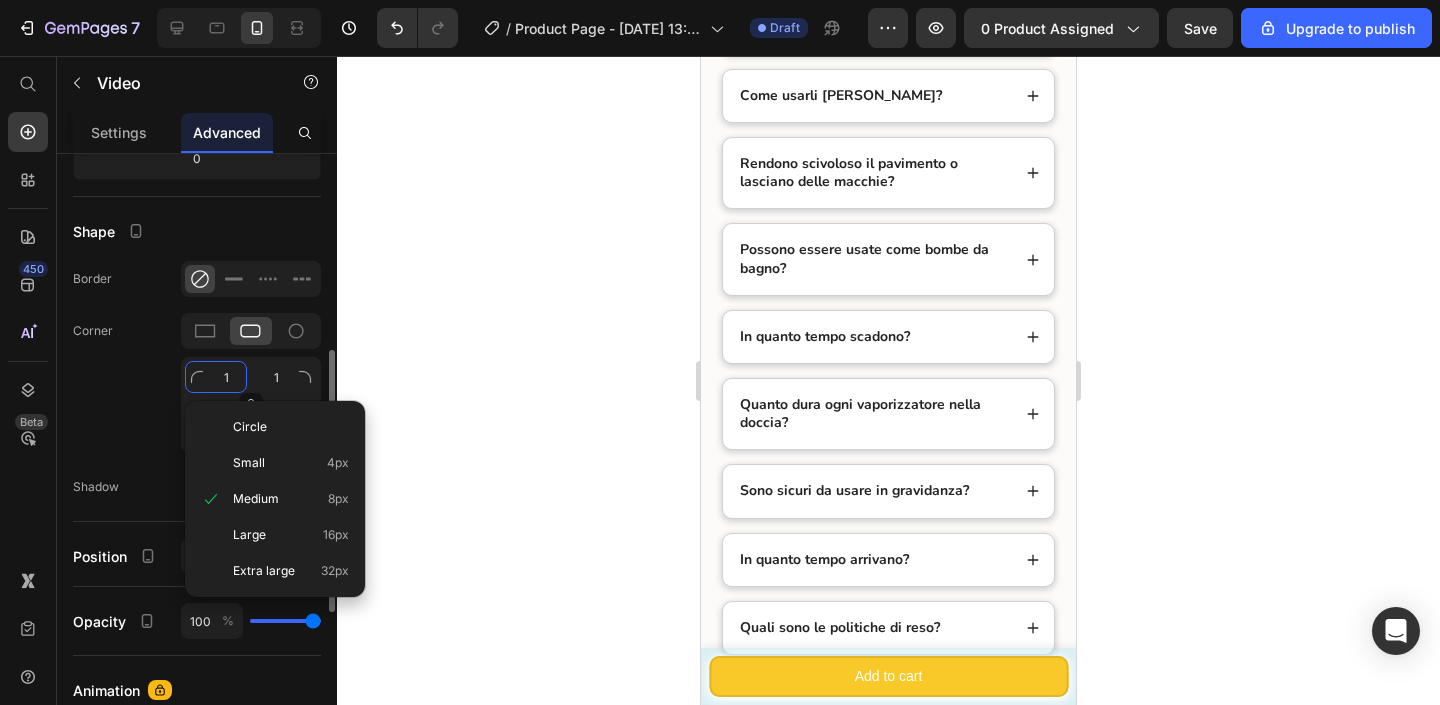 type on "10" 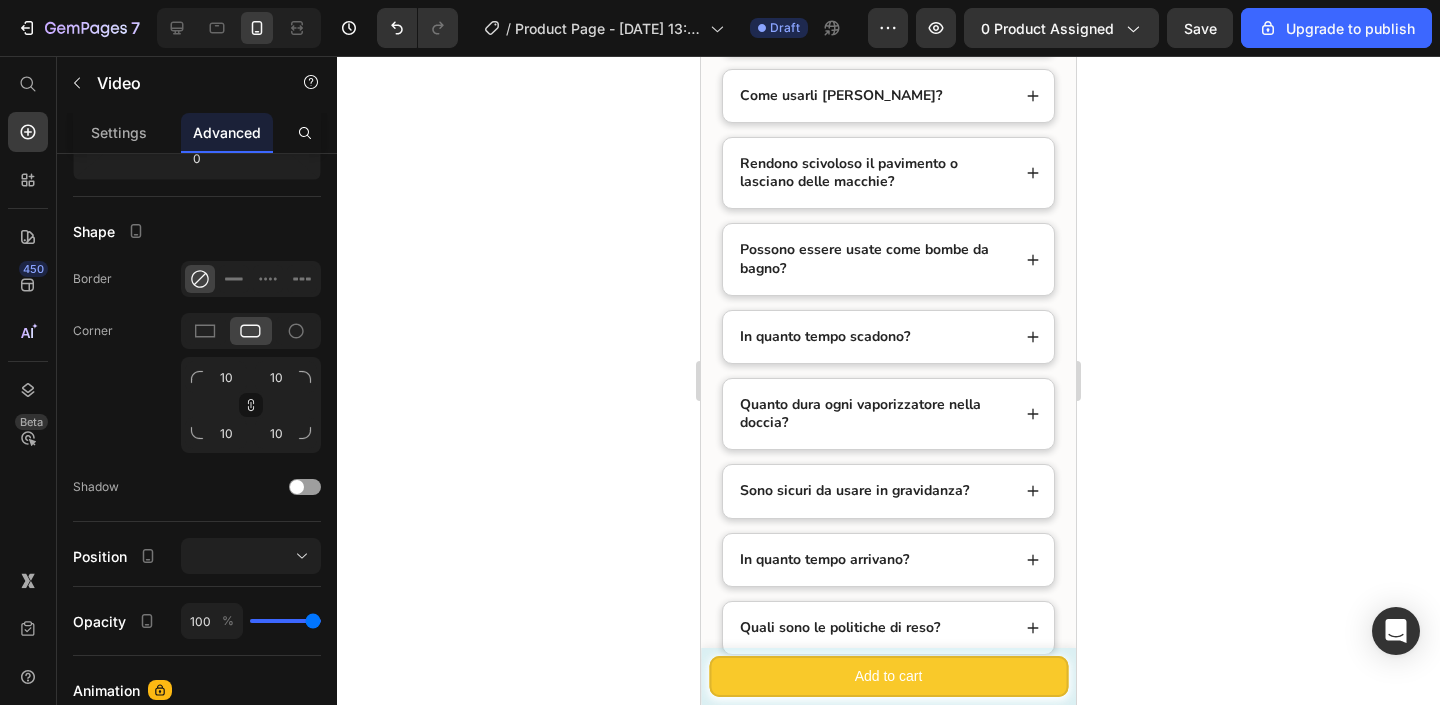 click 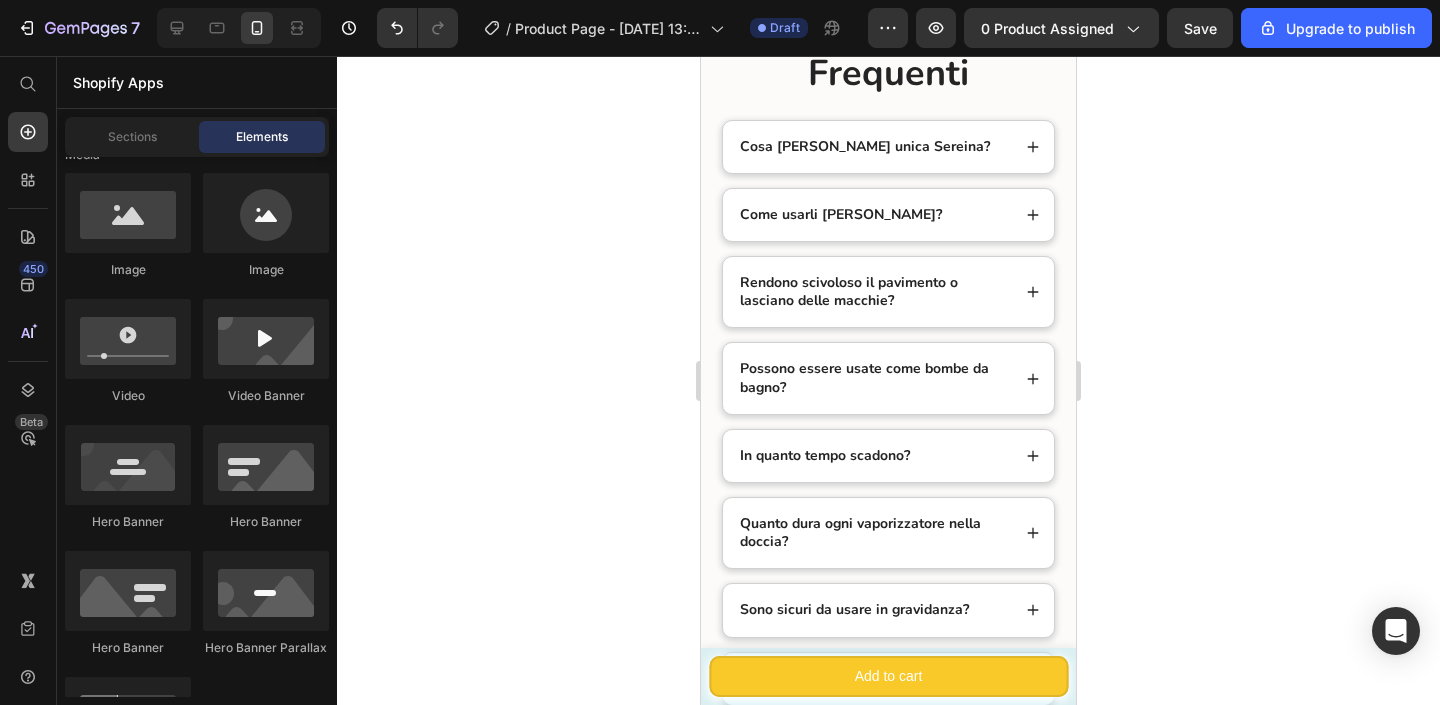 scroll, scrollTop: 8729, scrollLeft: 0, axis: vertical 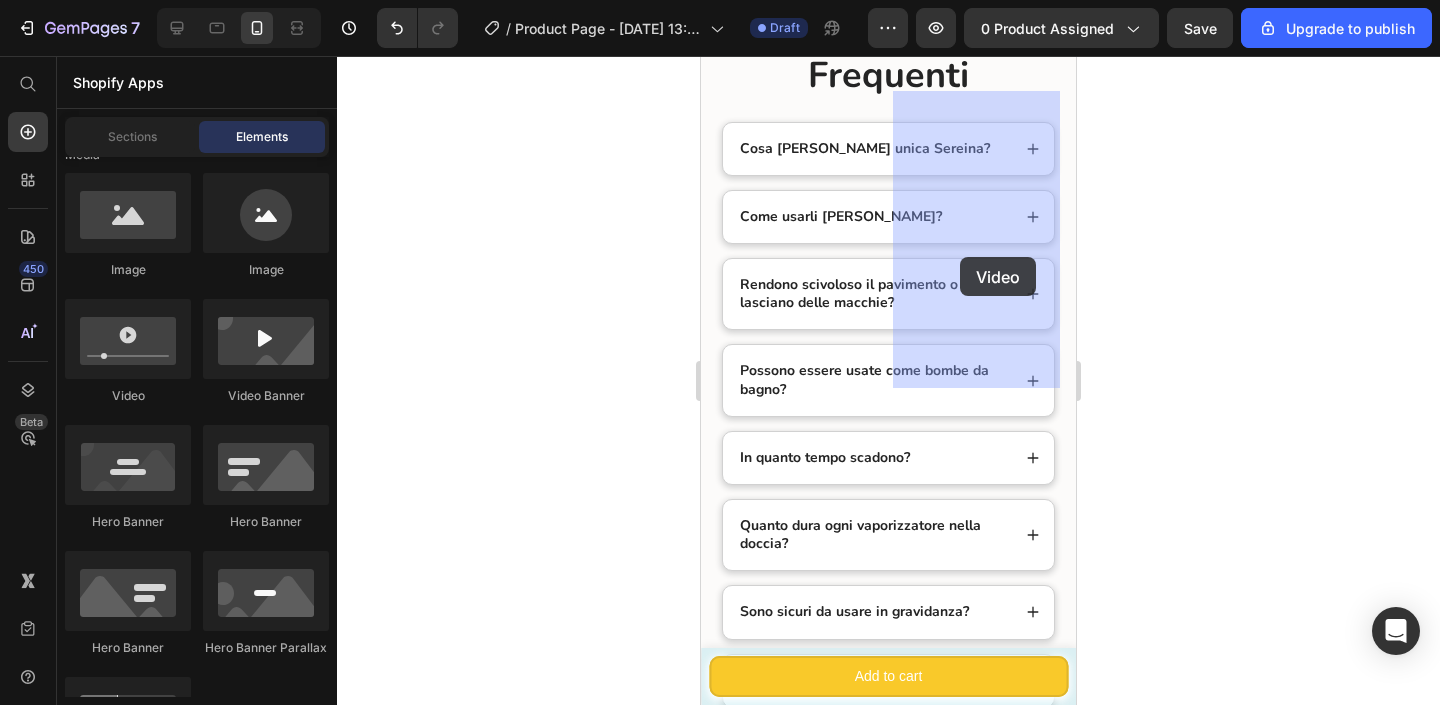 drag, startPoint x: 853, startPoint y: 408, endPoint x: 961, endPoint y: 257, distance: 185.64752 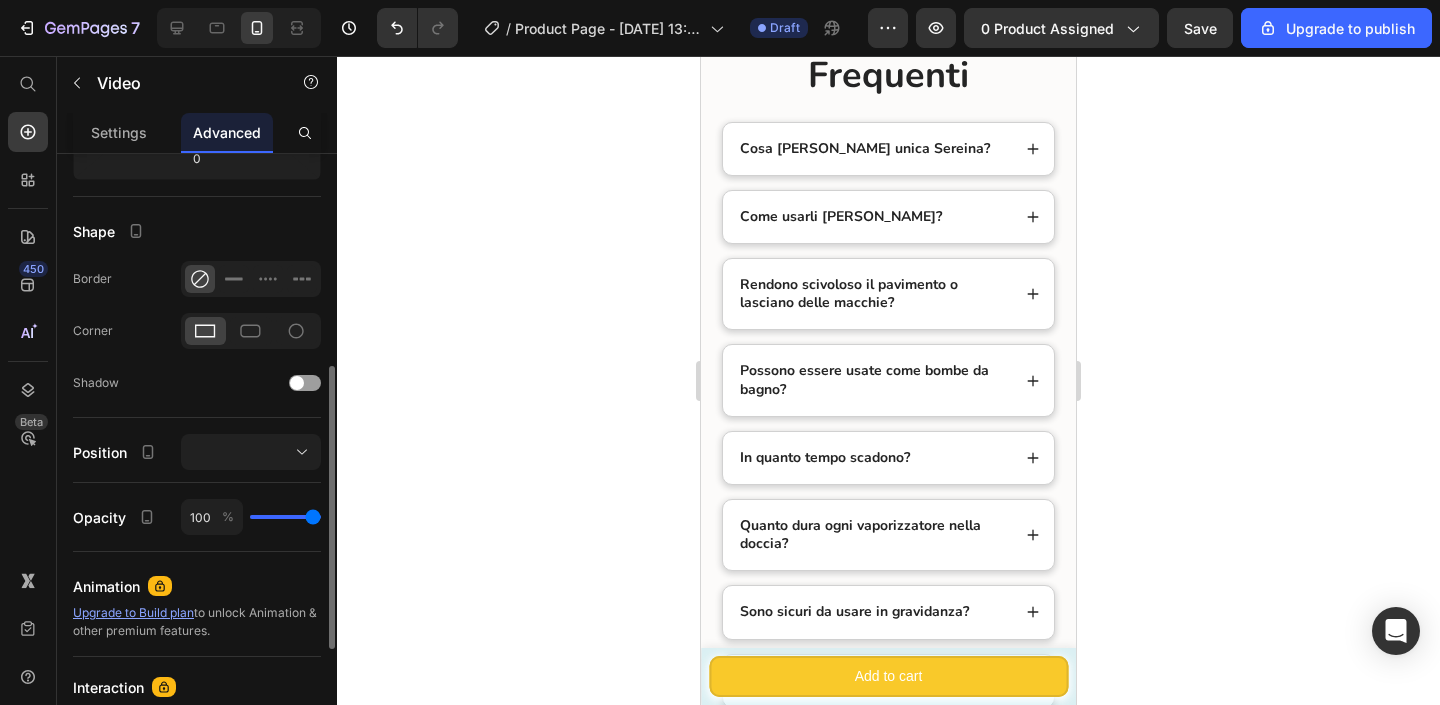 scroll, scrollTop: 0, scrollLeft: 0, axis: both 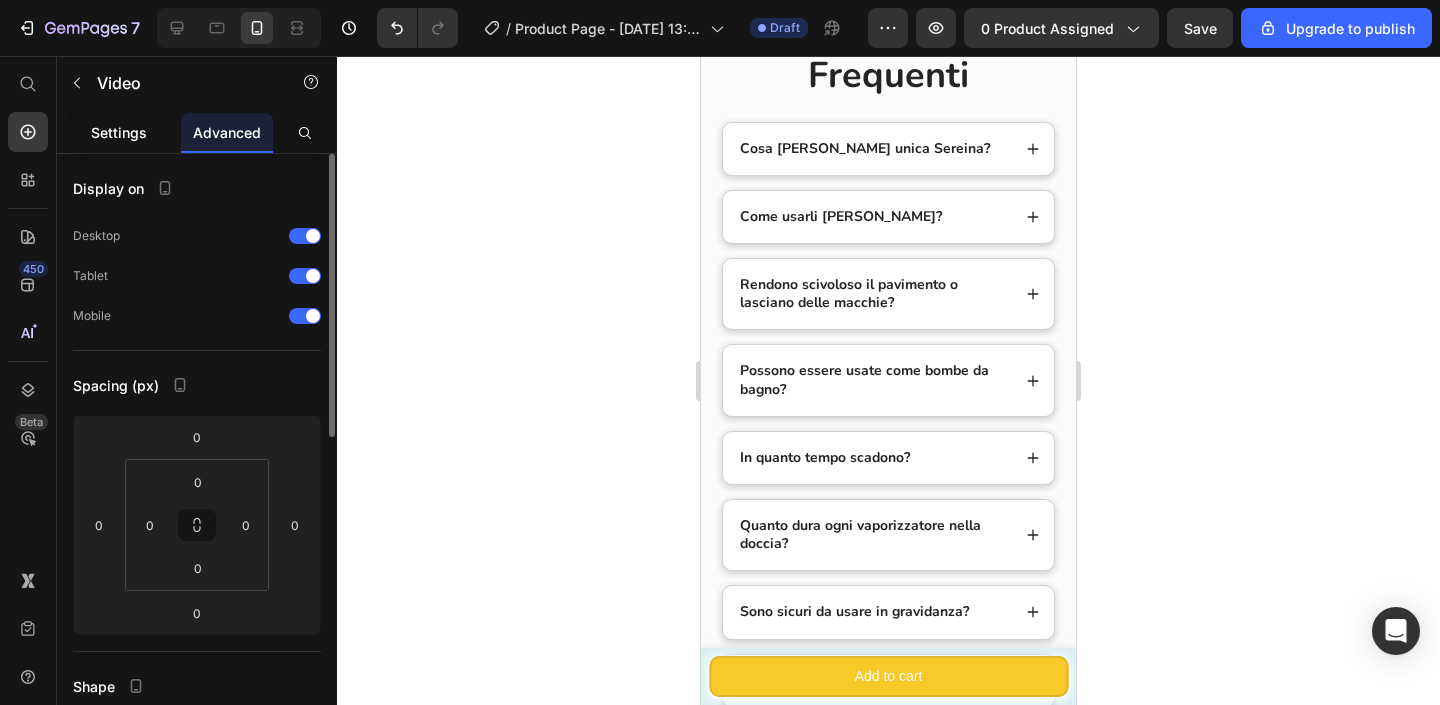 click on "Settings" 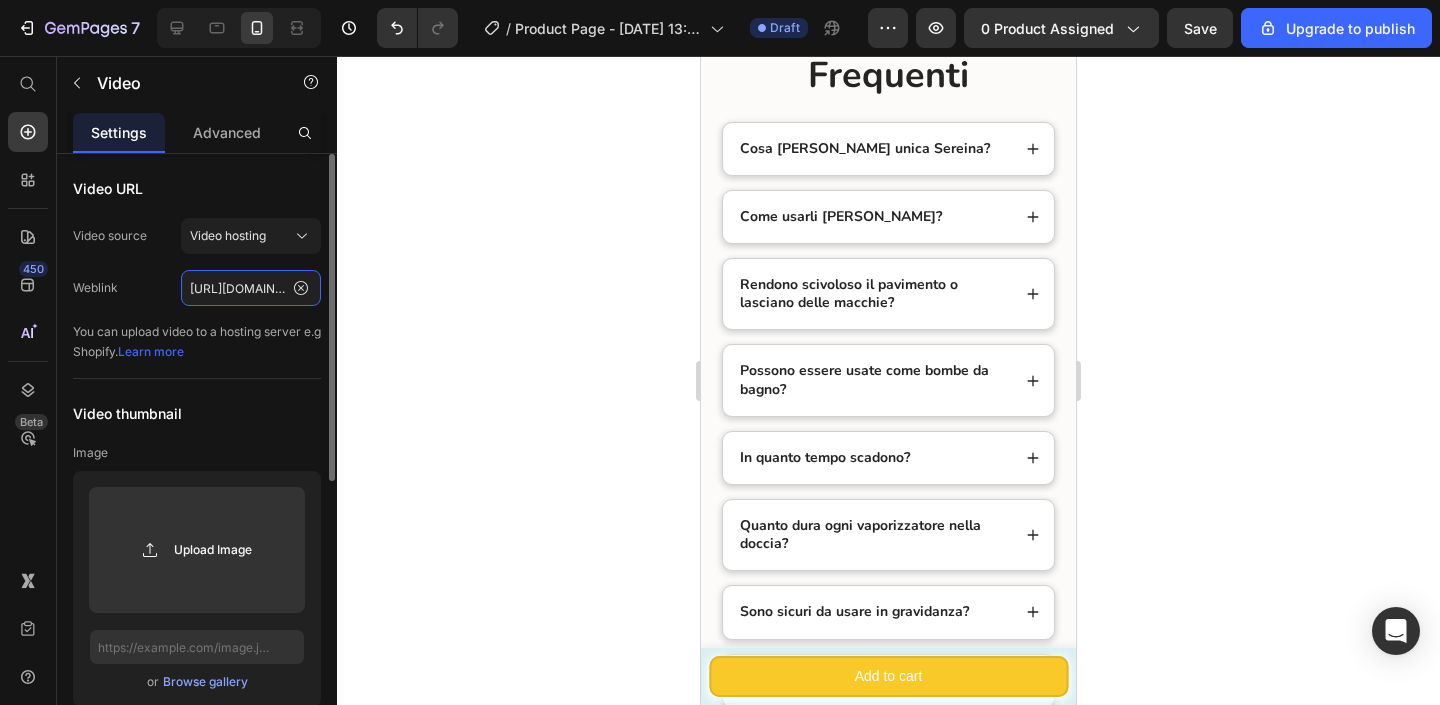 click on "[URL][DOMAIN_NAME]" 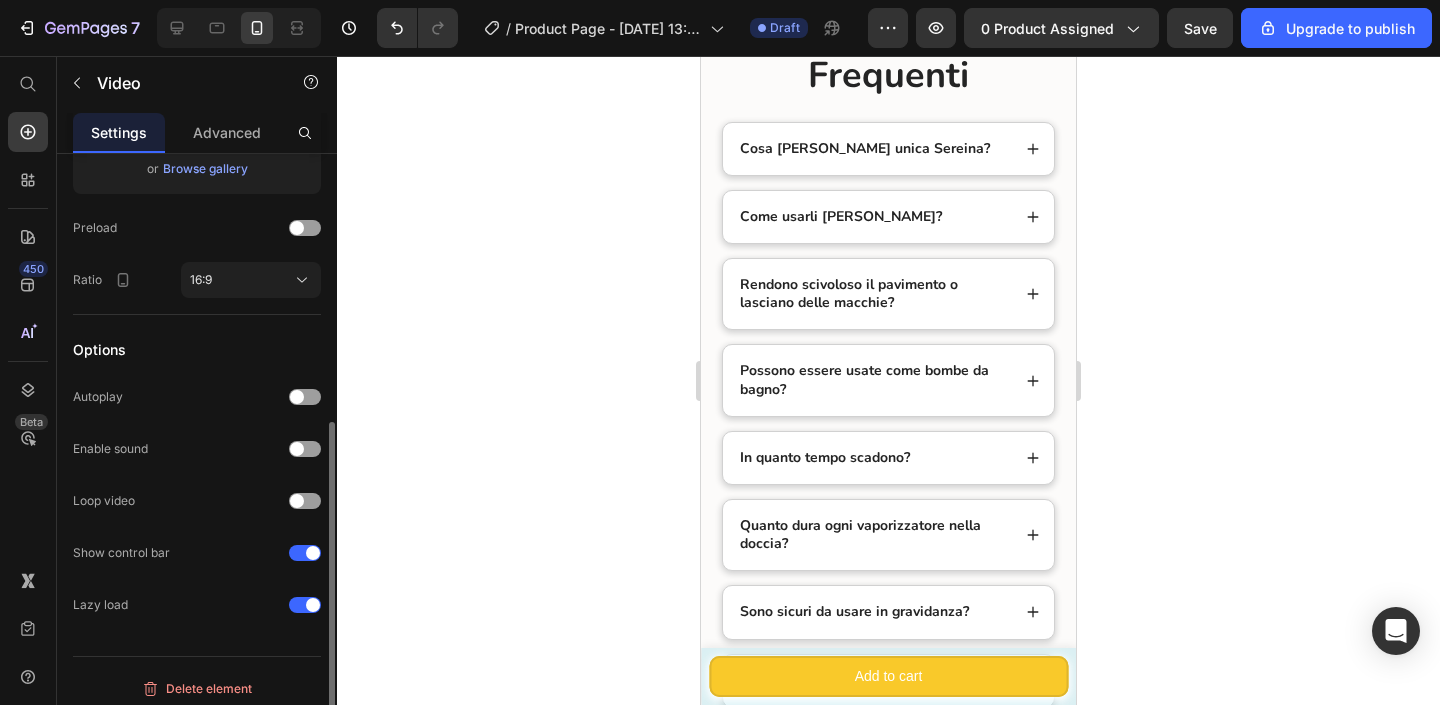 scroll, scrollTop: 488, scrollLeft: 0, axis: vertical 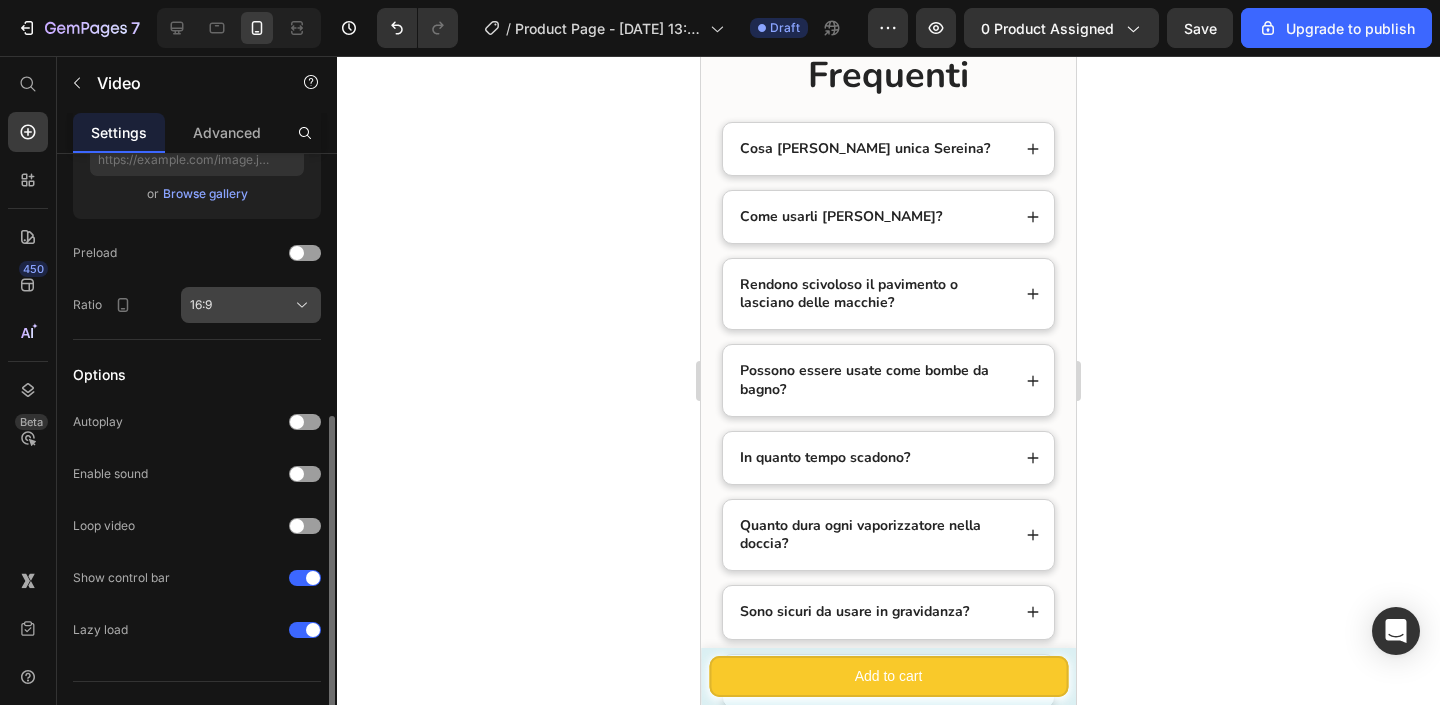 type on "[URL][DOMAIN_NAME]" 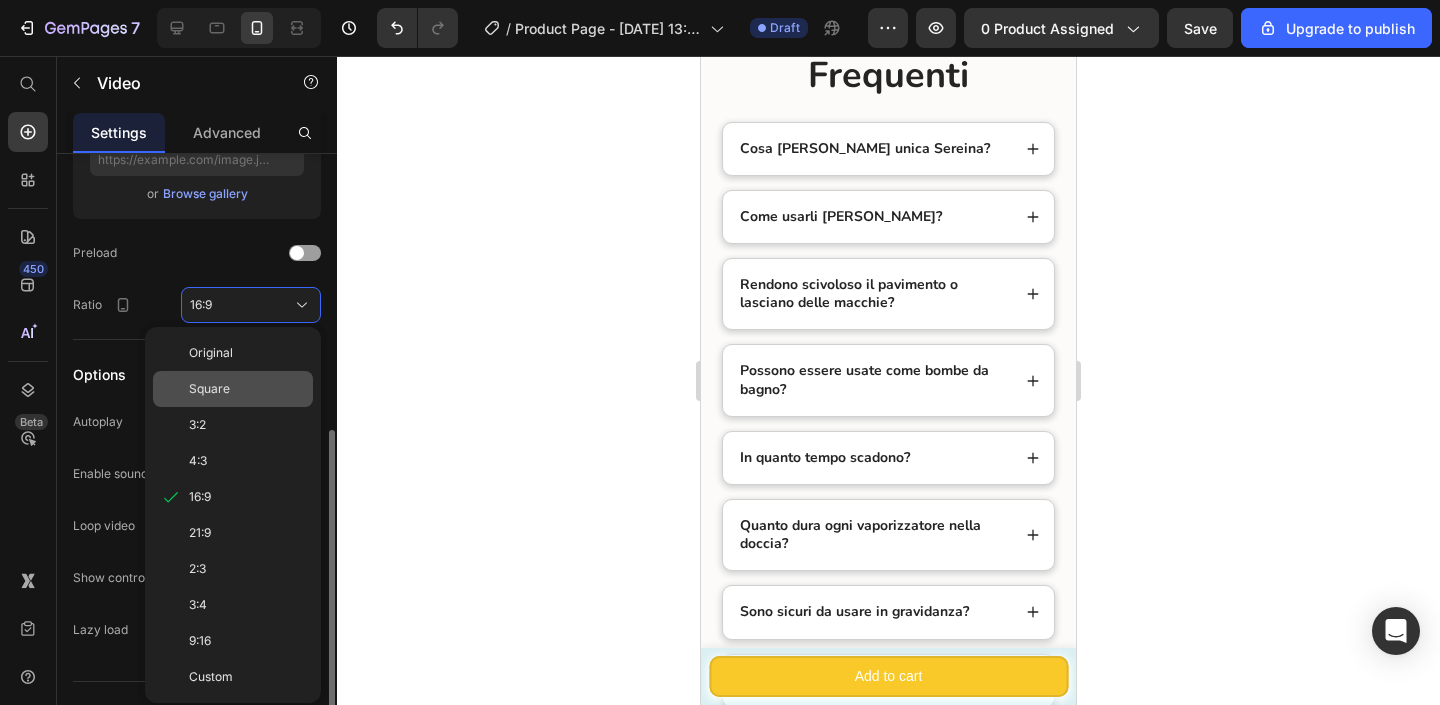 scroll, scrollTop: 522, scrollLeft: 0, axis: vertical 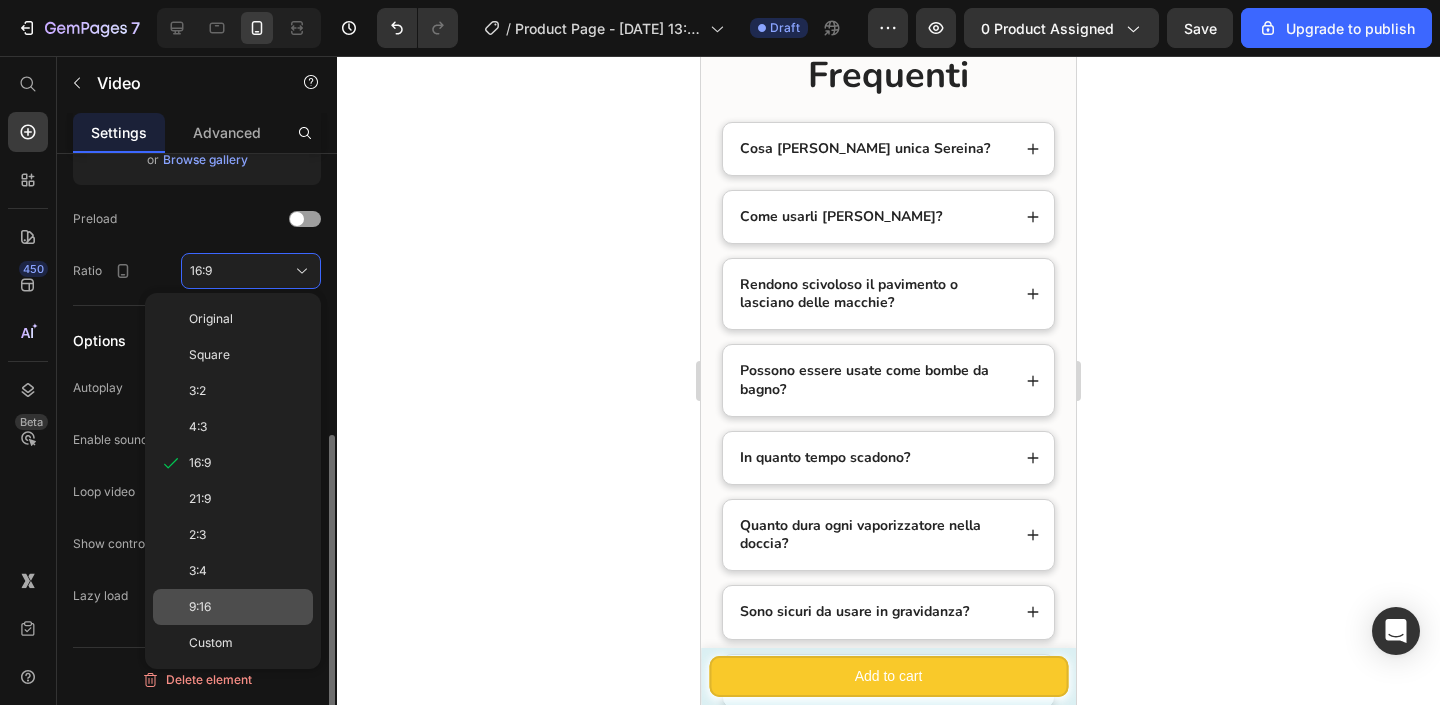 click on "9:16" 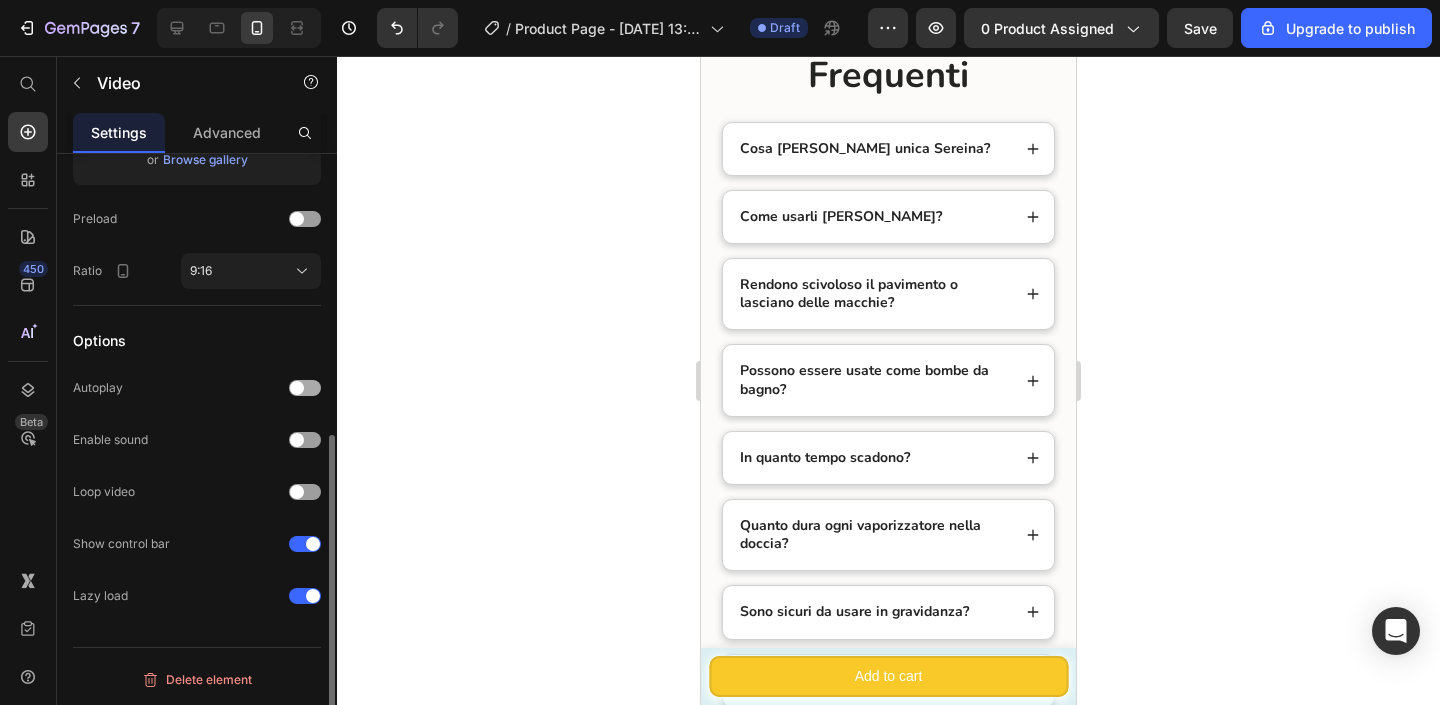 click at bounding box center [305, 388] 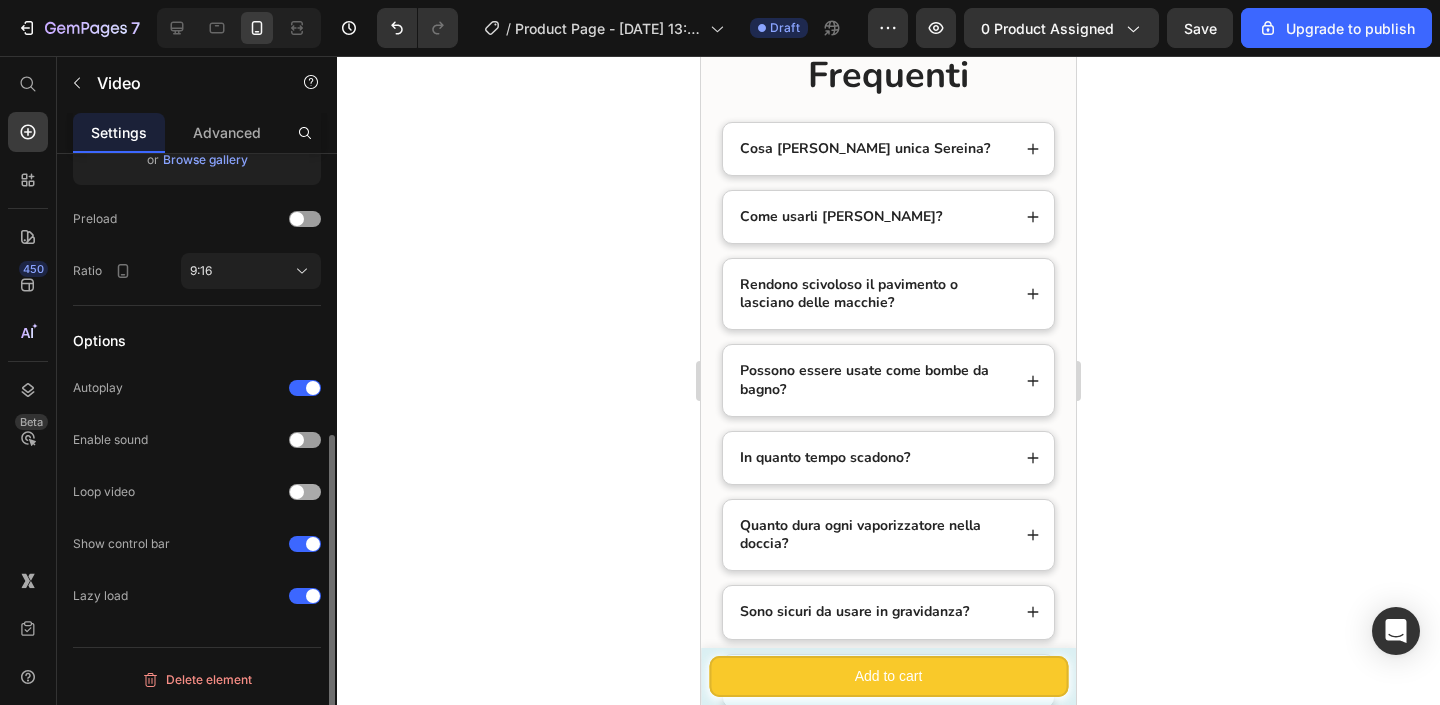 click at bounding box center [305, 492] 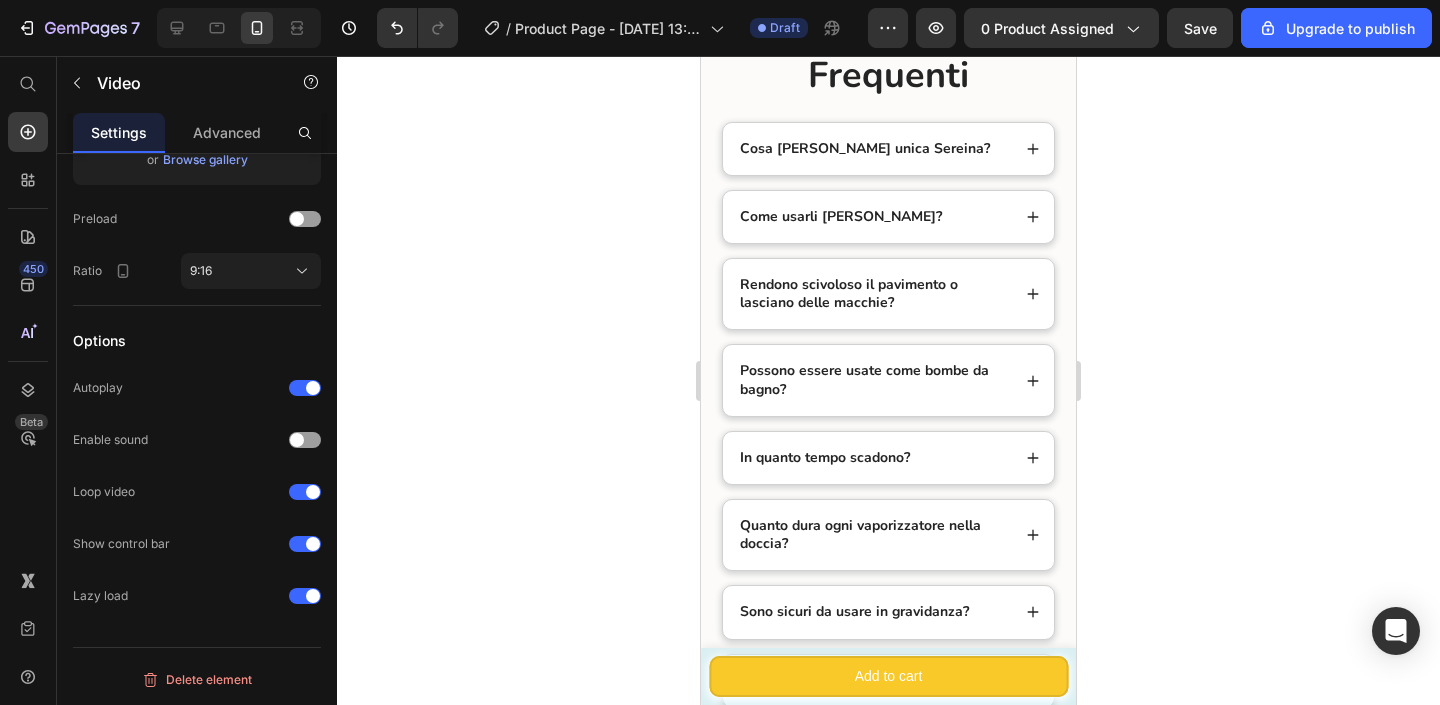 click at bounding box center (977, -365) 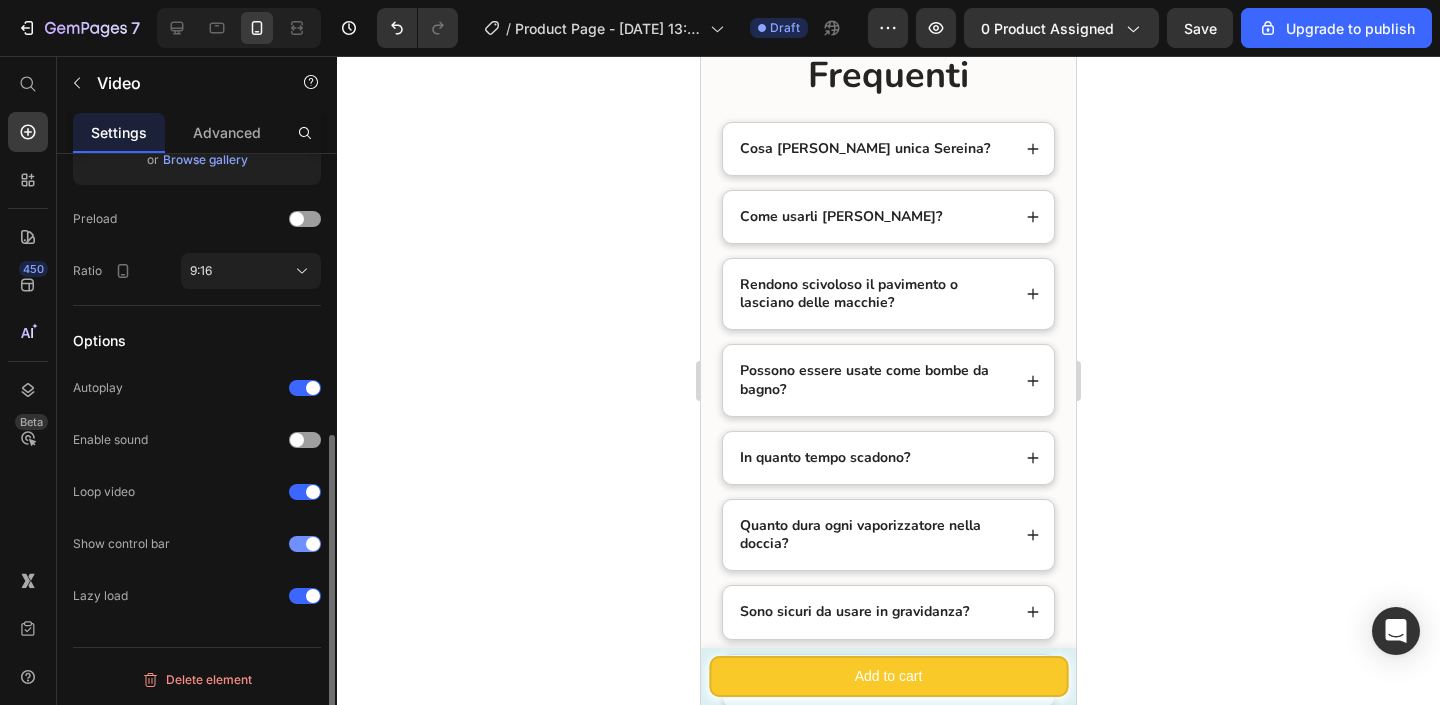 click at bounding box center [313, 544] 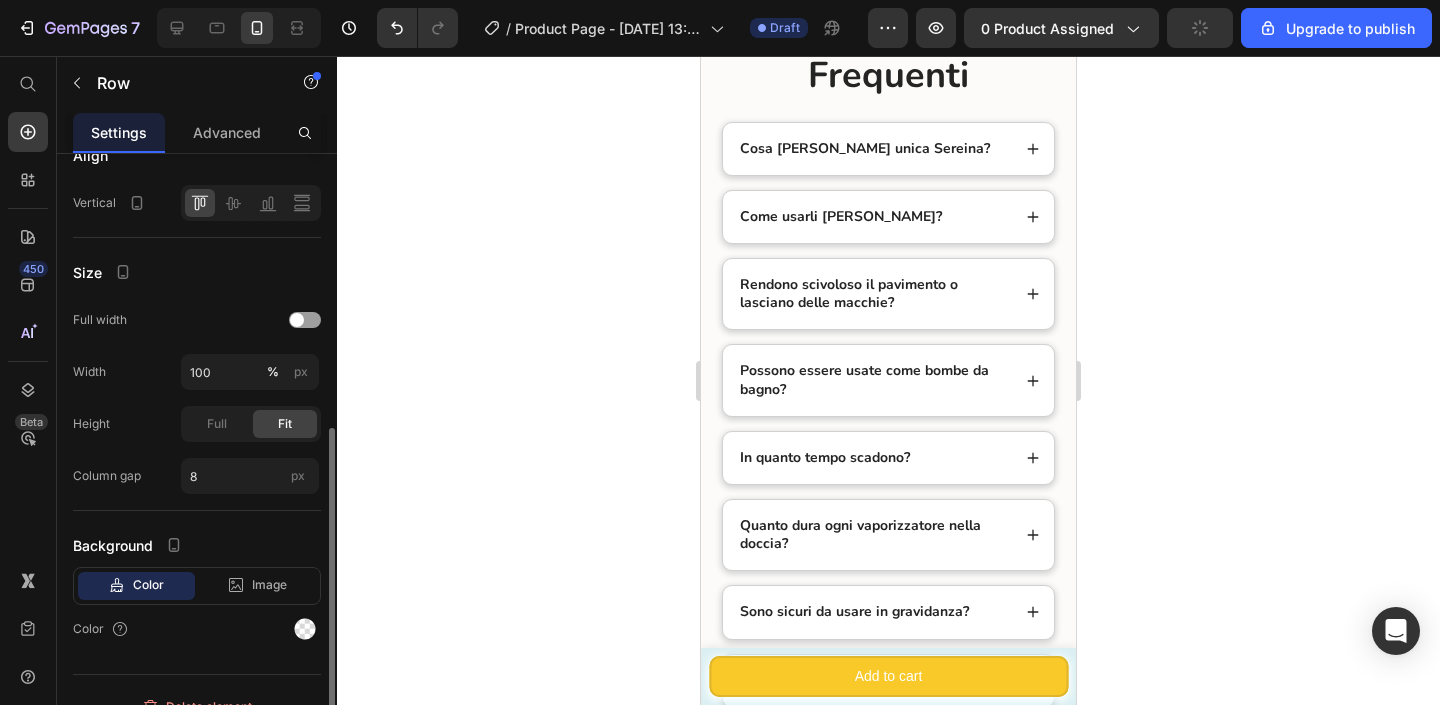 click on "Drop element here" at bounding box center [801, -186] 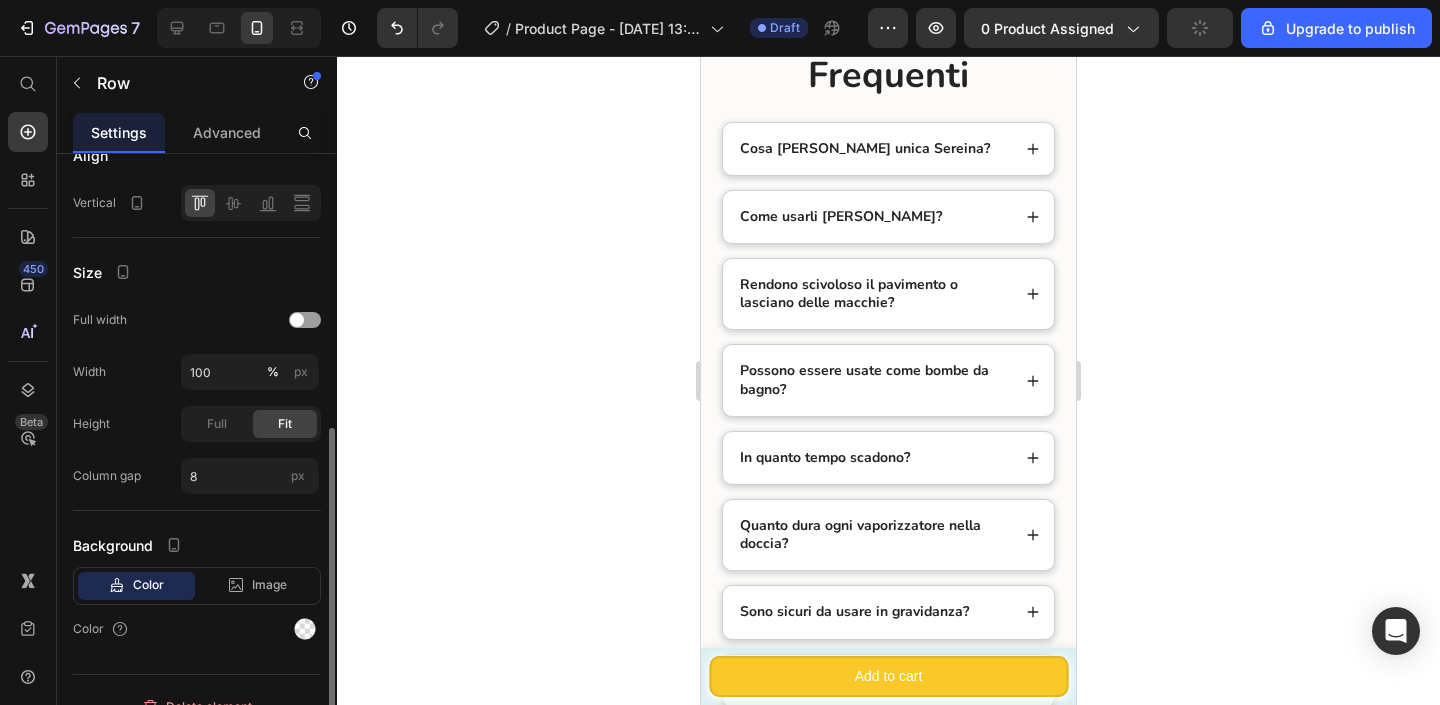 scroll, scrollTop: 0, scrollLeft: 0, axis: both 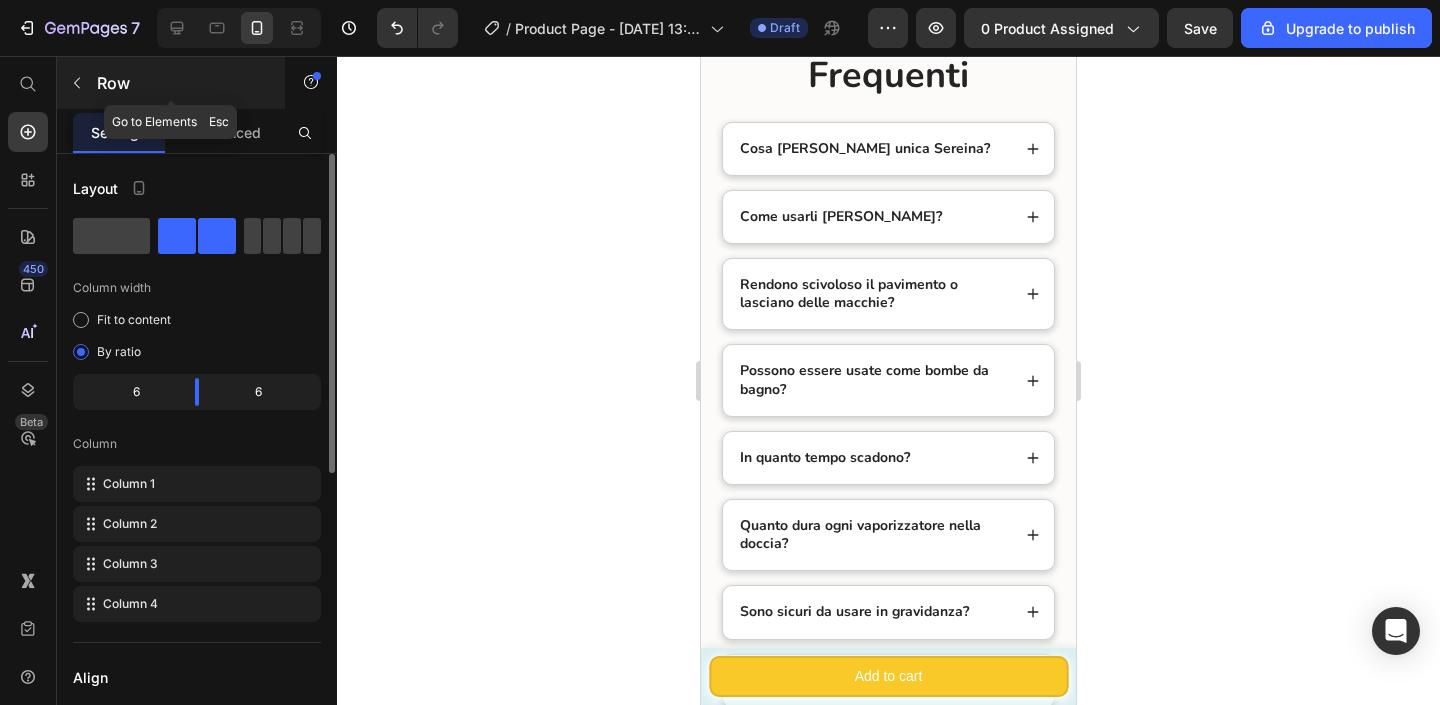 click on "Row" at bounding box center (171, 83) 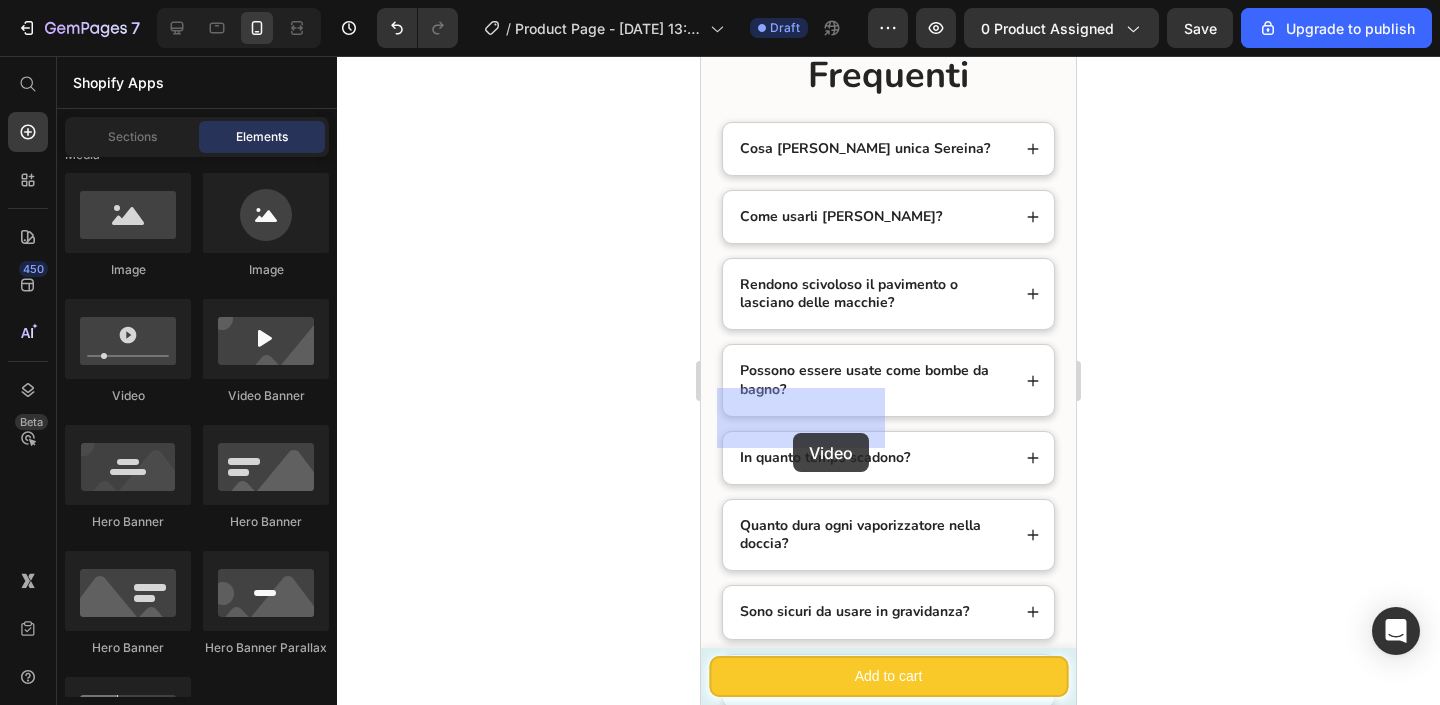 drag, startPoint x: 844, startPoint y: 416, endPoint x: 796, endPoint y: 422, distance: 48.373547 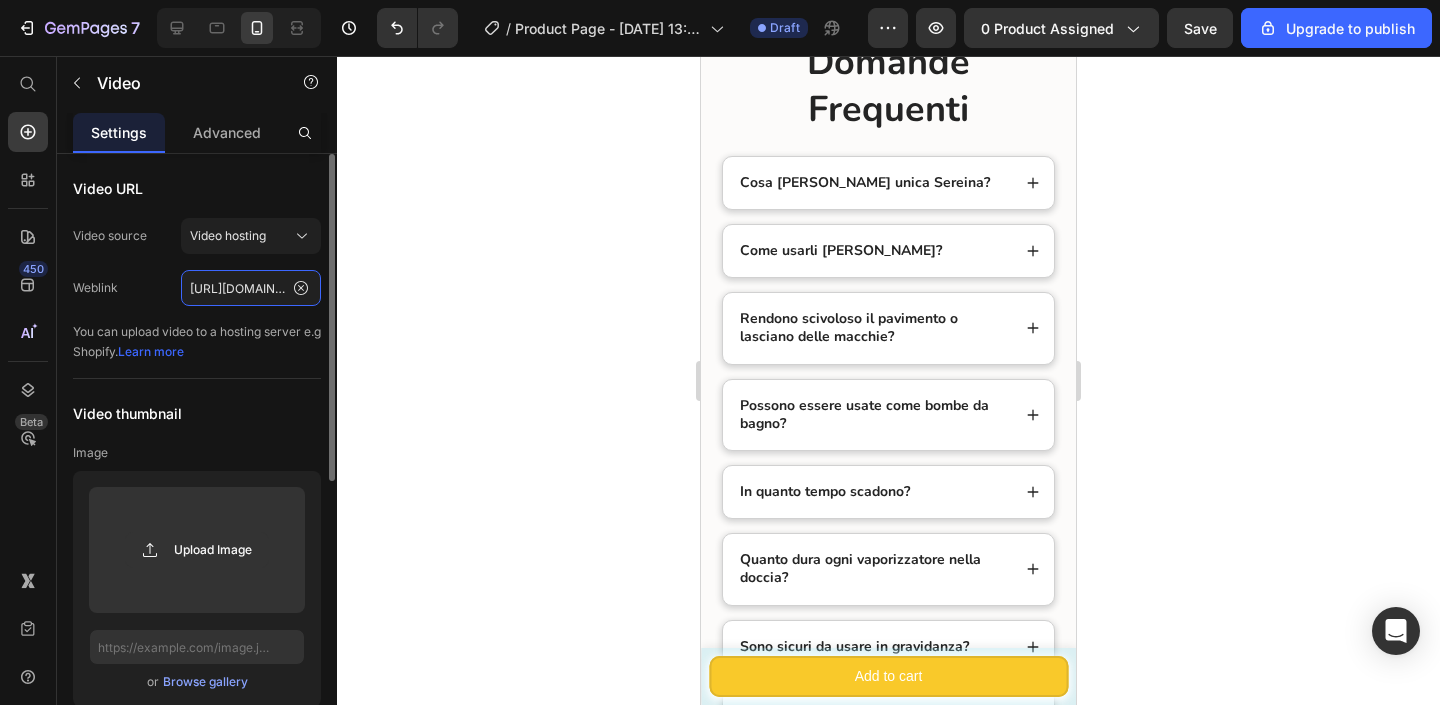 click on "[URL][DOMAIN_NAME]" 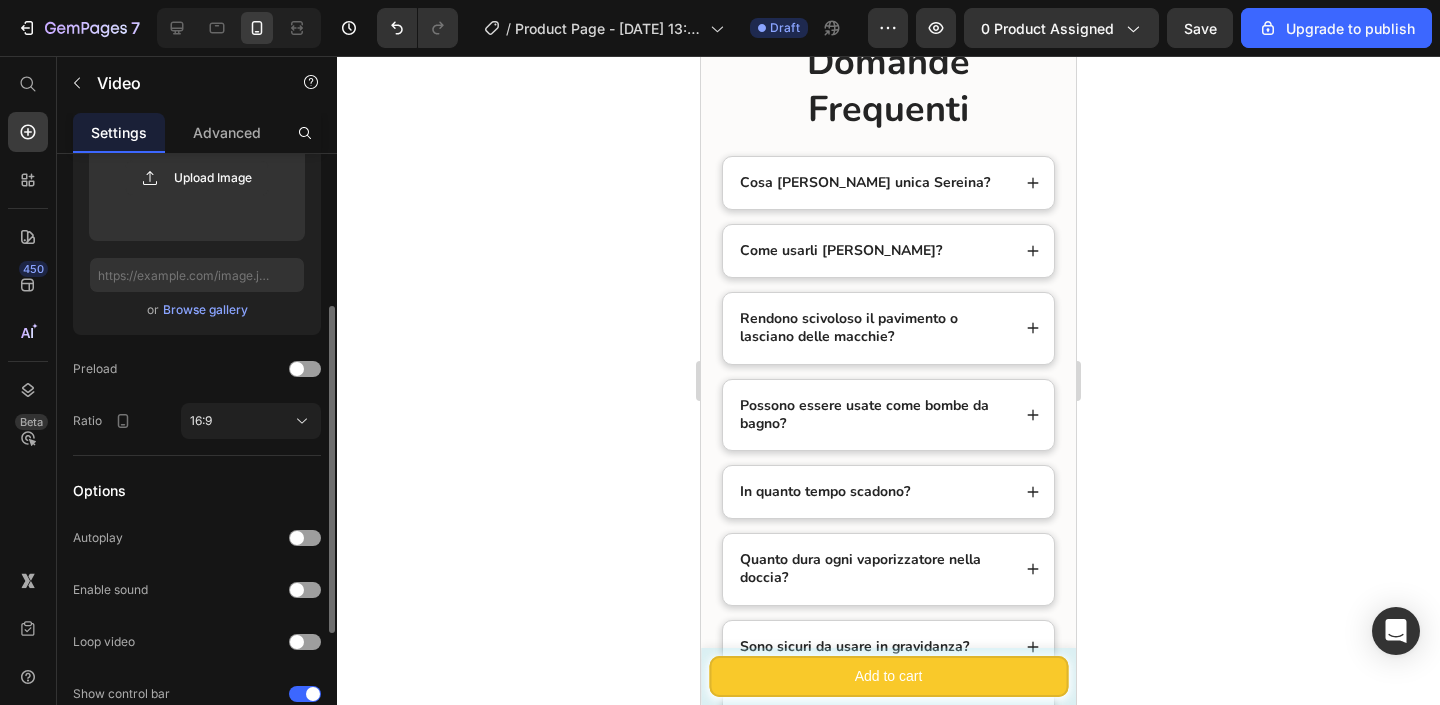scroll, scrollTop: 374, scrollLeft: 0, axis: vertical 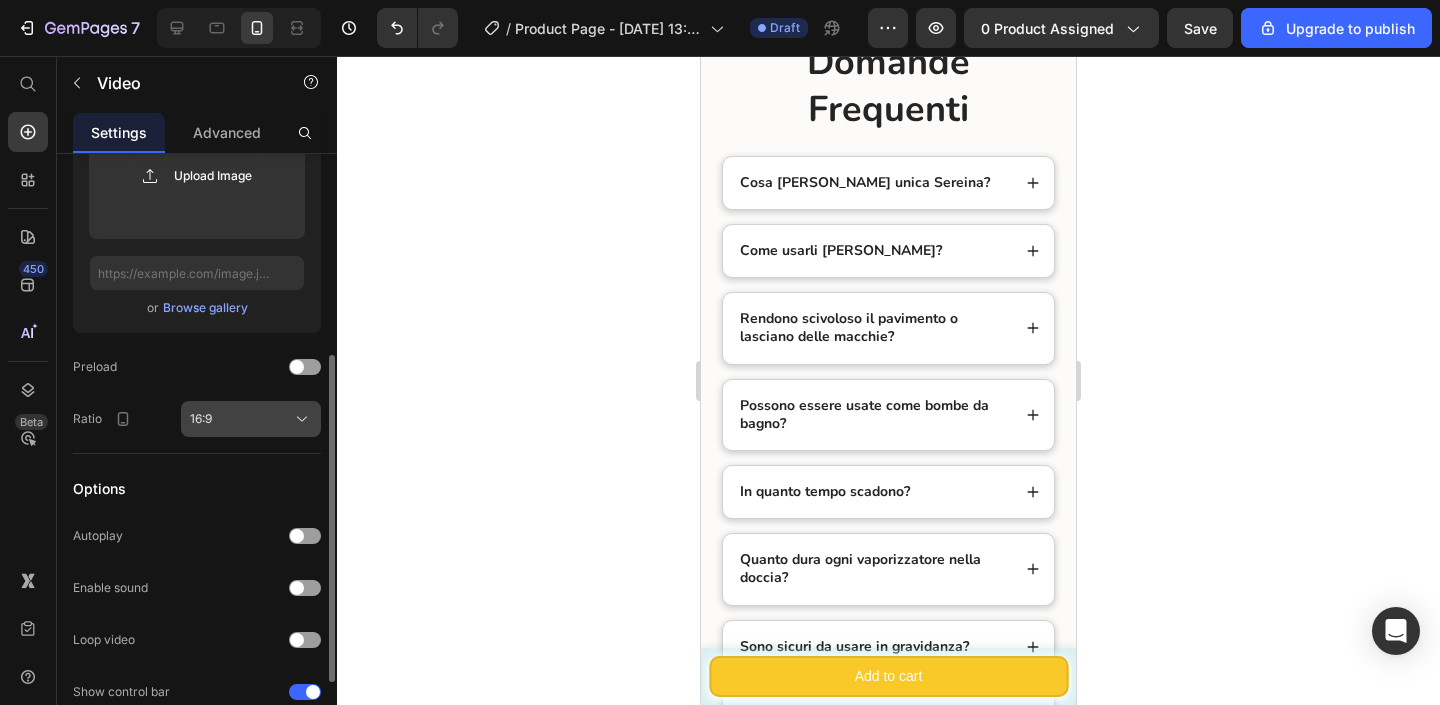 type on "[URL][DOMAIN_NAME]" 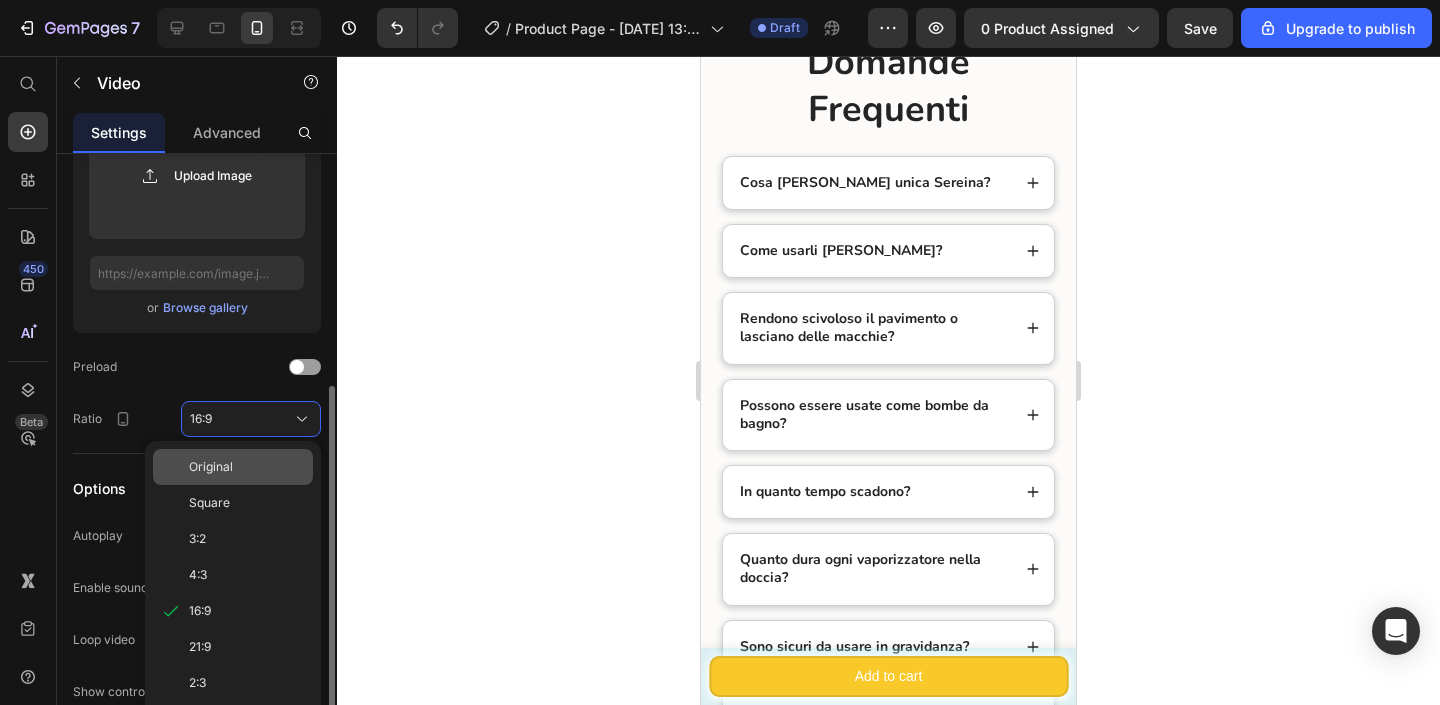scroll, scrollTop: 522, scrollLeft: 0, axis: vertical 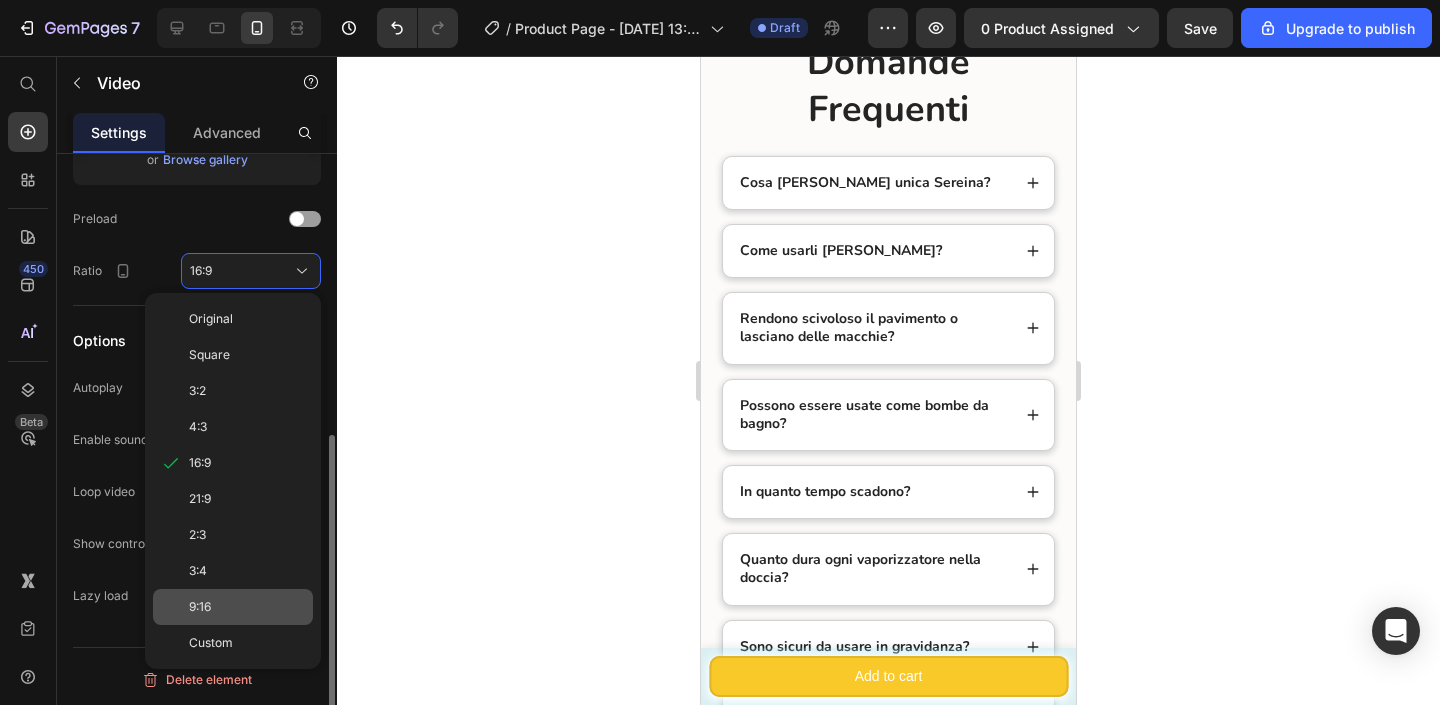 click on "9:16" 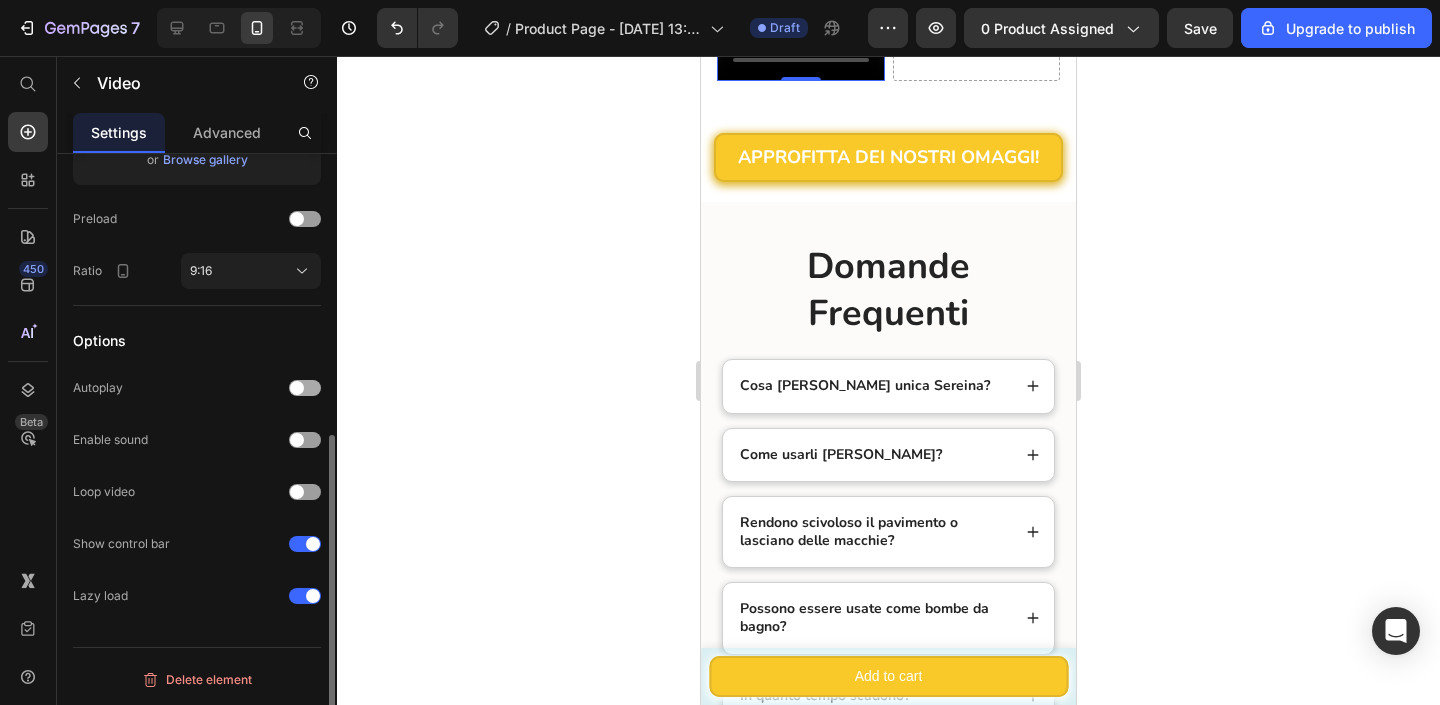 click at bounding box center (305, 388) 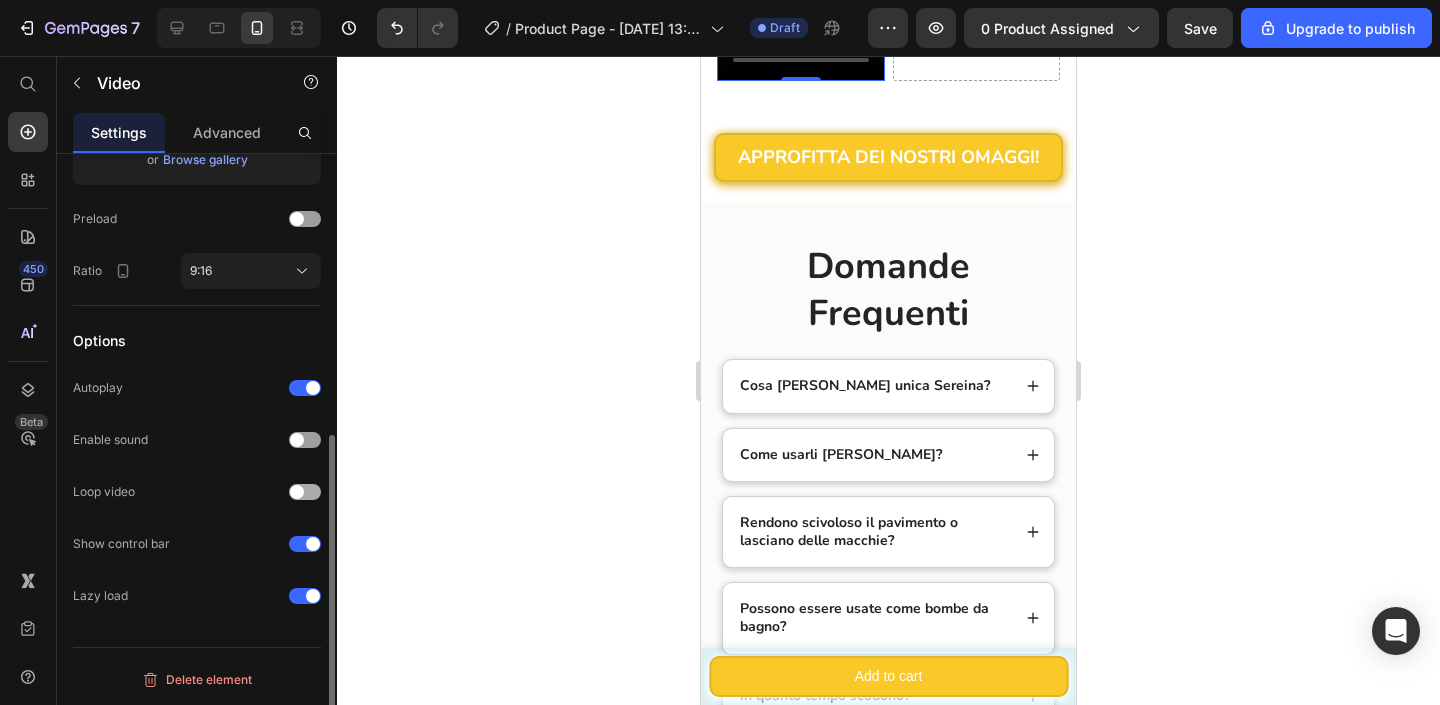 click at bounding box center (305, 492) 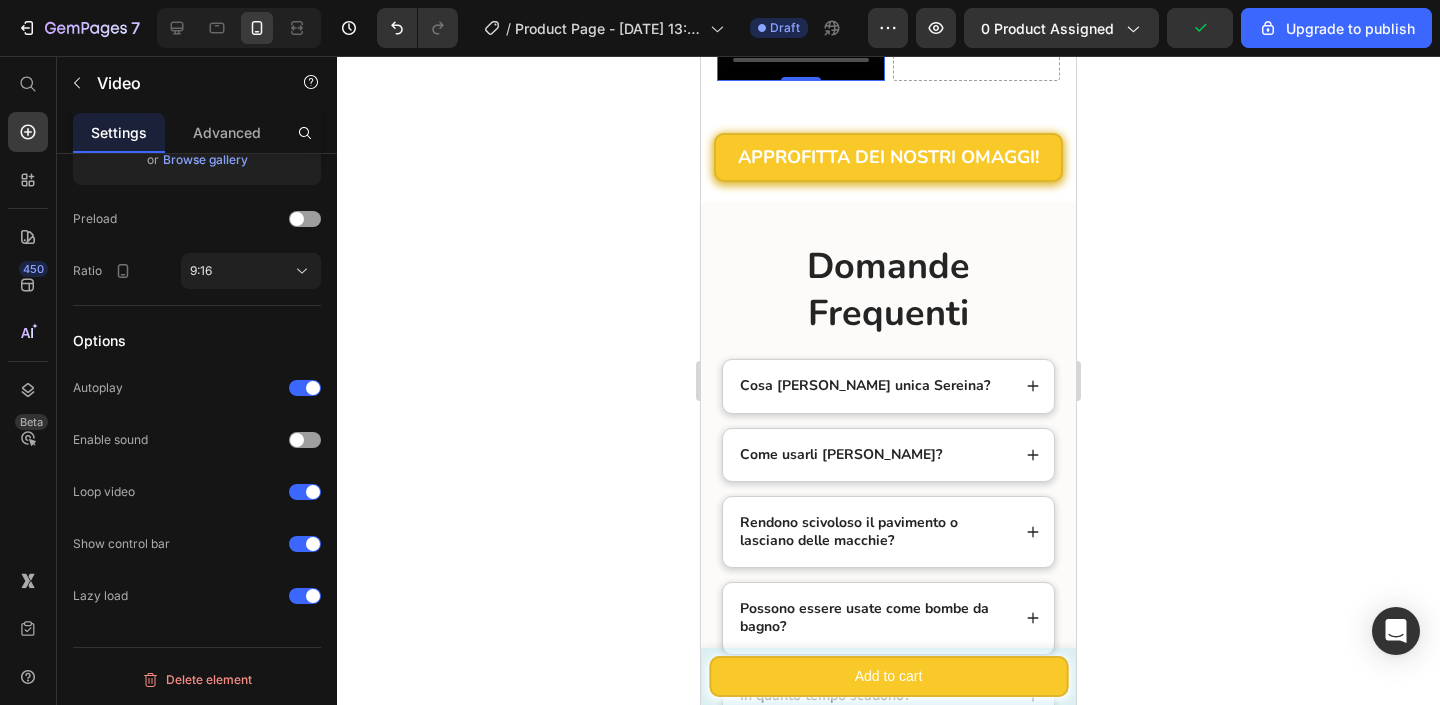 click at bounding box center [801, -67] 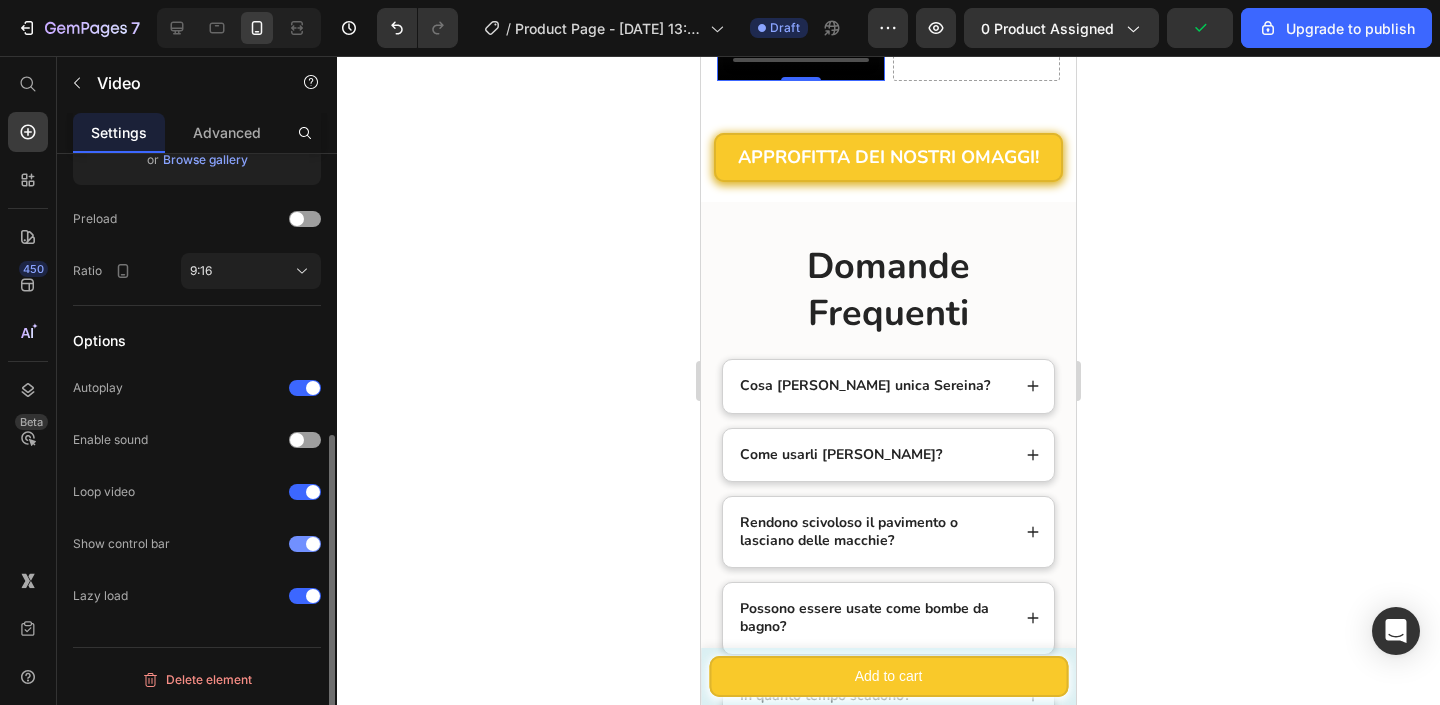 click on "Show control bar" 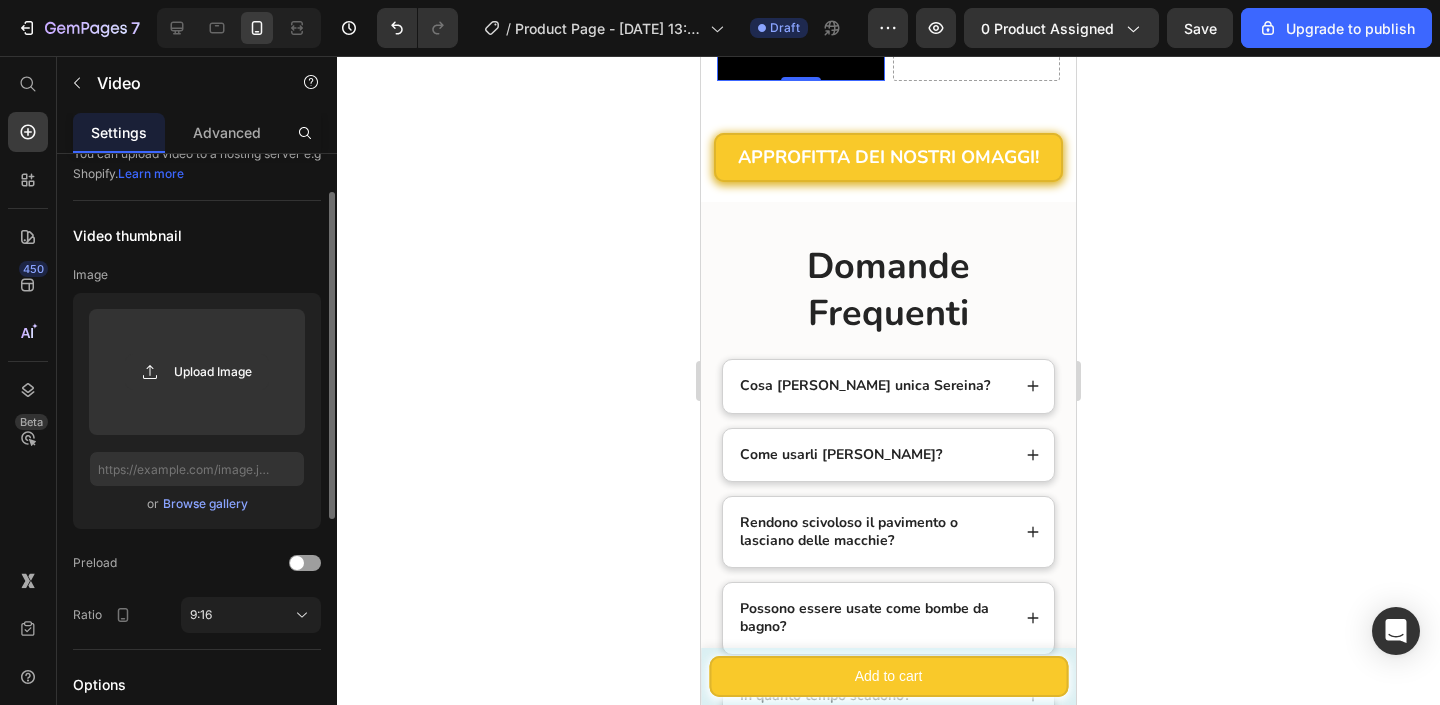 scroll, scrollTop: 0, scrollLeft: 0, axis: both 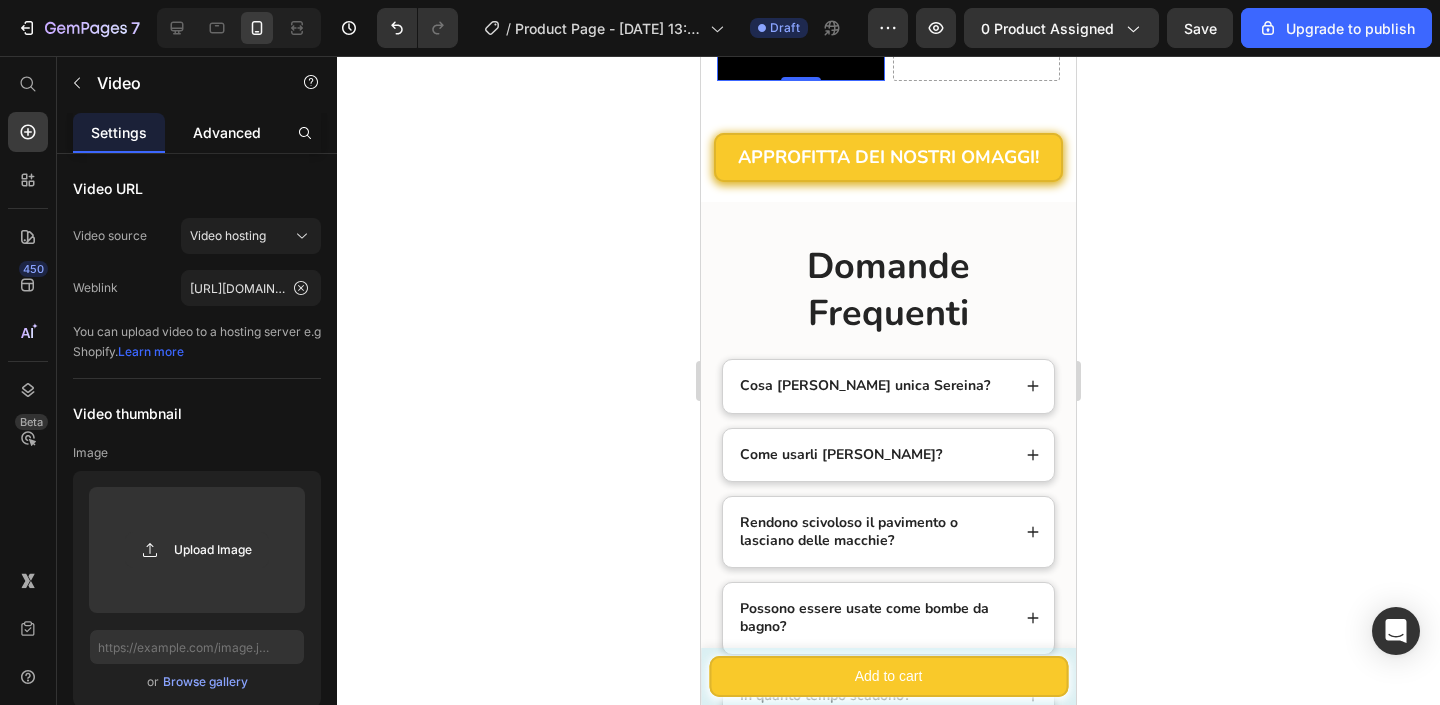 click on "Advanced" 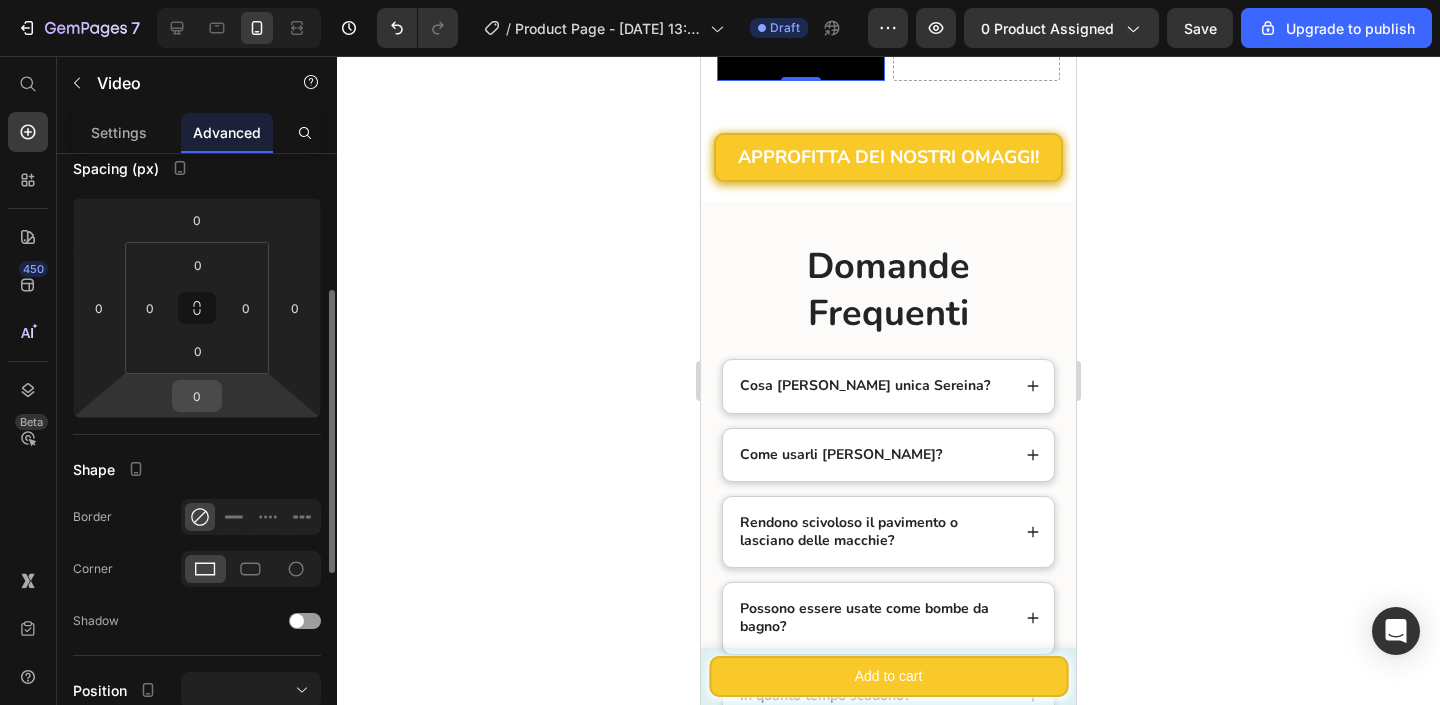 scroll, scrollTop: 242, scrollLeft: 0, axis: vertical 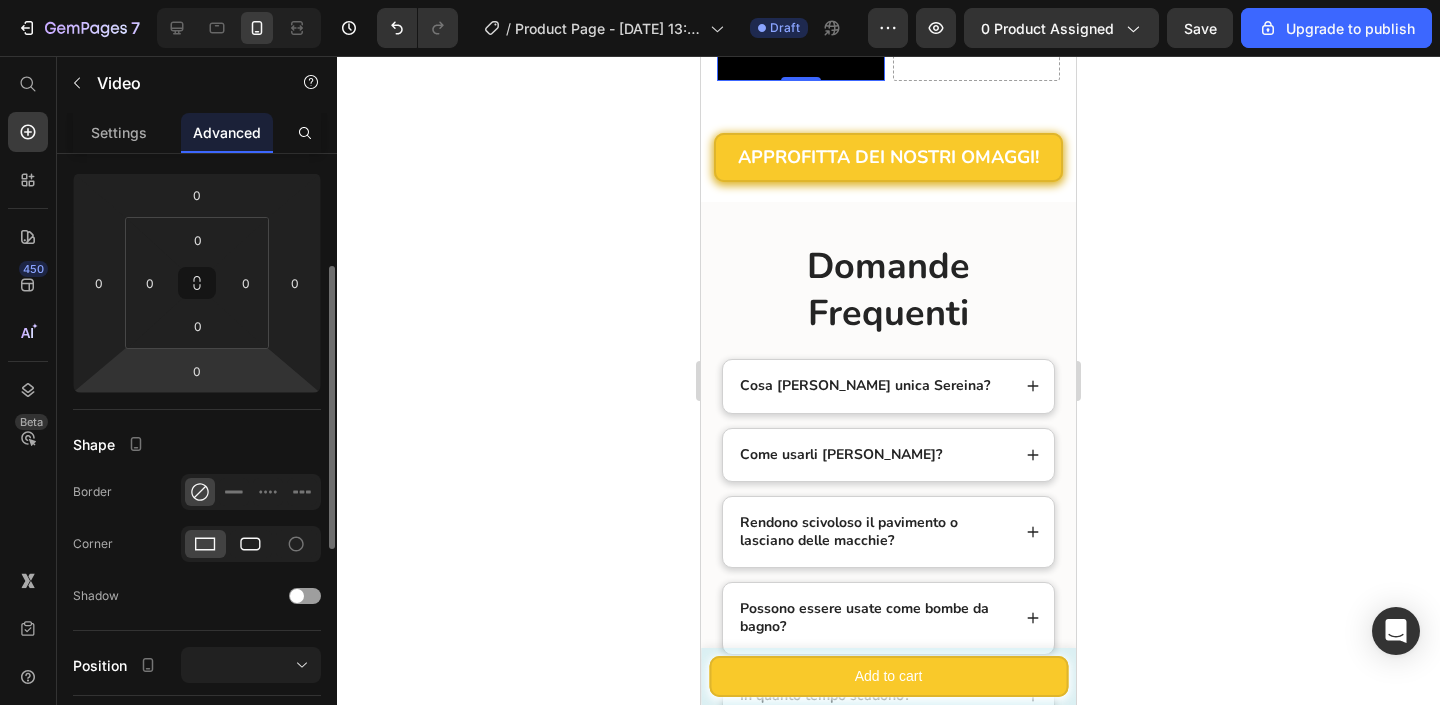 click 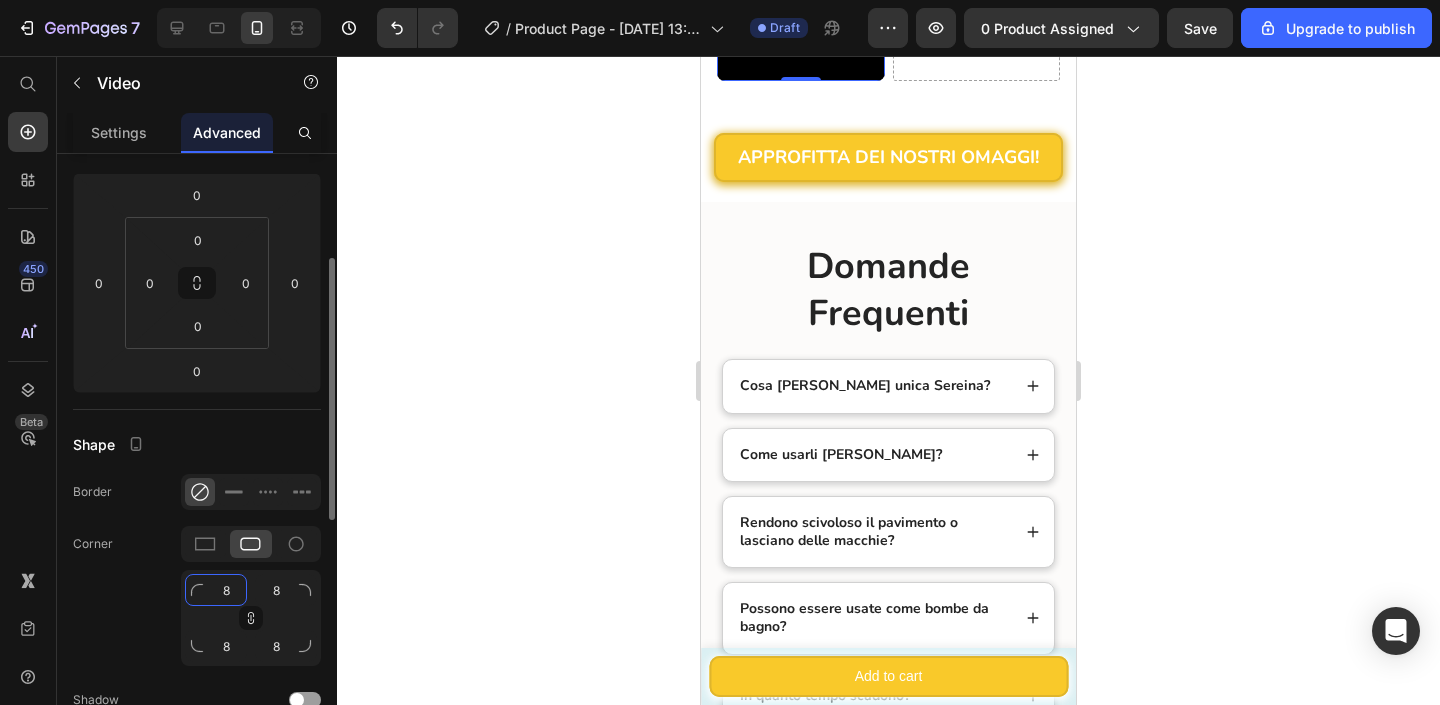 click on "8" 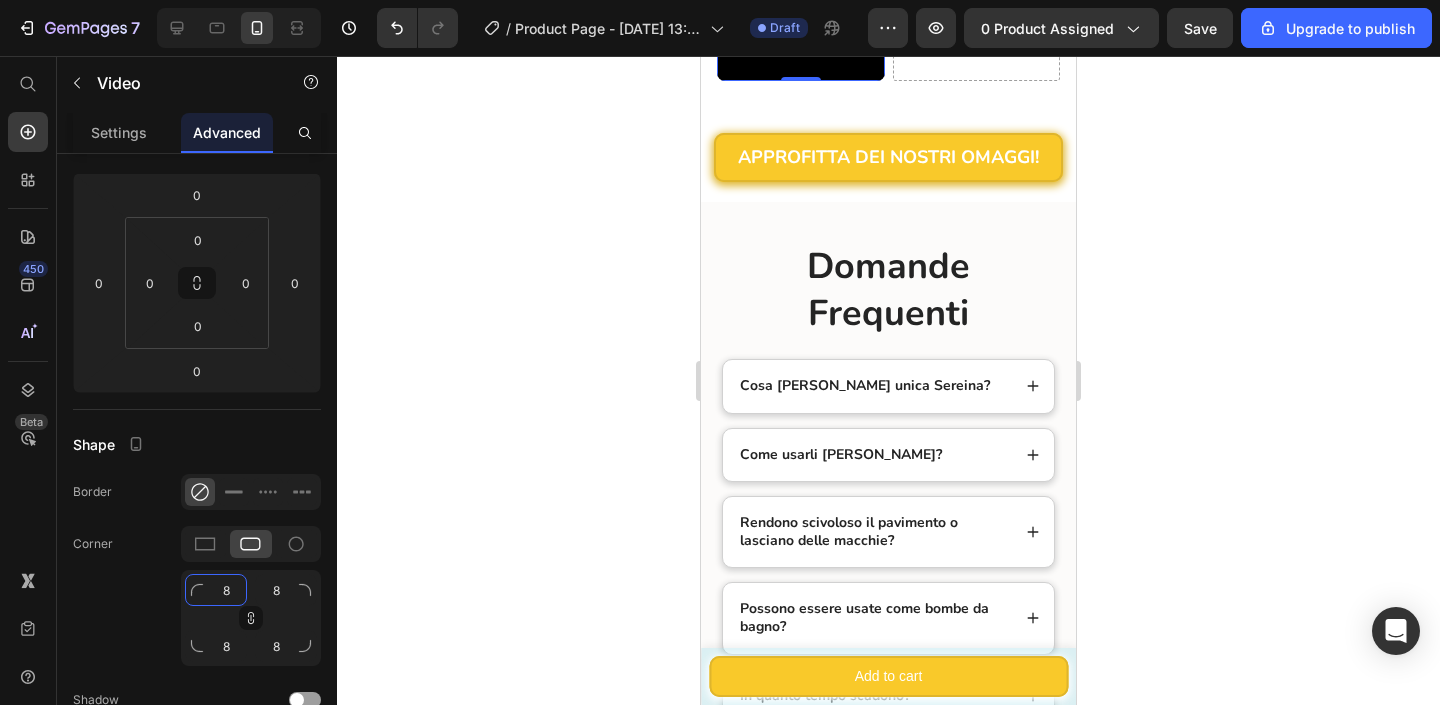 click on "8" 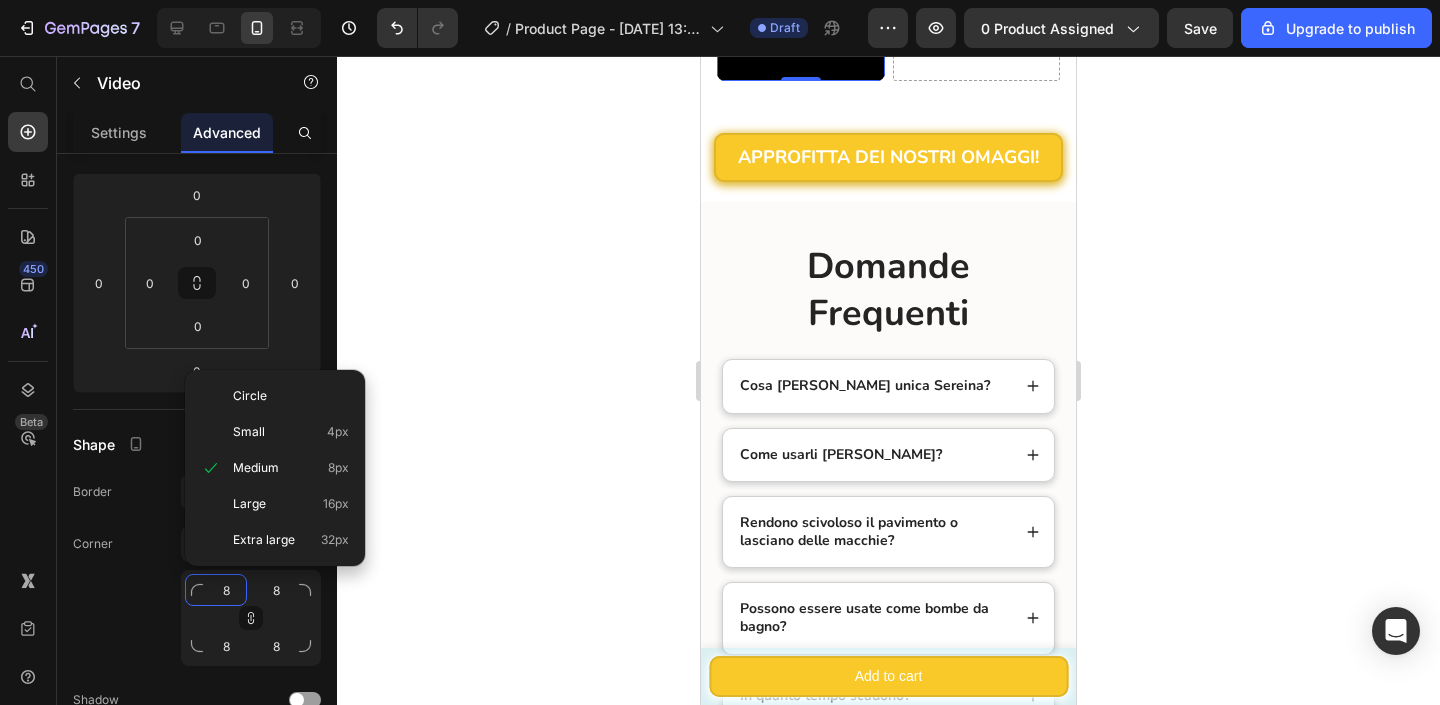 type on "1" 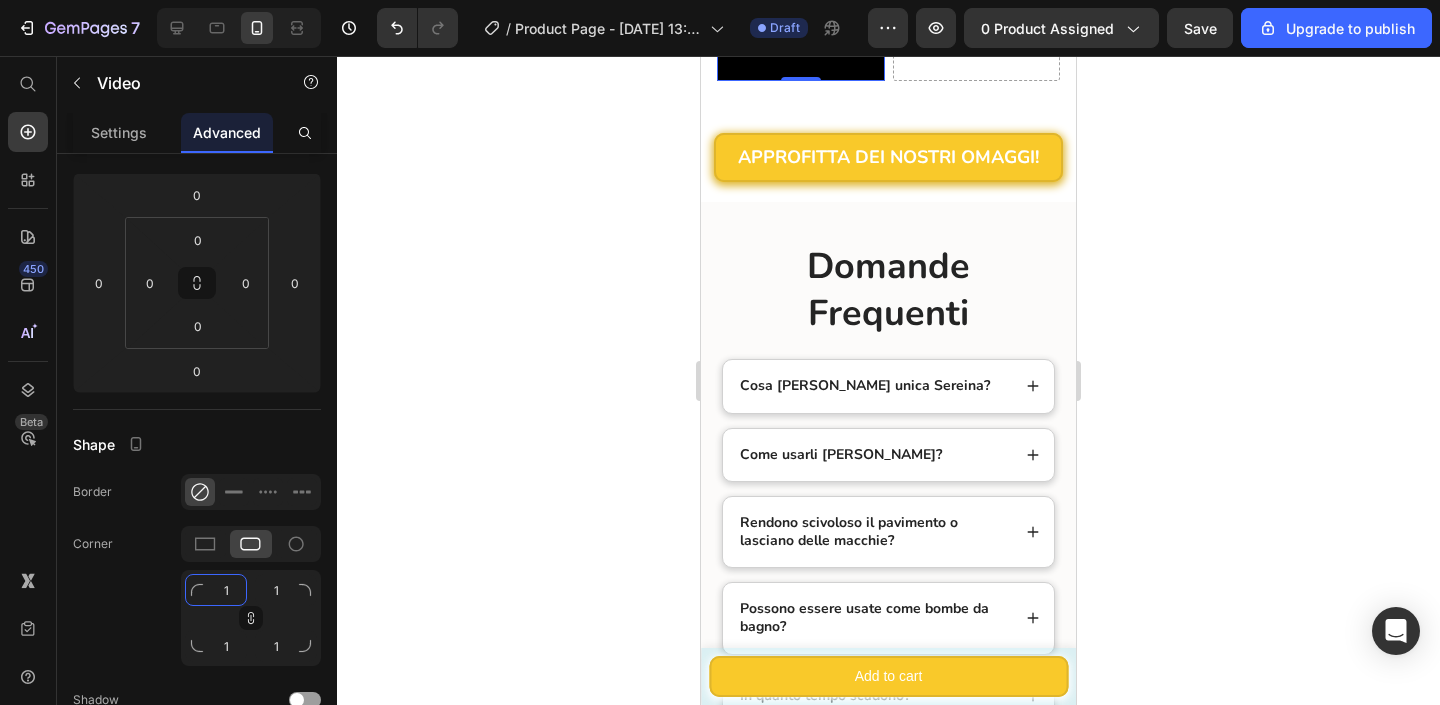 type on "10" 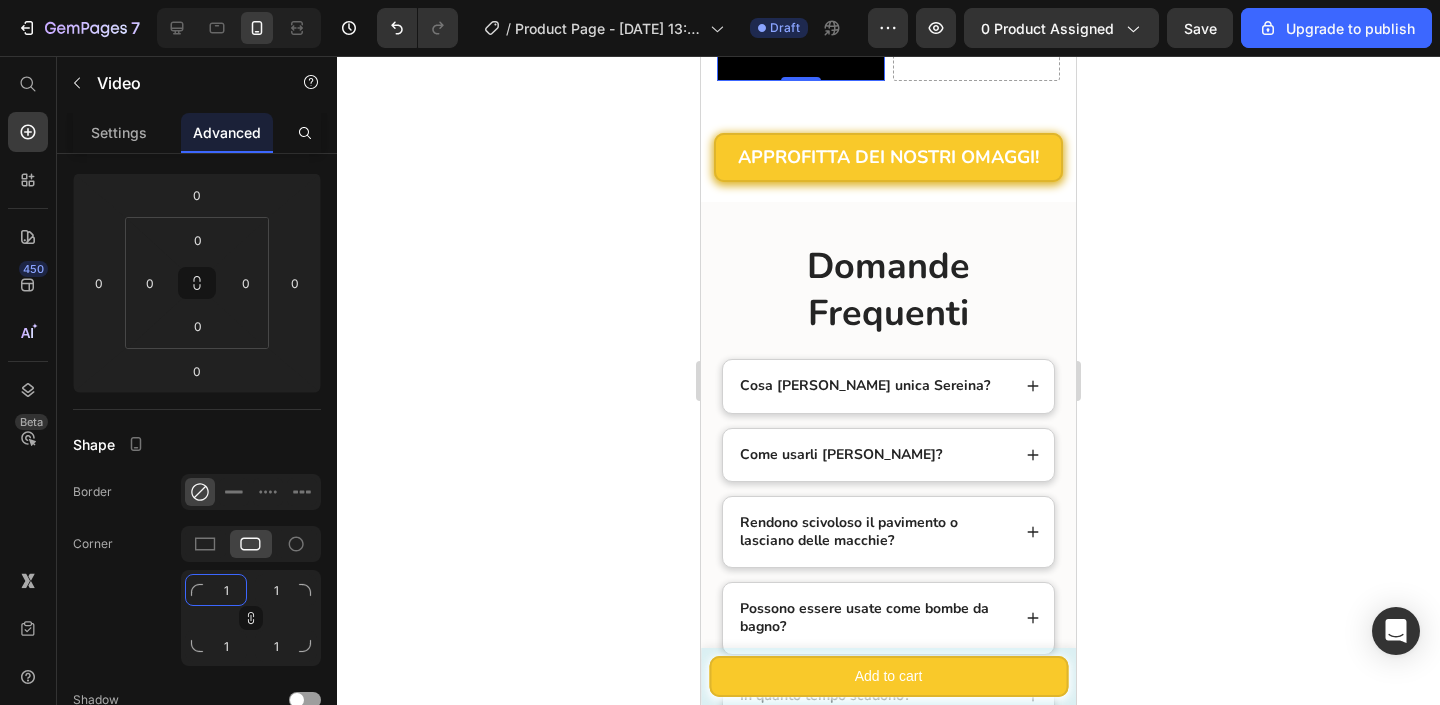 type on "10" 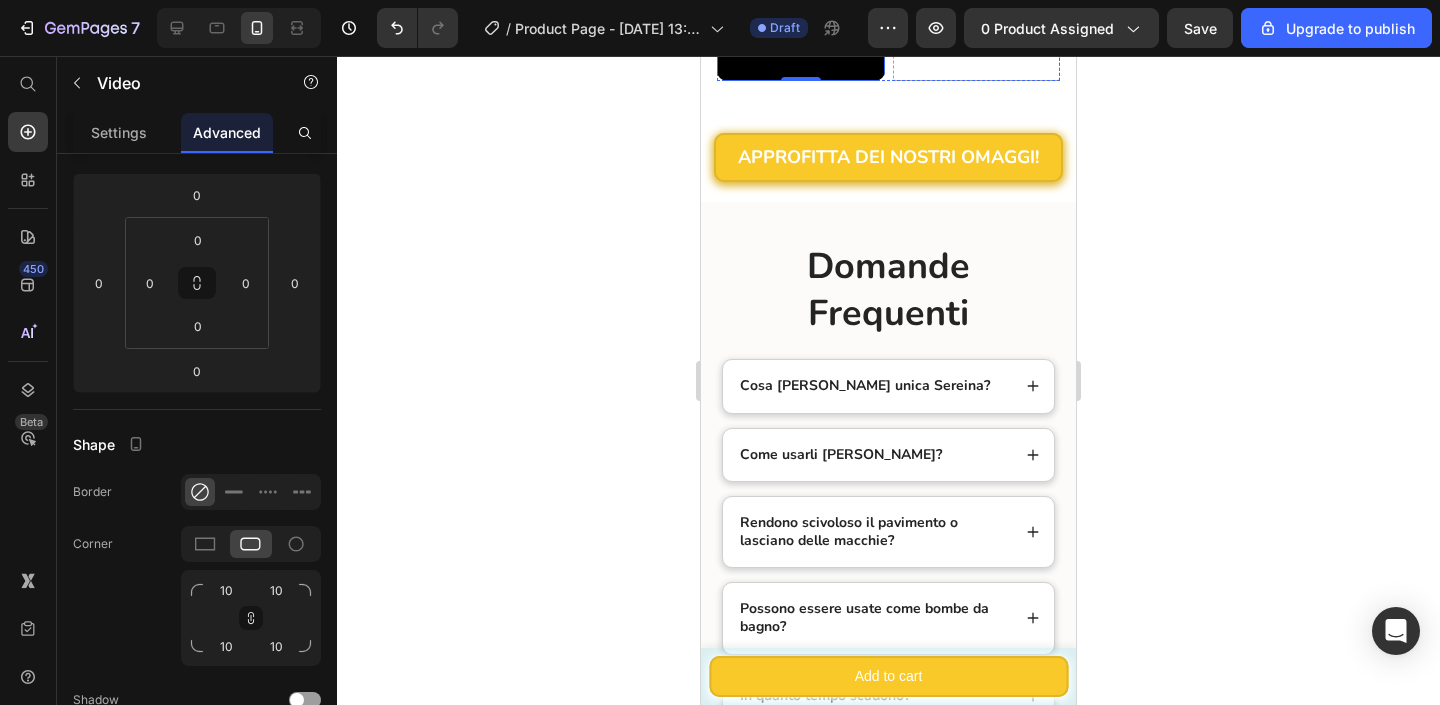 click at bounding box center [977, -365] 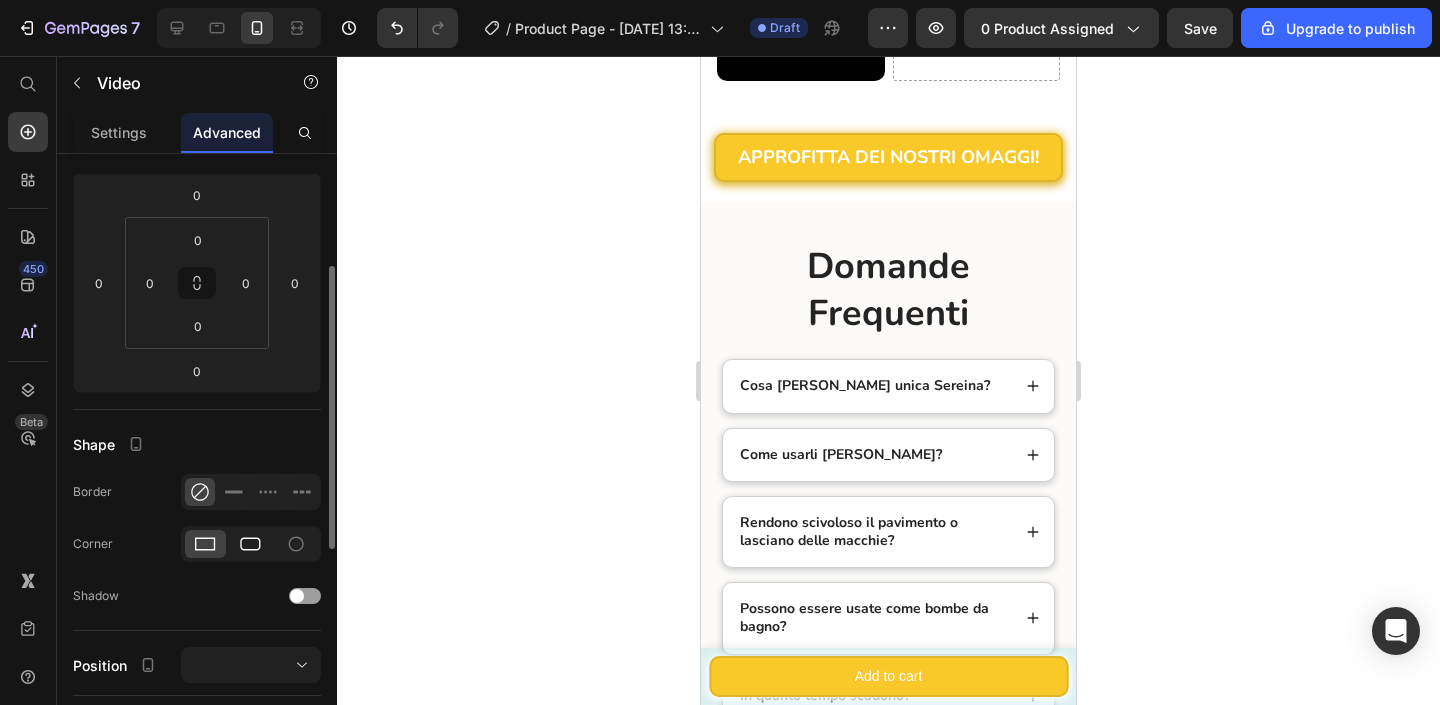 click 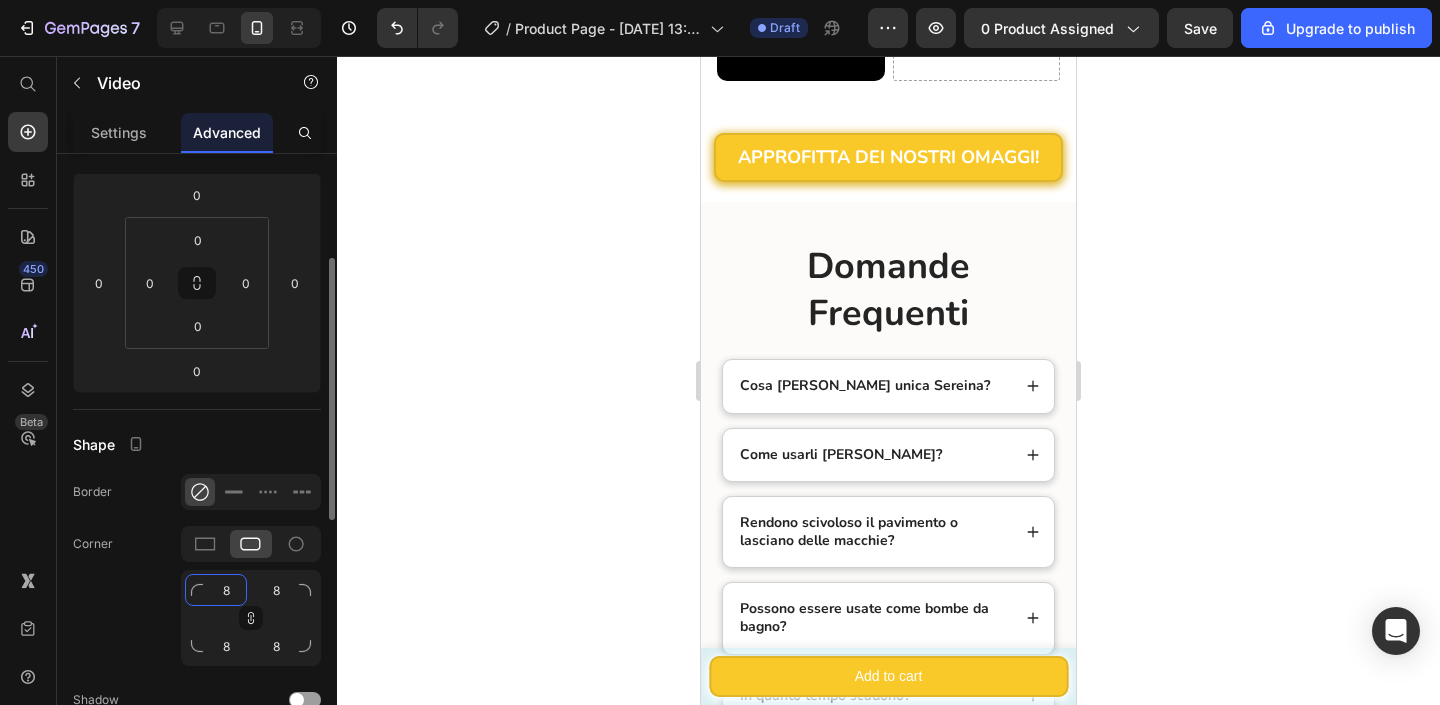 click on "8" 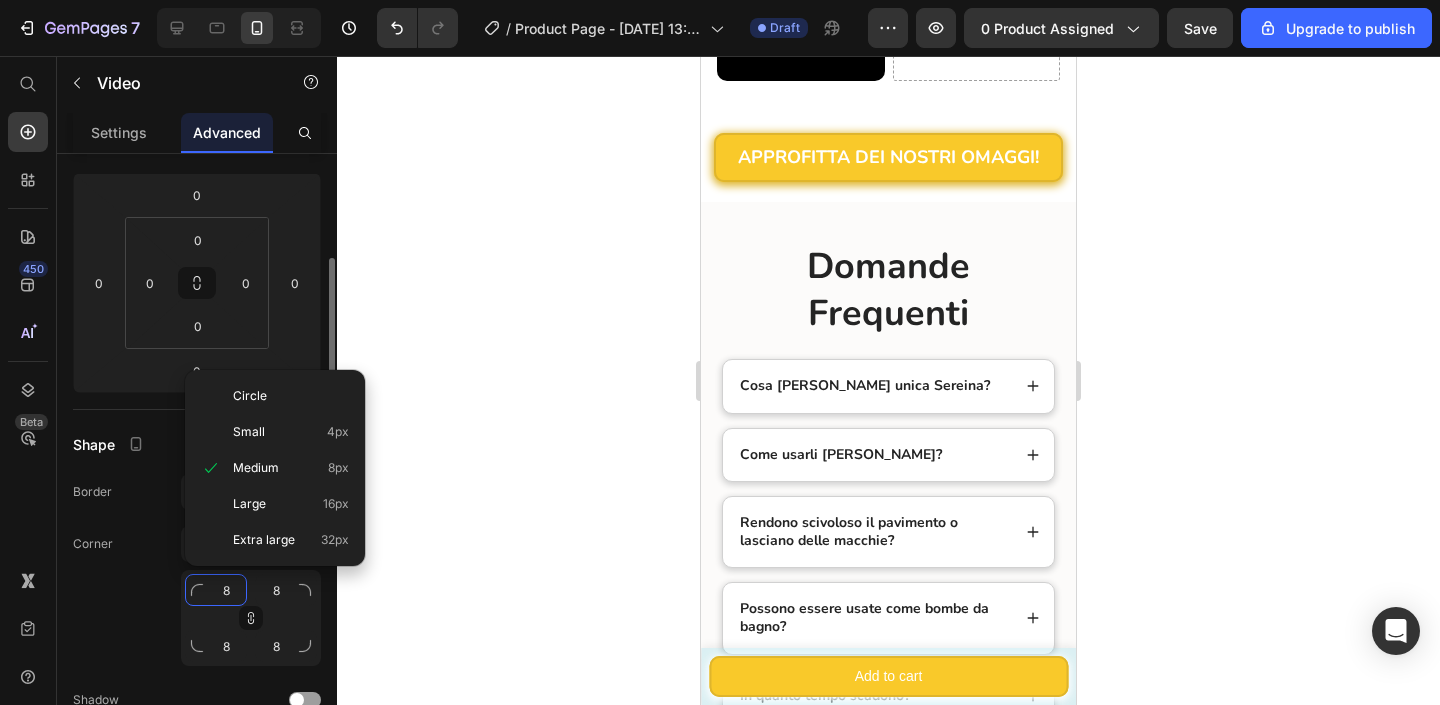 type on "1" 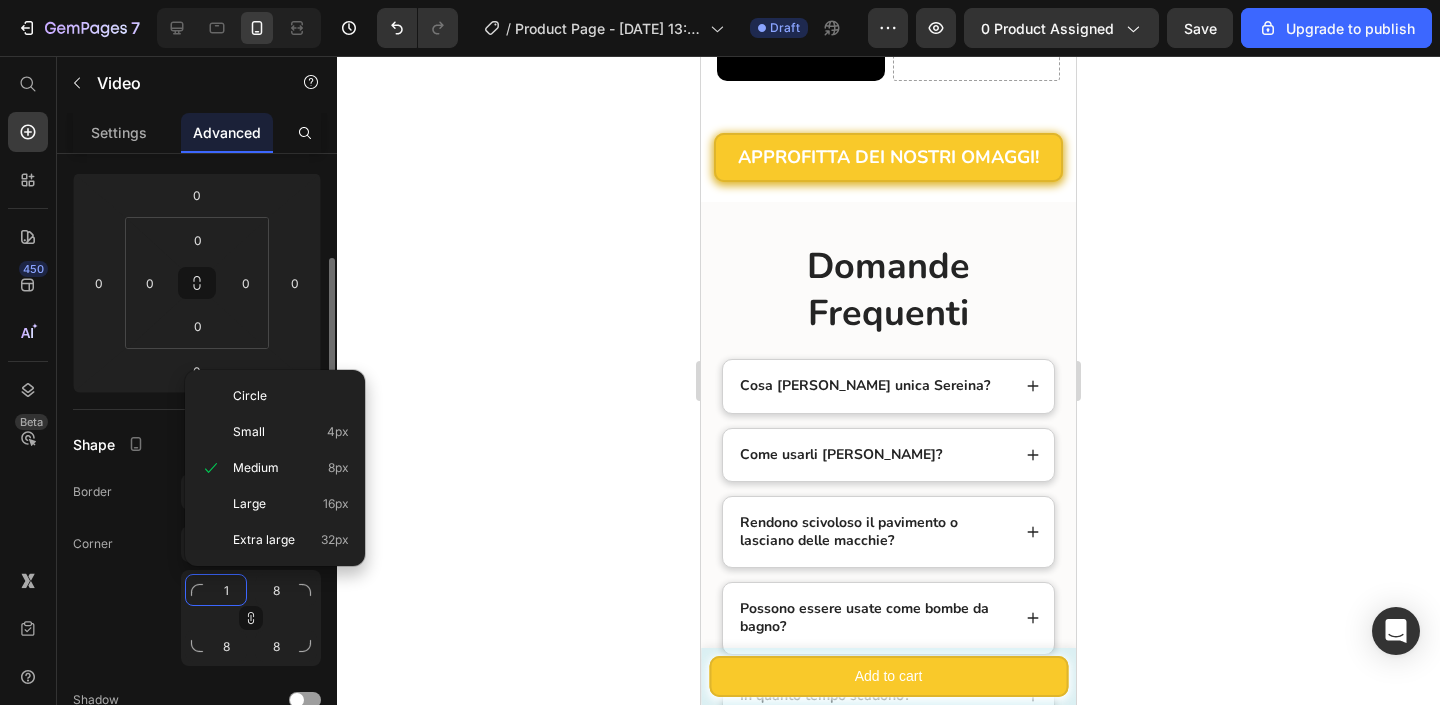 type on "1" 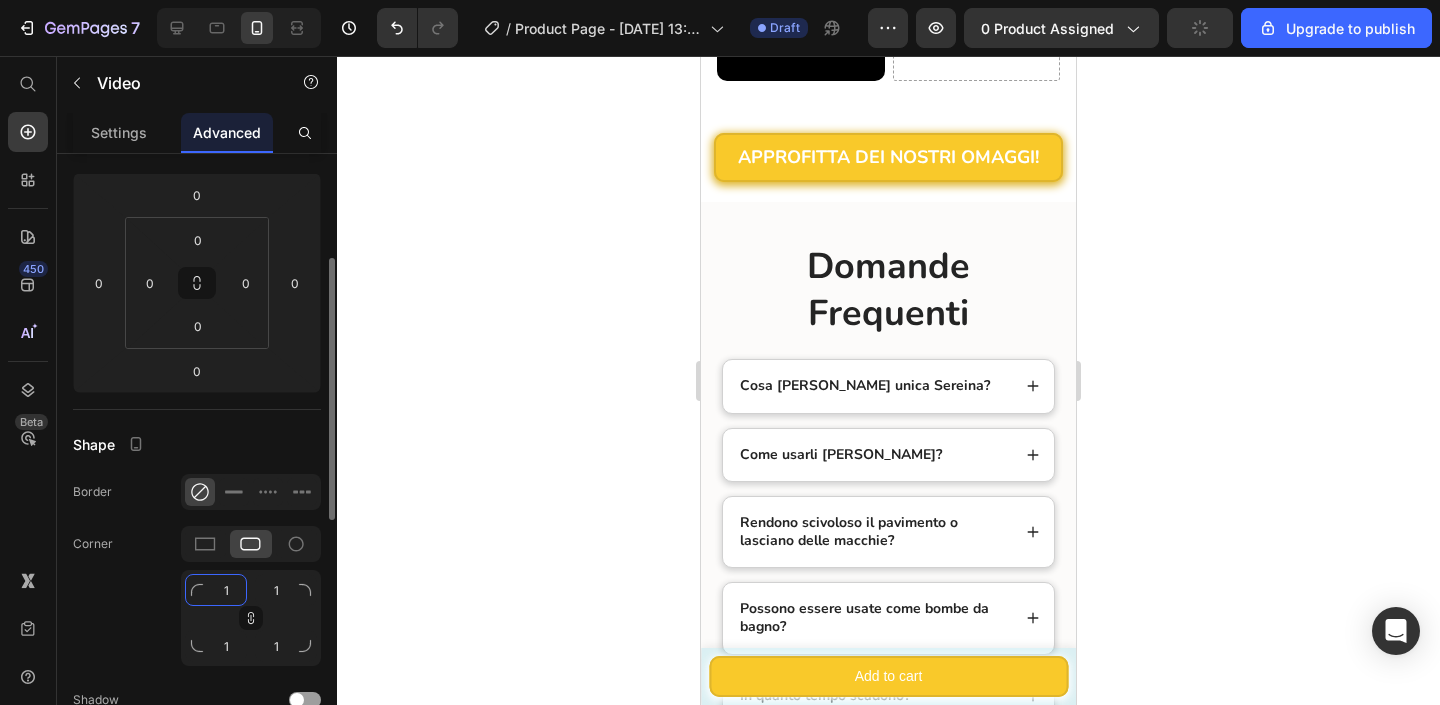 type on "10" 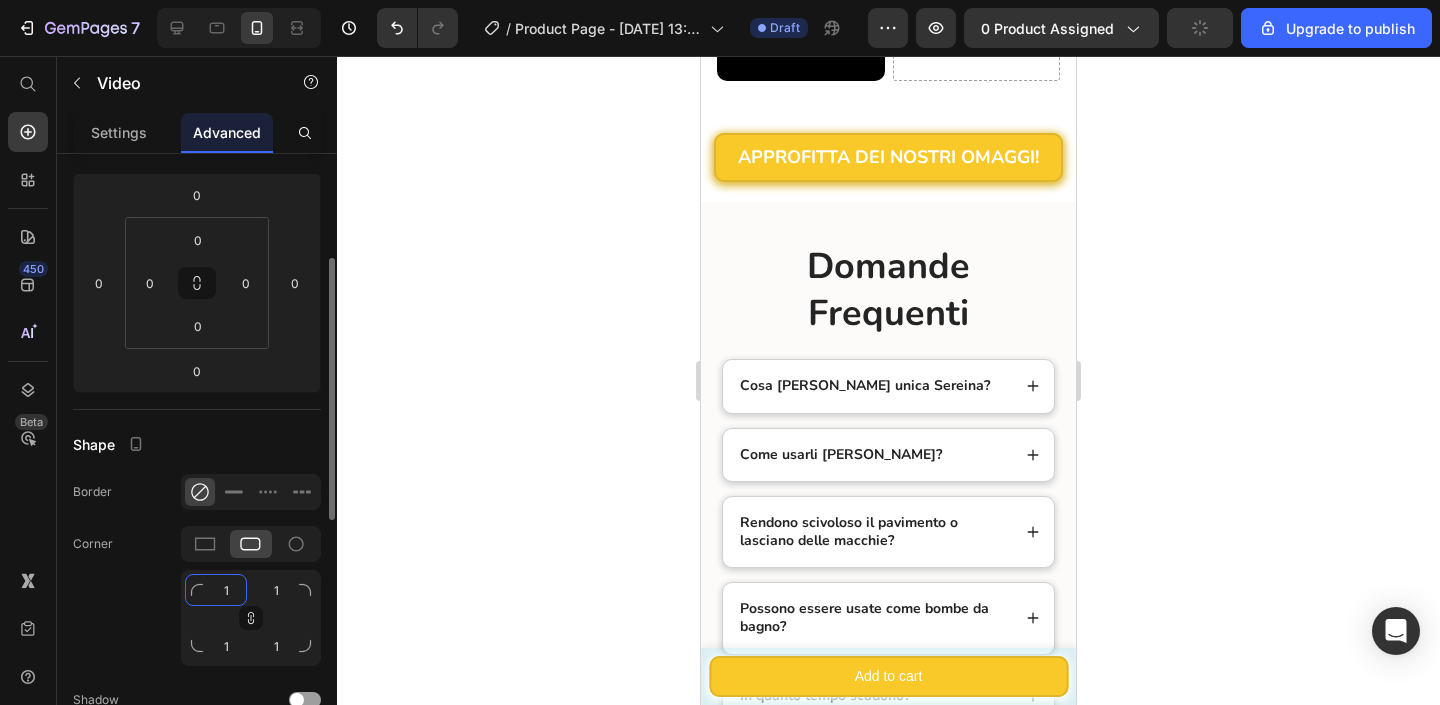type on "10" 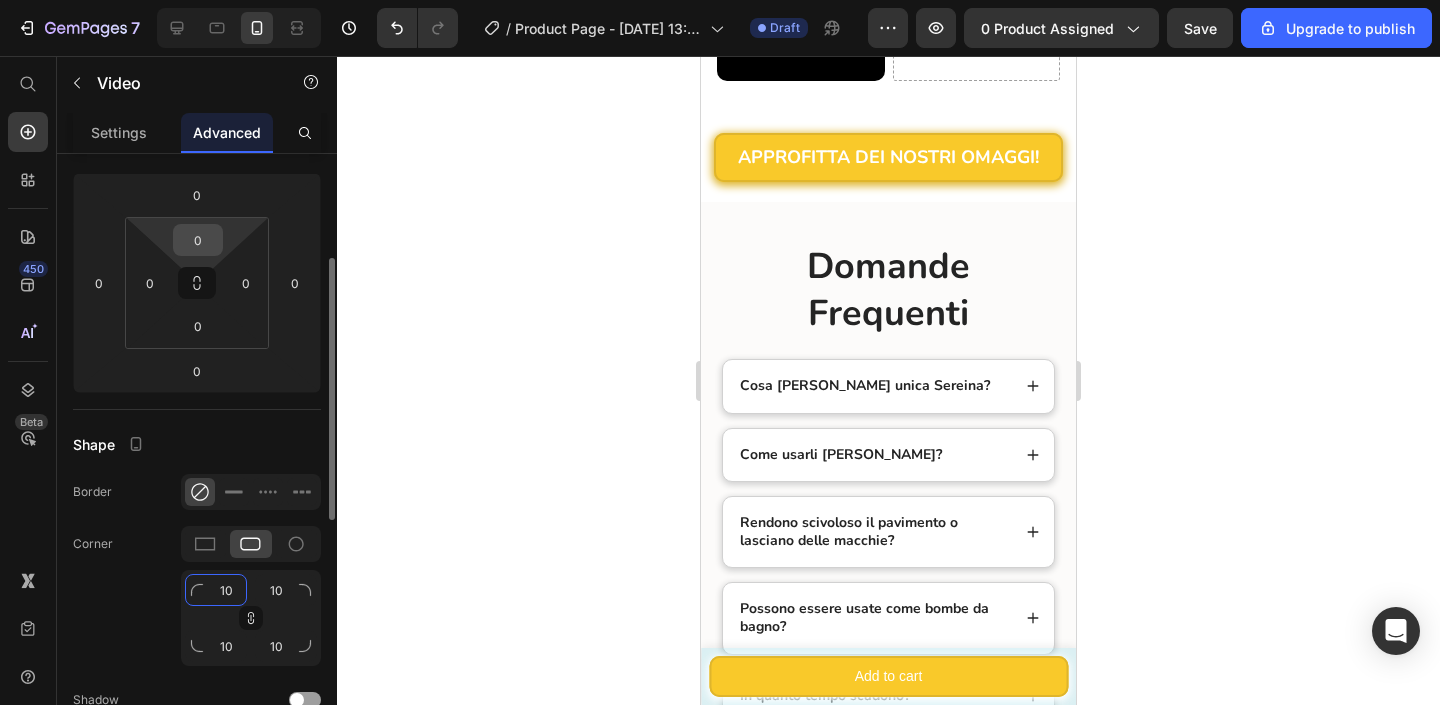 type on "10" 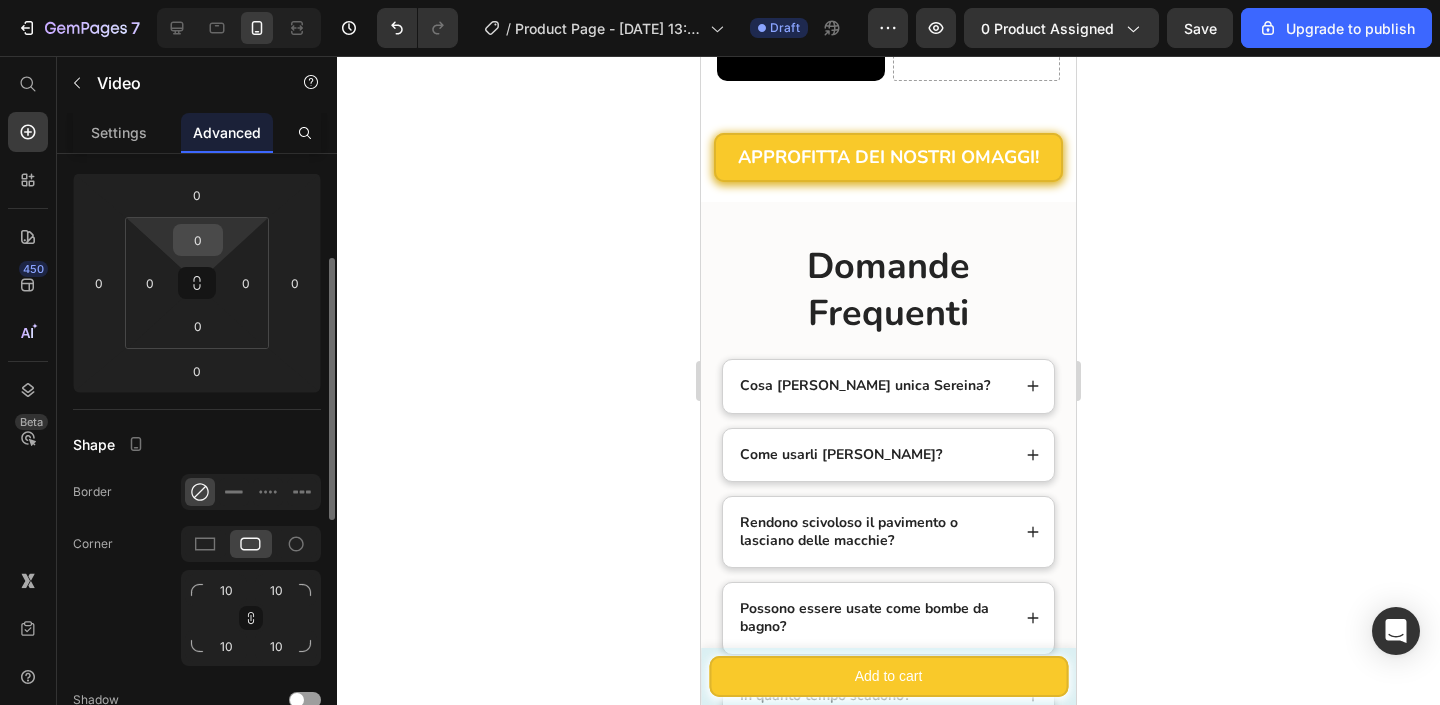 click on "0" at bounding box center (198, 240) 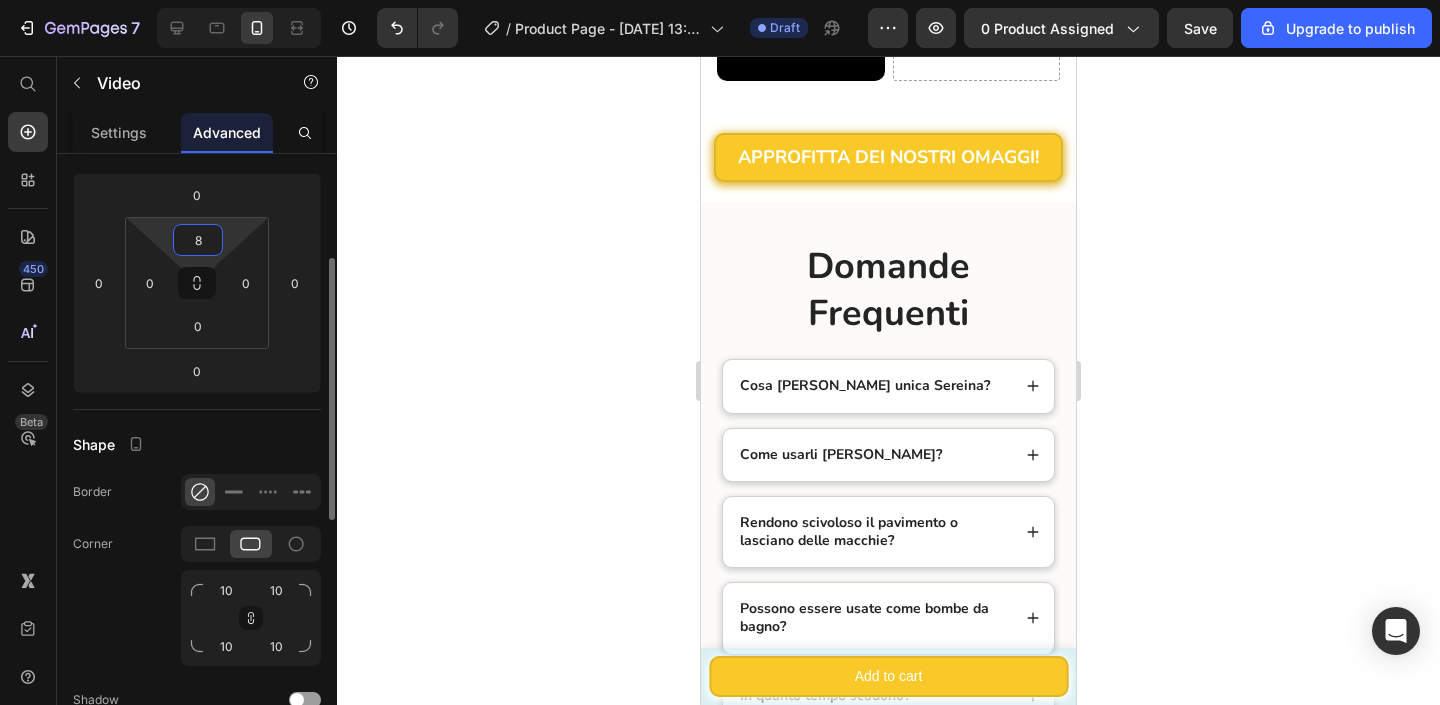 click on "Spacing (px) 0 0 0 0 8 0 0 0" 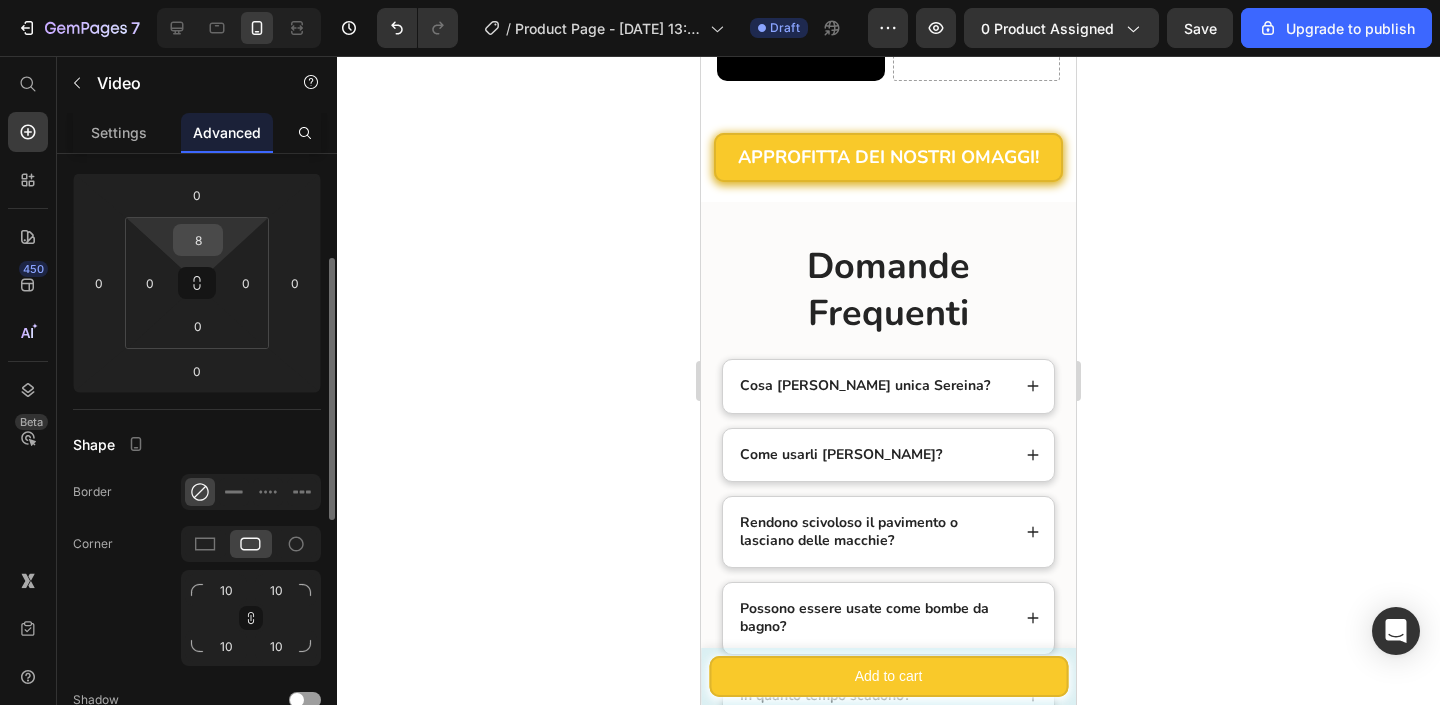 click on "8" at bounding box center (198, 240) 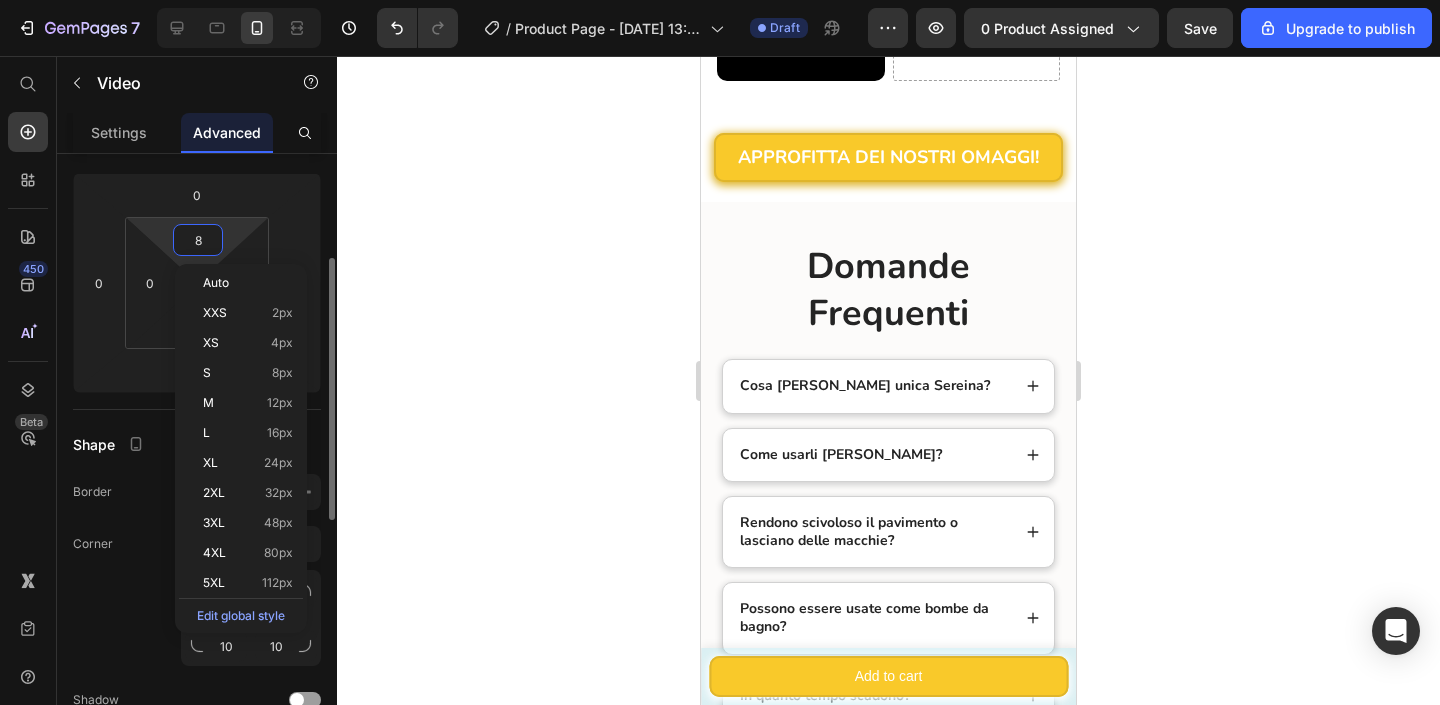 click on "8" at bounding box center [198, 240] 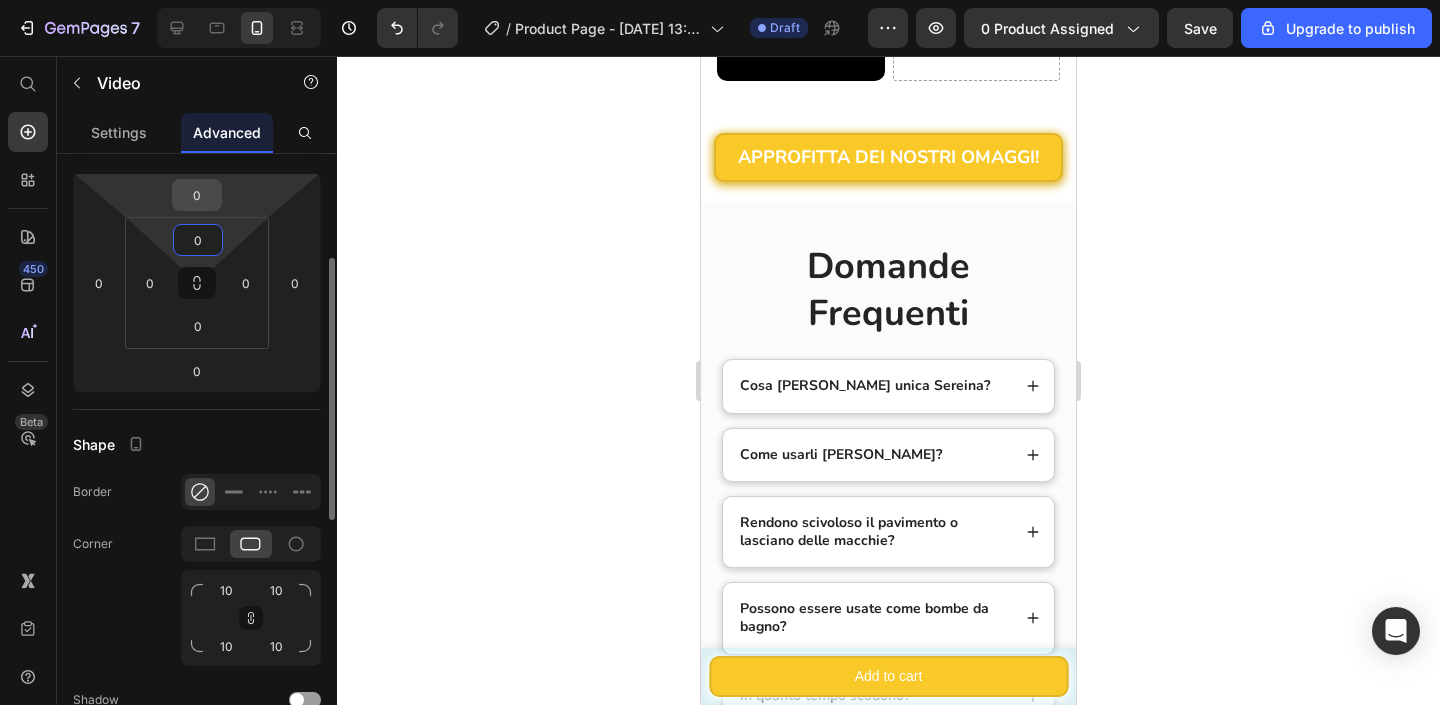 type on "0" 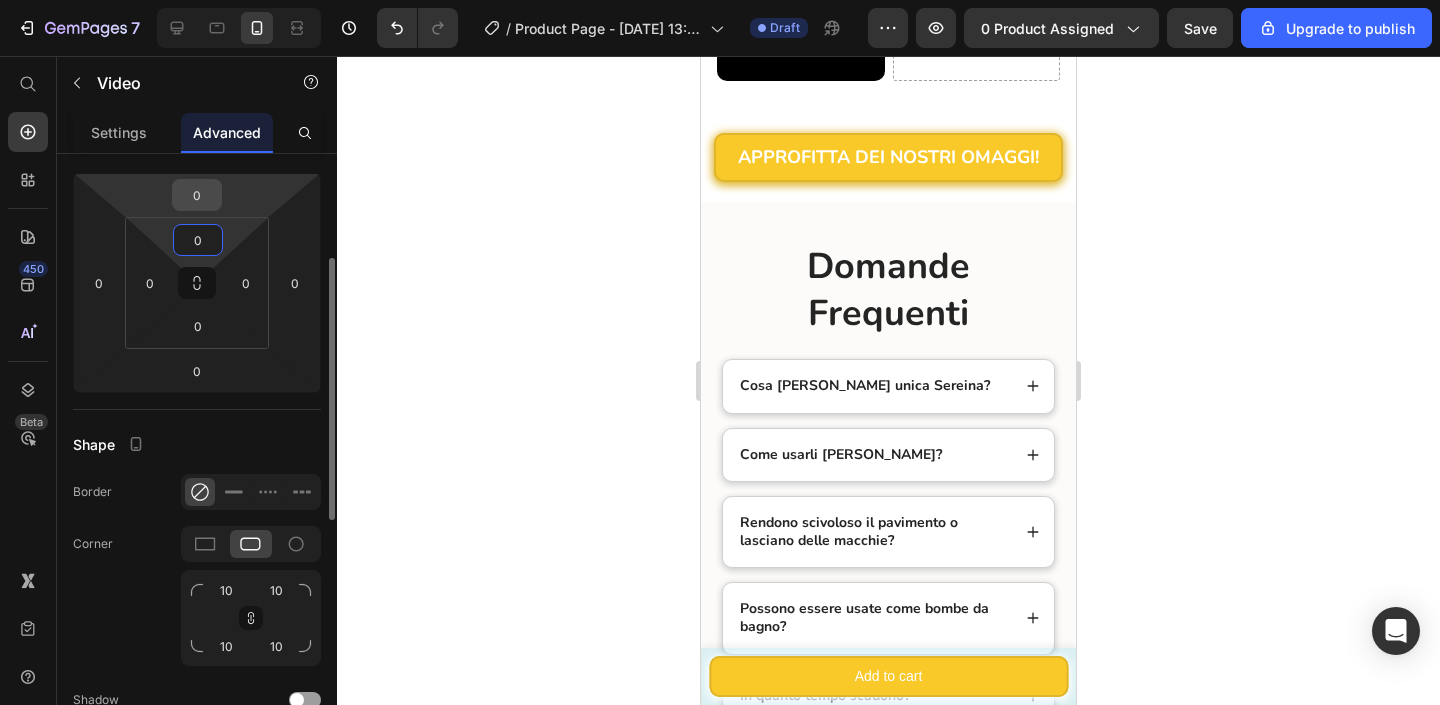 click on "0" at bounding box center (197, 195) 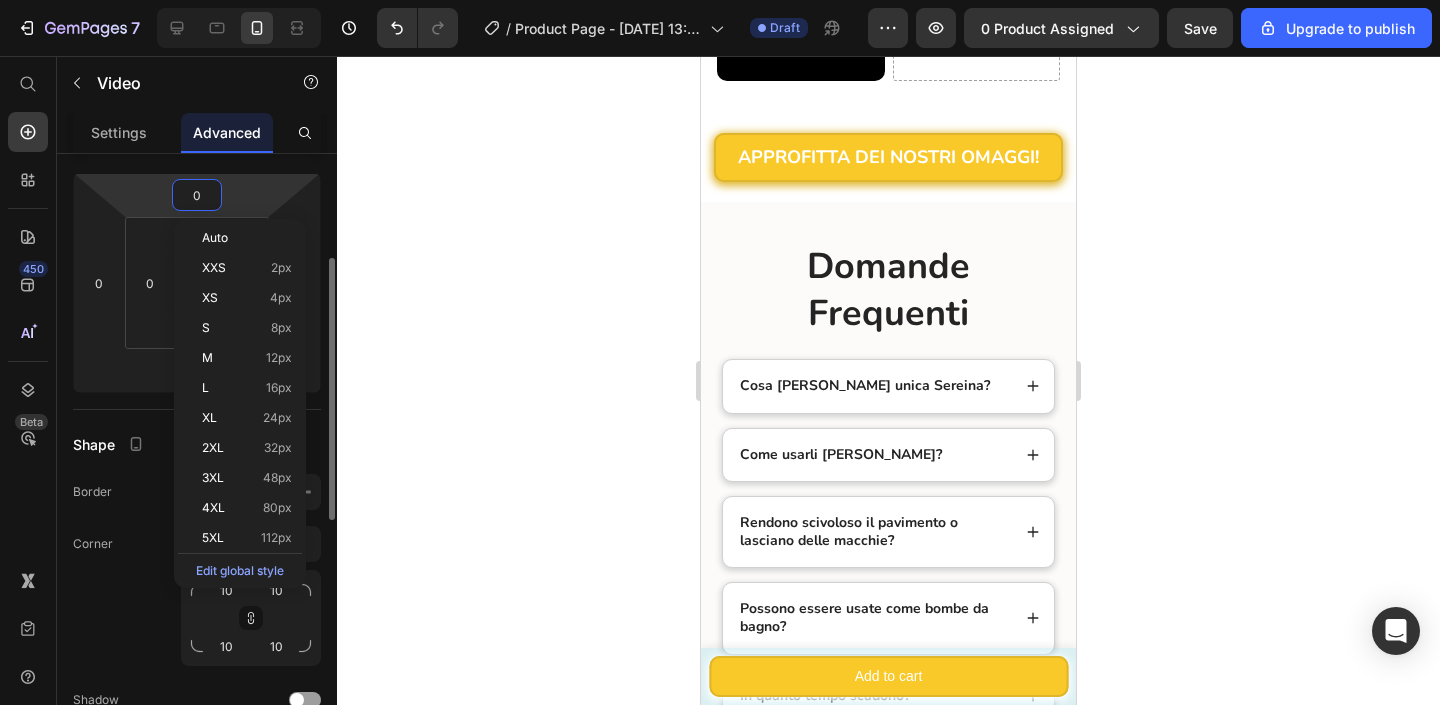 click on "0" at bounding box center [197, 195] 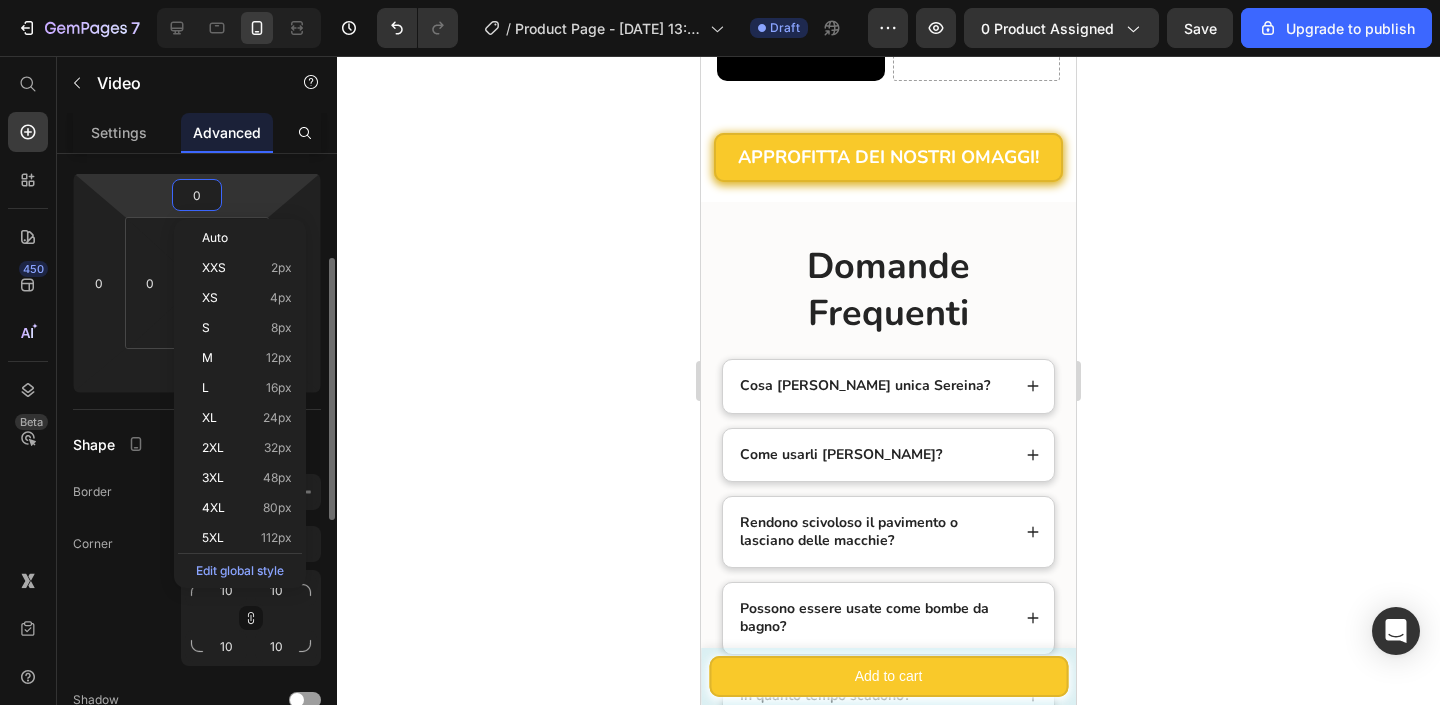 type on "8" 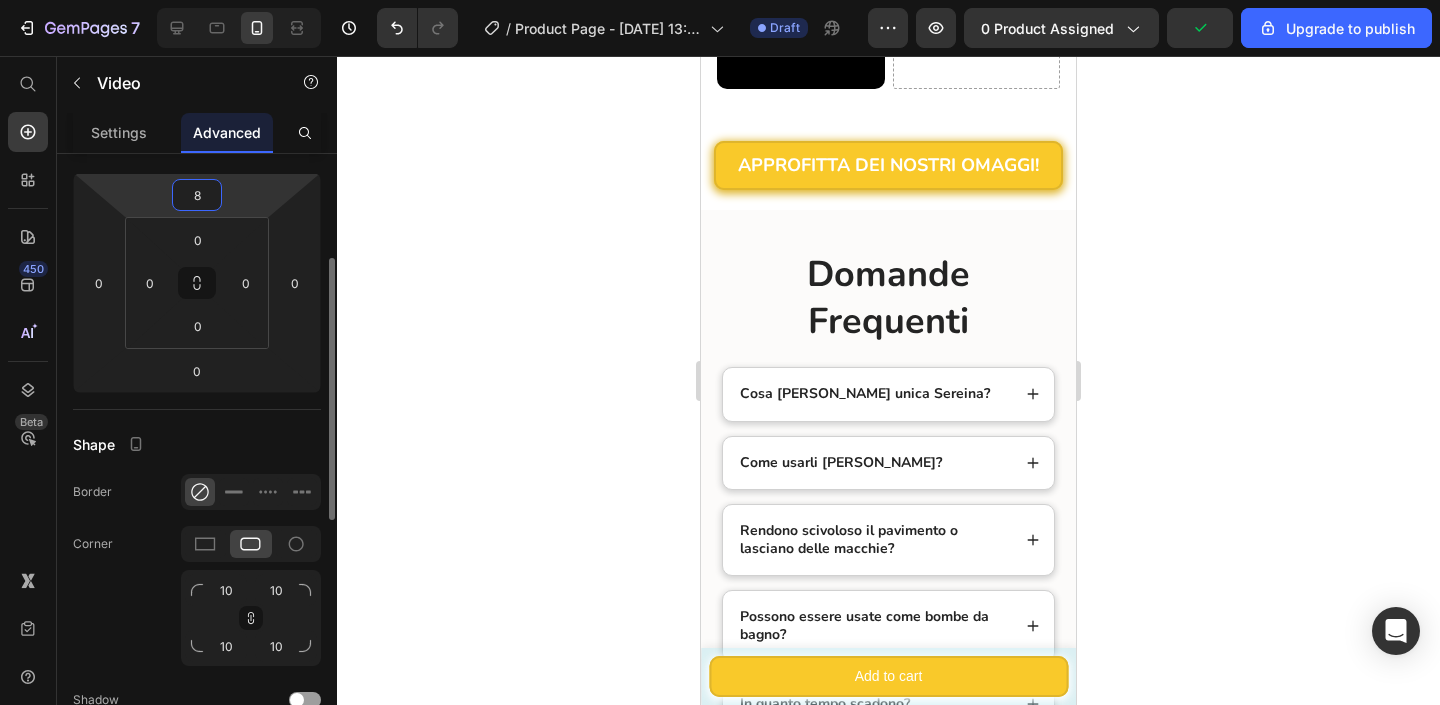 type 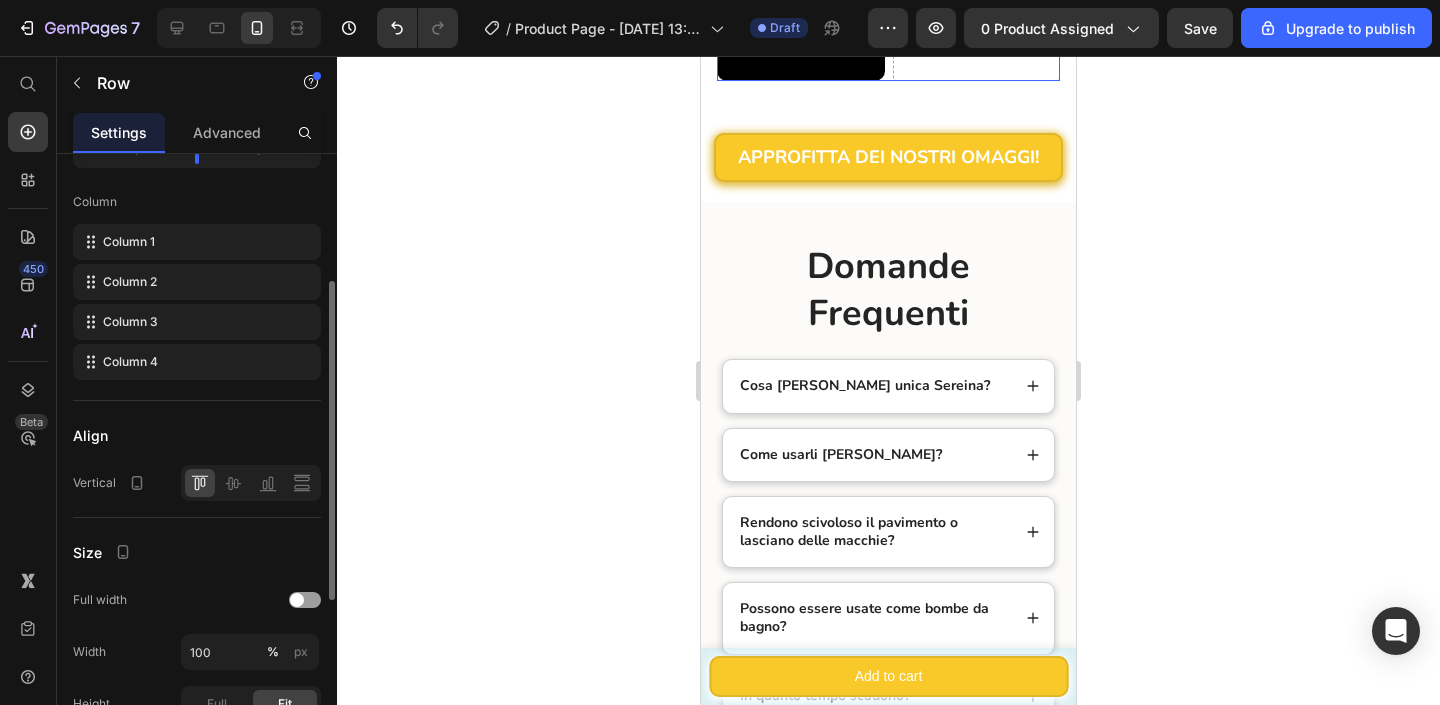 click on "Video Video   0 Video
Drop element here Row" at bounding box center (888, -216) 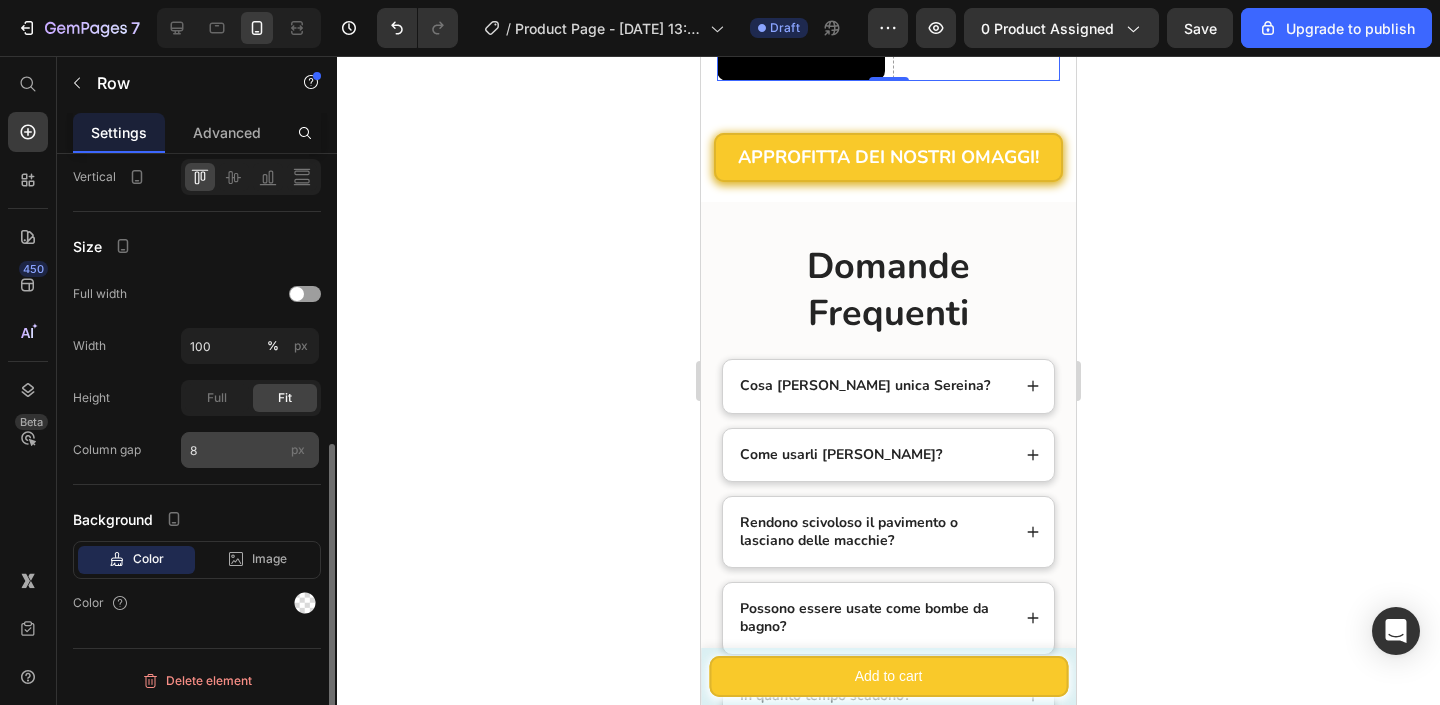 scroll, scrollTop: 549, scrollLeft: 0, axis: vertical 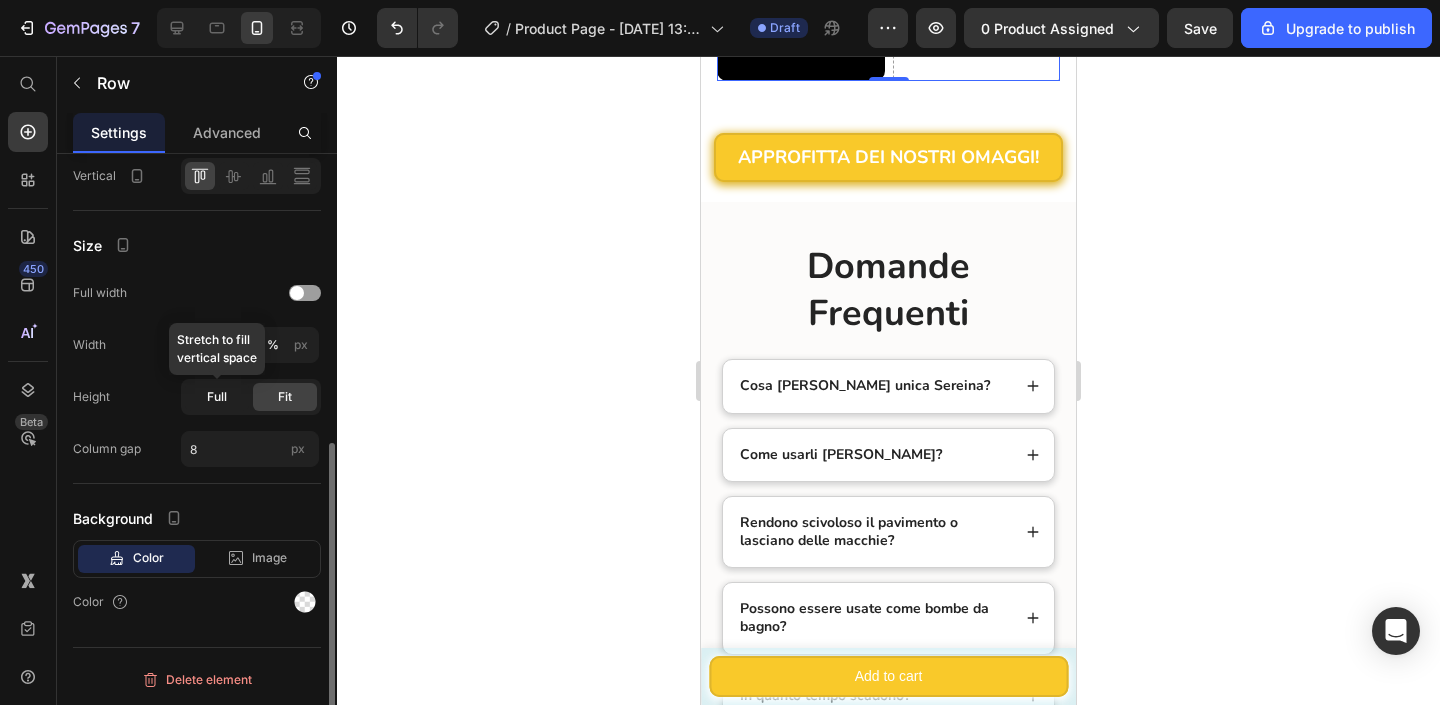 click on "Full" 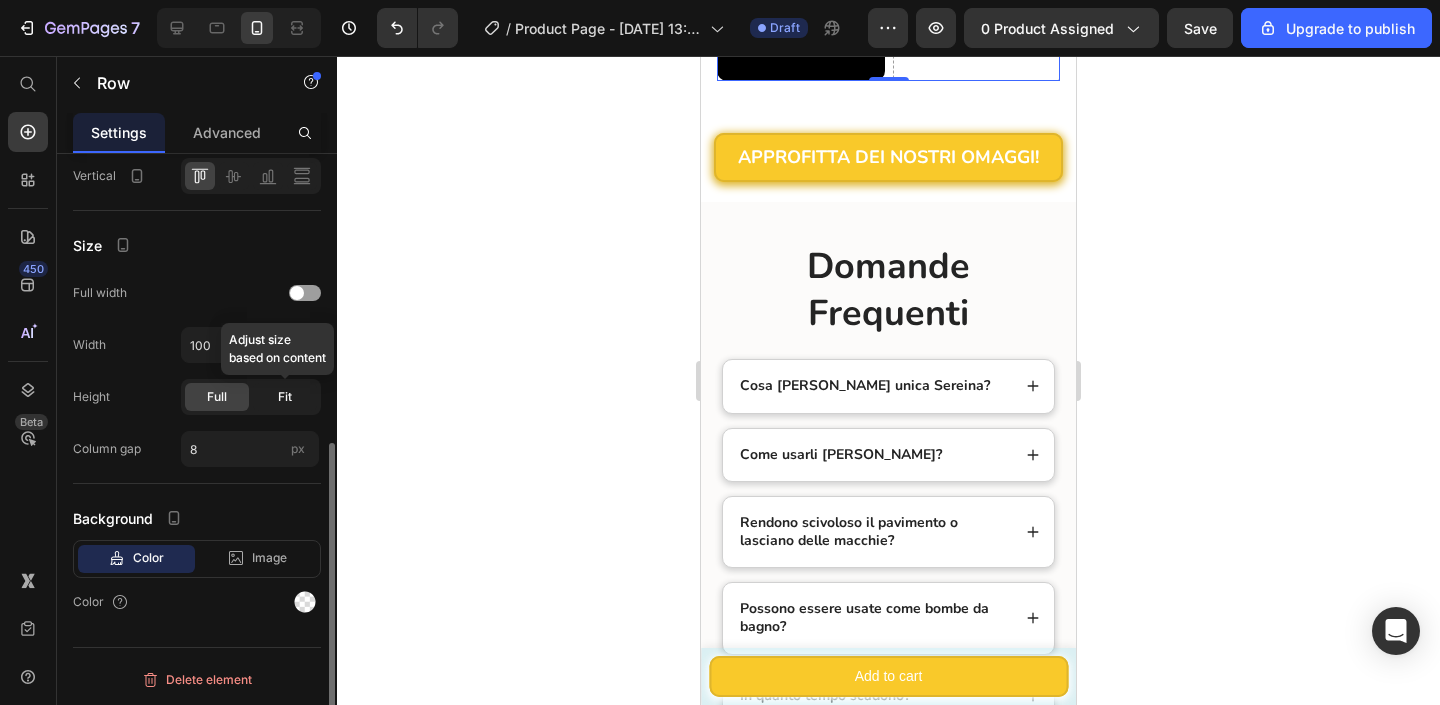 click on "Fit" 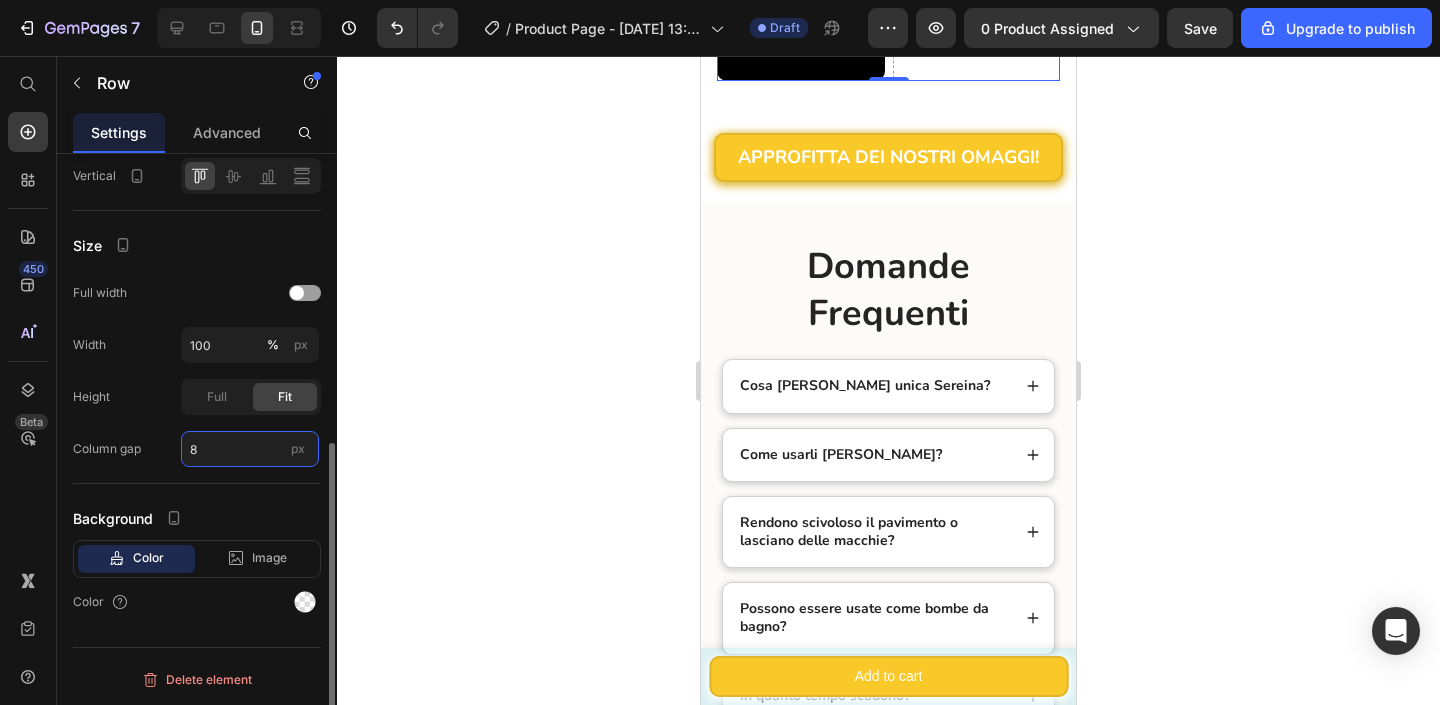 click on "8" at bounding box center (250, 449) 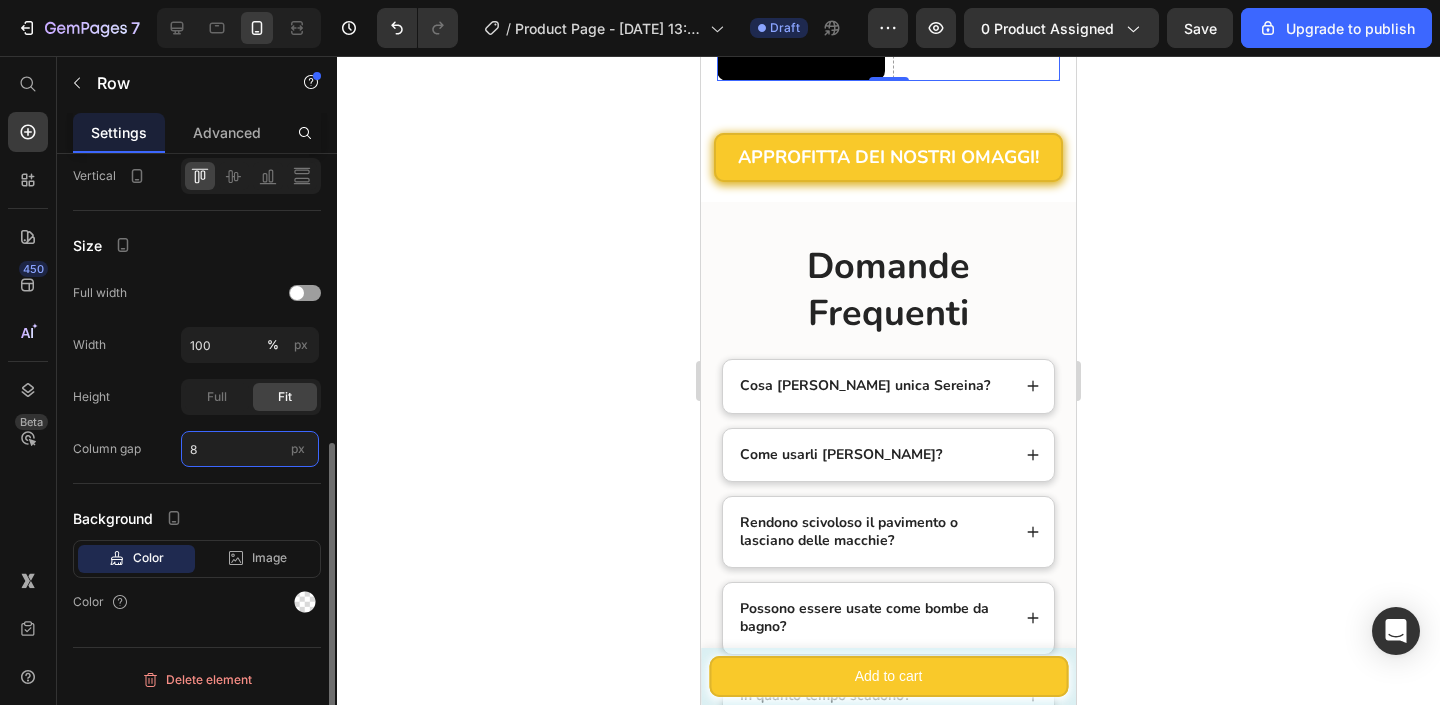 click on "8" at bounding box center (250, 449) 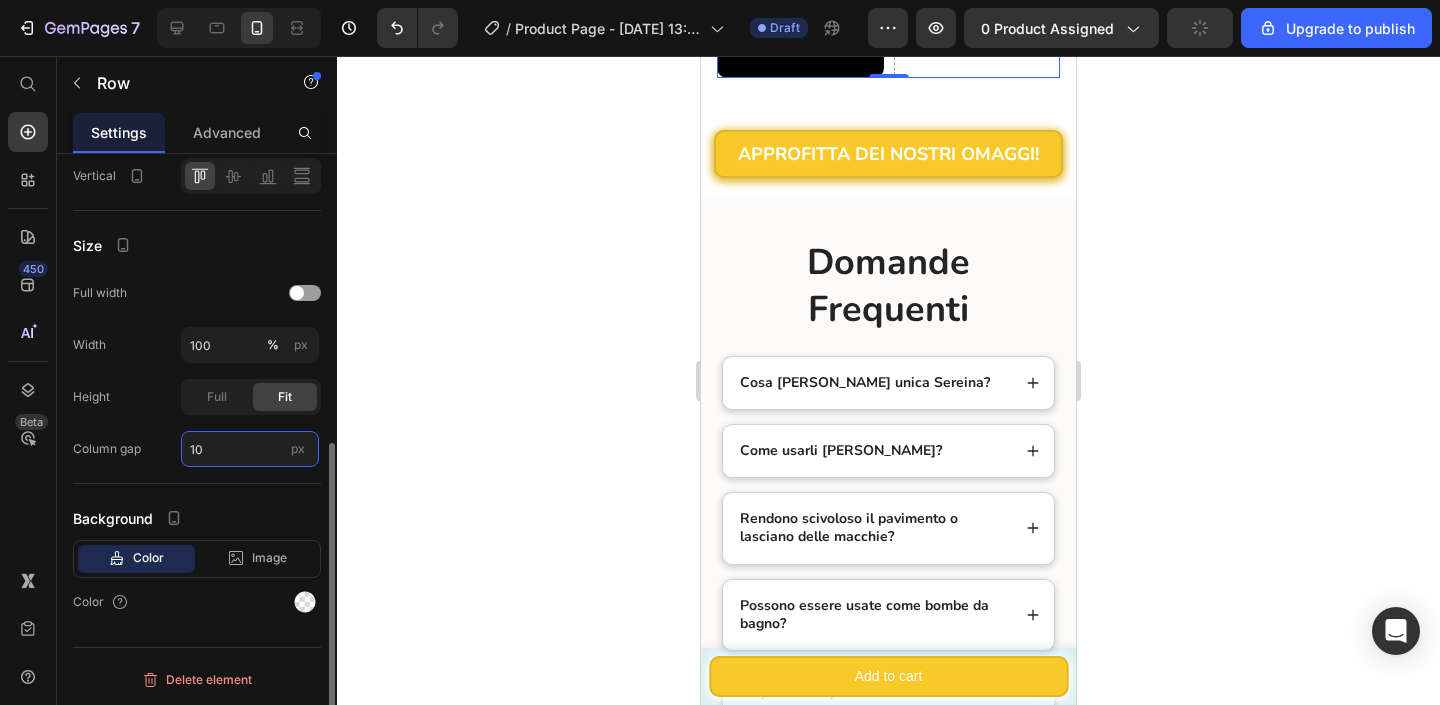 type on "8" 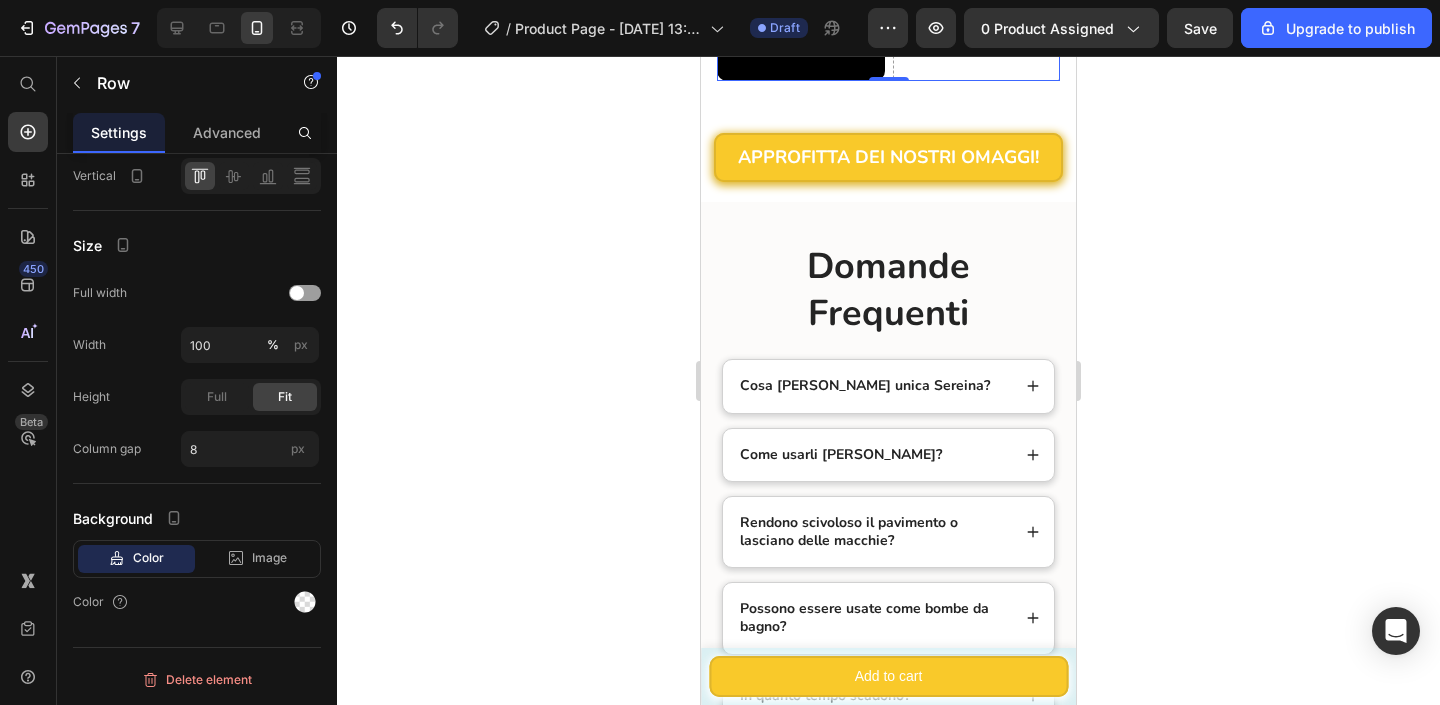 click on "Video Video Video
Drop element here Row   0" at bounding box center (888, -216) 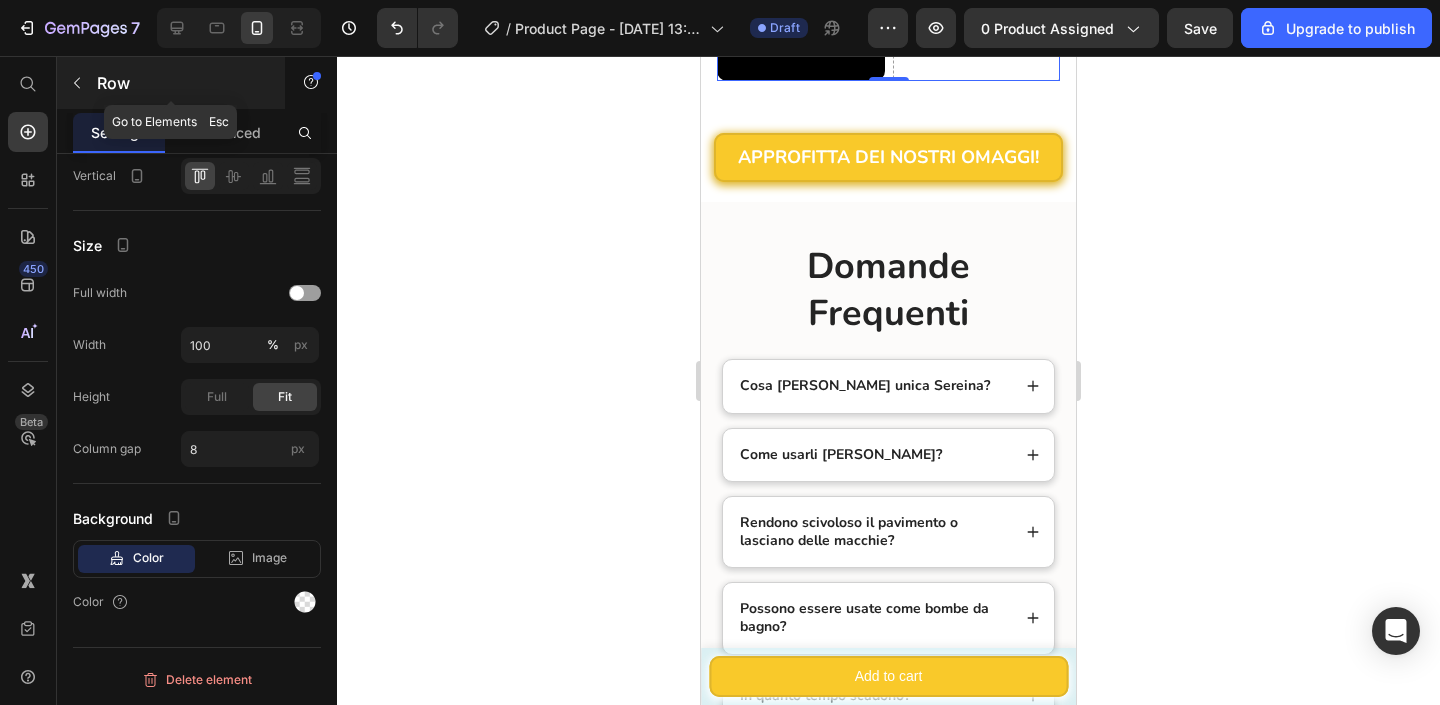 click on "Row" at bounding box center (182, 83) 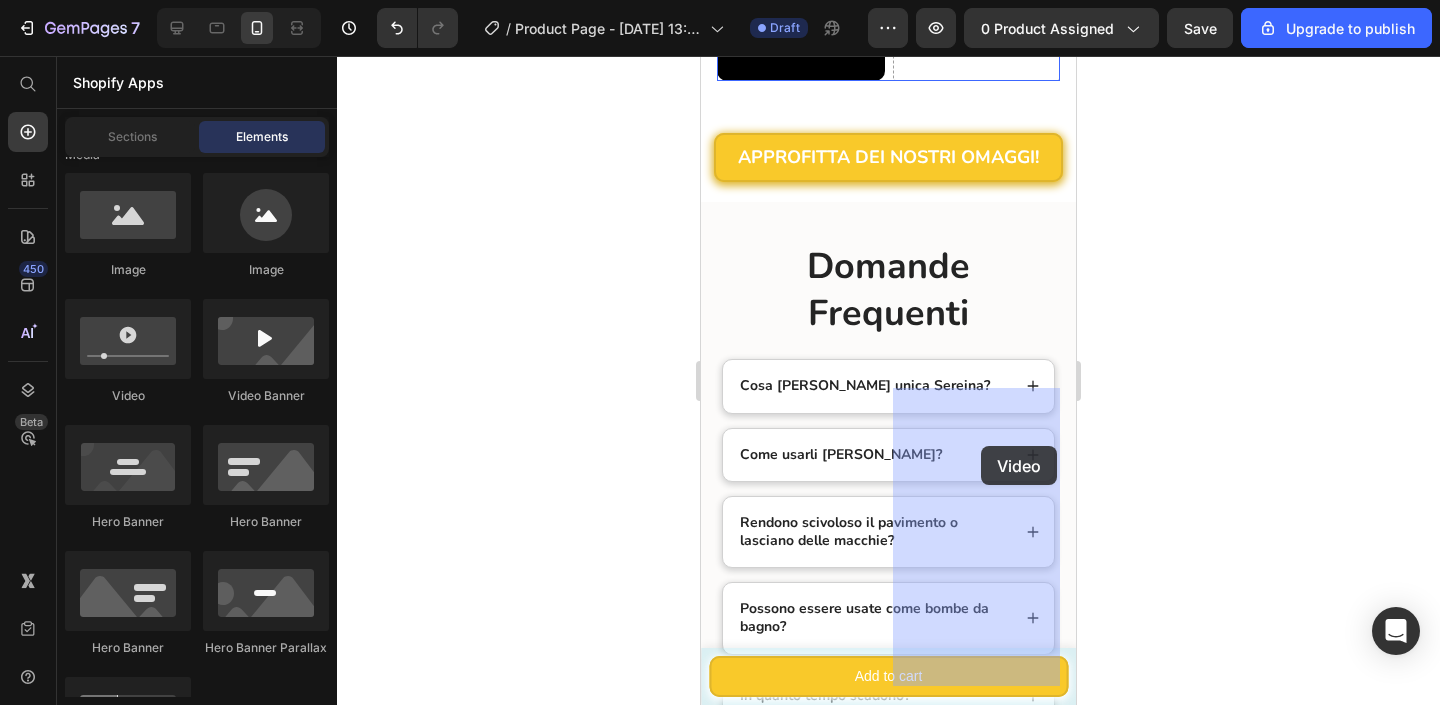 drag, startPoint x: 831, startPoint y: 412, endPoint x: 980, endPoint y: 445, distance: 152.61061 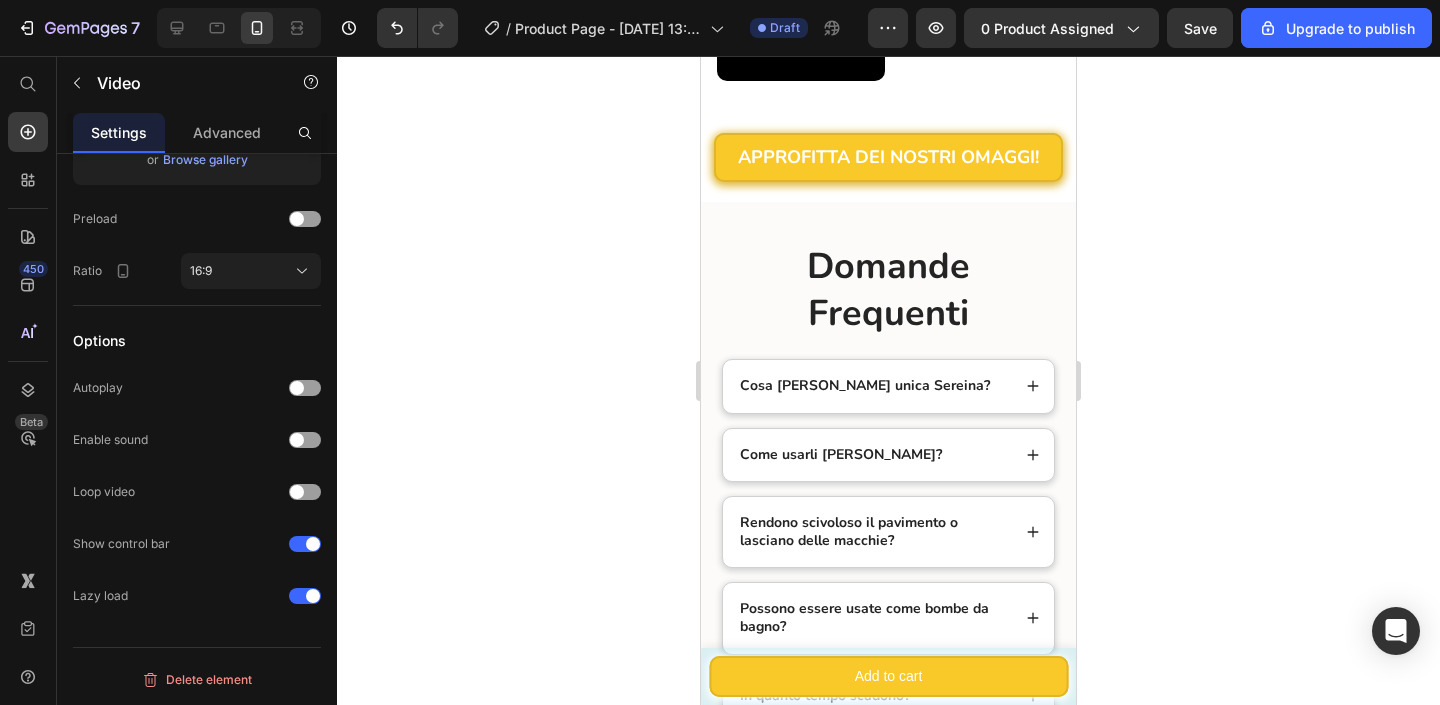 scroll, scrollTop: 0, scrollLeft: 0, axis: both 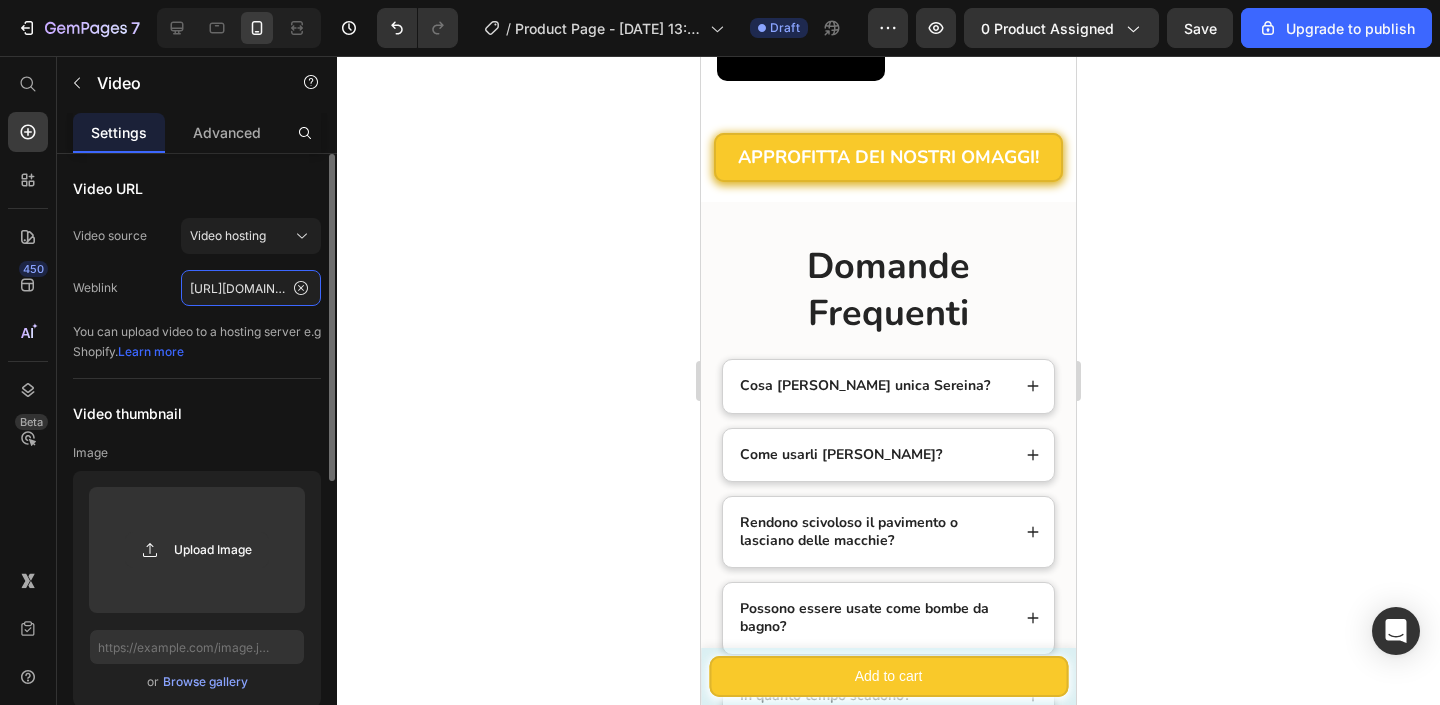 click on "[URL][DOMAIN_NAME]" 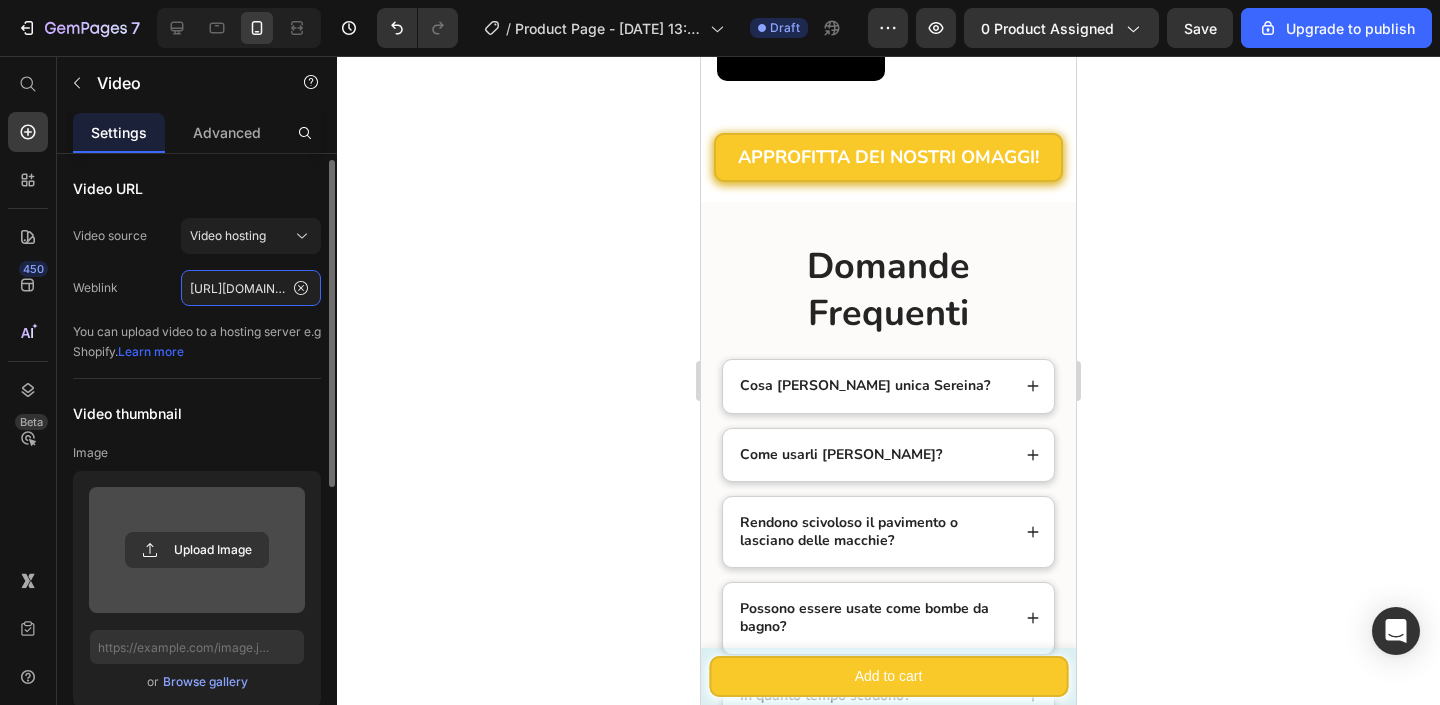 scroll, scrollTop: 522, scrollLeft: 0, axis: vertical 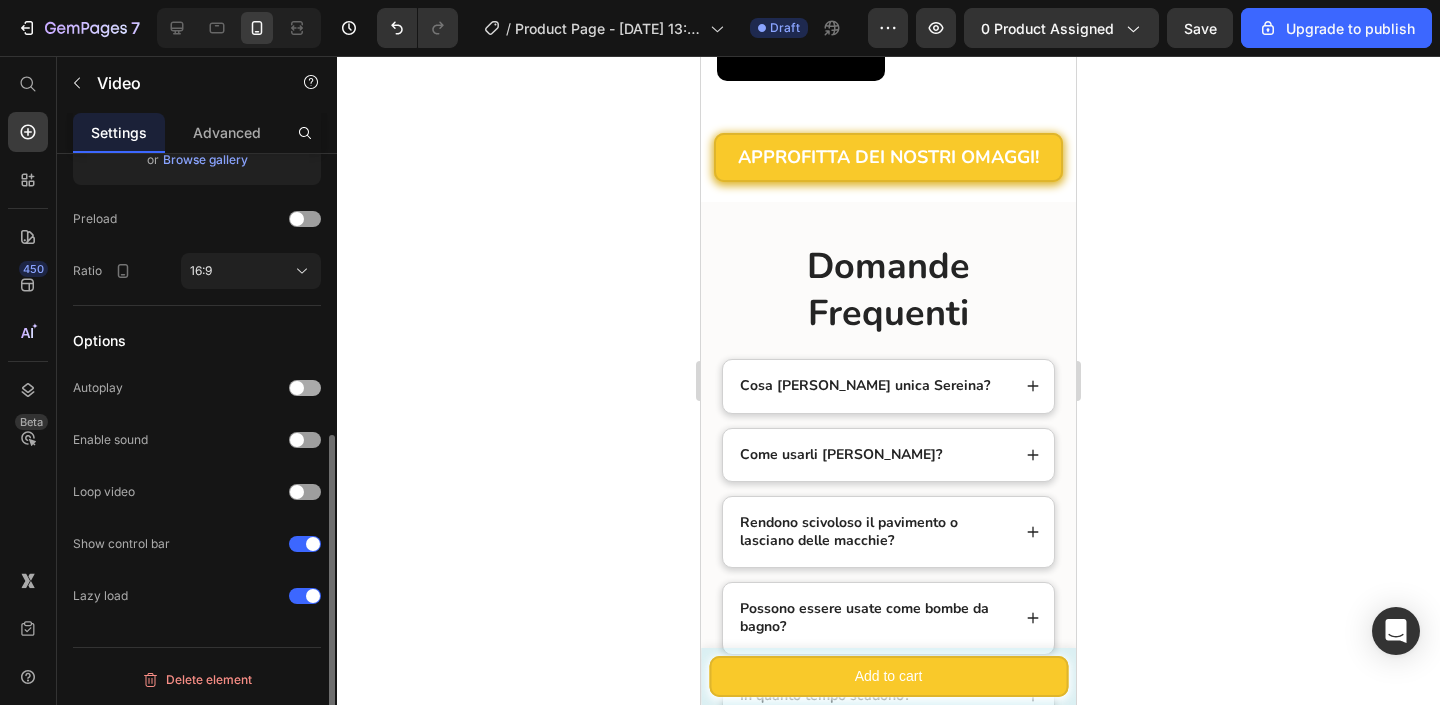 type on "[URL][DOMAIN_NAME]" 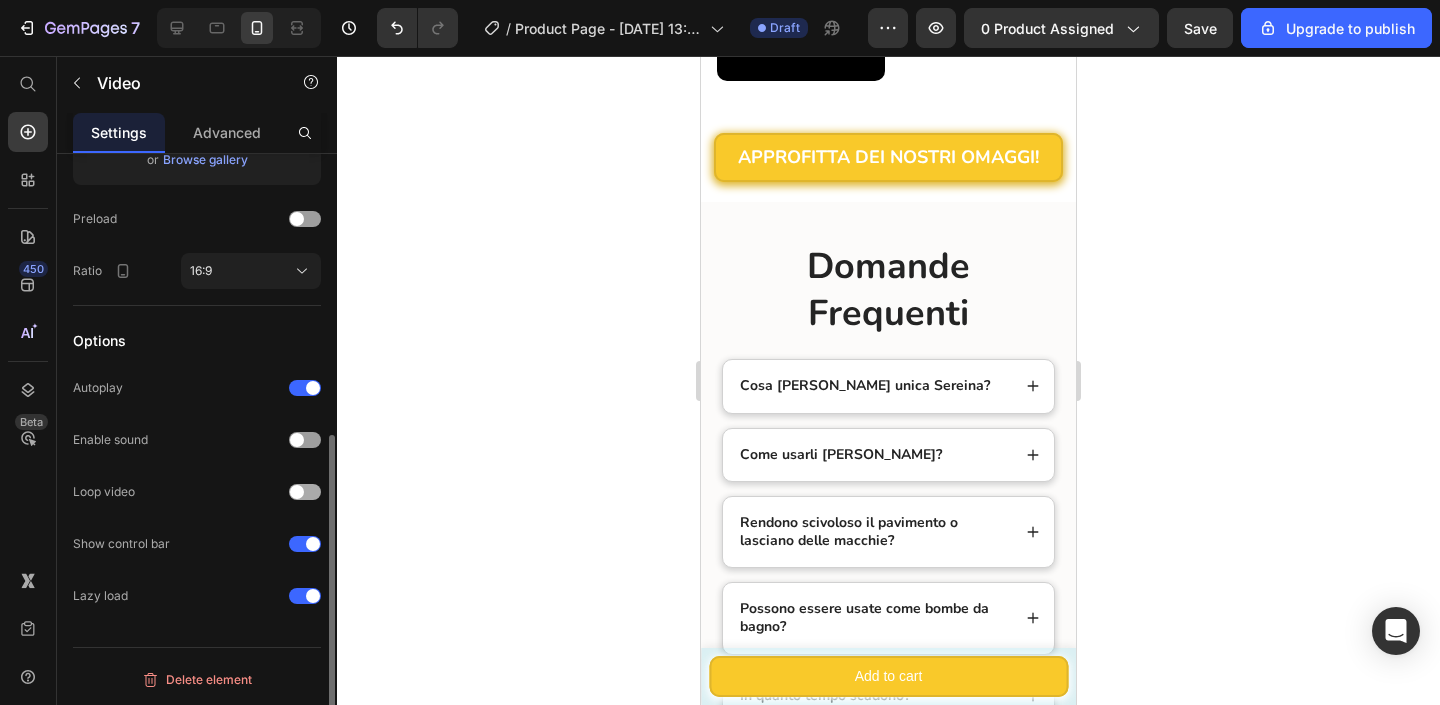 click on "Loop video" 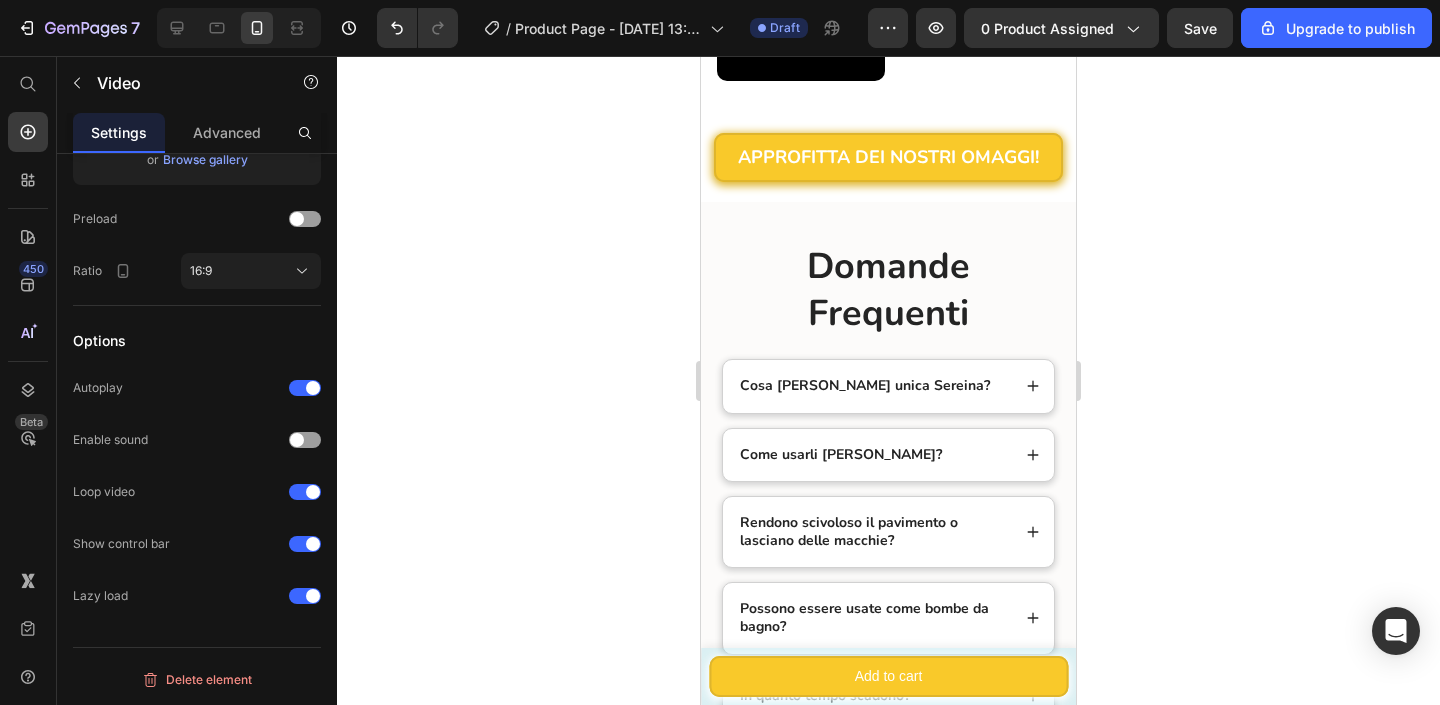 click at bounding box center (977, -169) 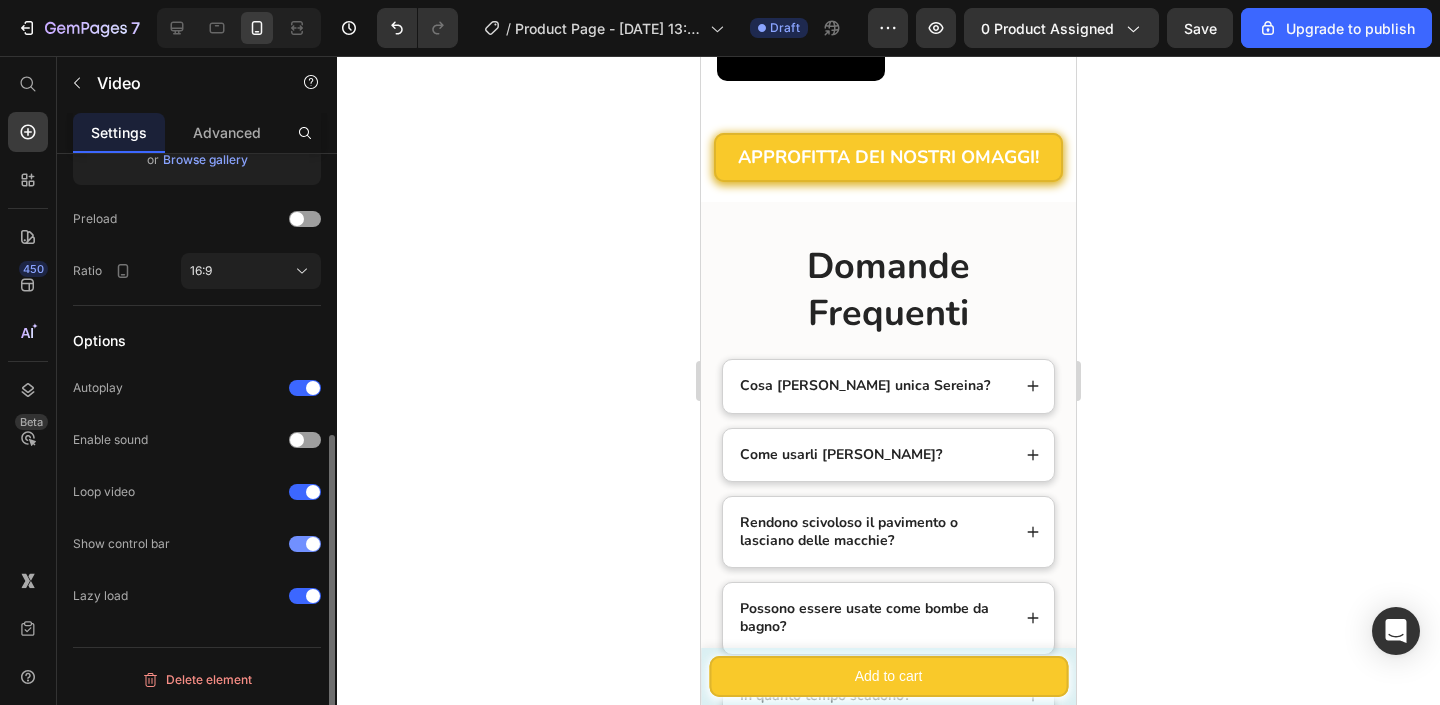 click at bounding box center (305, 544) 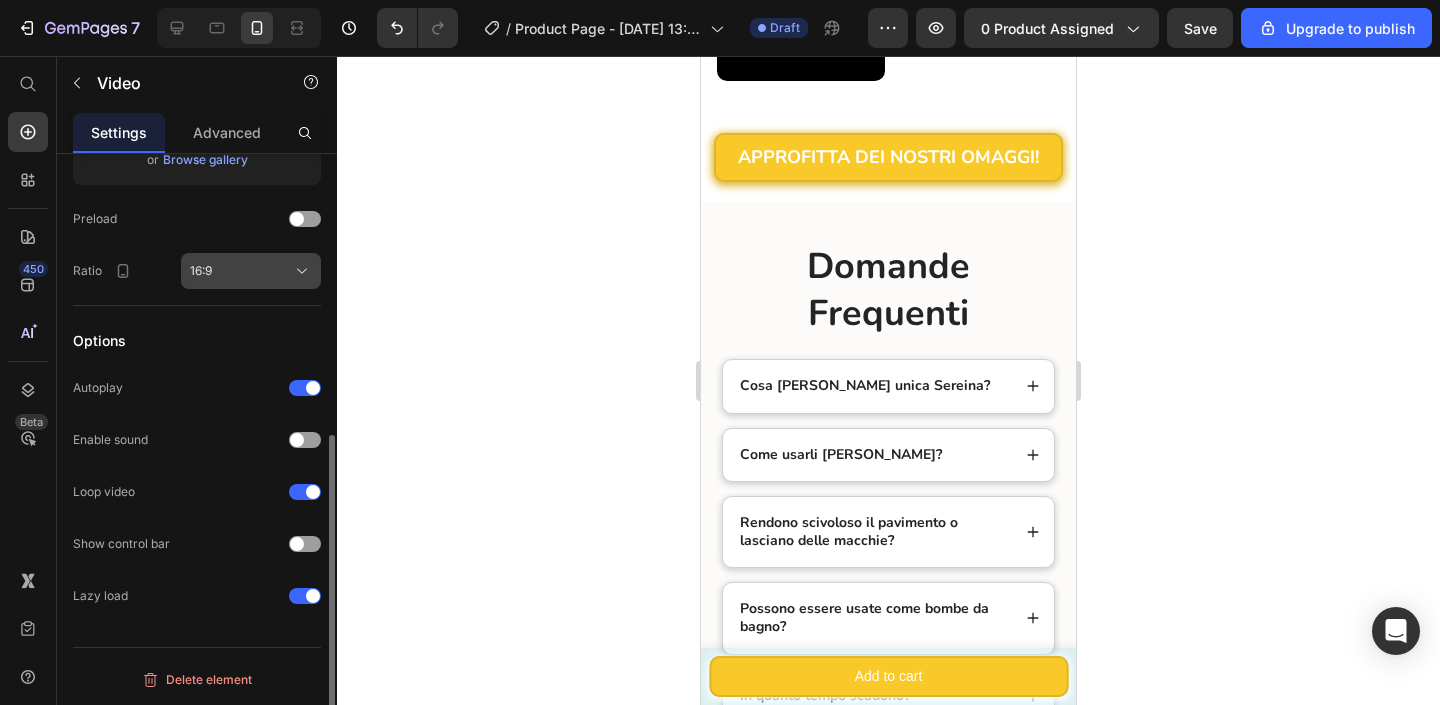 click on "16:9" 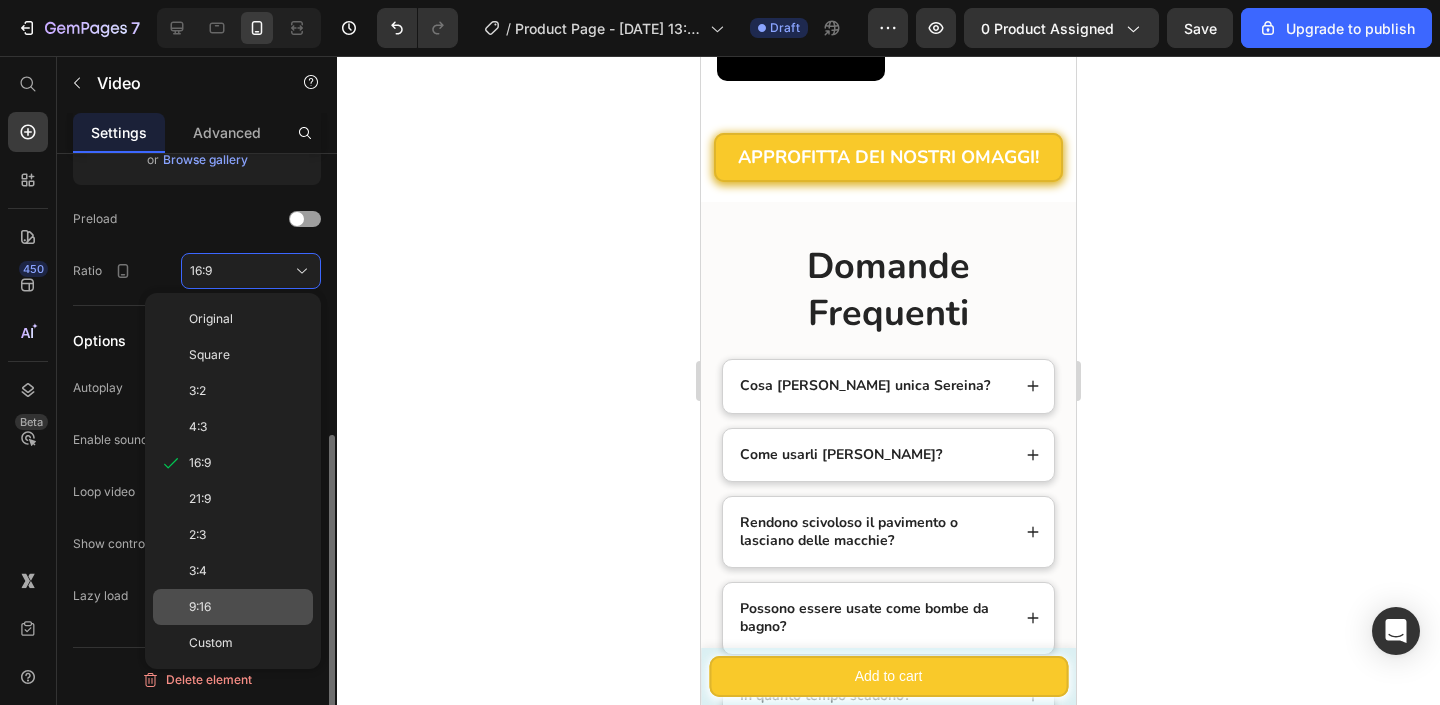 click on "9:16" at bounding box center (247, 607) 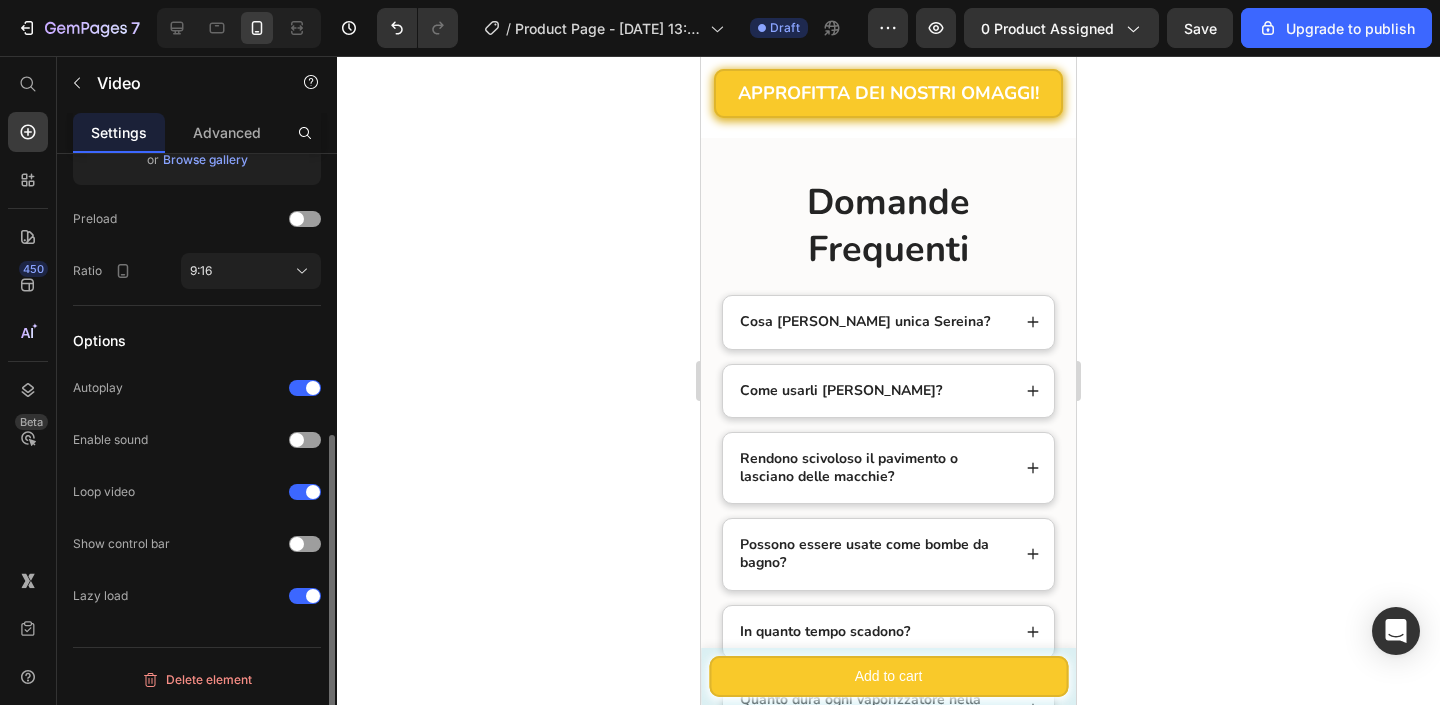 scroll, scrollTop: 8841, scrollLeft: 0, axis: vertical 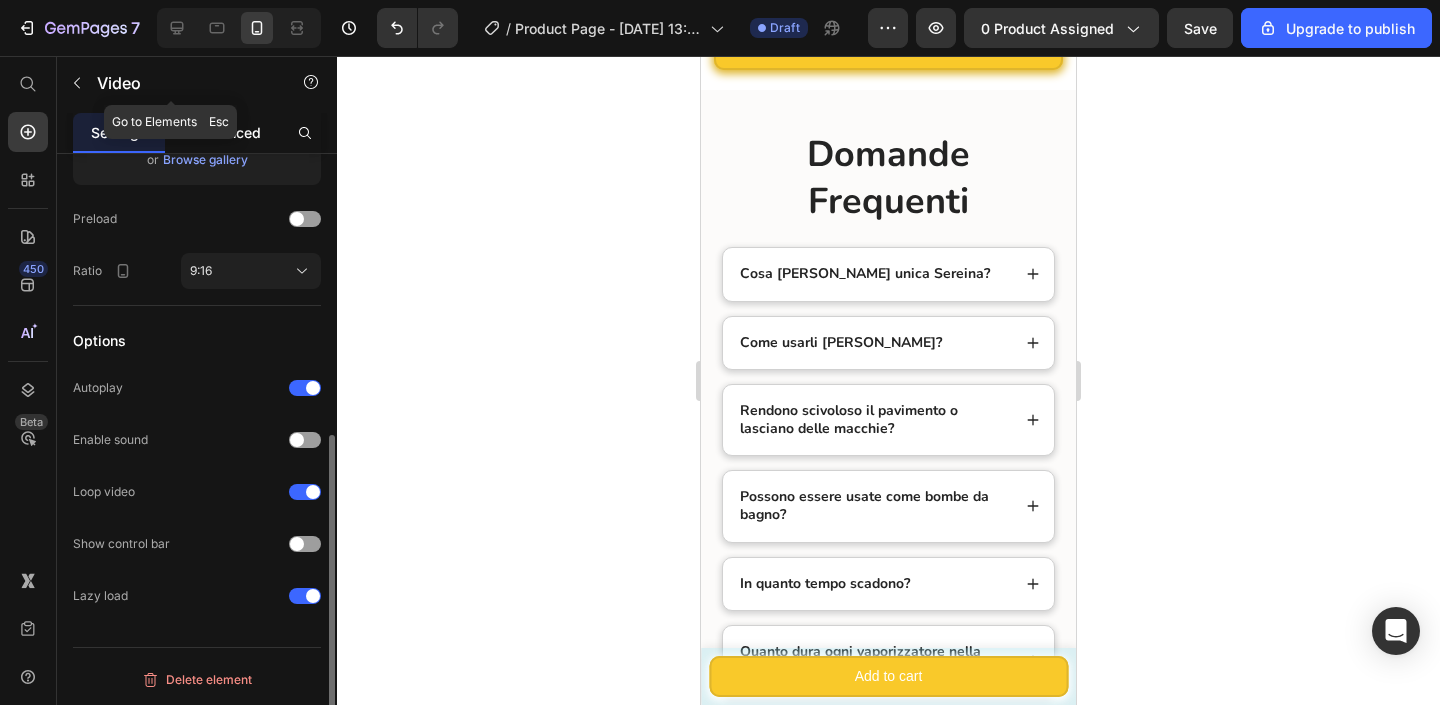 click on "Advanced" at bounding box center [227, 132] 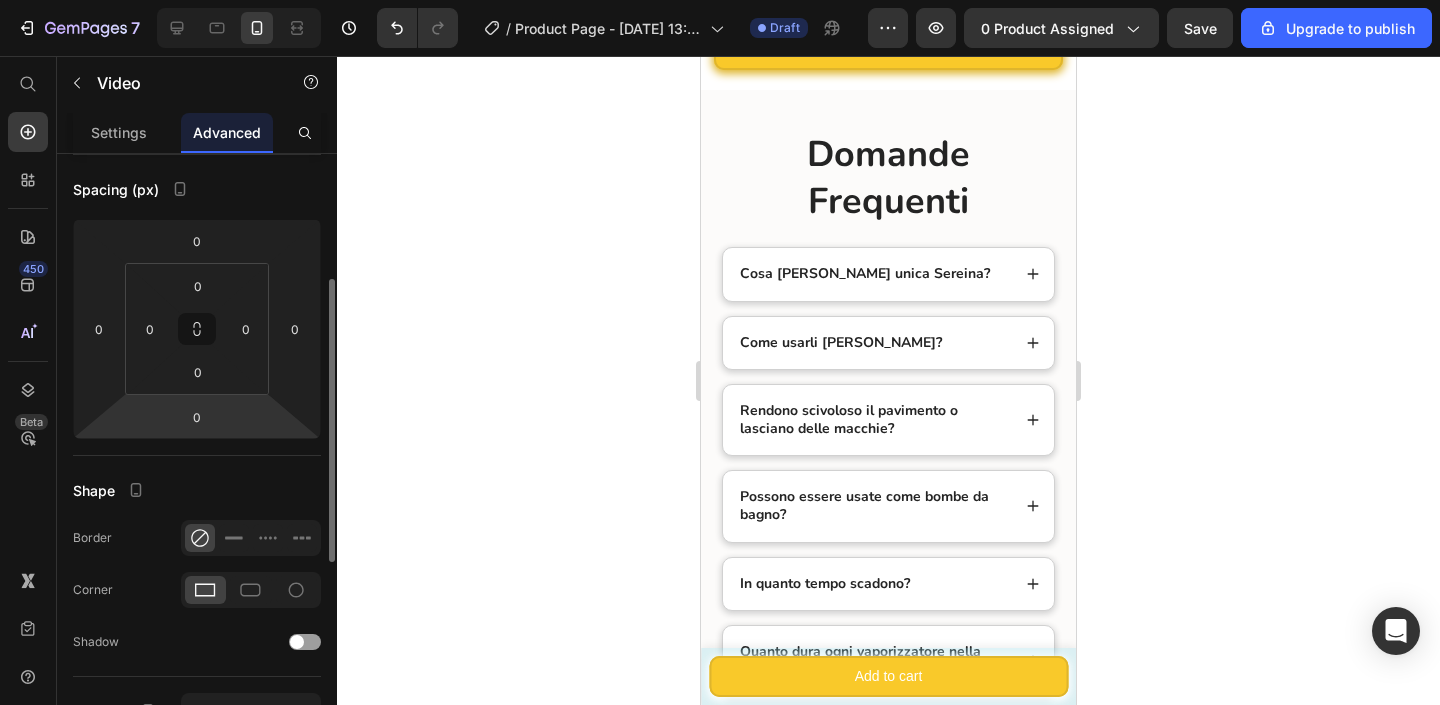 scroll, scrollTop: 219, scrollLeft: 0, axis: vertical 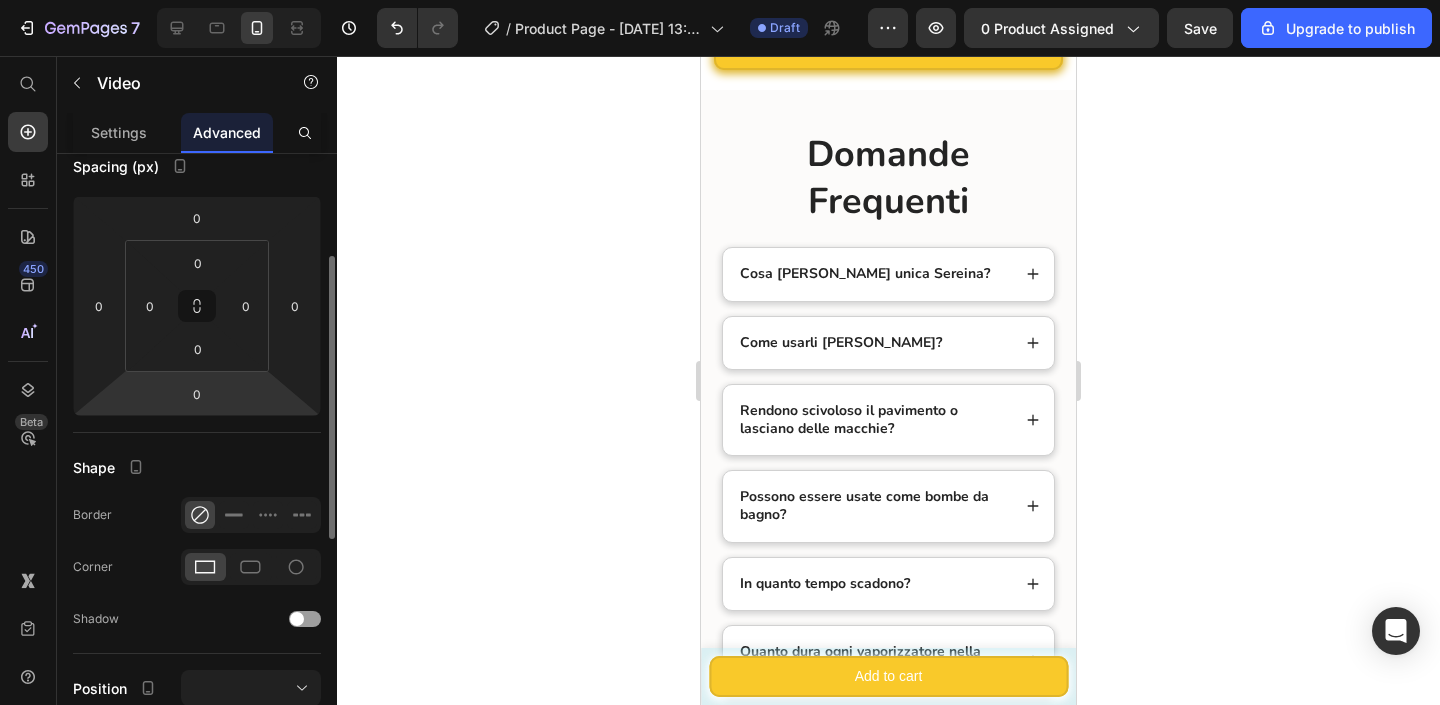 click on "Shape Border Corner Shadow" 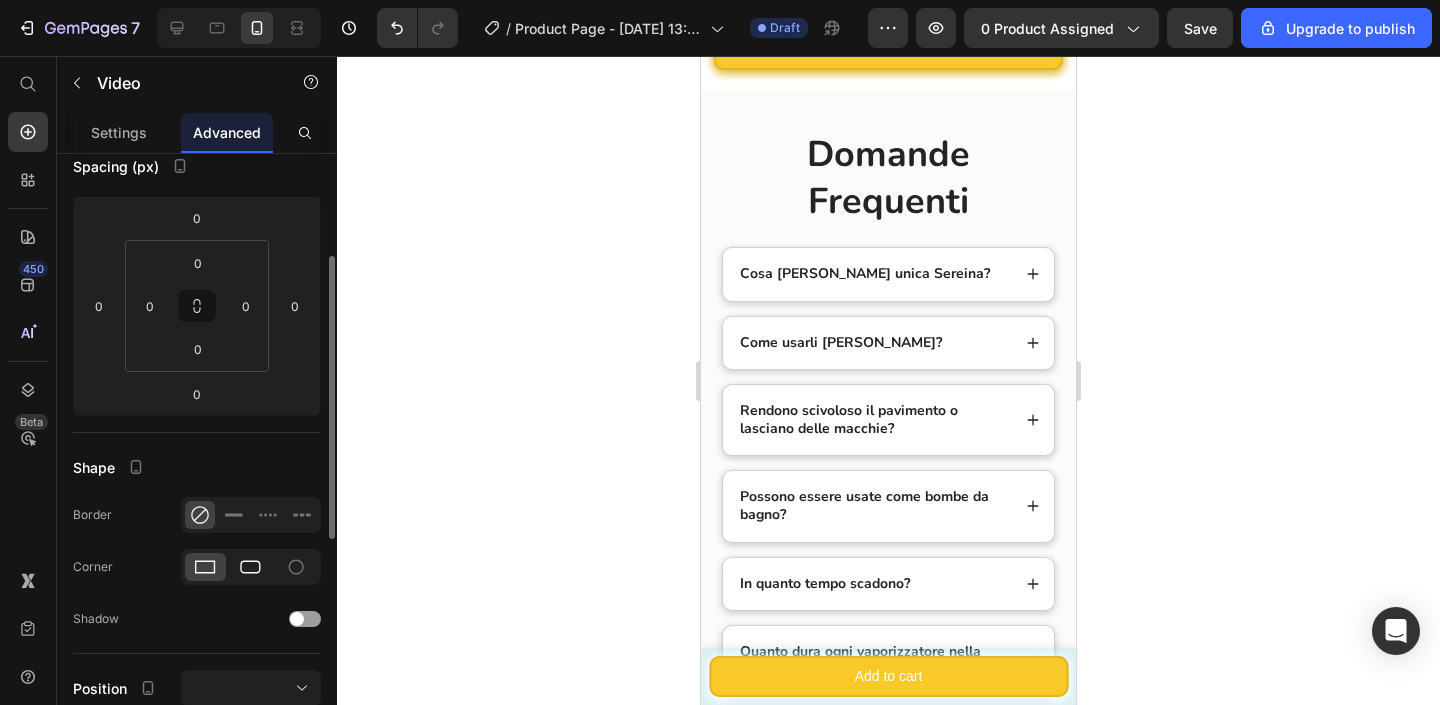 click 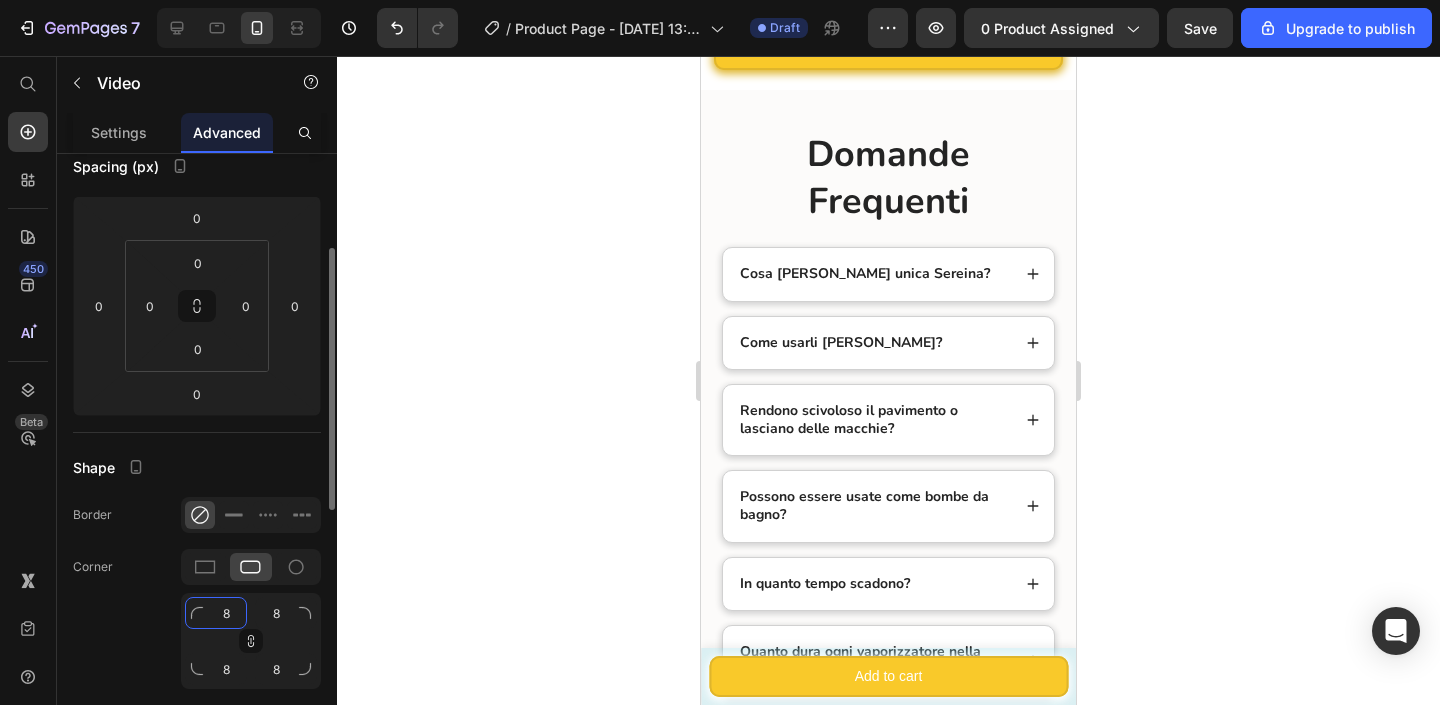 click on "8" 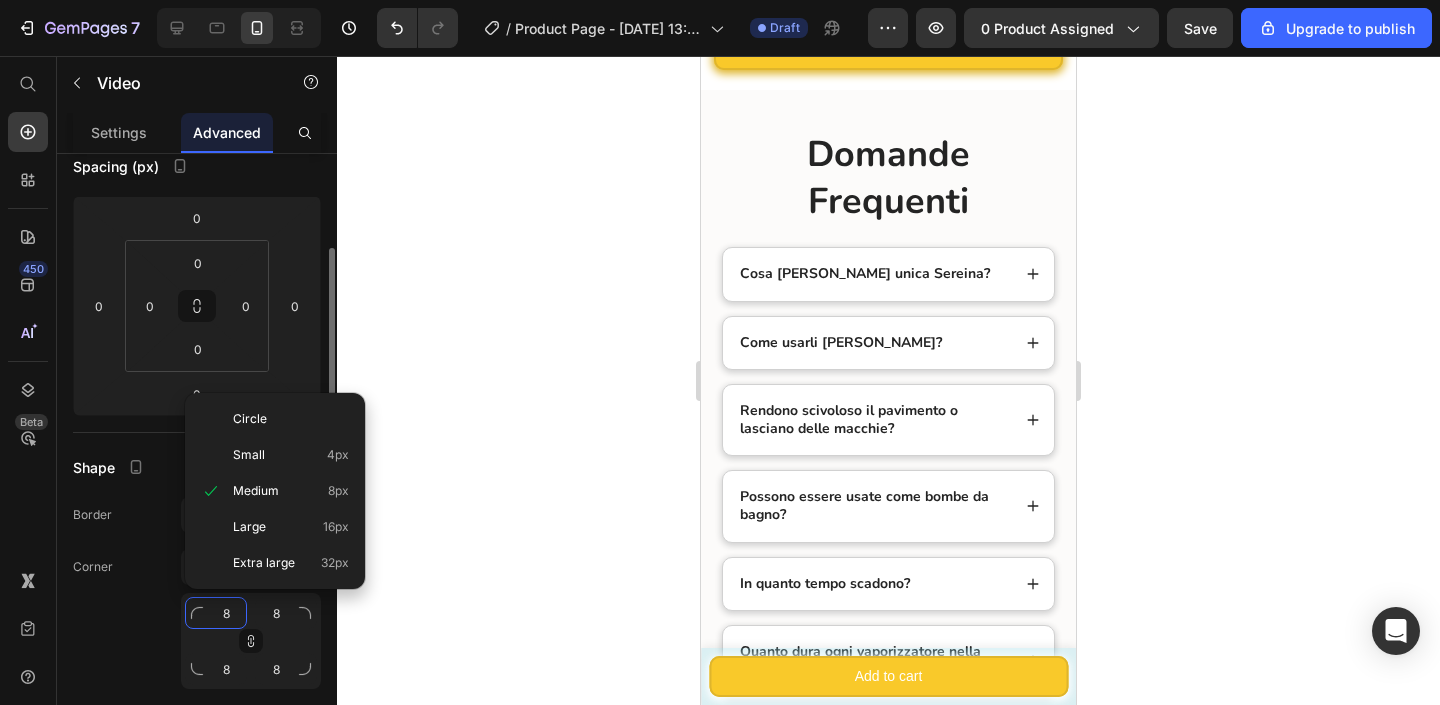 click on "8" 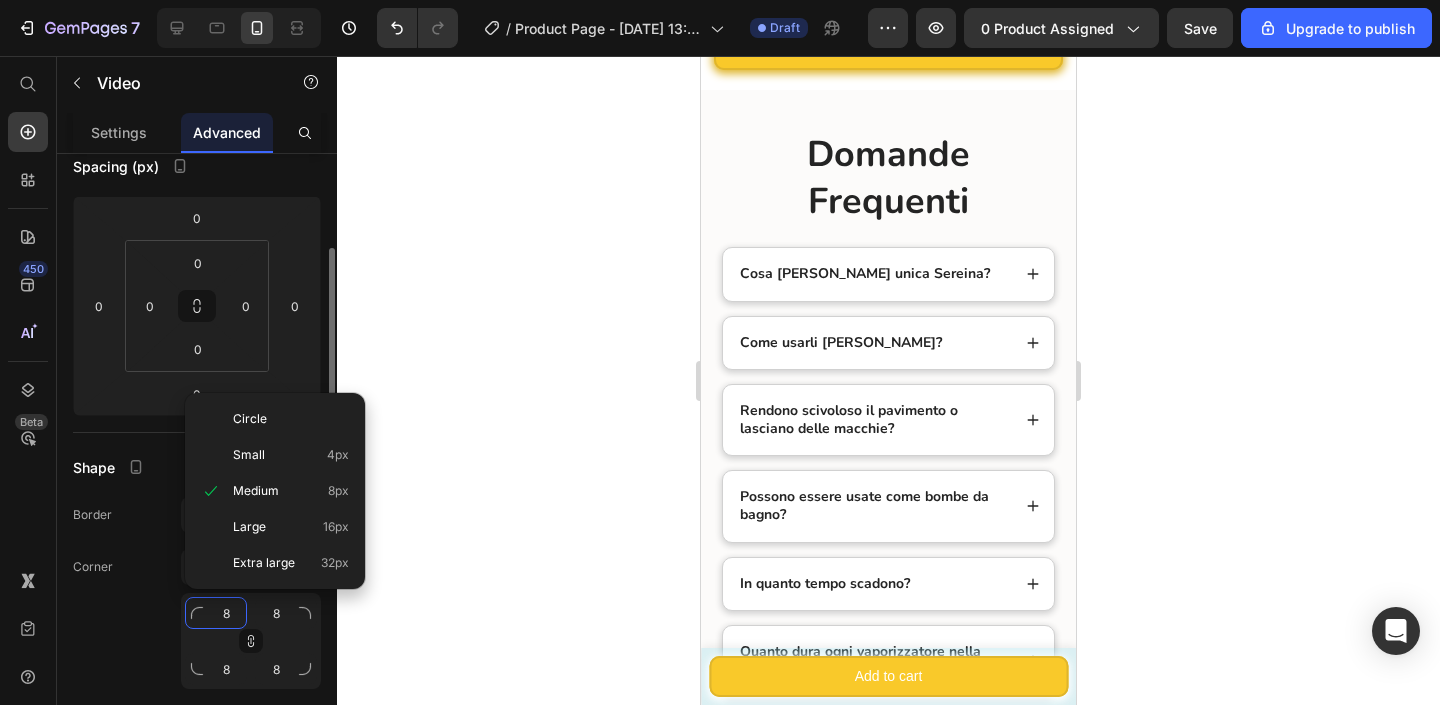 type on "1" 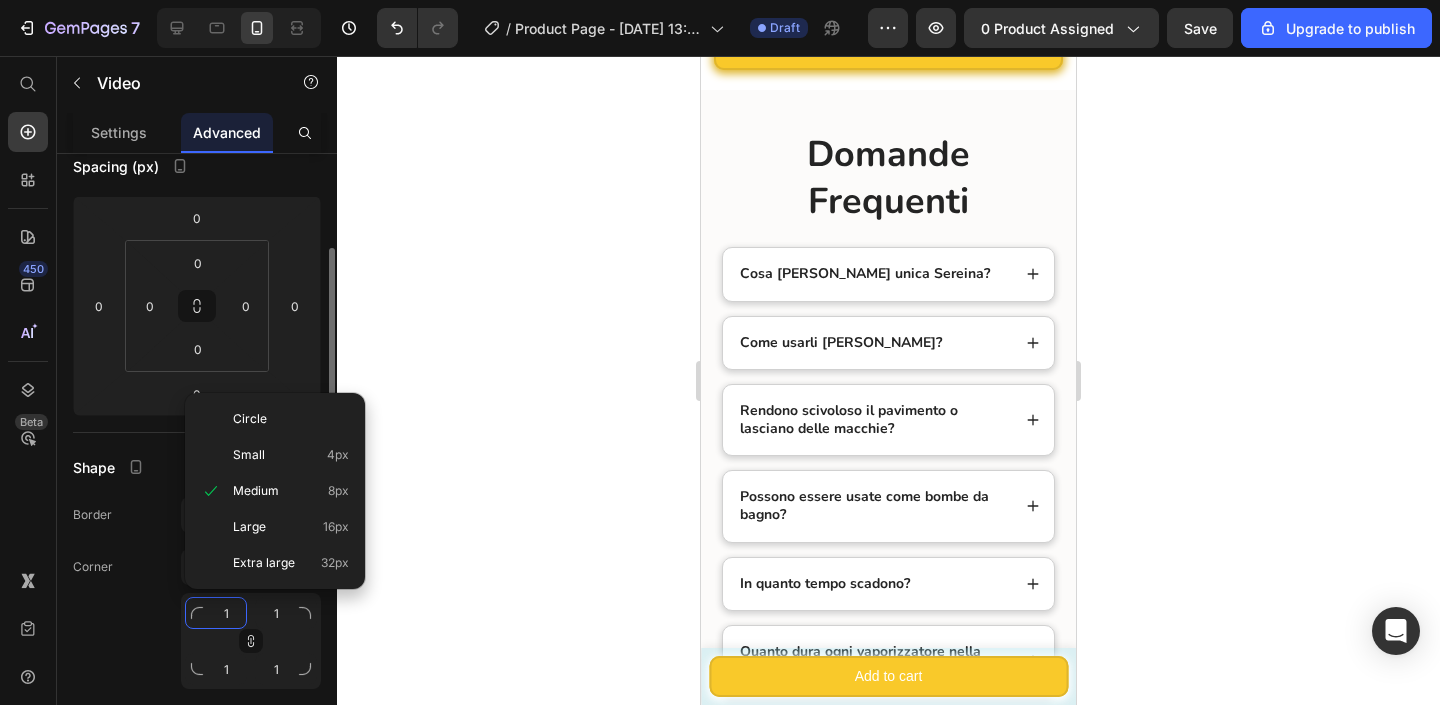 type on "10" 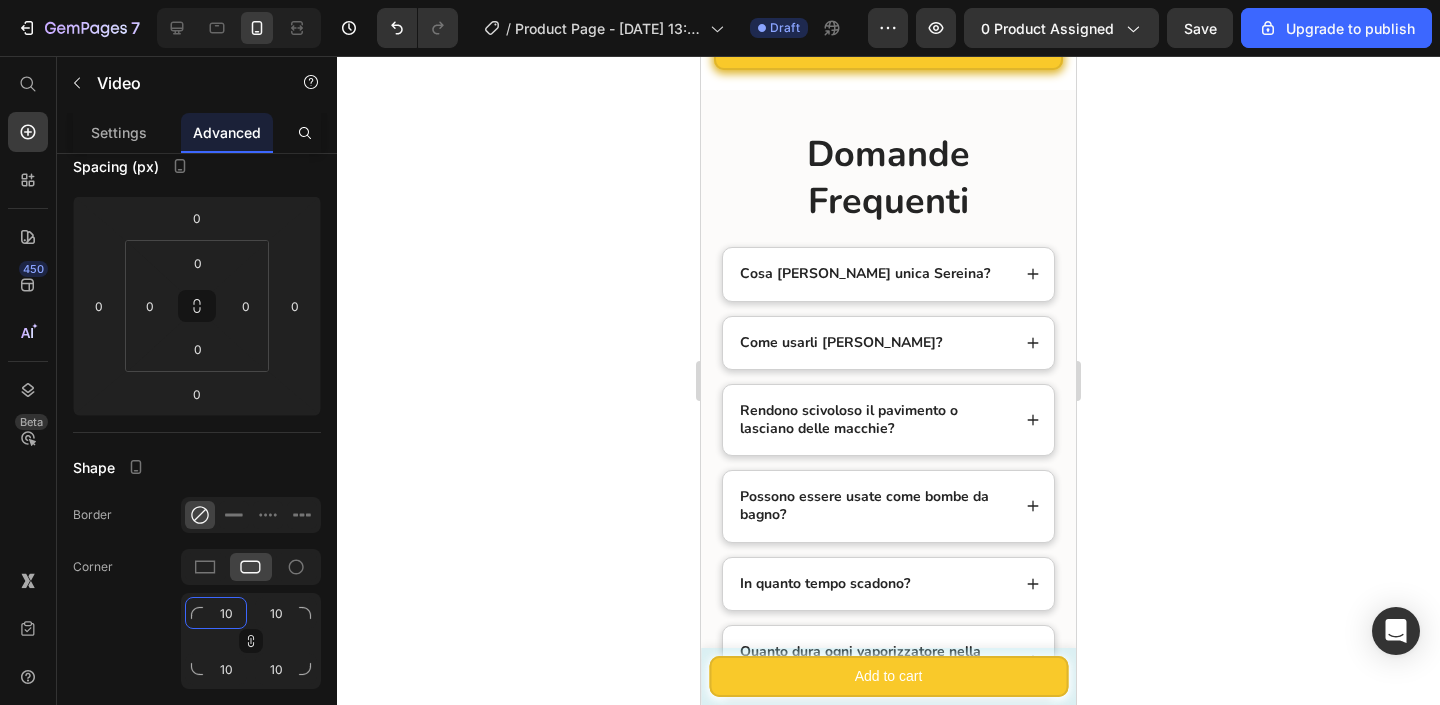 type on "10" 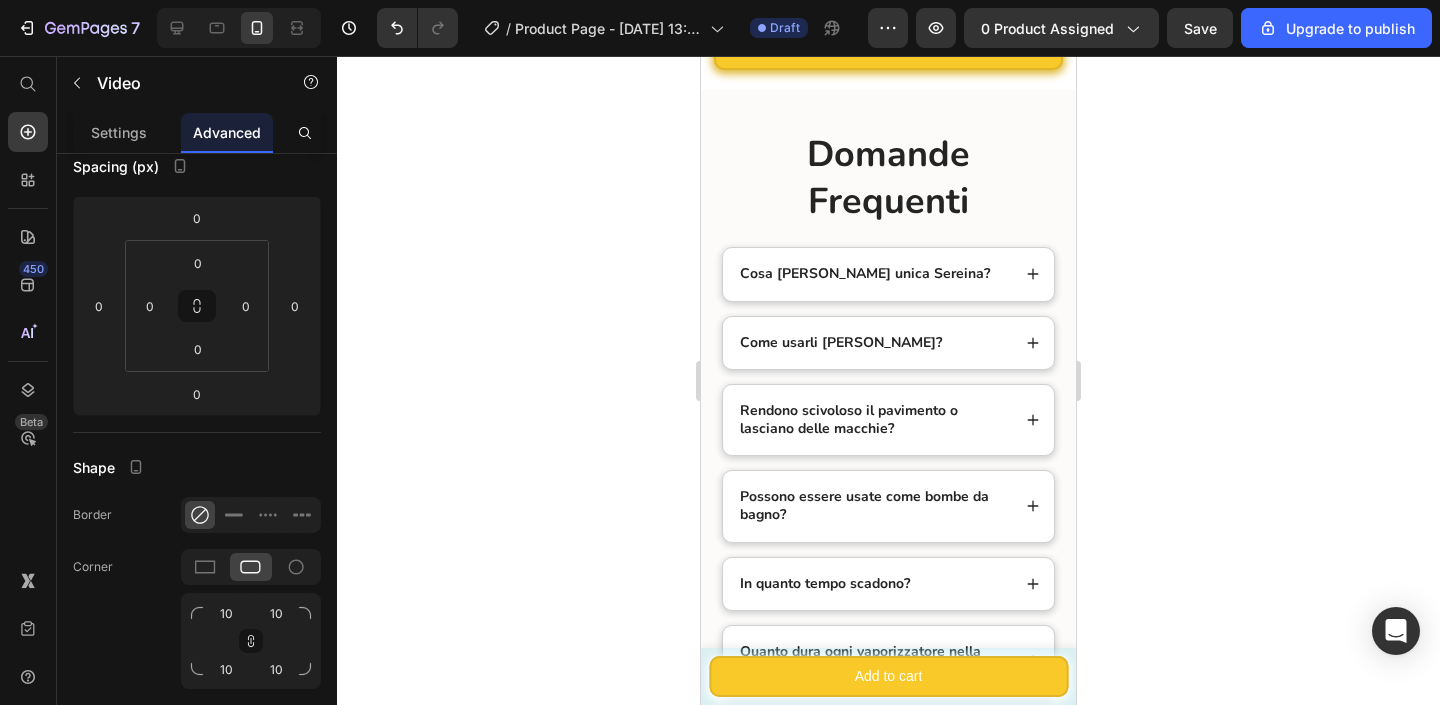 click 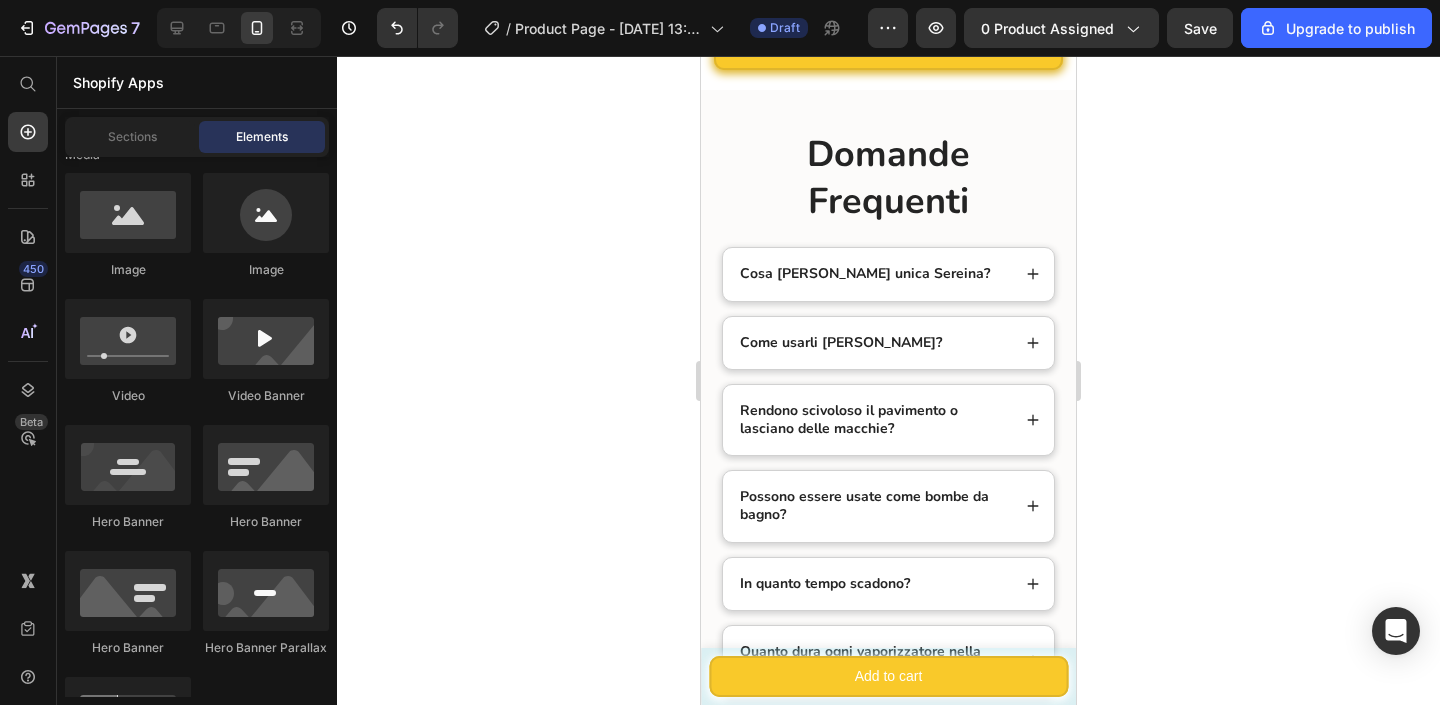 click at bounding box center (801, -179) 